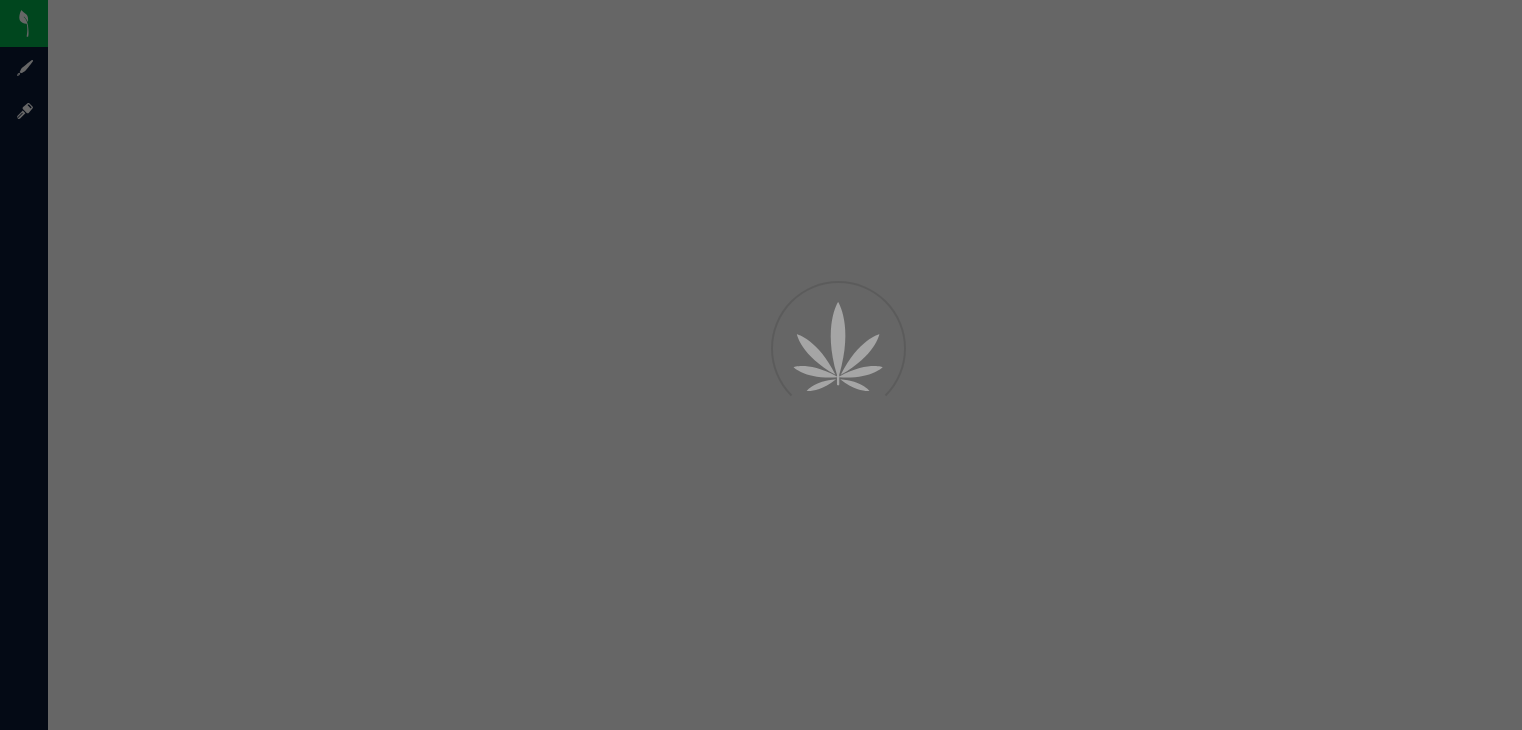 scroll, scrollTop: 0, scrollLeft: 0, axis: both 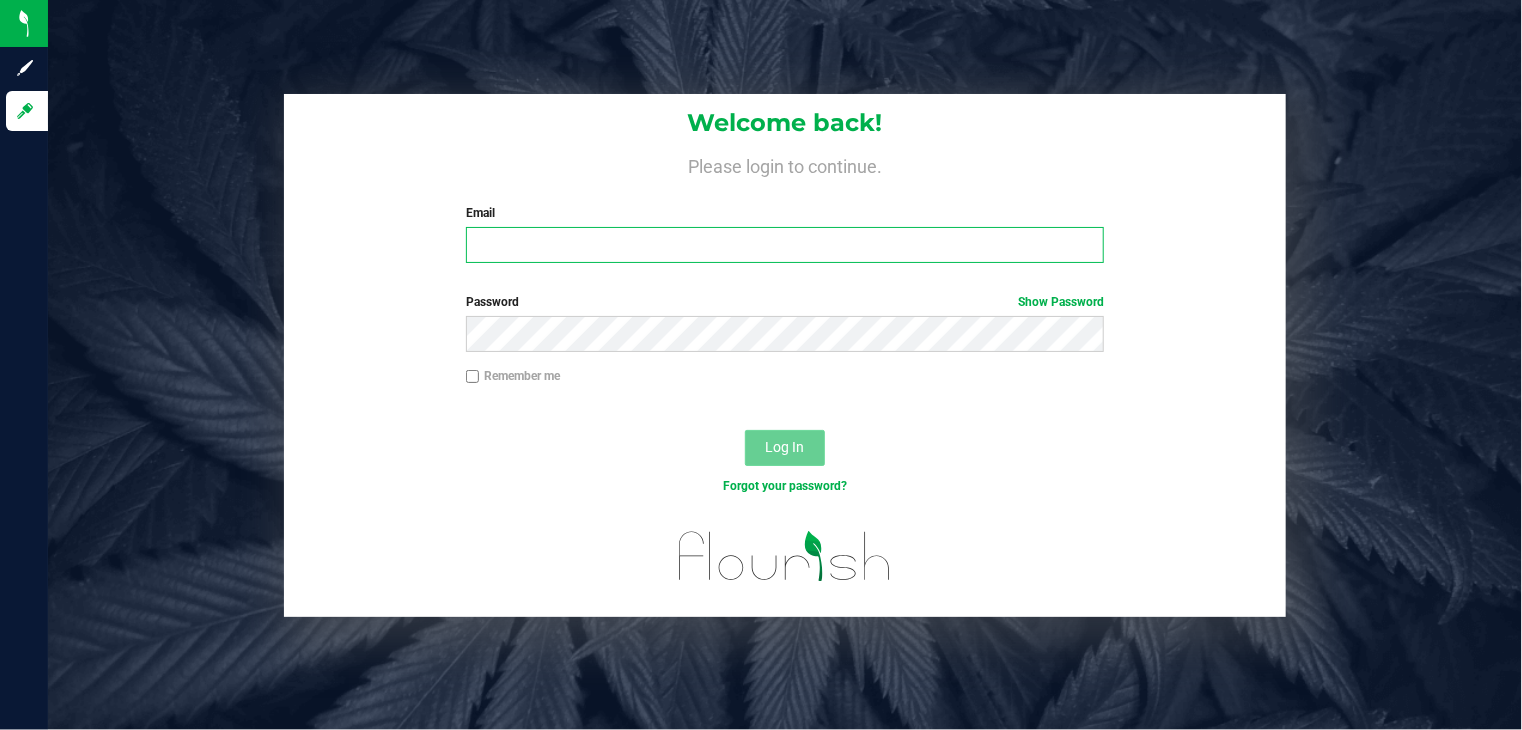type on "[USER]@[DOMAIN]" 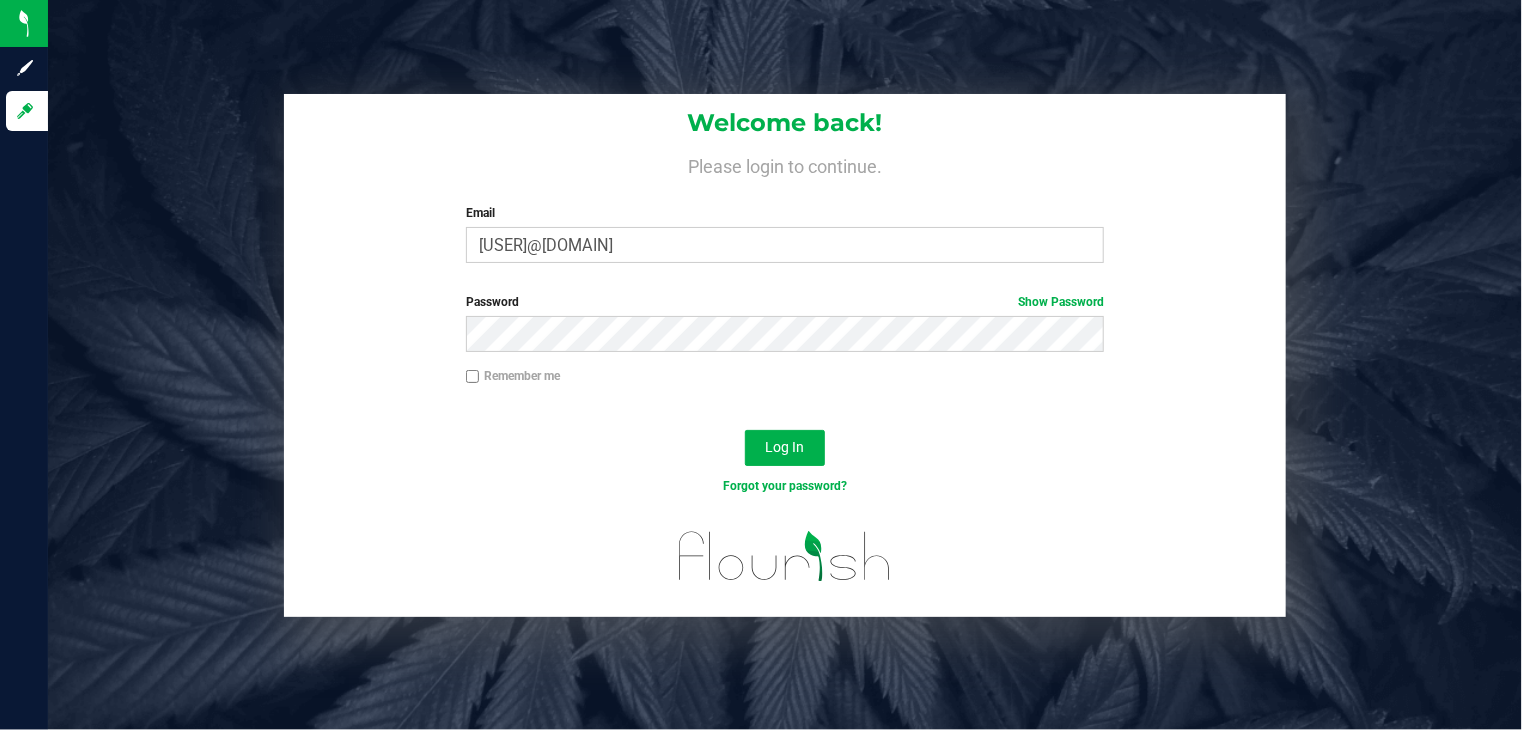 drag, startPoint x: 774, startPoint y: 445, endPoint x: 732, endPoint y: 452, distance: 42.579338 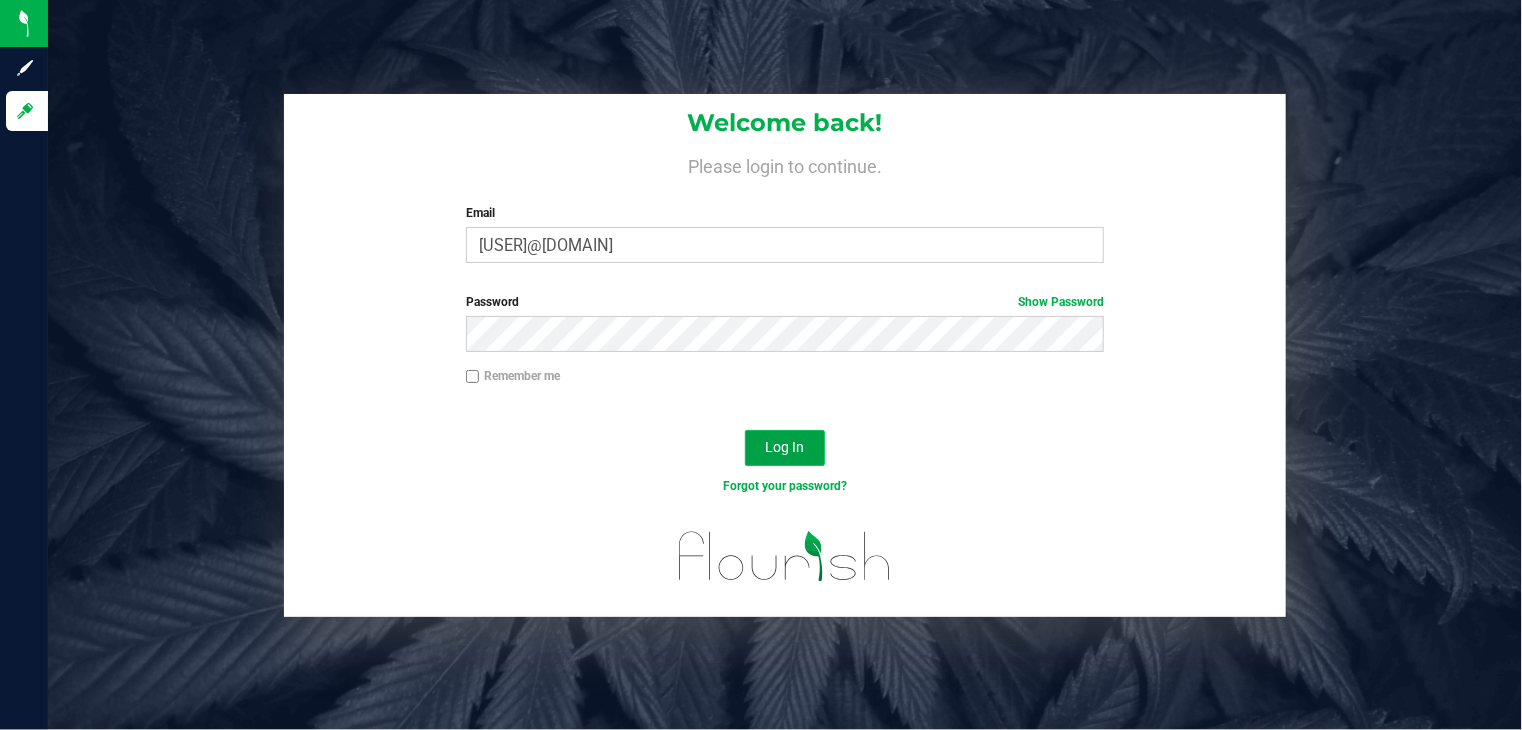 click on "Log In" at bounding box center (785, 448) 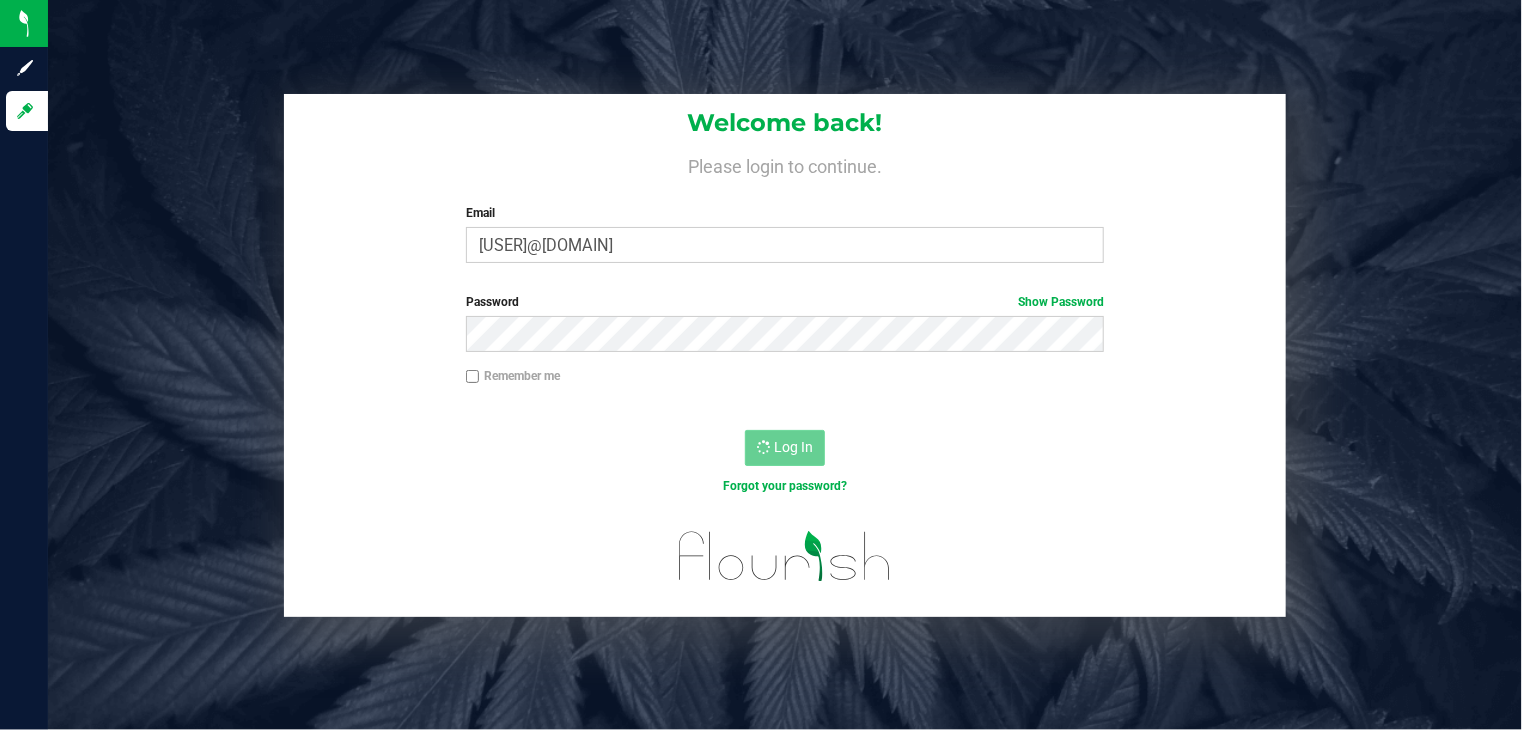 scroll, scrollTop: 0, scrollLeft: 0, axis: both 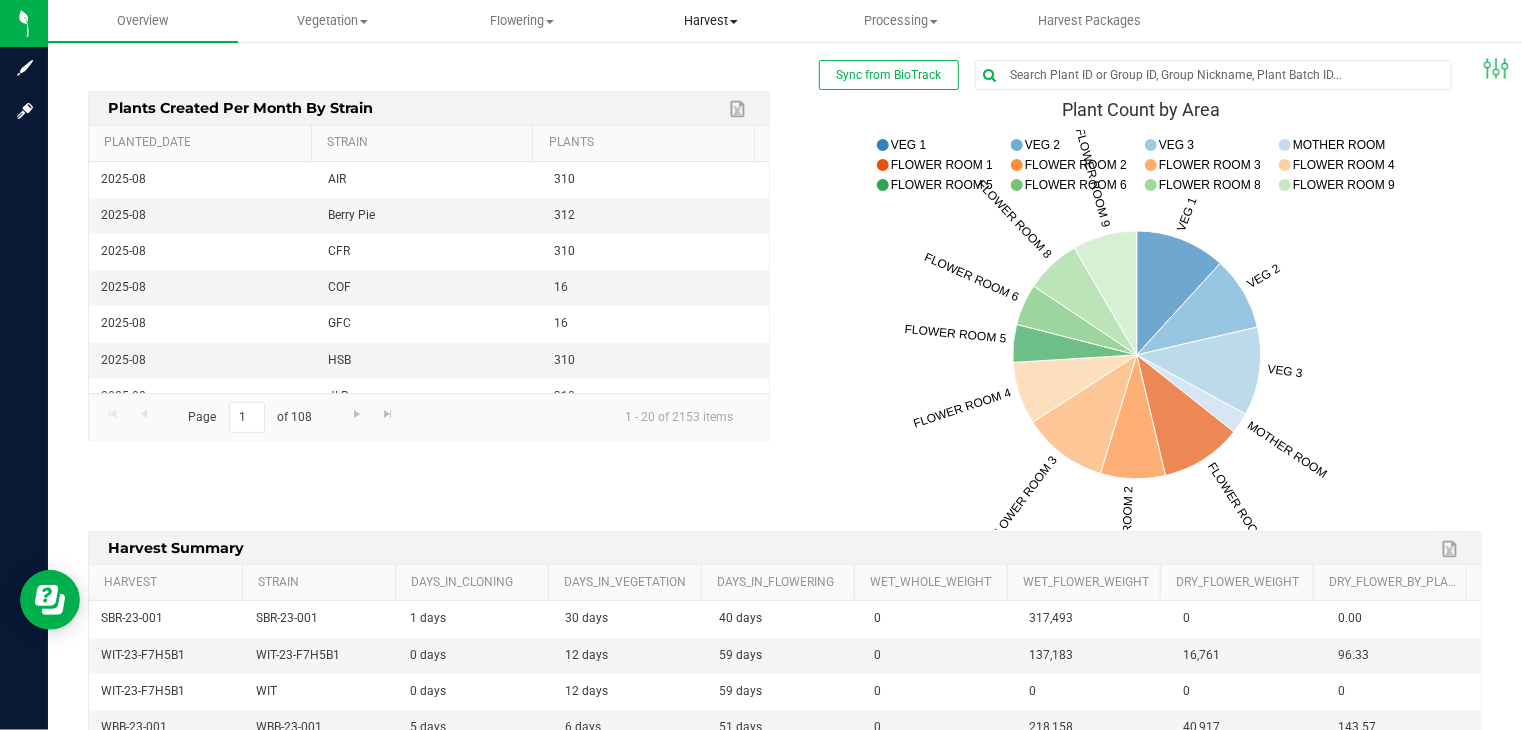 click on "Harvest" at bounding box center [712, 21] 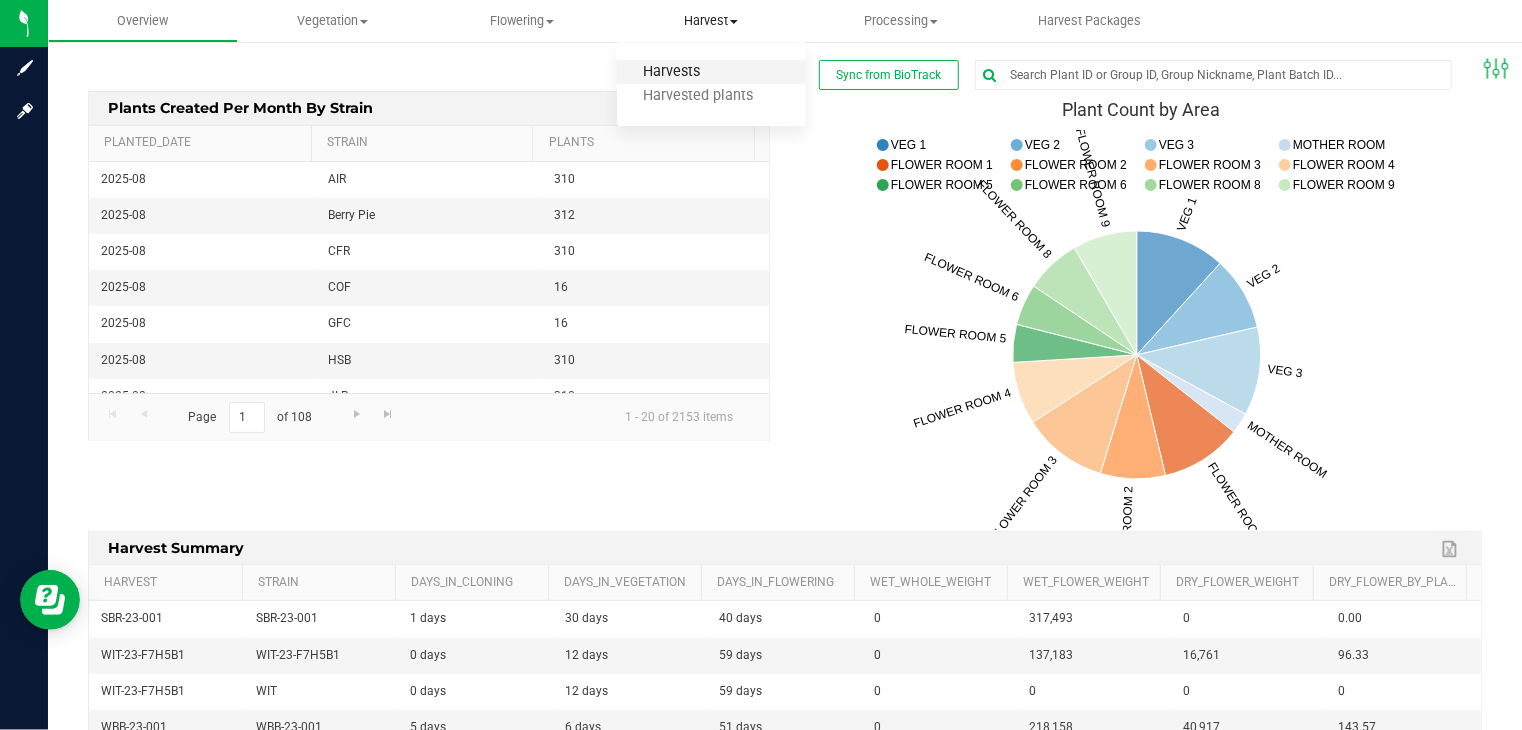 click on "Harvests" at bounding box center [672, 72] 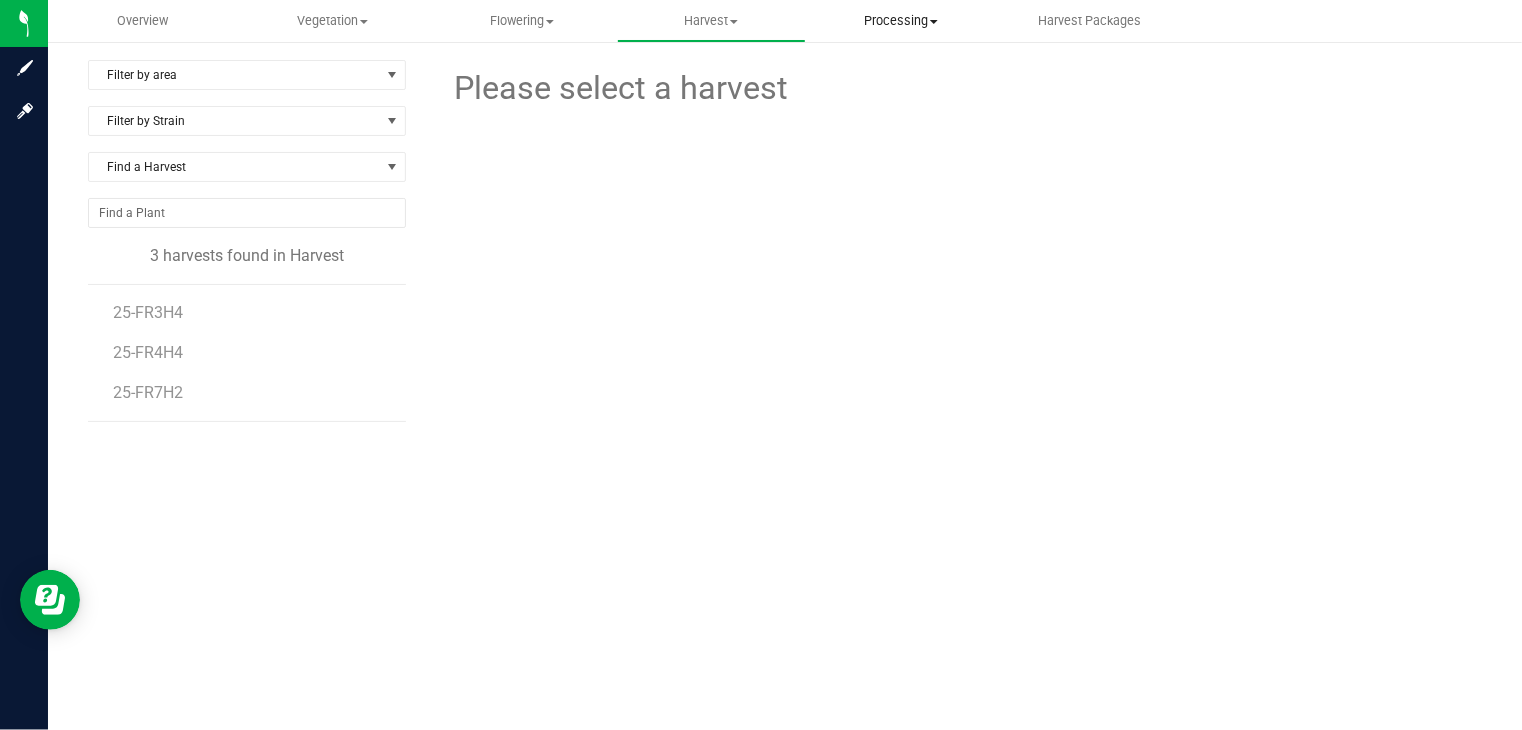 click on "Processing
Create package
Processing harvests
Processing plants
Completed harvests" at bounding box center [901, 21] 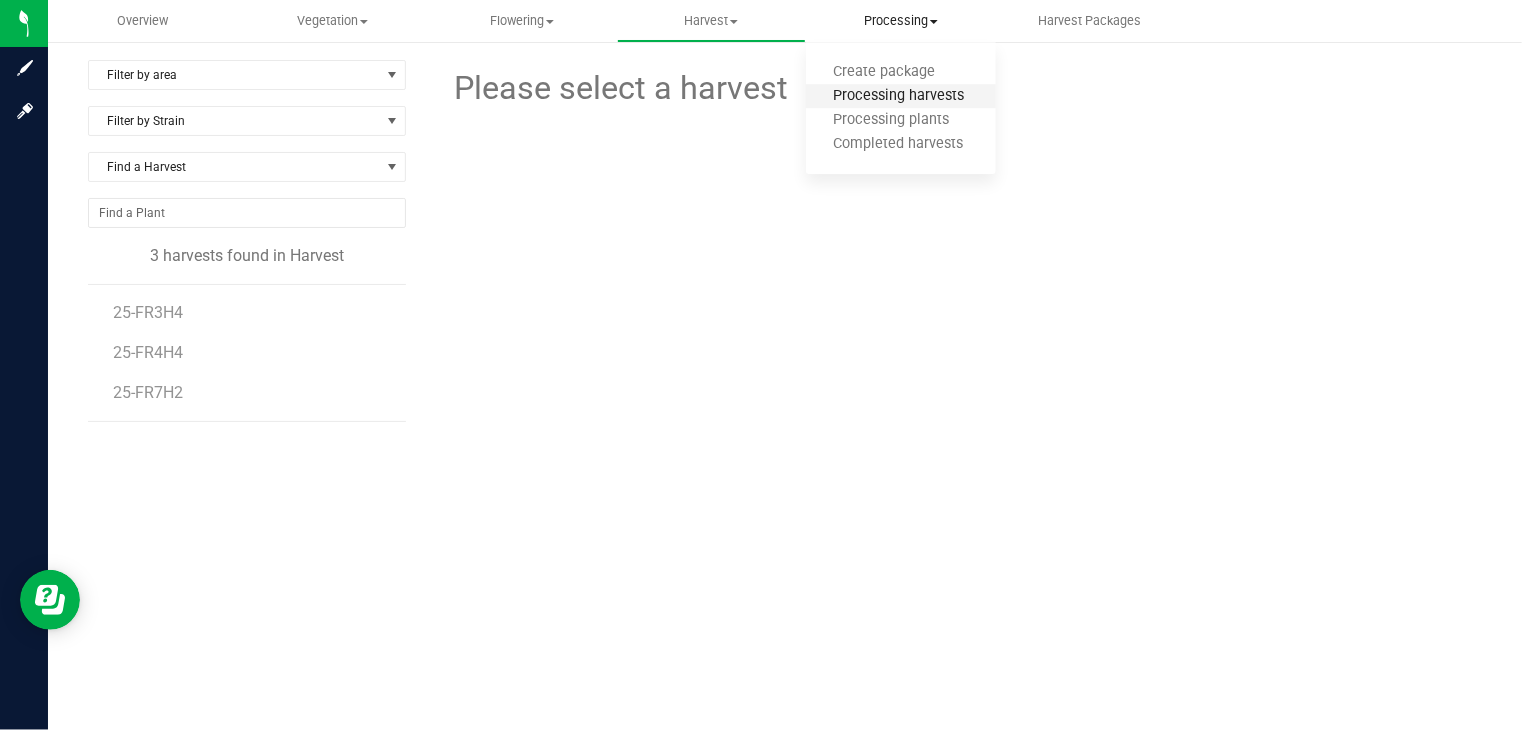 click on "Processing harvests" at bounding box center (898, 96) 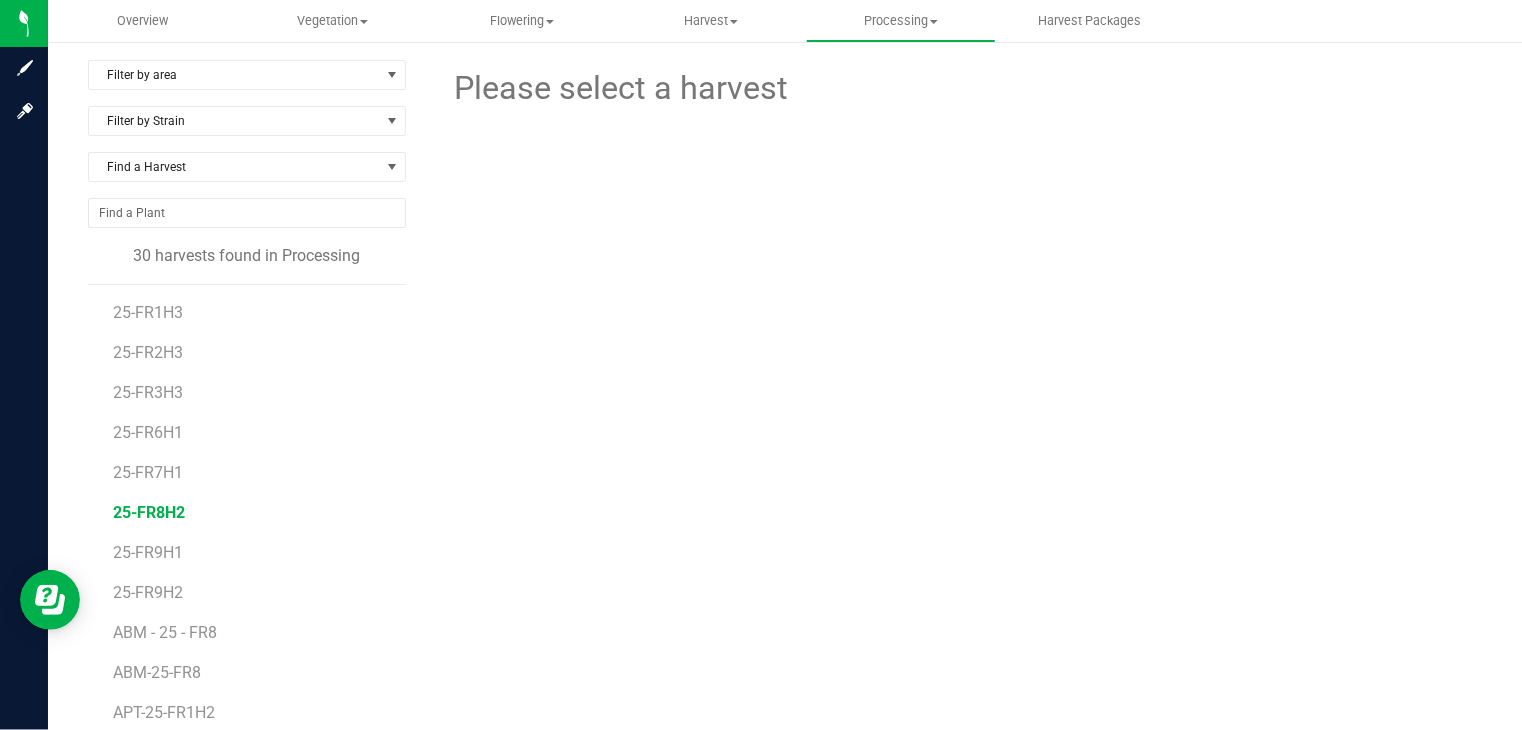click on "25-FR8H2" at bounding box center (149, 512) 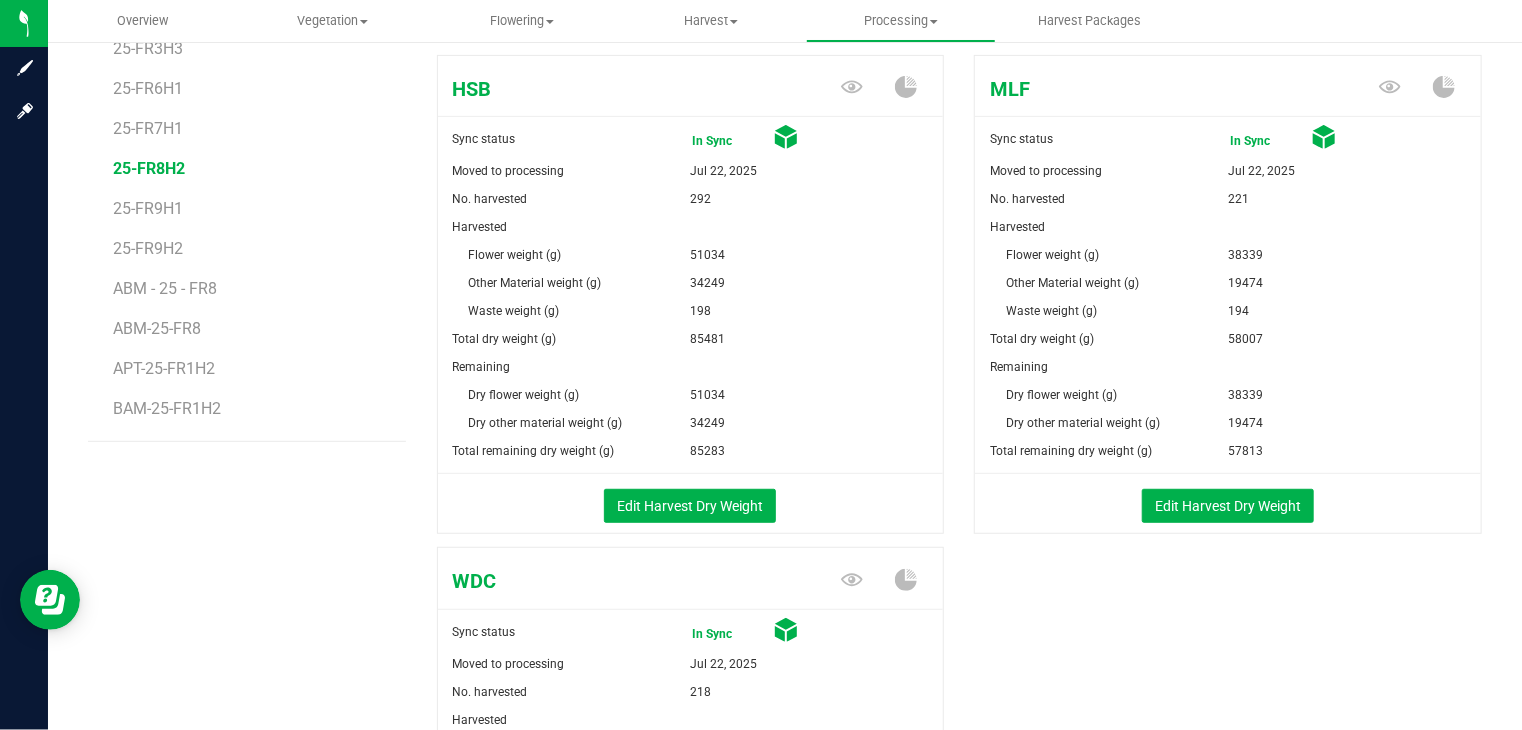scroll, scrollTop: 140, scrollLeft: 0, axis: vertical 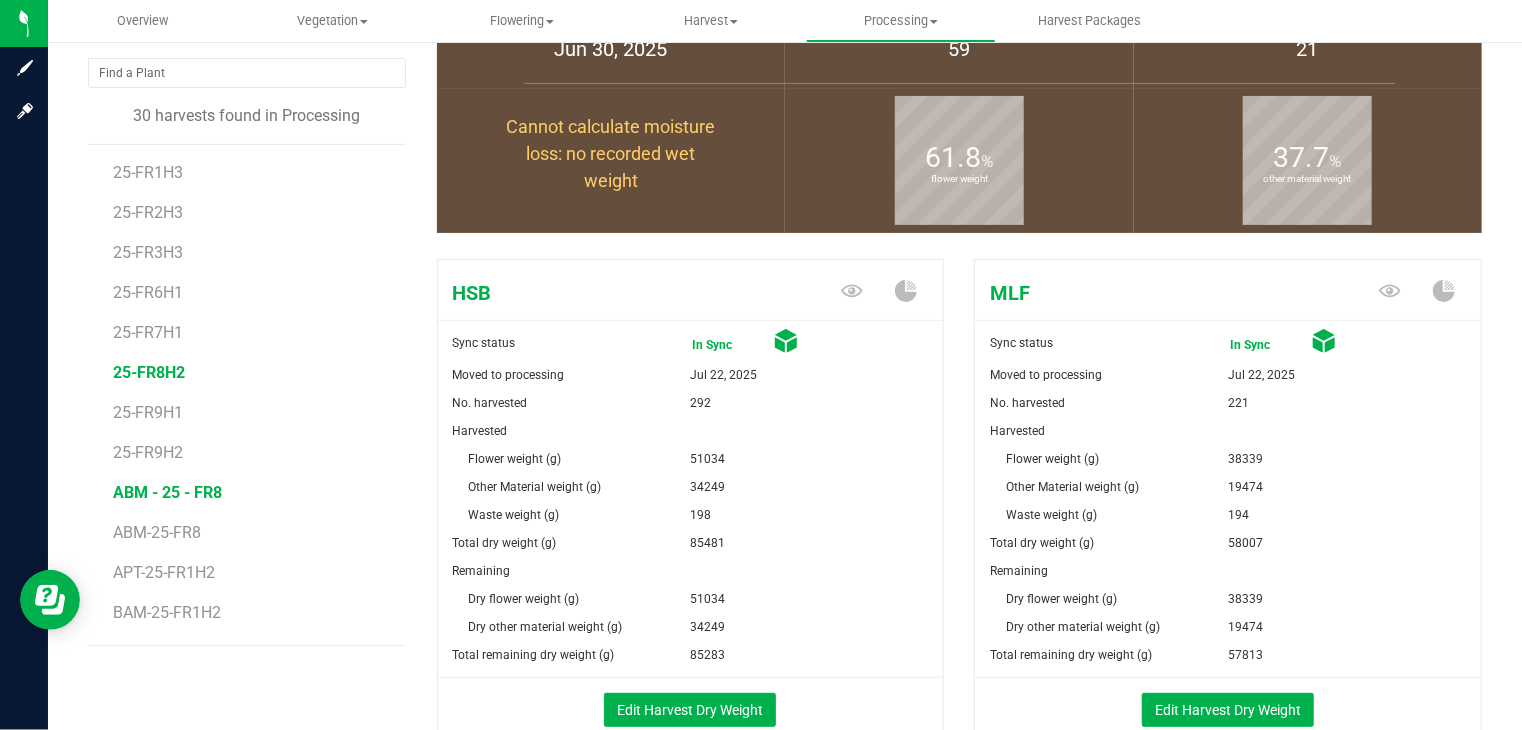click on "ABM - 25 - FR8" at bounding box center (167, 492) 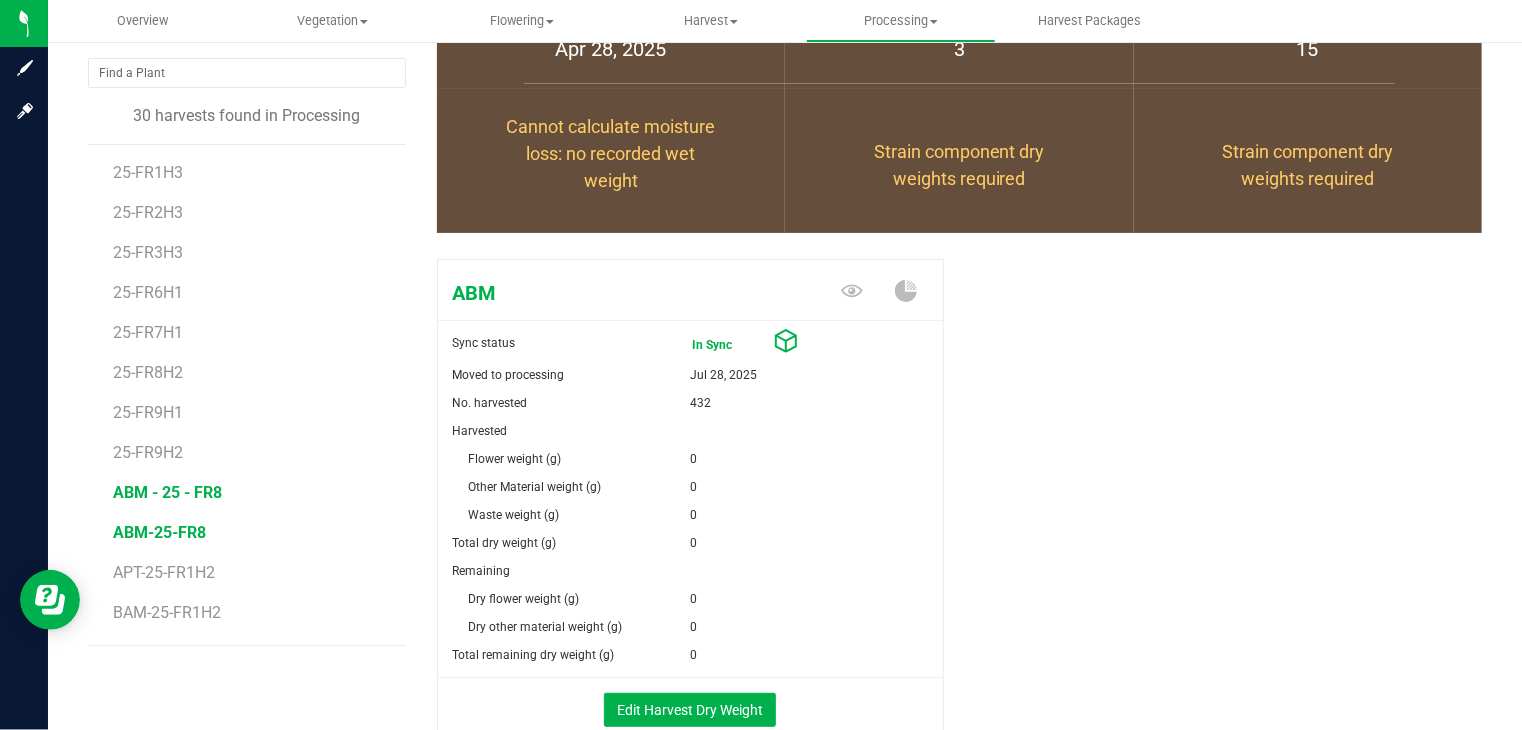 click on "ABM-25-FR8" at bounding box center (159, 532) 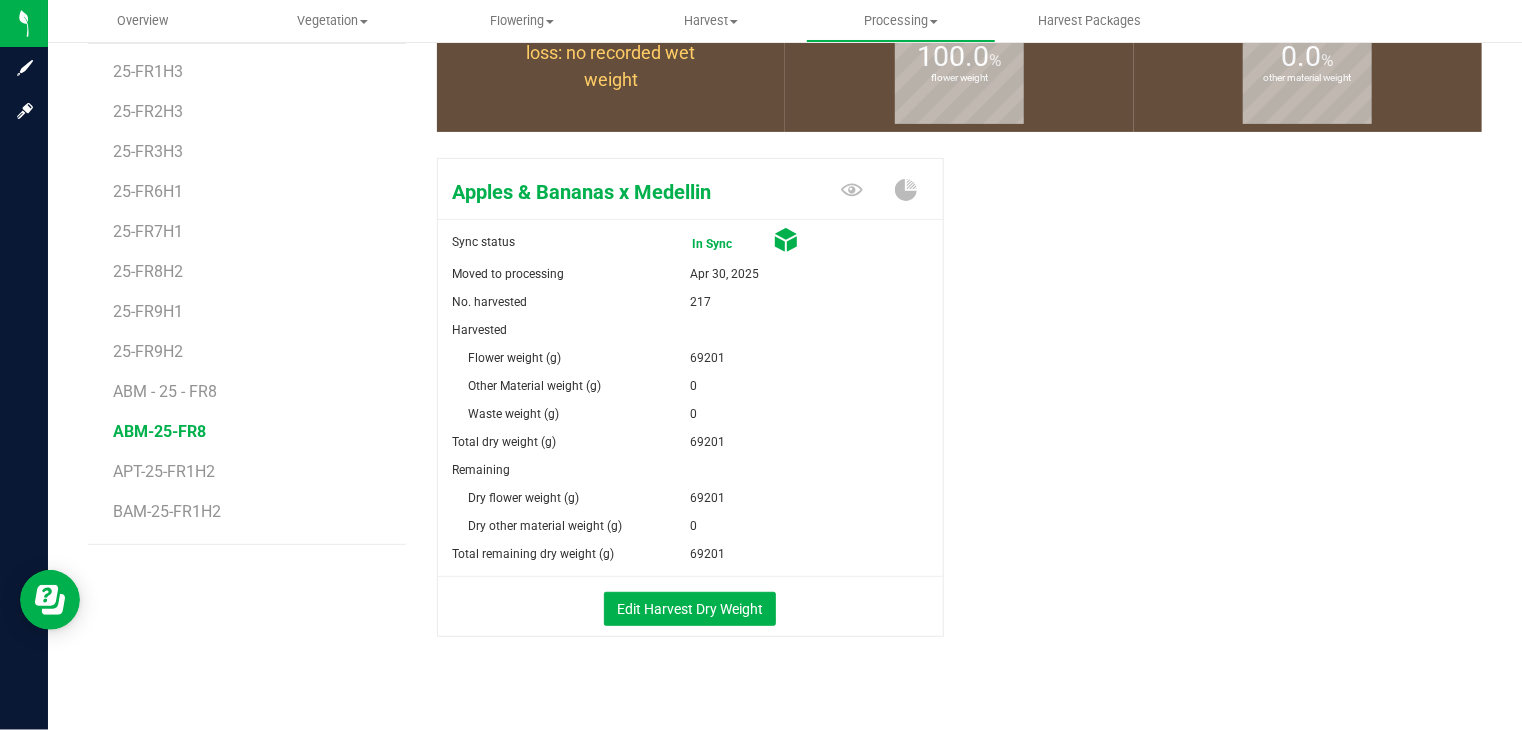 scroll, scrollTop: 243, scrollLeft: 0, axis: vertical 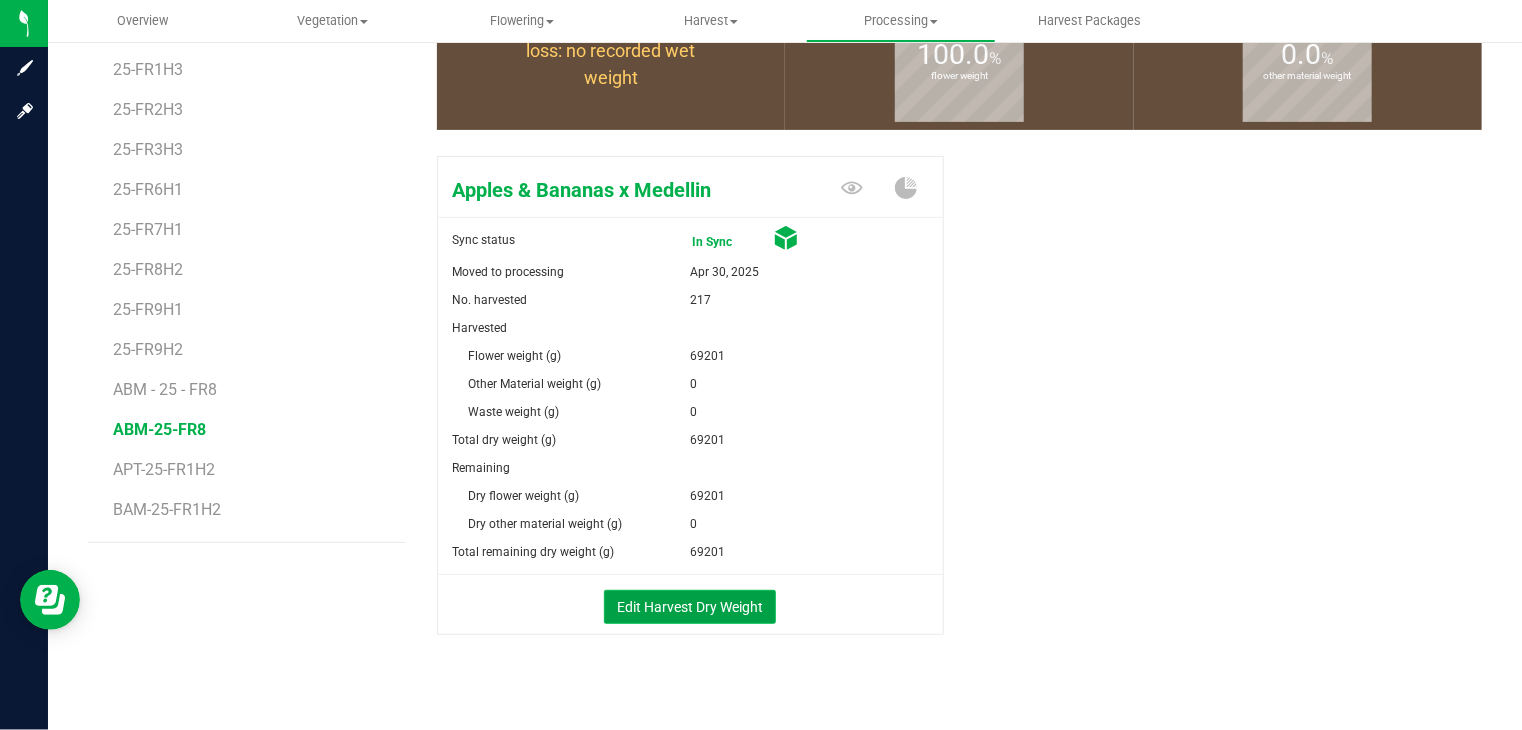 click on "Edit Harvest Dry Weight" at bounding box center [690, 607] 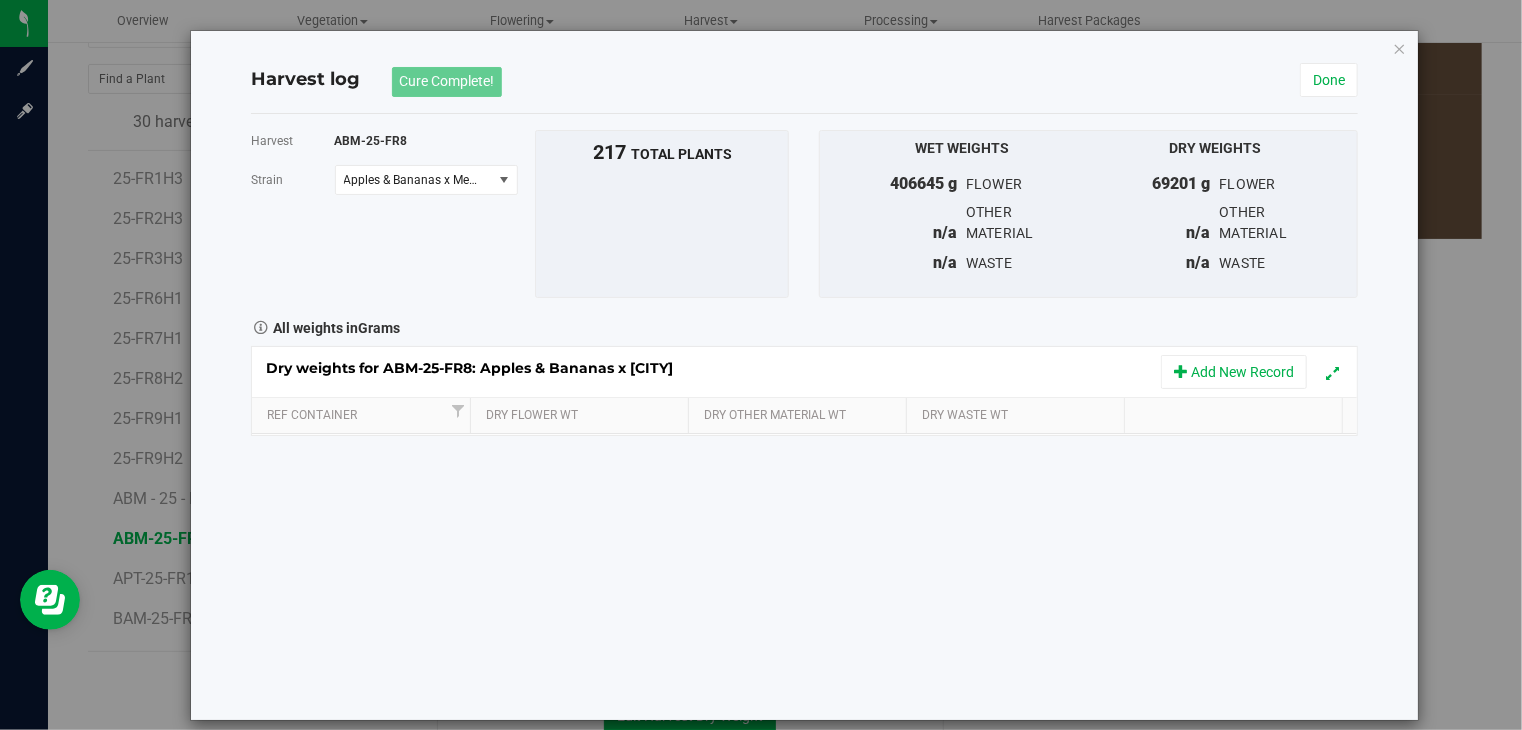 scroll, scrollTop: 243, scrollLeft: 0, axis: vertical 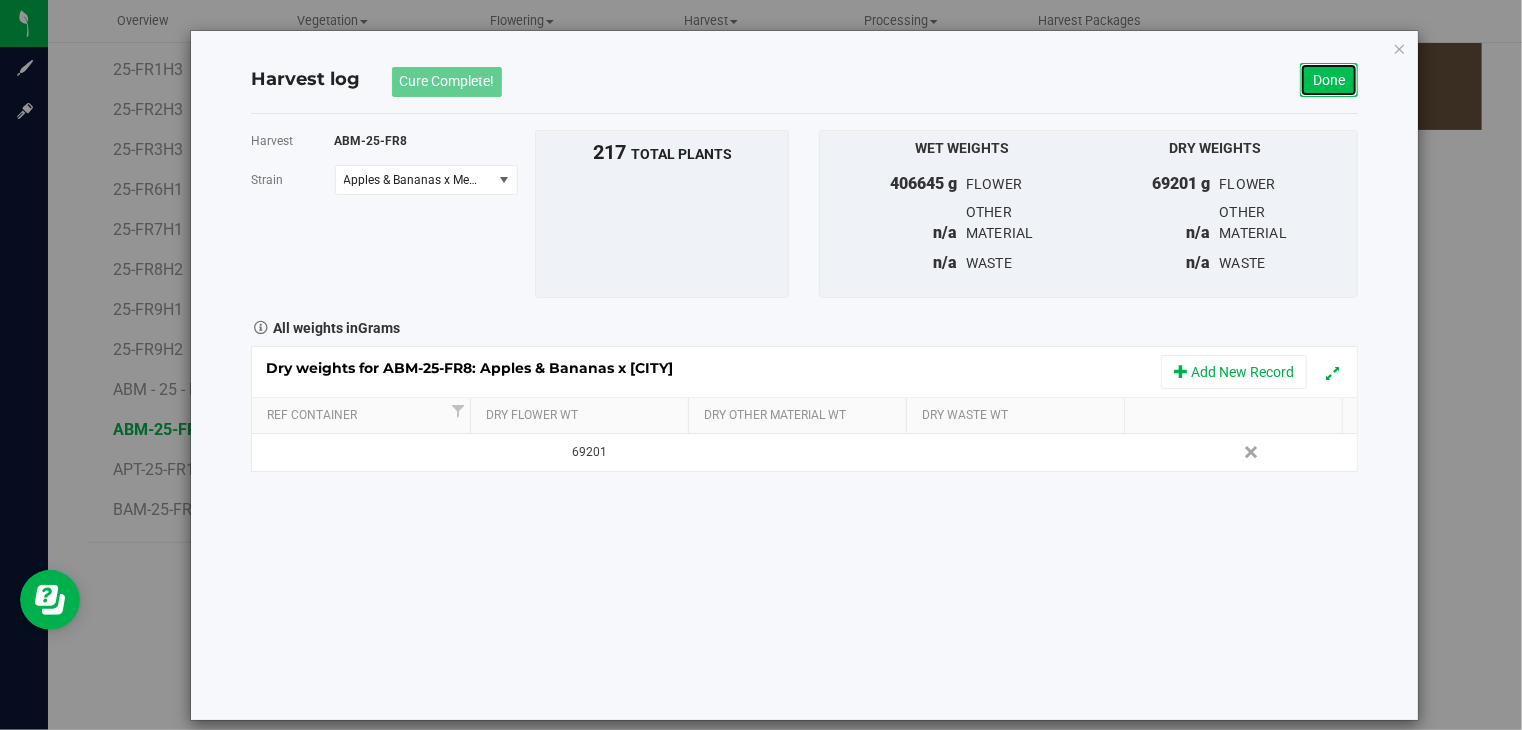 click on "Done" at bounding box center [1329, 80] 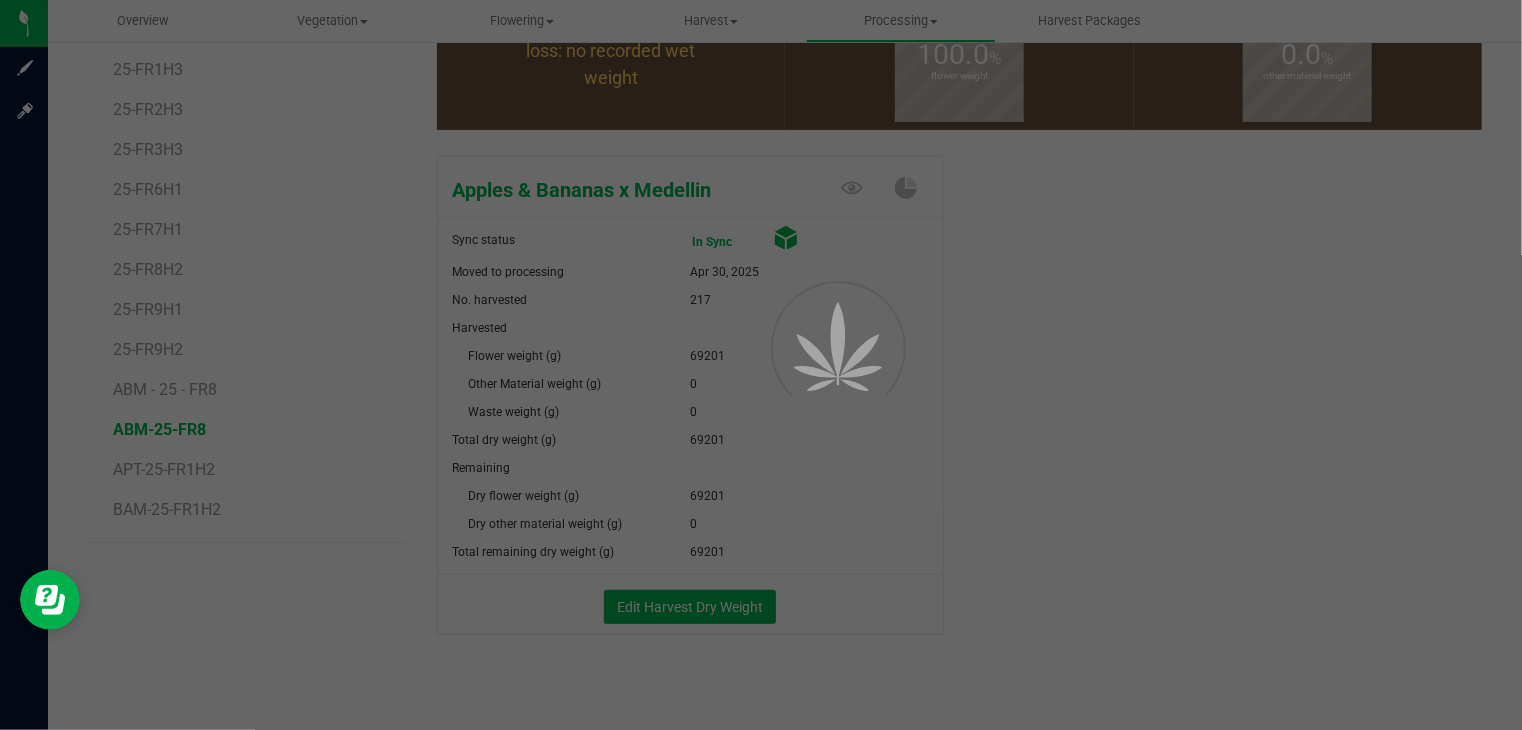 scroll, scrollTop: 0, scrollLeft: 0, axis: both 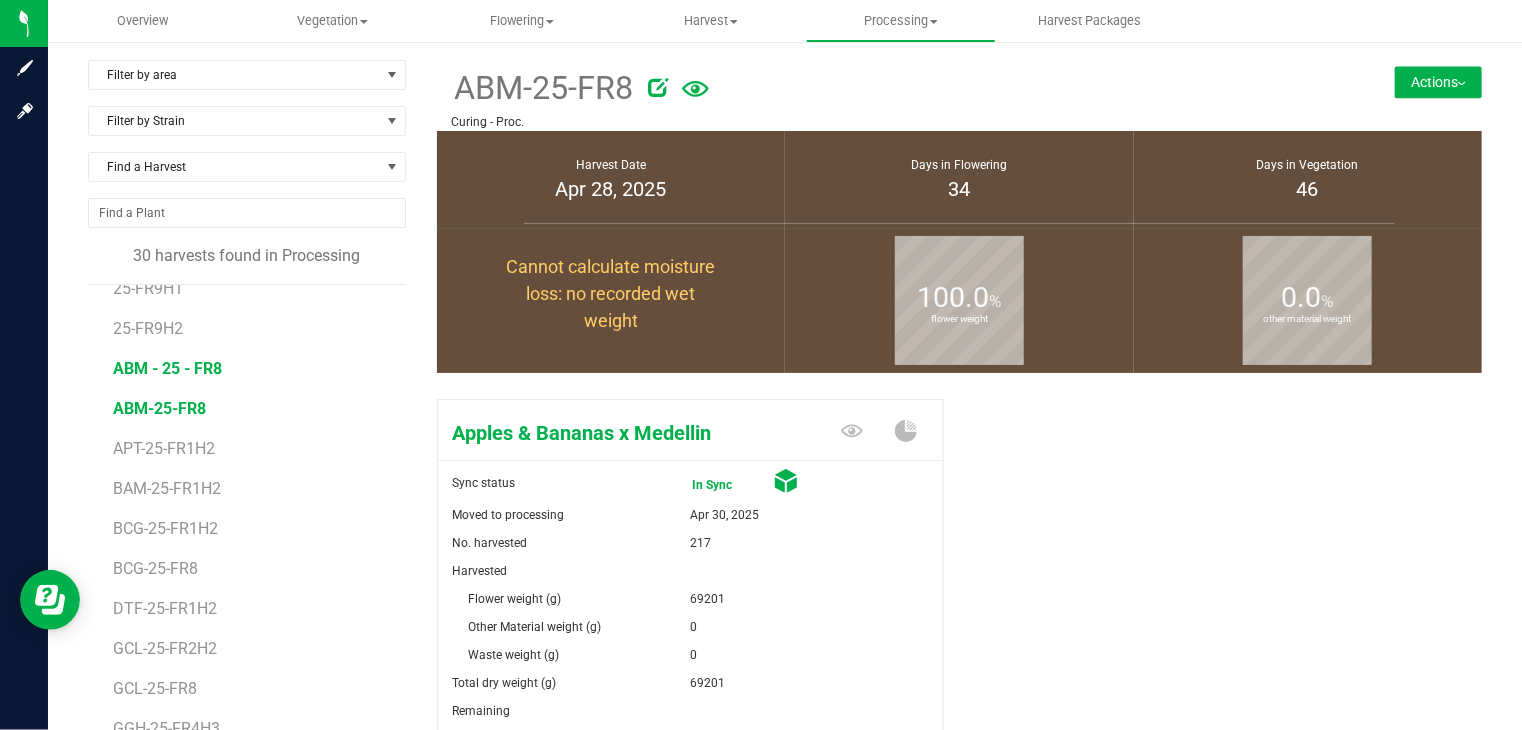 click on "ABM - 25 - FR8" at bounding box center [167, 368] 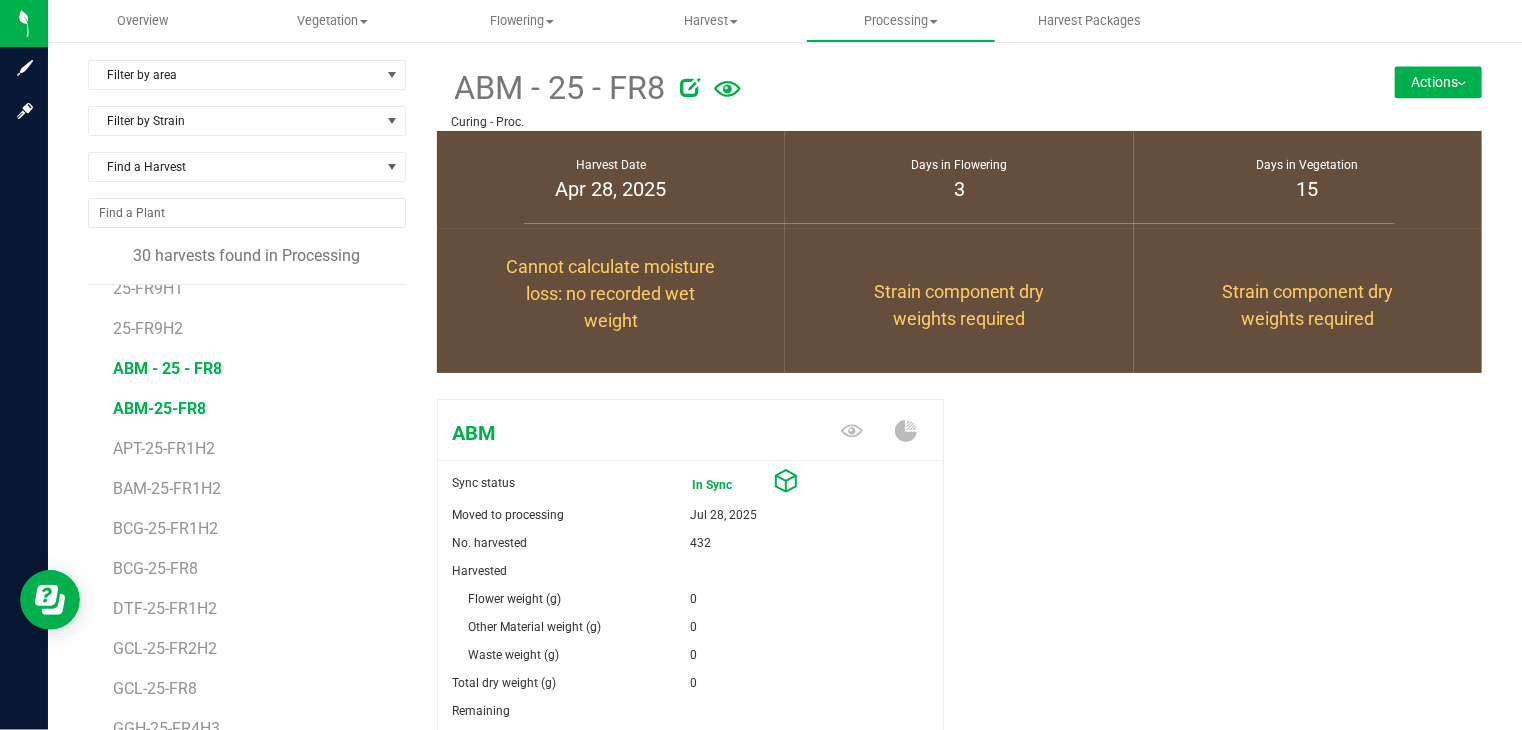 click on "ABM-25-FR8" at bounding box center [159, 408] 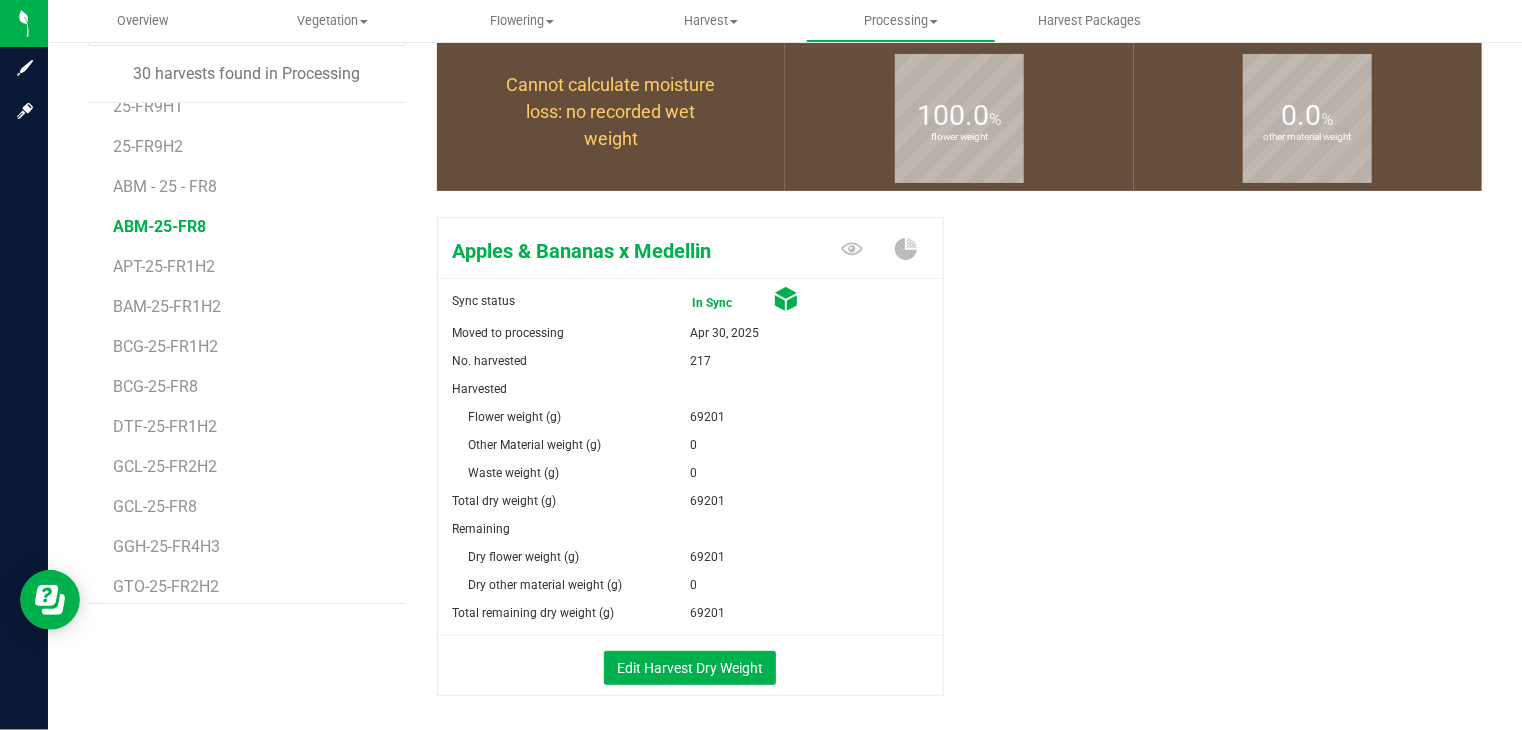 scroll, scrollTop: 181, scrollLeft: 0, axis: vertical 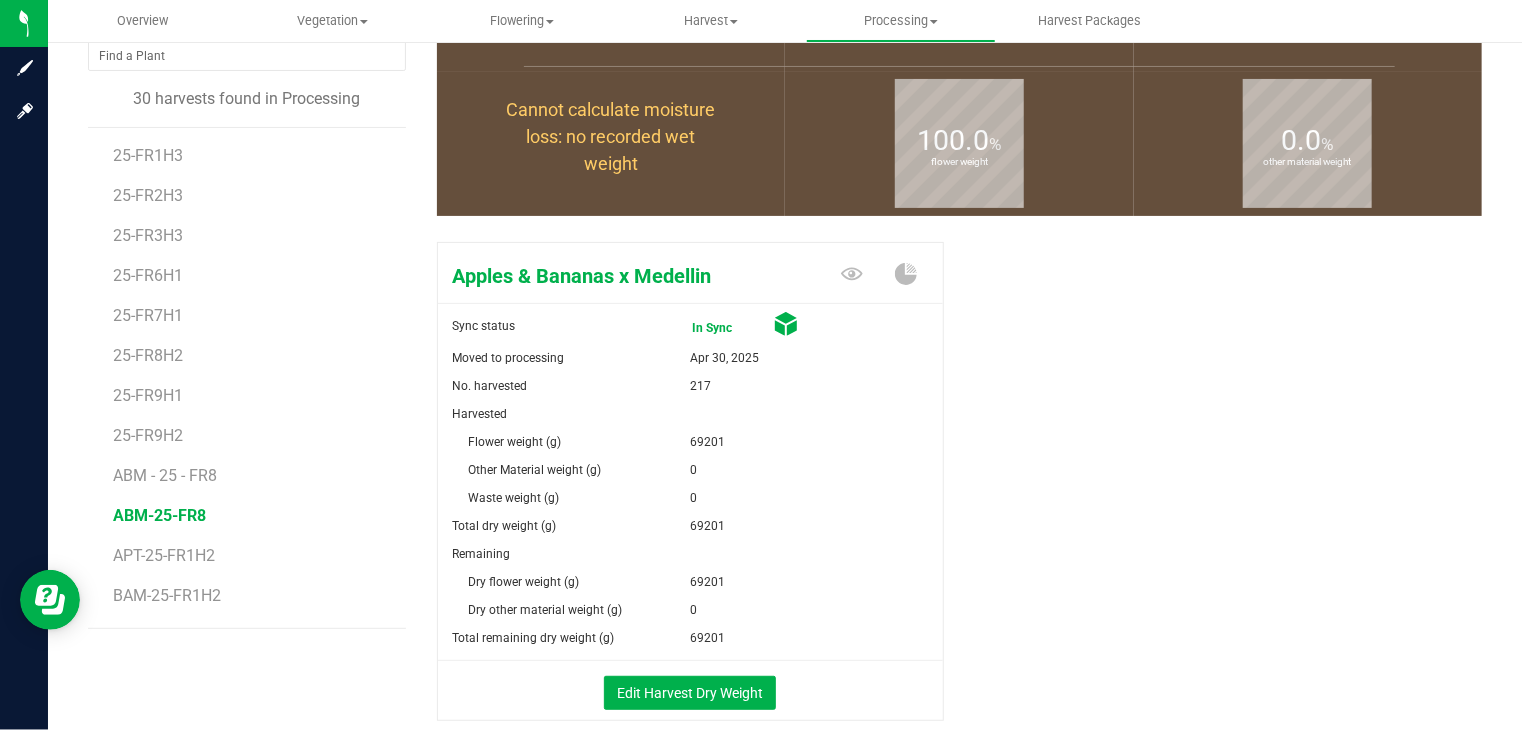 click on "ABM-25-FR8" at bounding box center (159, 515) 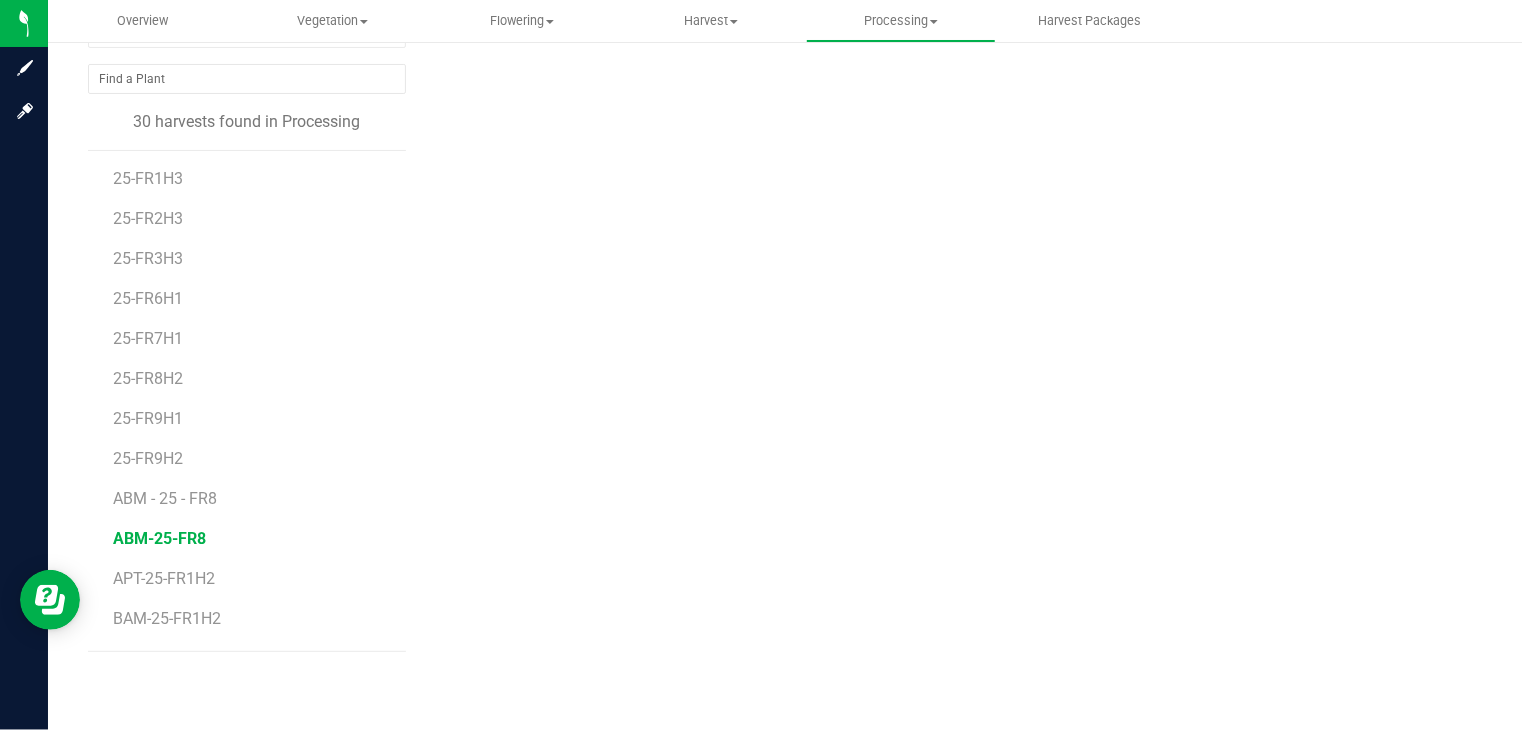 click on "ABM-25-FR8" at bounding box center (159, 538) 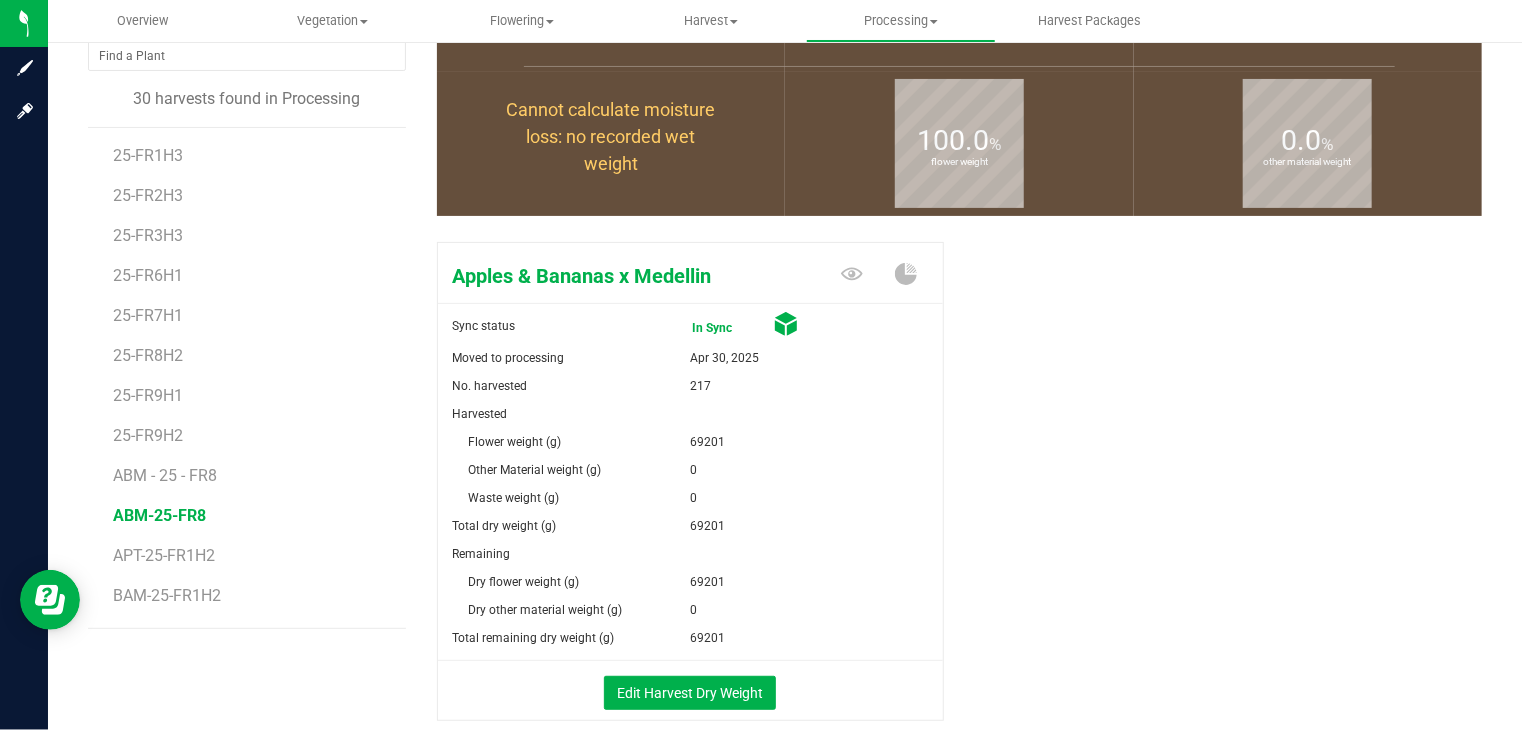 scroll, scrollTop: 0, scrollLeft: 0, axis: both 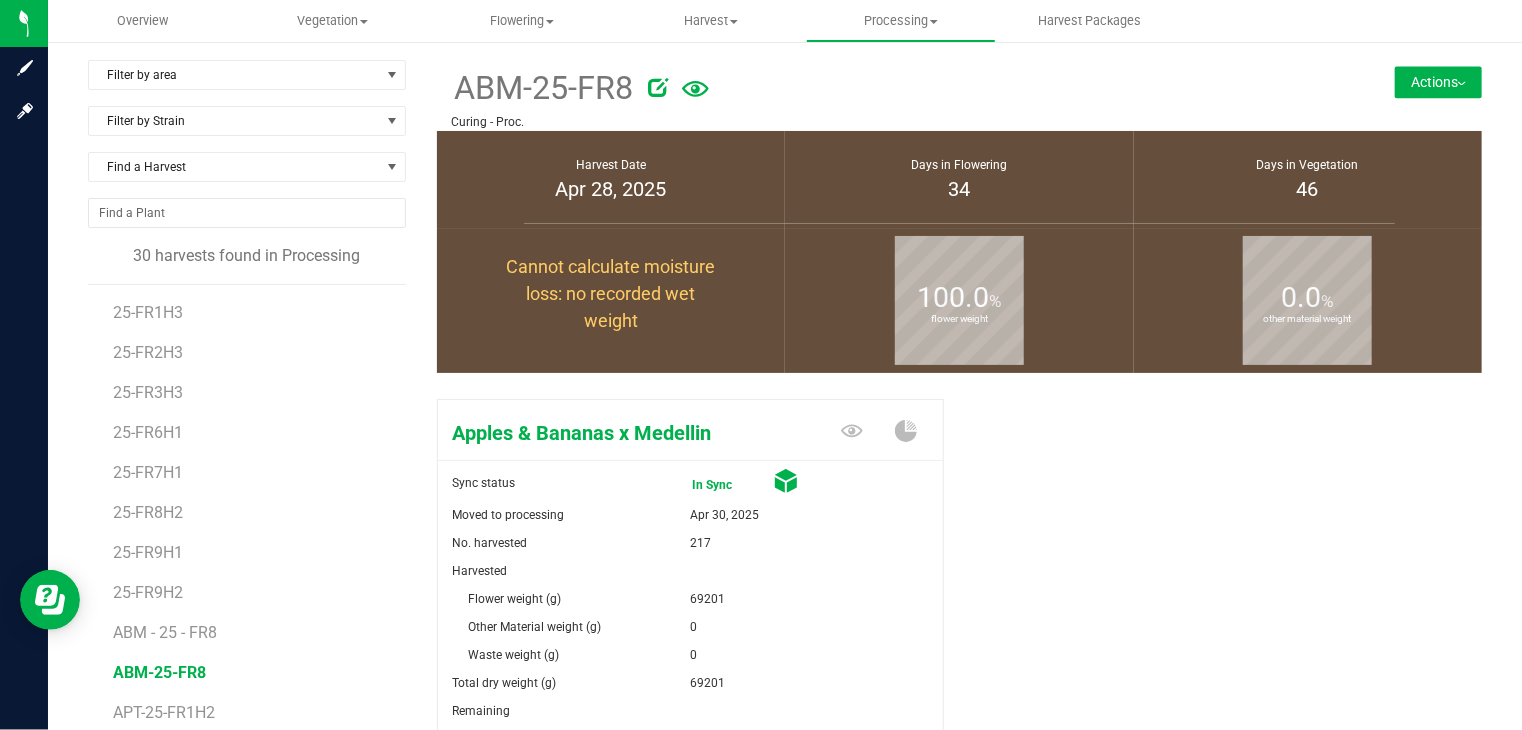 click at bounding box center (658, 87) 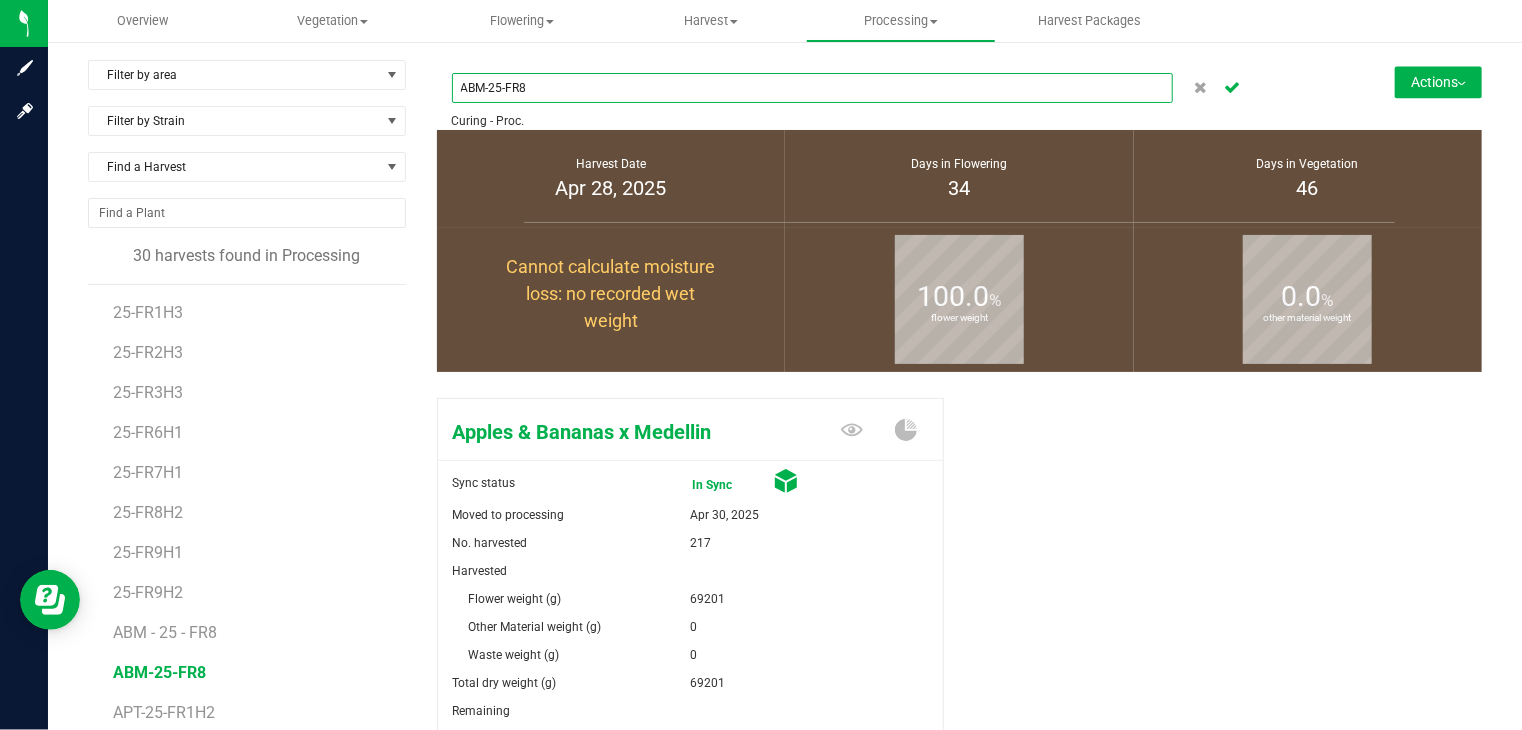click on "ABM-25-FR8" at bounding box center [812, 88] 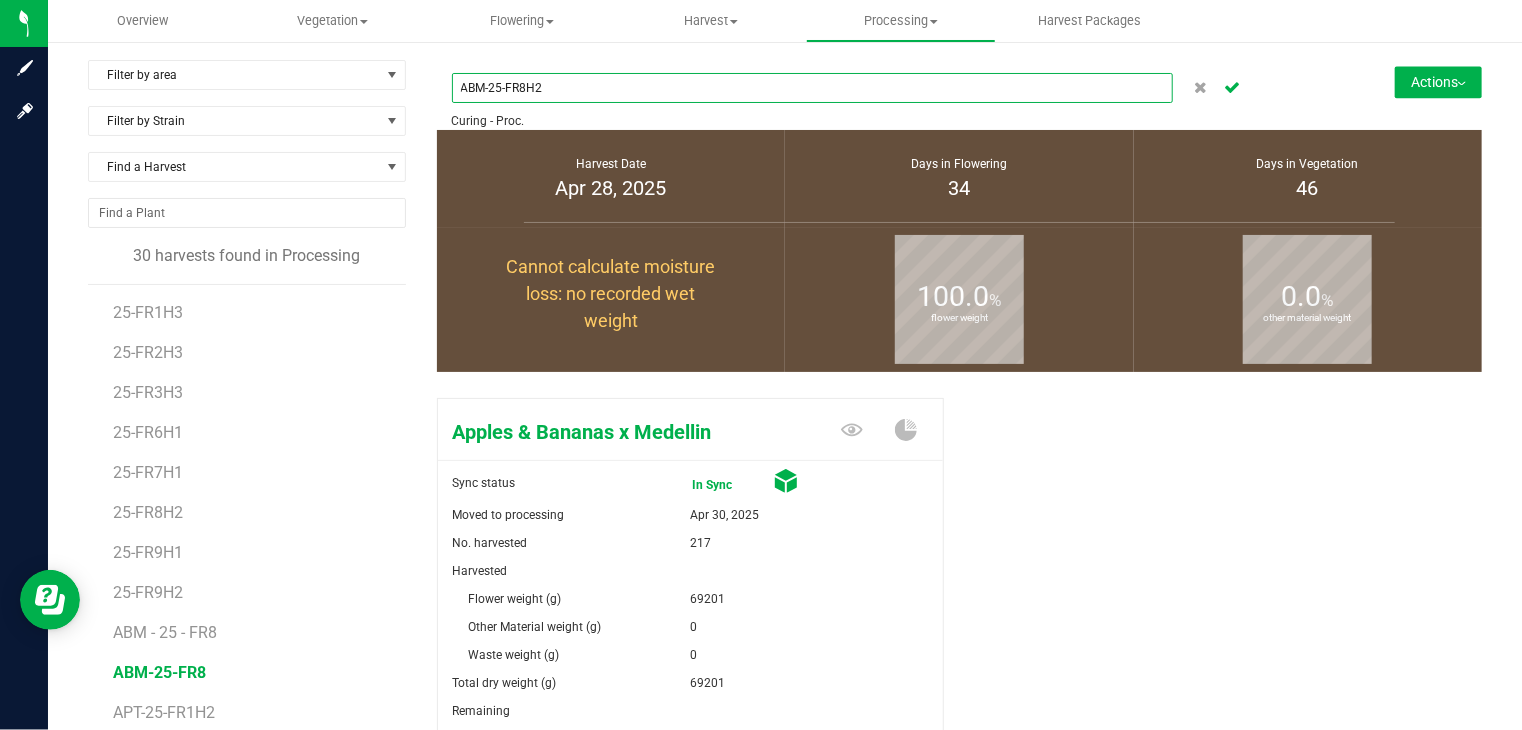 scroll, scrollTop: 0, scrollLeft: 0, axis: both 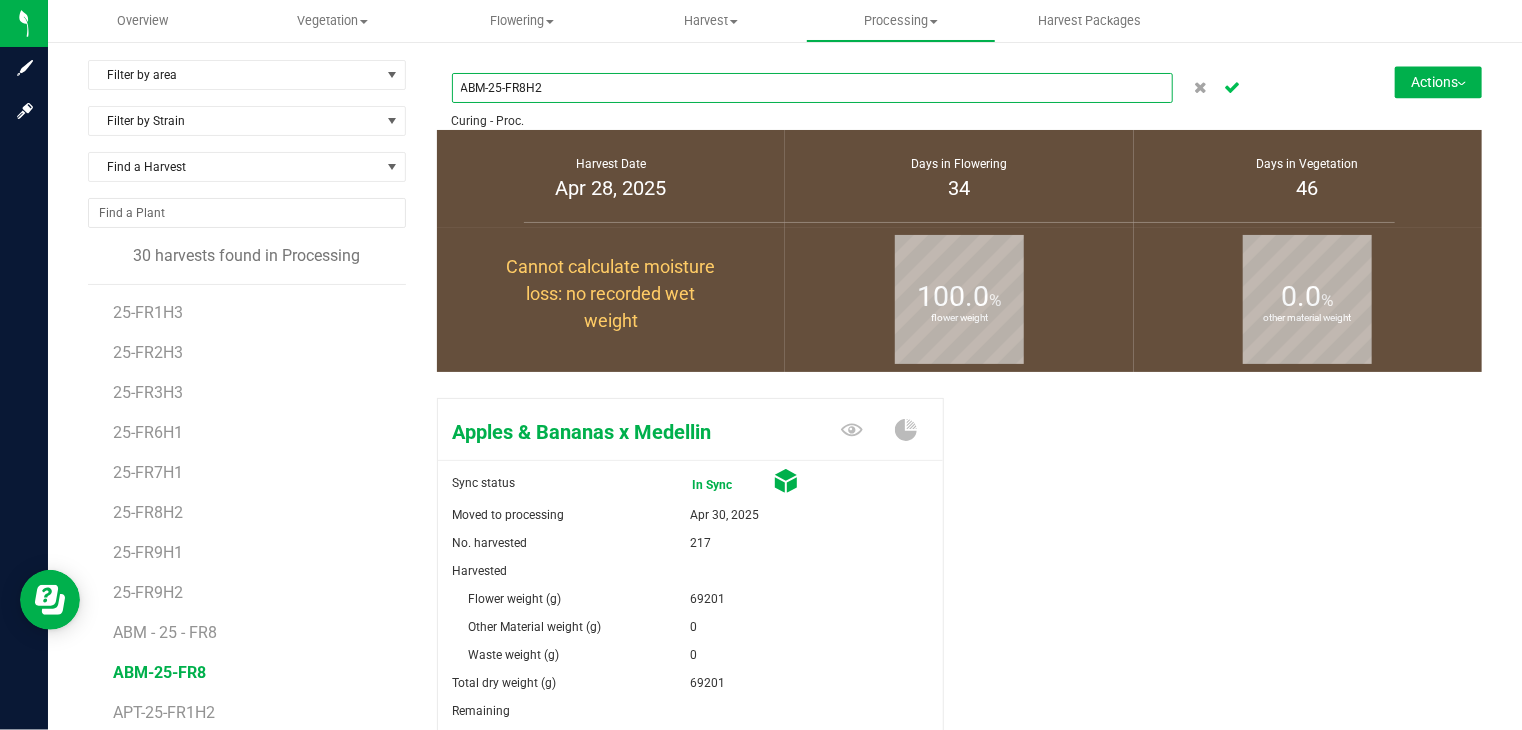 type on "ABM-25-FR8H2" 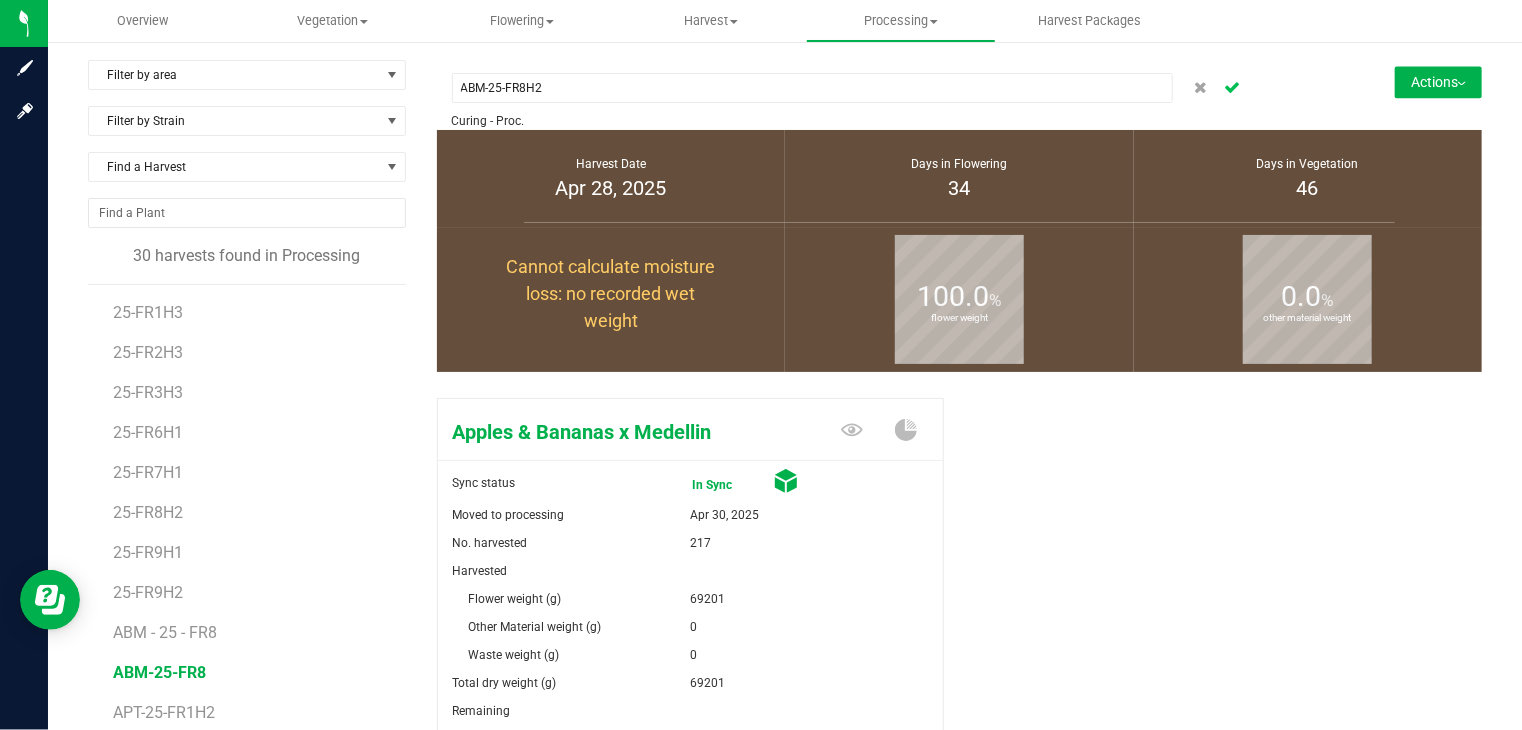 click 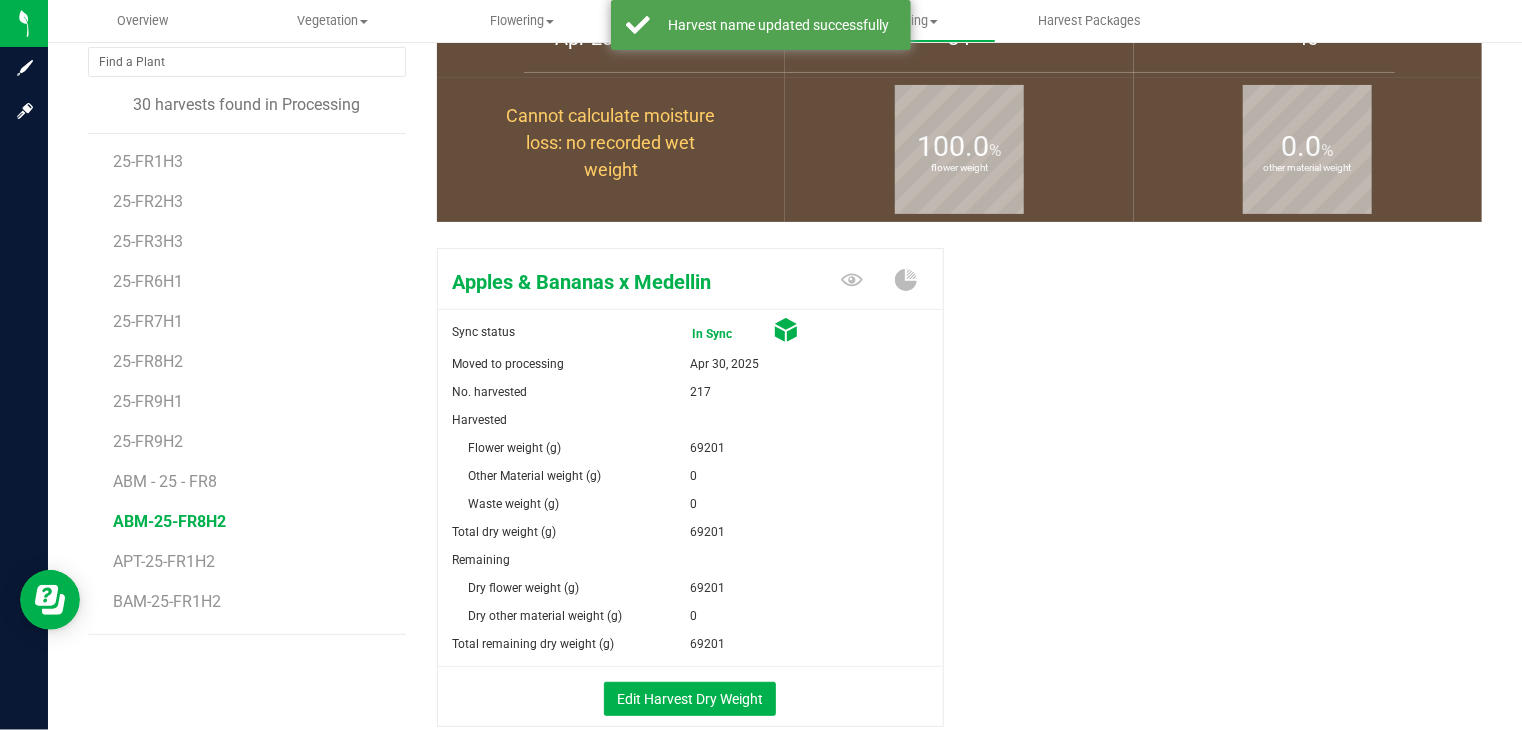 scroll, scrollTop: 230, scrollLeft: 0, axis: vertical 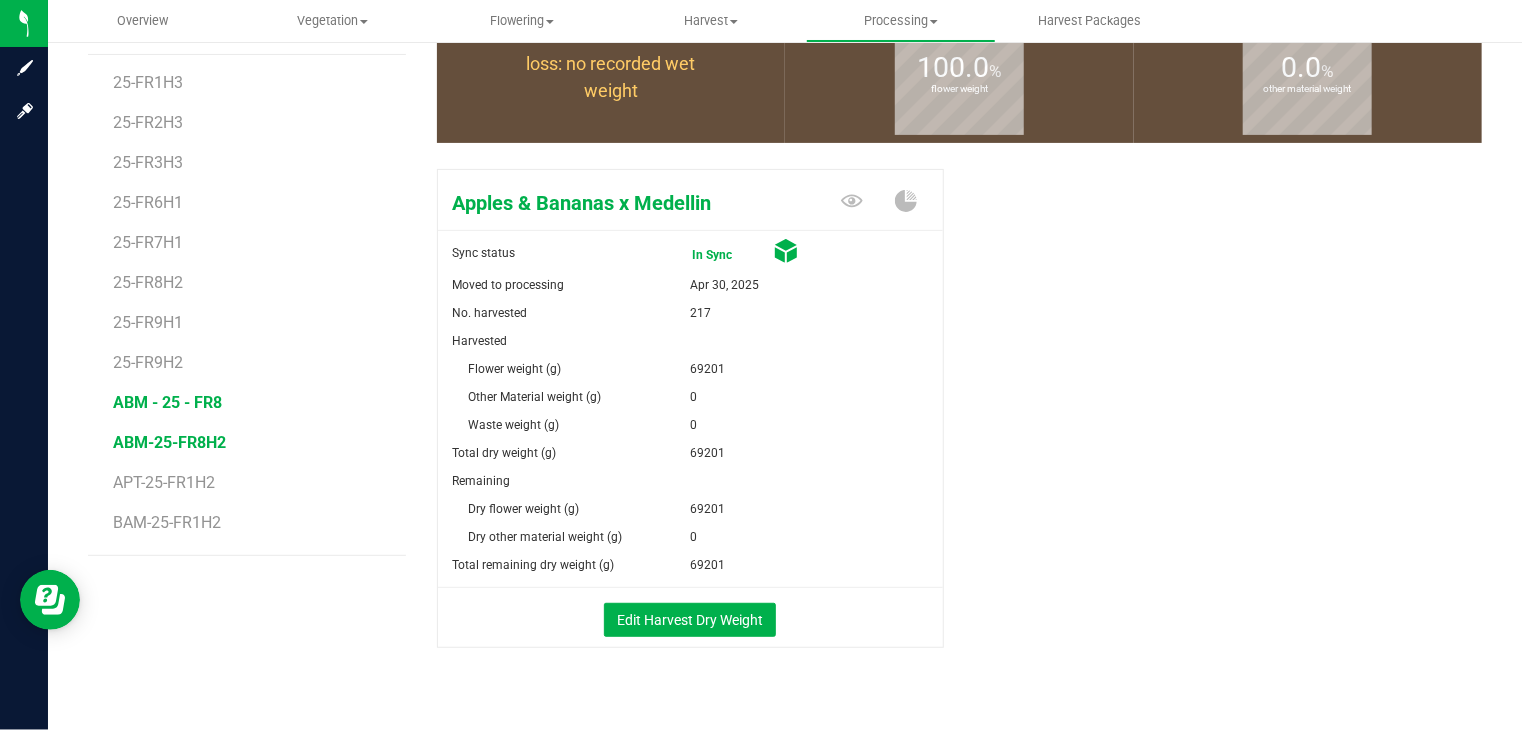 click on "ABM - 25 - FR8" at bounding box center (167, 402) 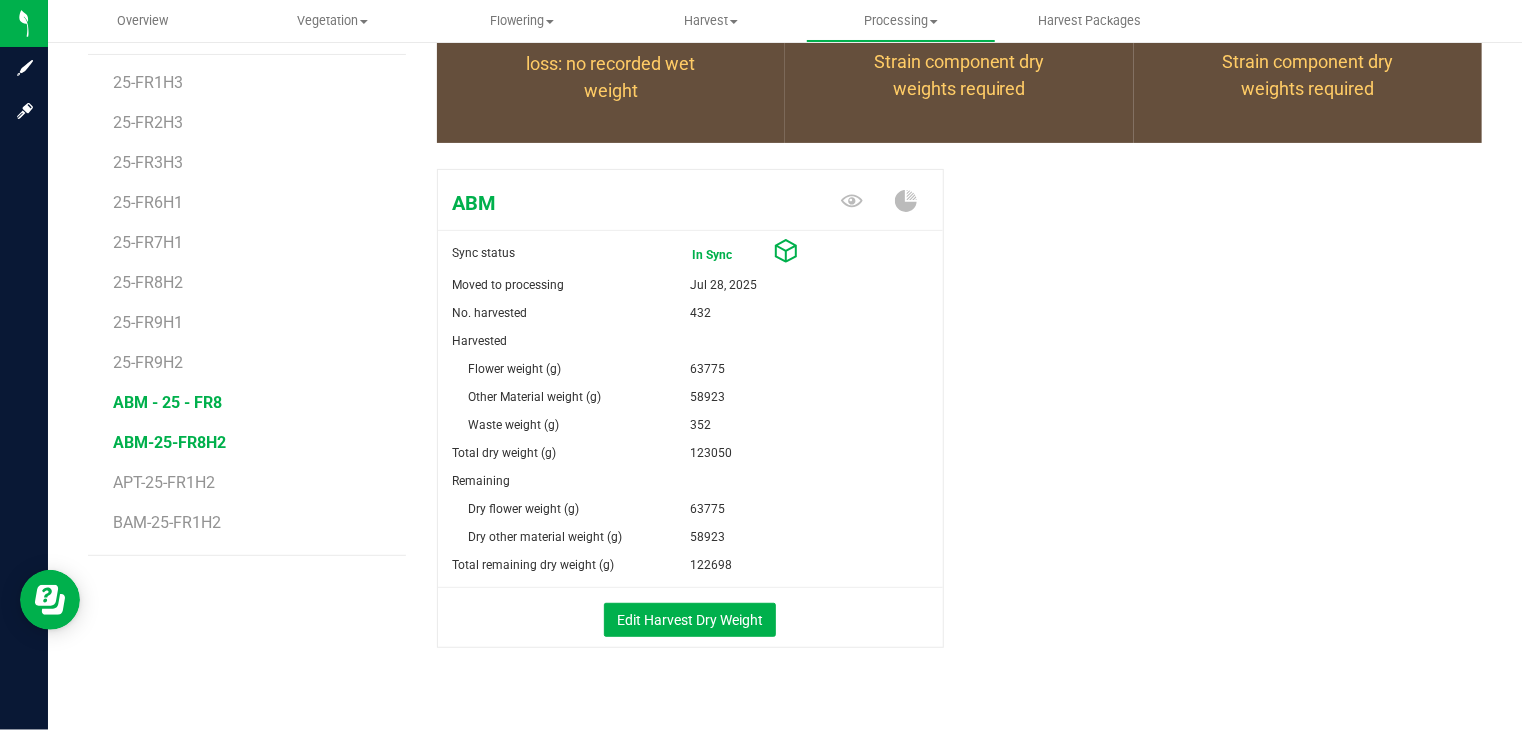 click on "ABM-25-FR8H2" at bounding box center (169, 442) 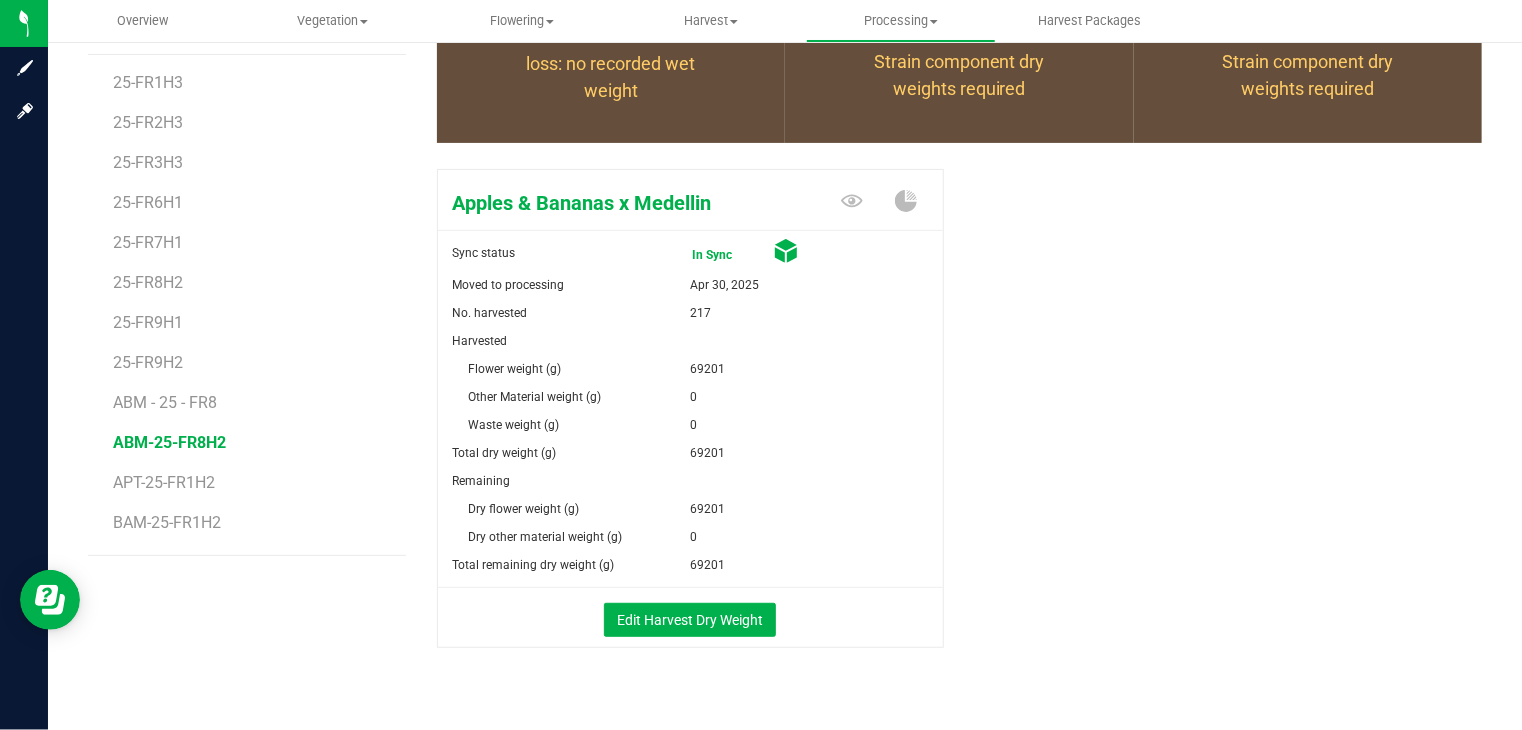 scroll, scrollTop: 0, scrollLeft: 0, axis: both 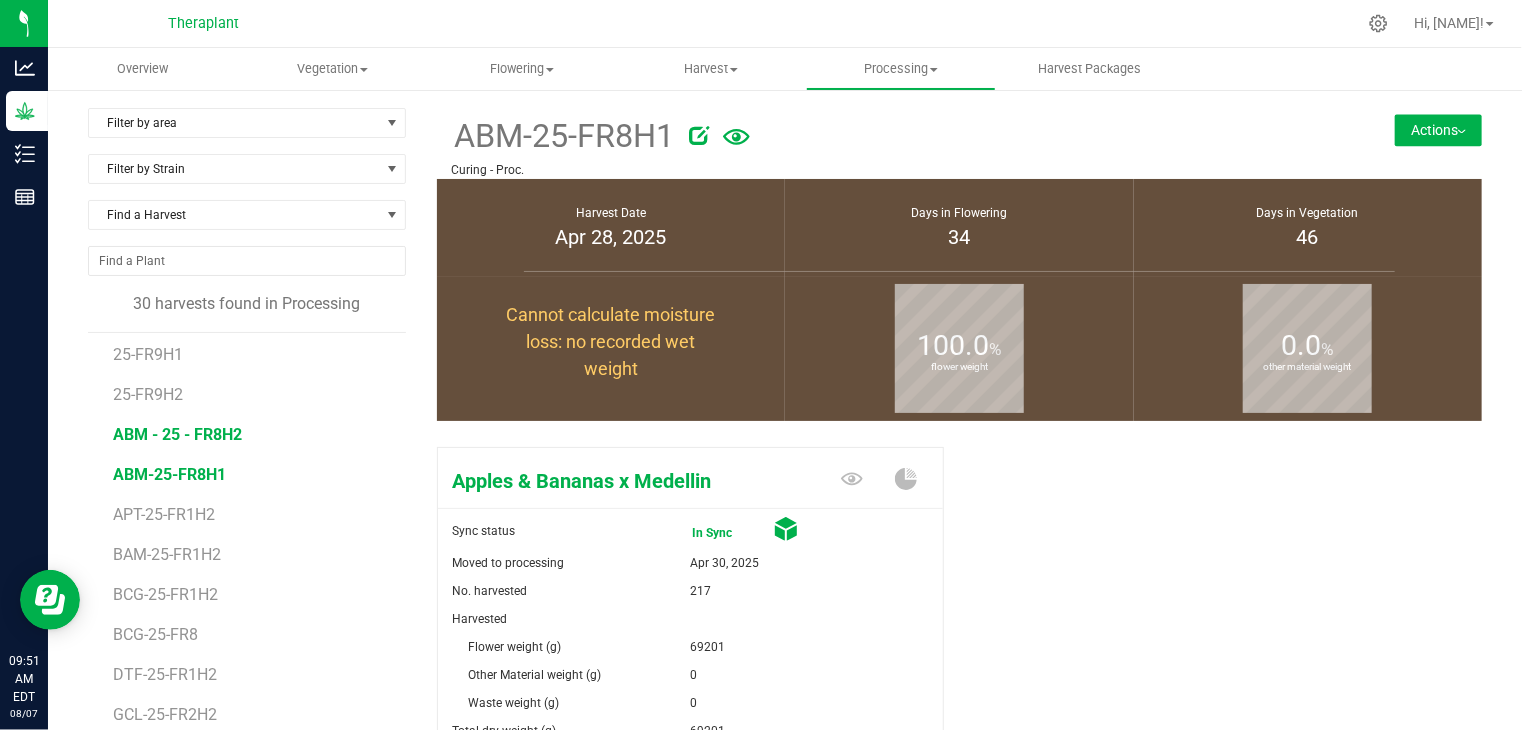 click on "ABM - 25 - FR8H2" at bounding box center [177, 434] 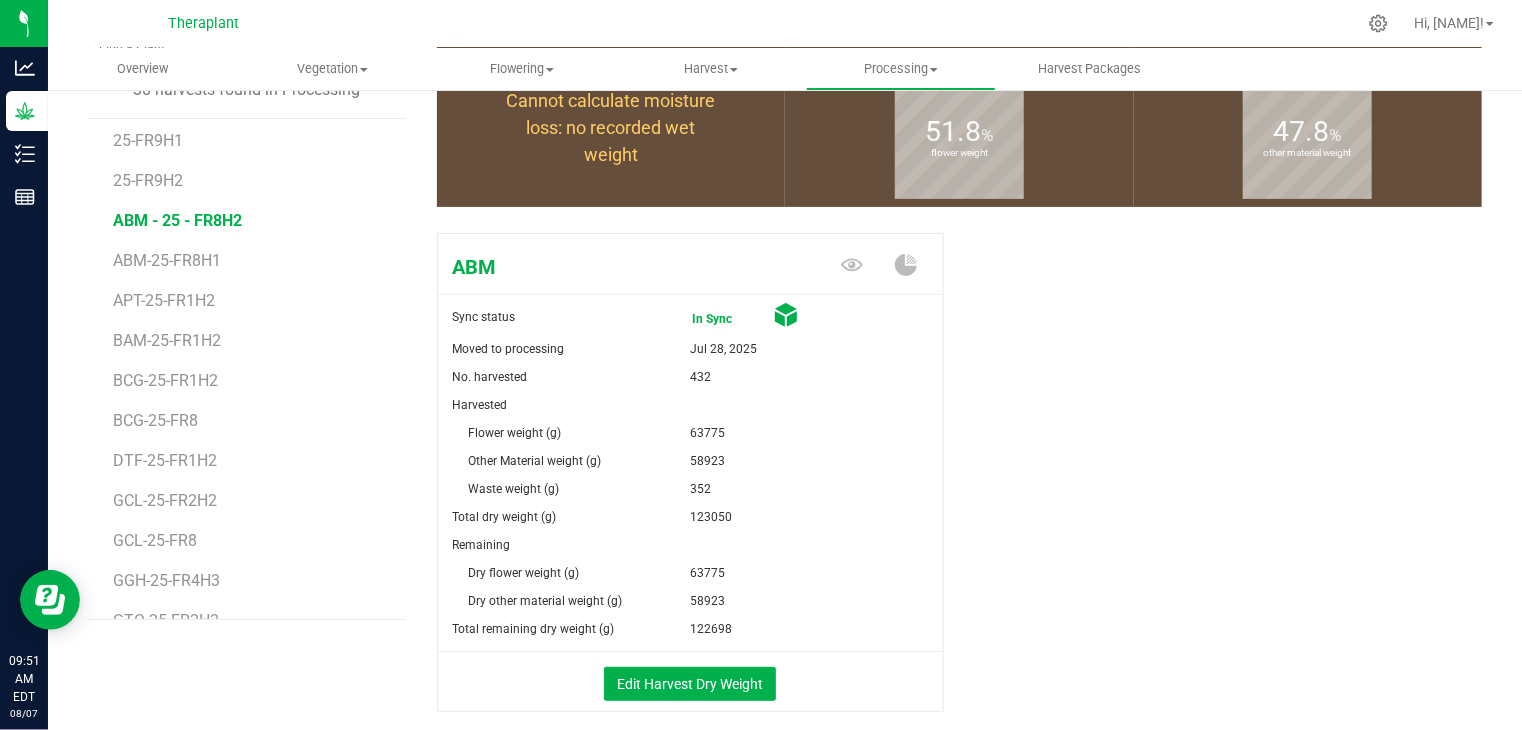 scroll, scrollTop: 215, scrollLeft: 0, axis: vertical 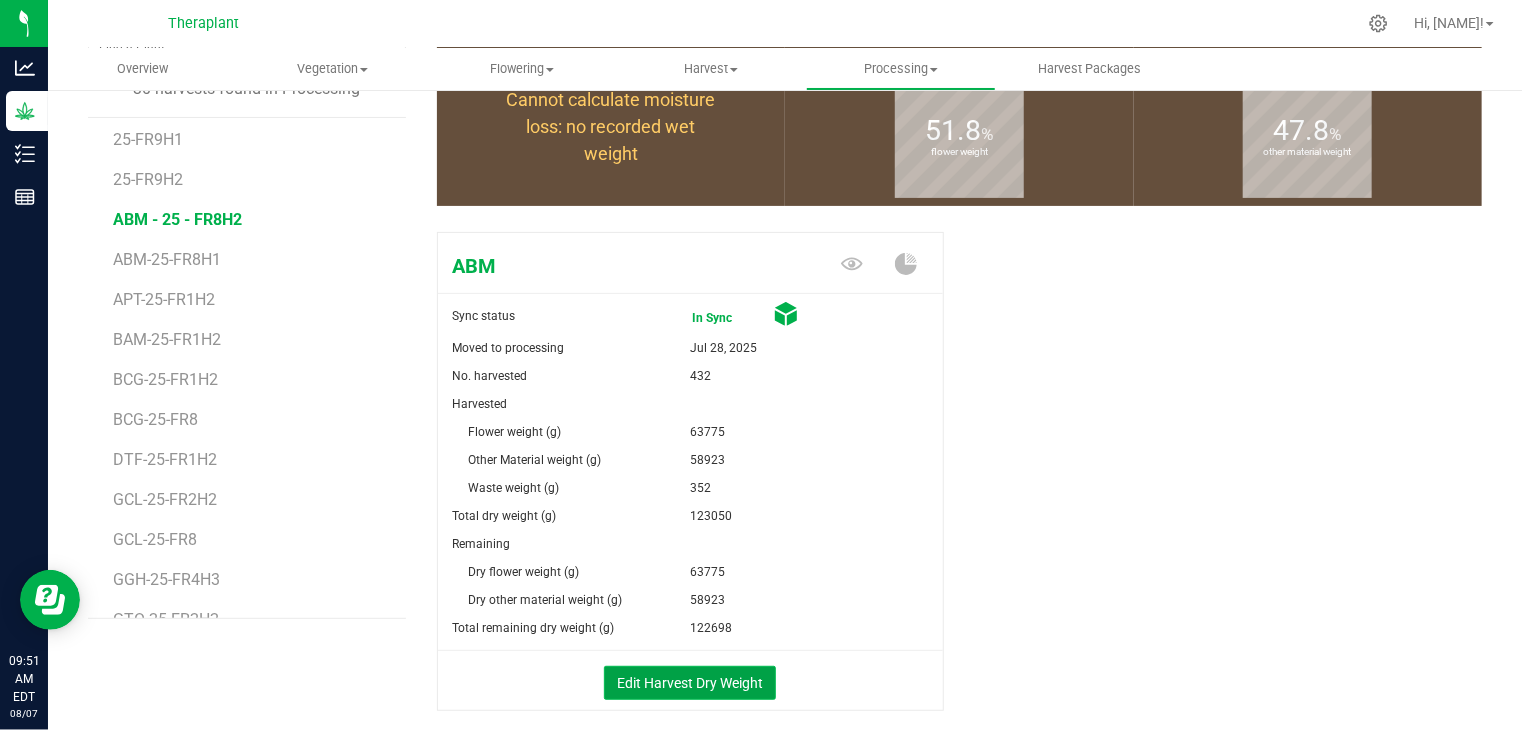click on "Edit Harvest Dry Weight" at bounding box center [690, 683] 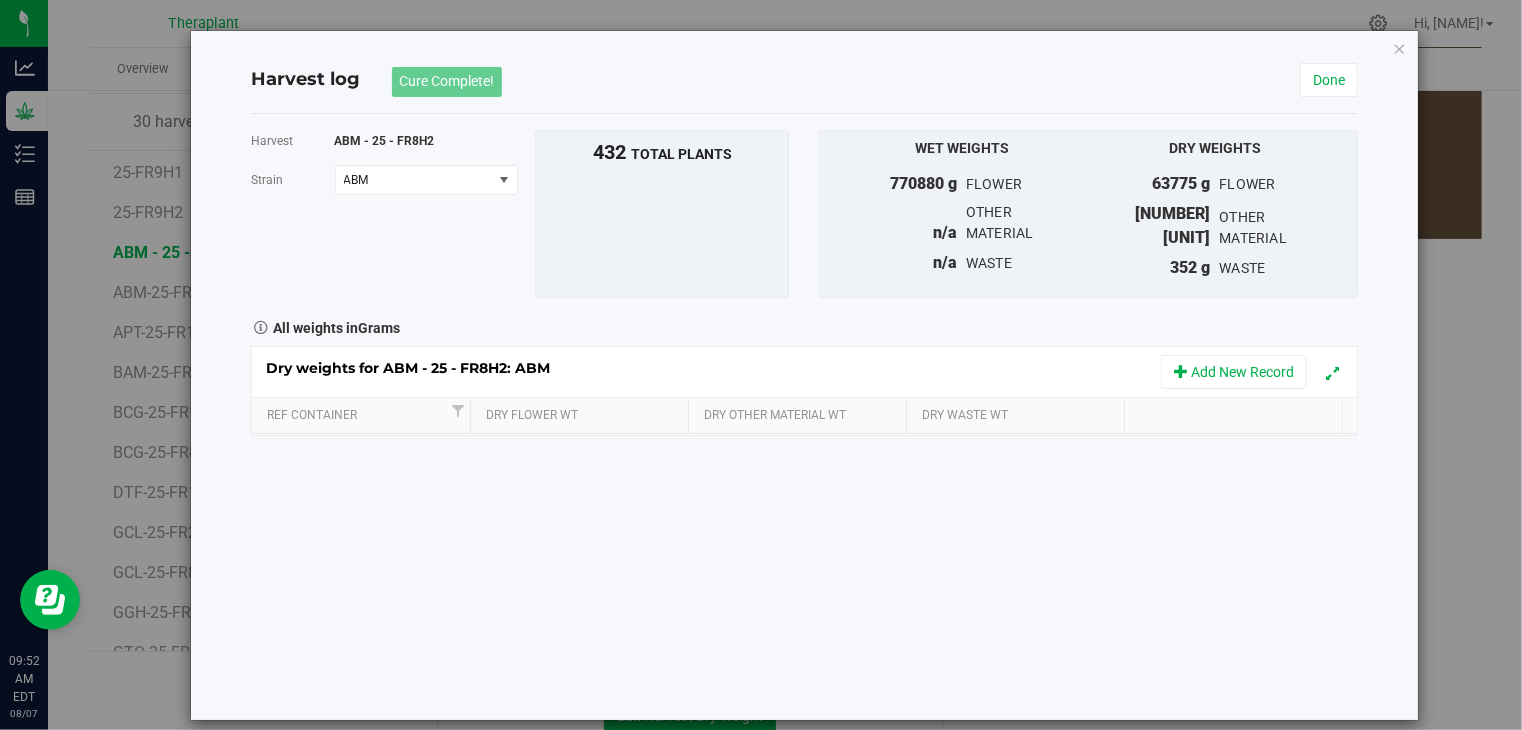 scroll, scrollTop: 215, scrollLeft: 0, axis: vertical 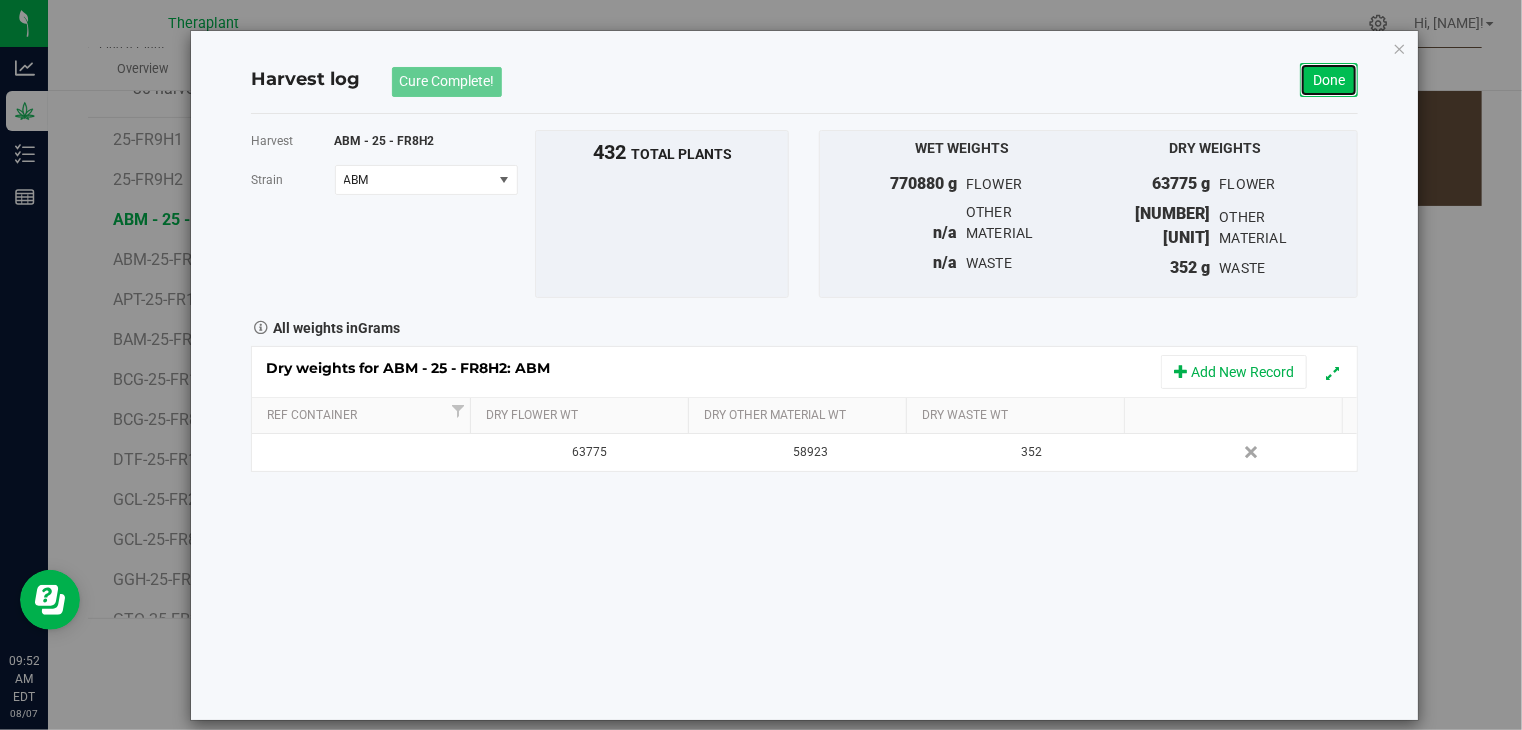click on "Done" at bounding box center [1329, 80] 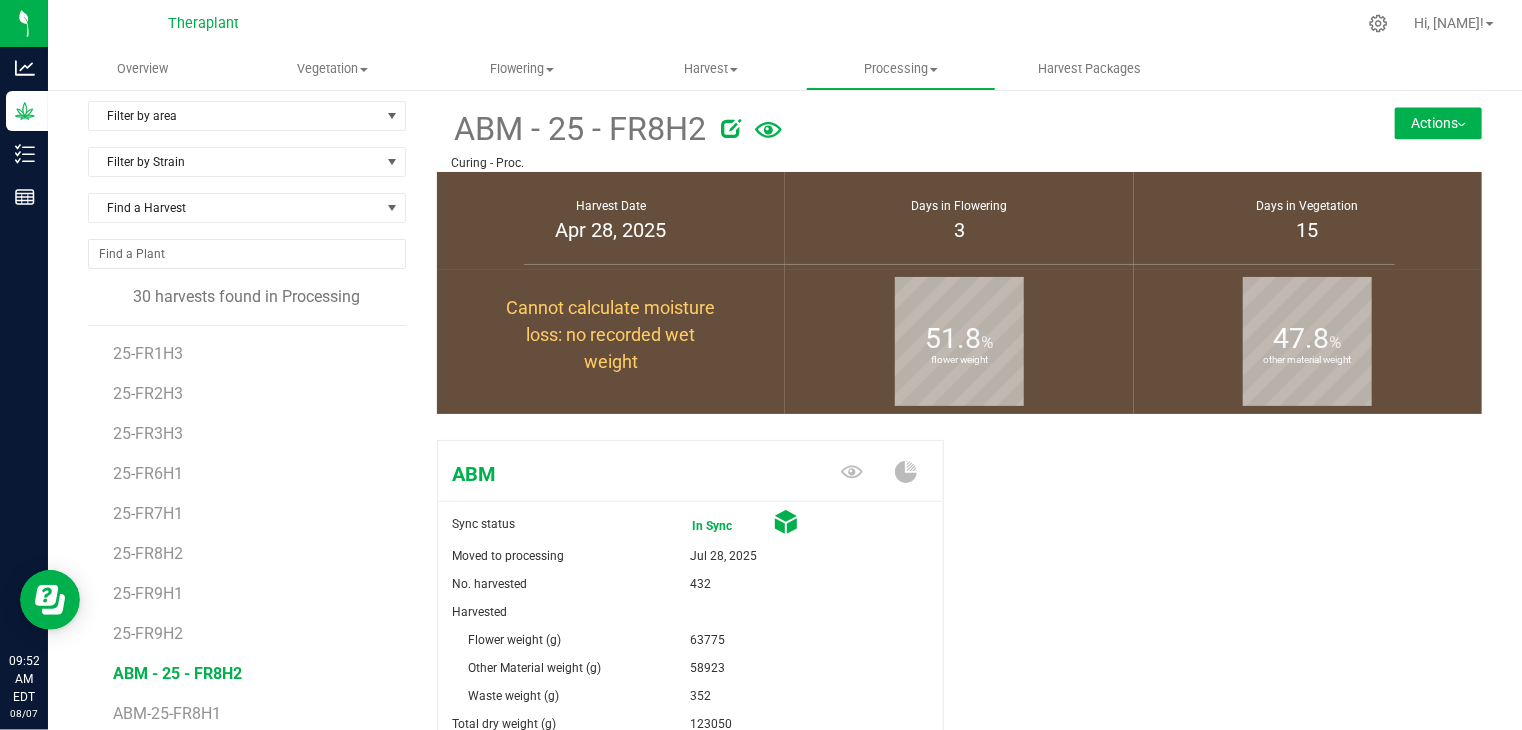 scroll, scrollTop: 0, scrollLeft: 0, axis: both 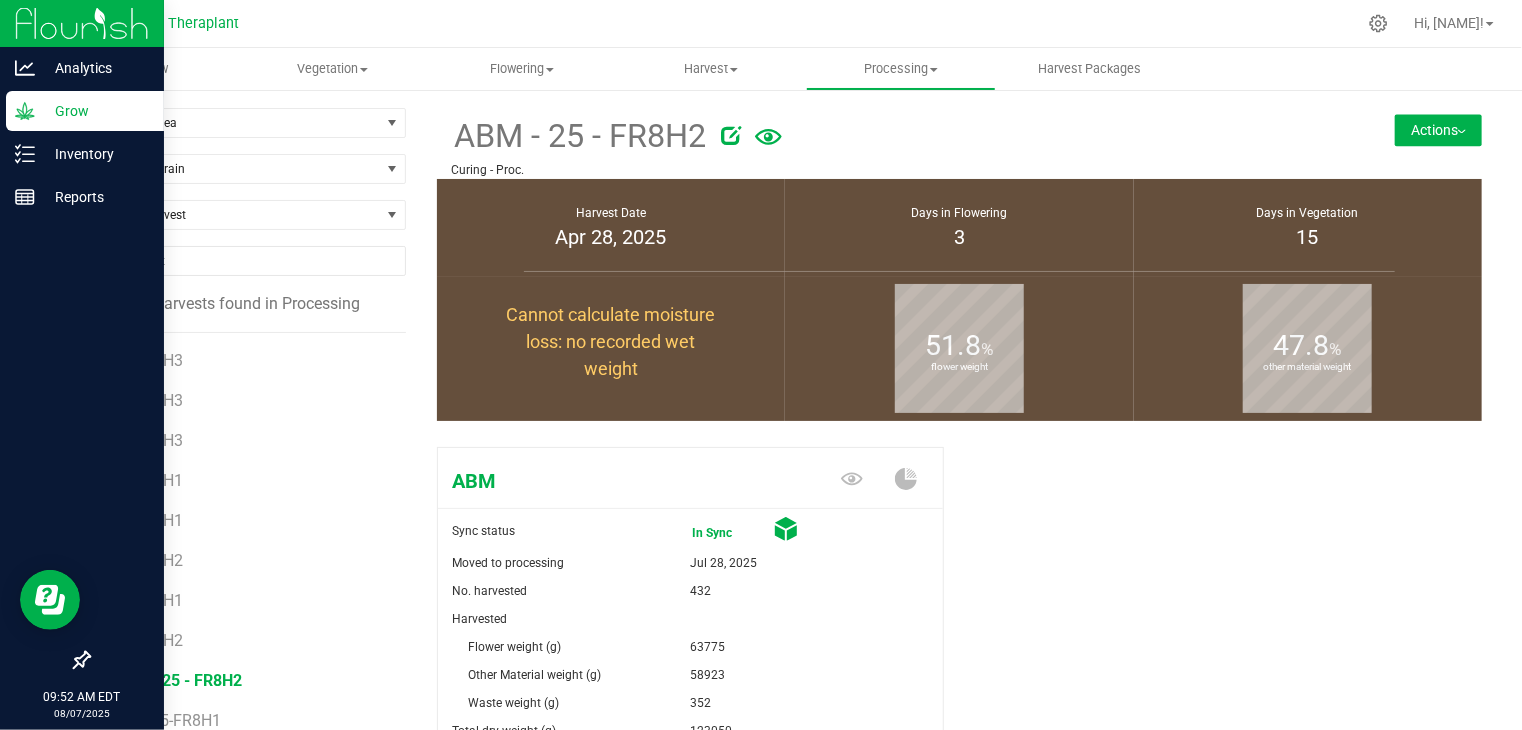 click at bounding box center [82, 23] 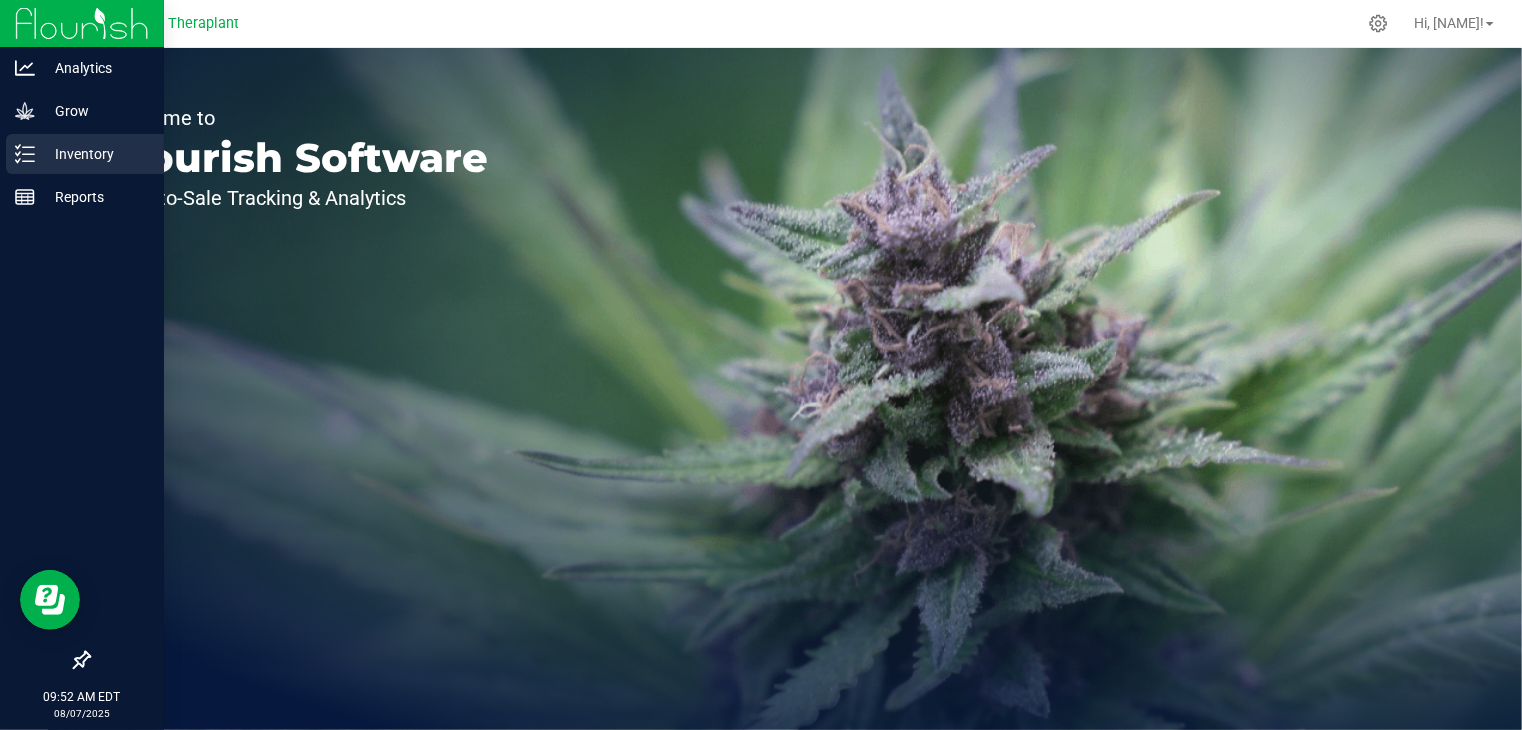 click on "Inventory" at bounding box center (95, 154) 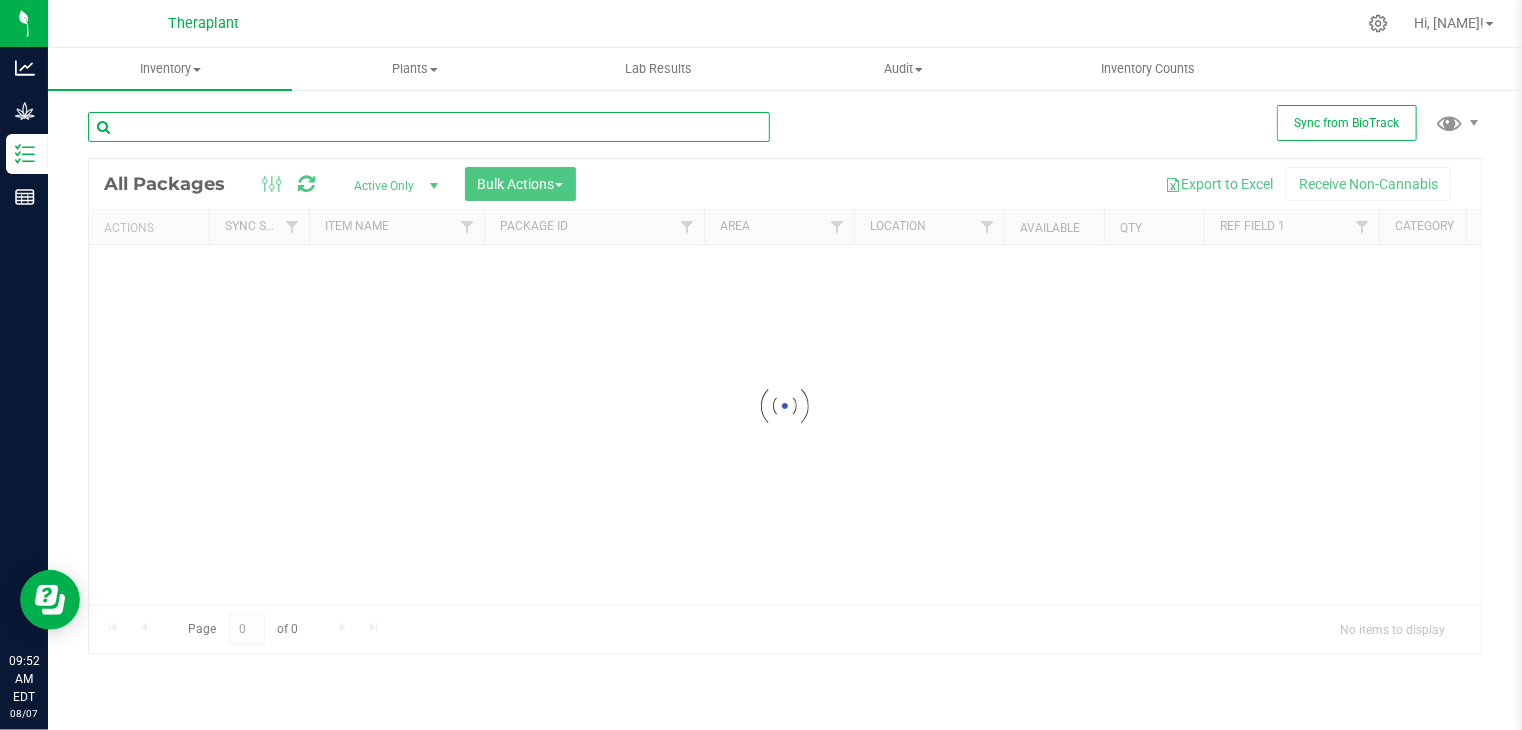 click at bounding box center (429, 127) 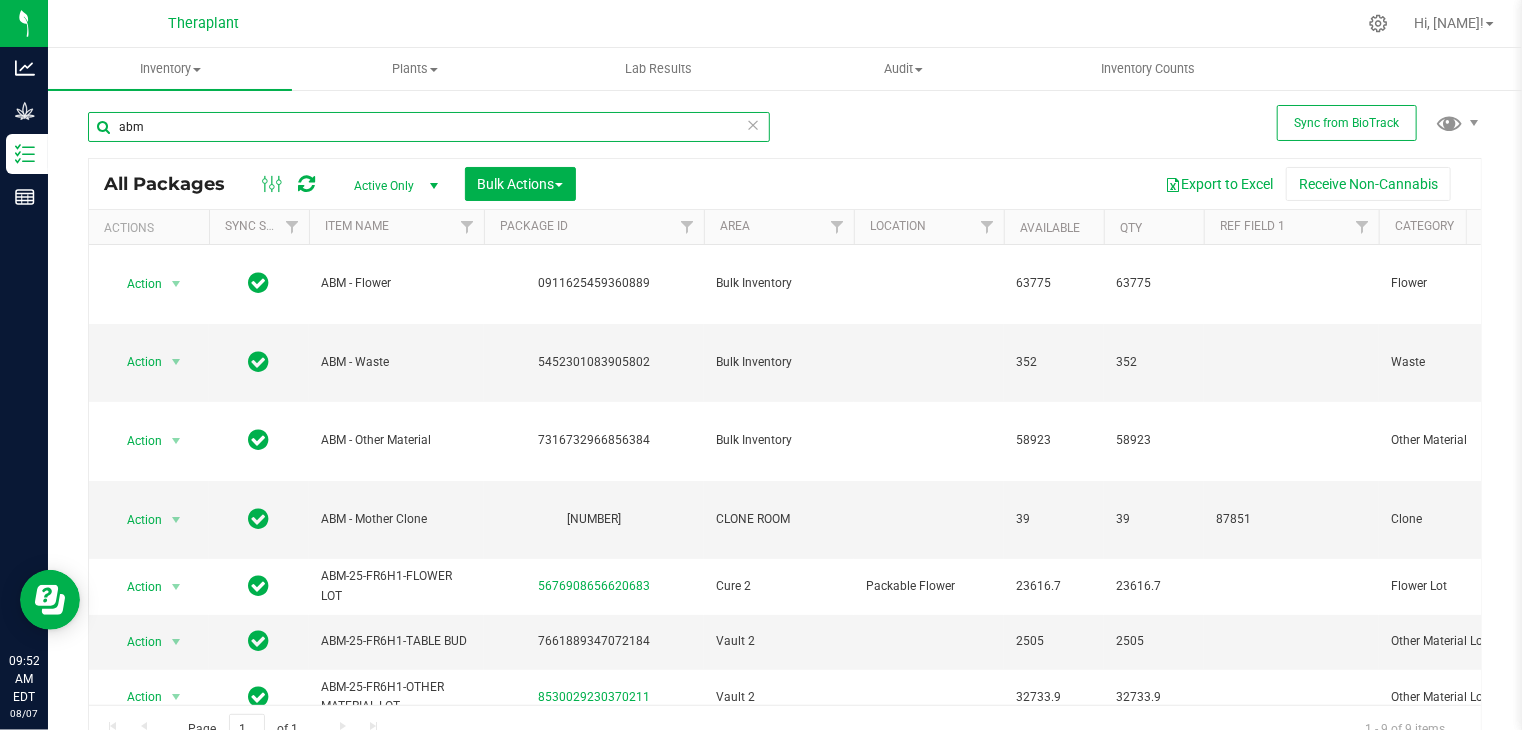 scroll, scrollTop: 0, scrollLeft: 632, axis: horizontal 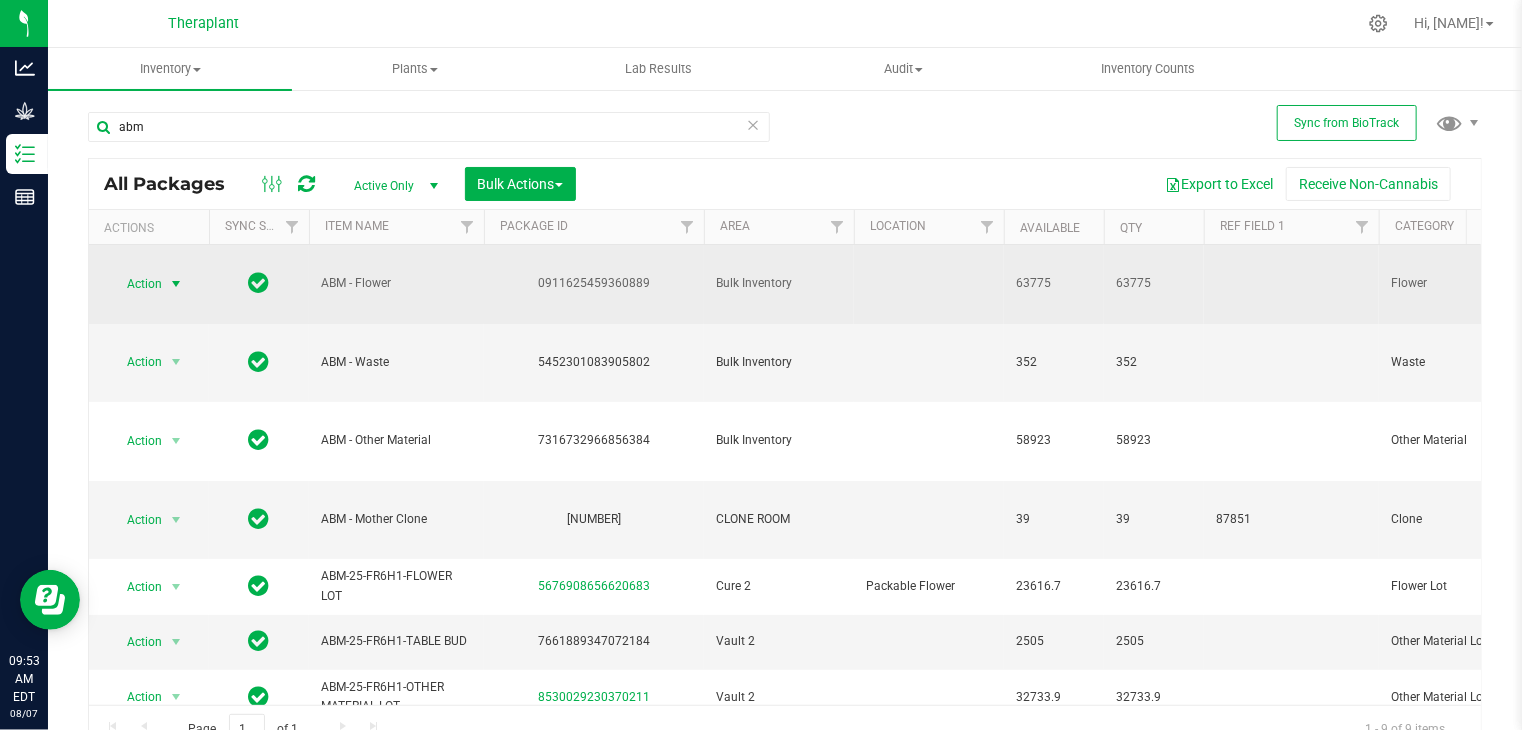 click at bounding box center (176, 284) 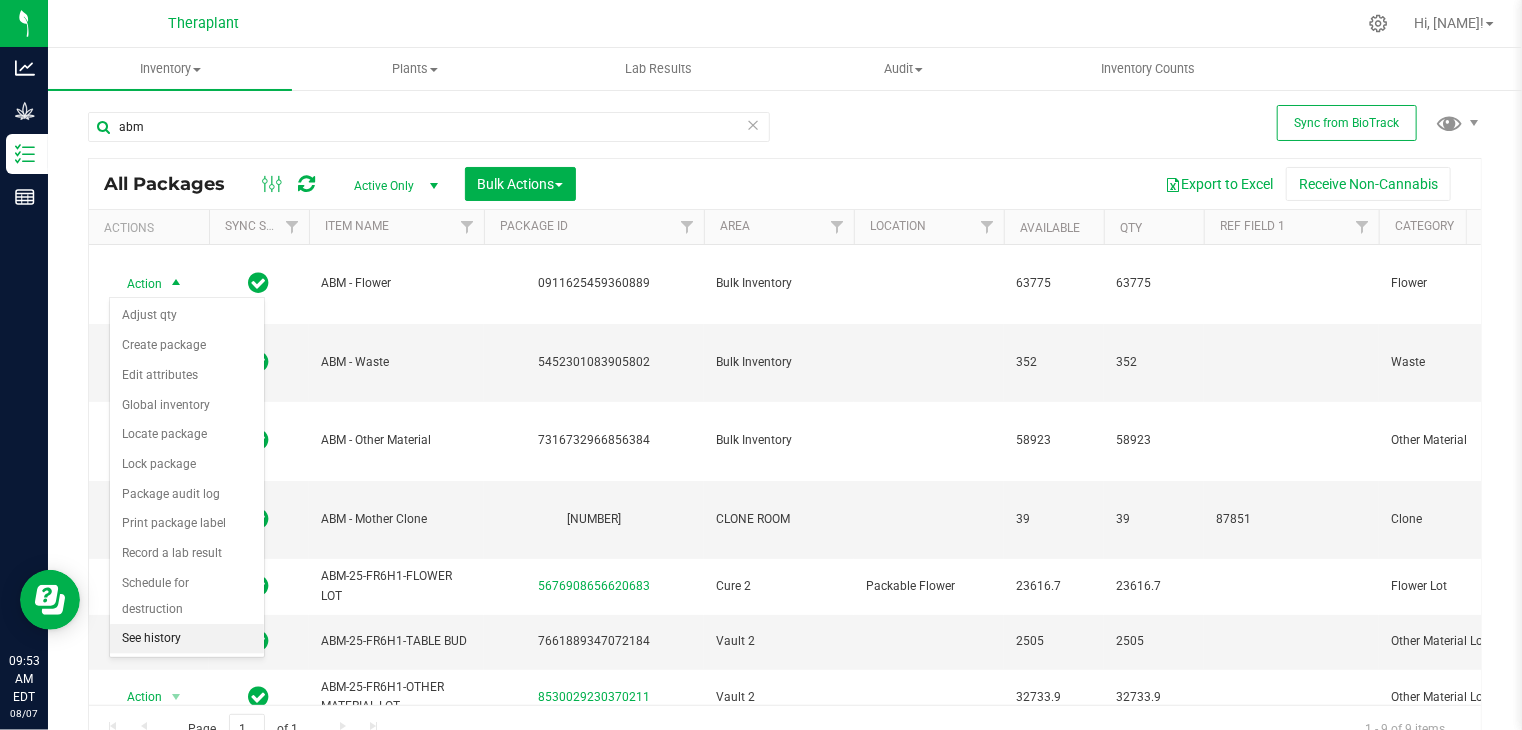 click on "See history" at bounding box center [187, 639] 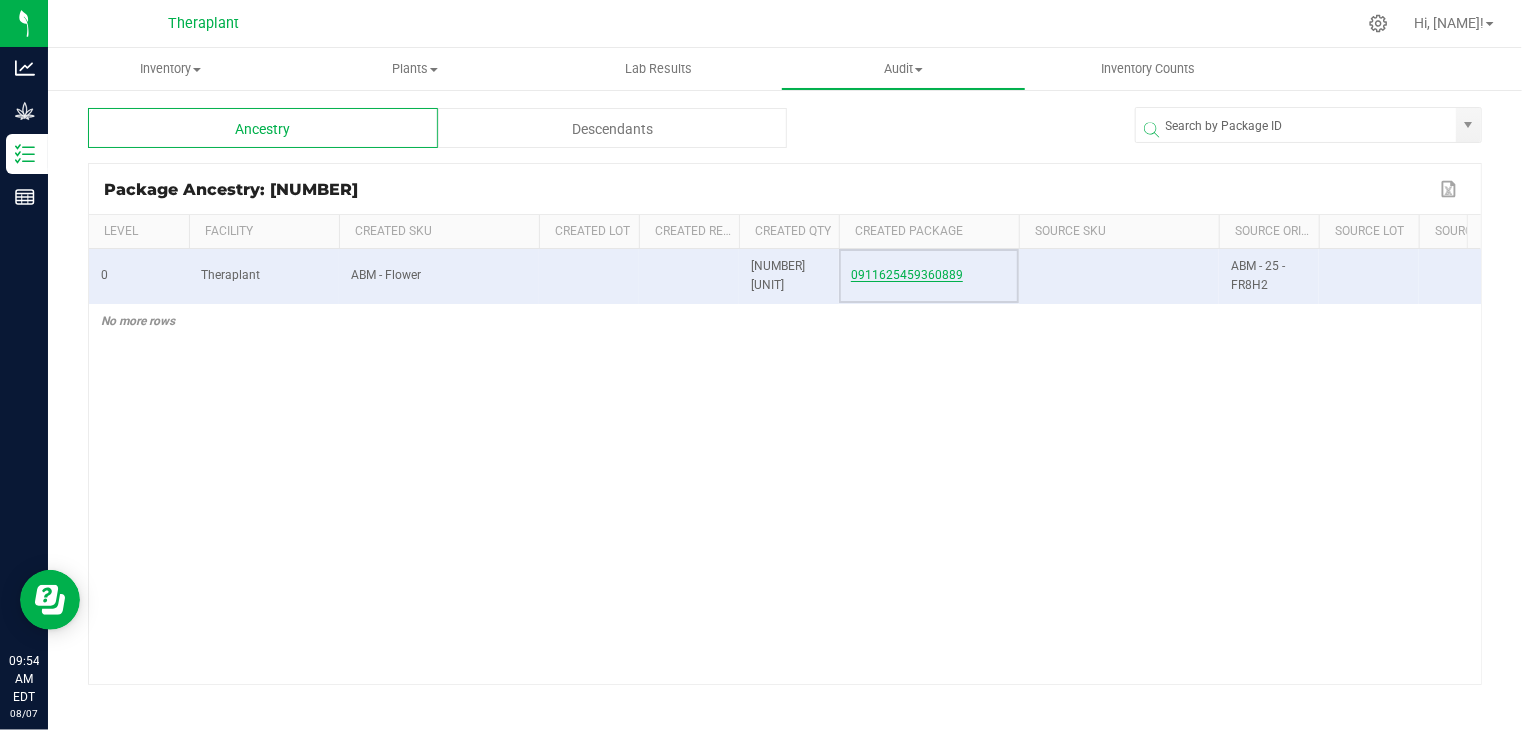 click on "0911625459360889" at bounding box center [907, 275] 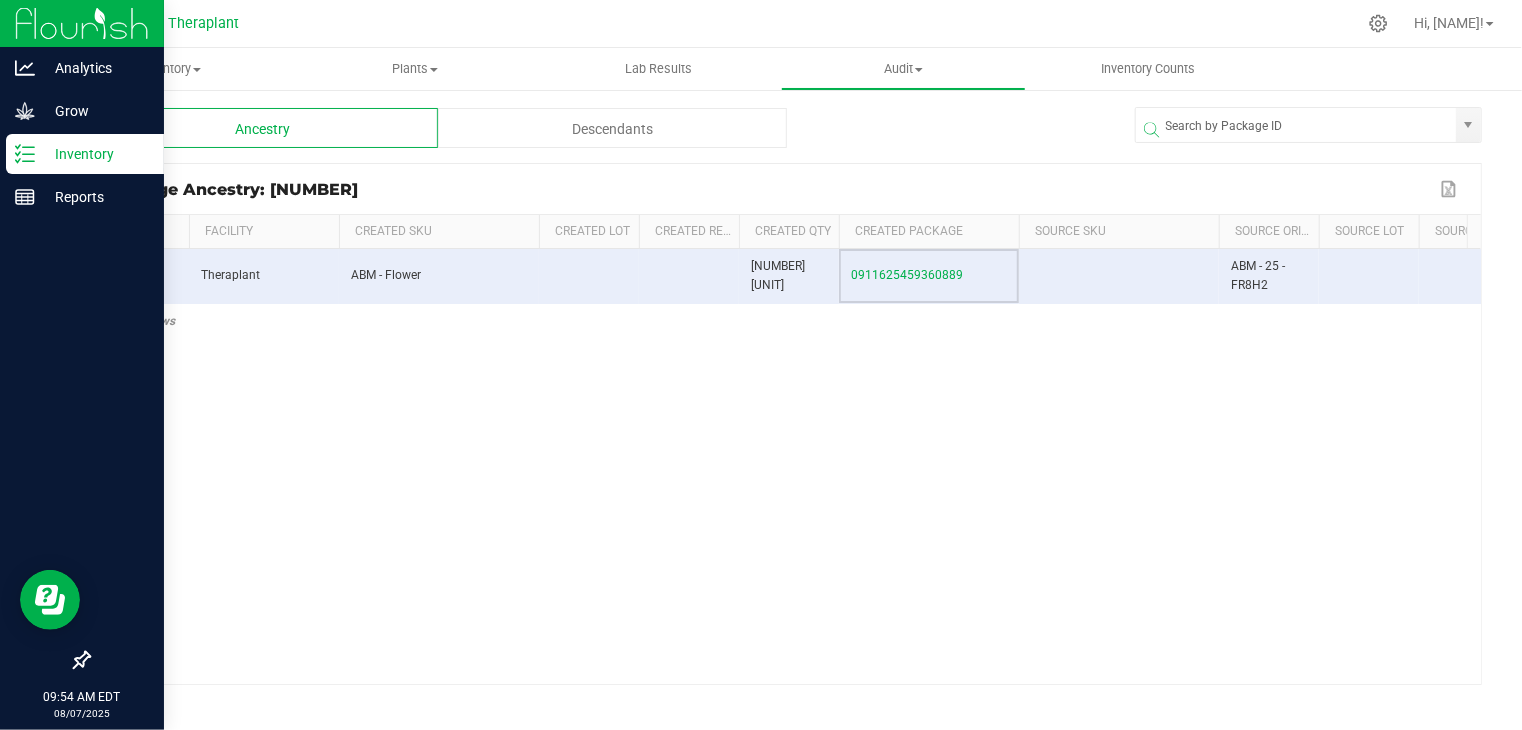 click on "Inventory" at bounding box center (95, 154) 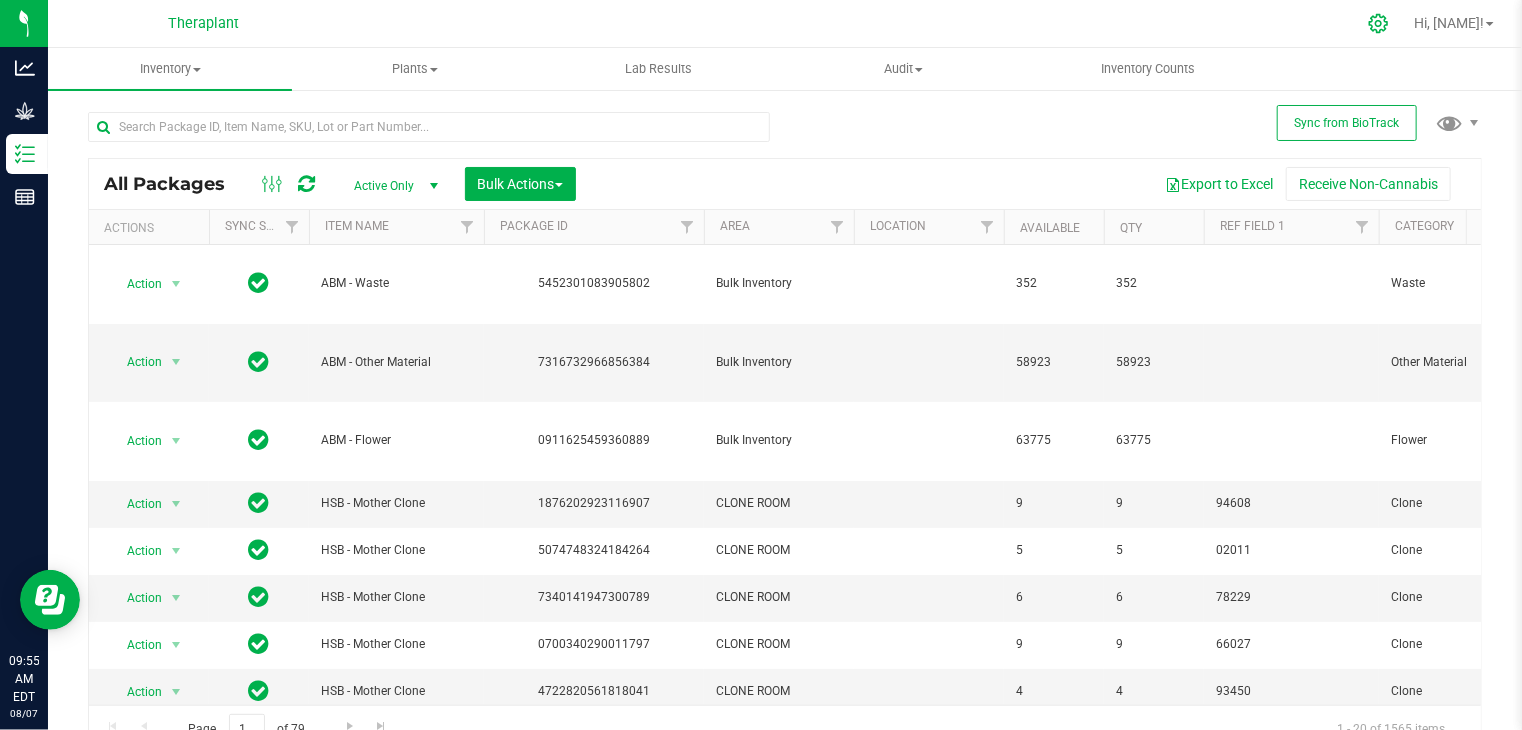 click at bounding box center (1379, 23) 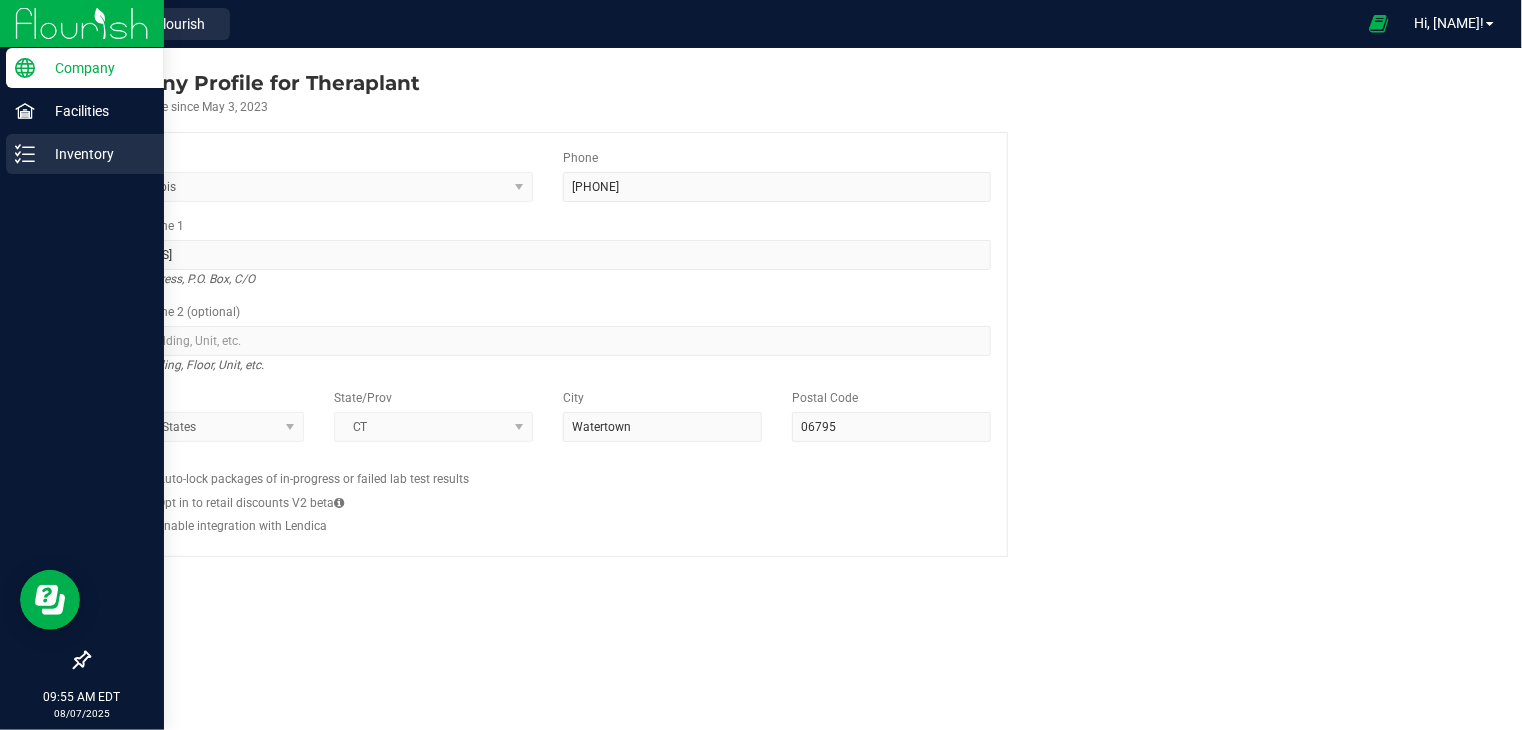 click on "Inventory" at bounding box center (95, 154) 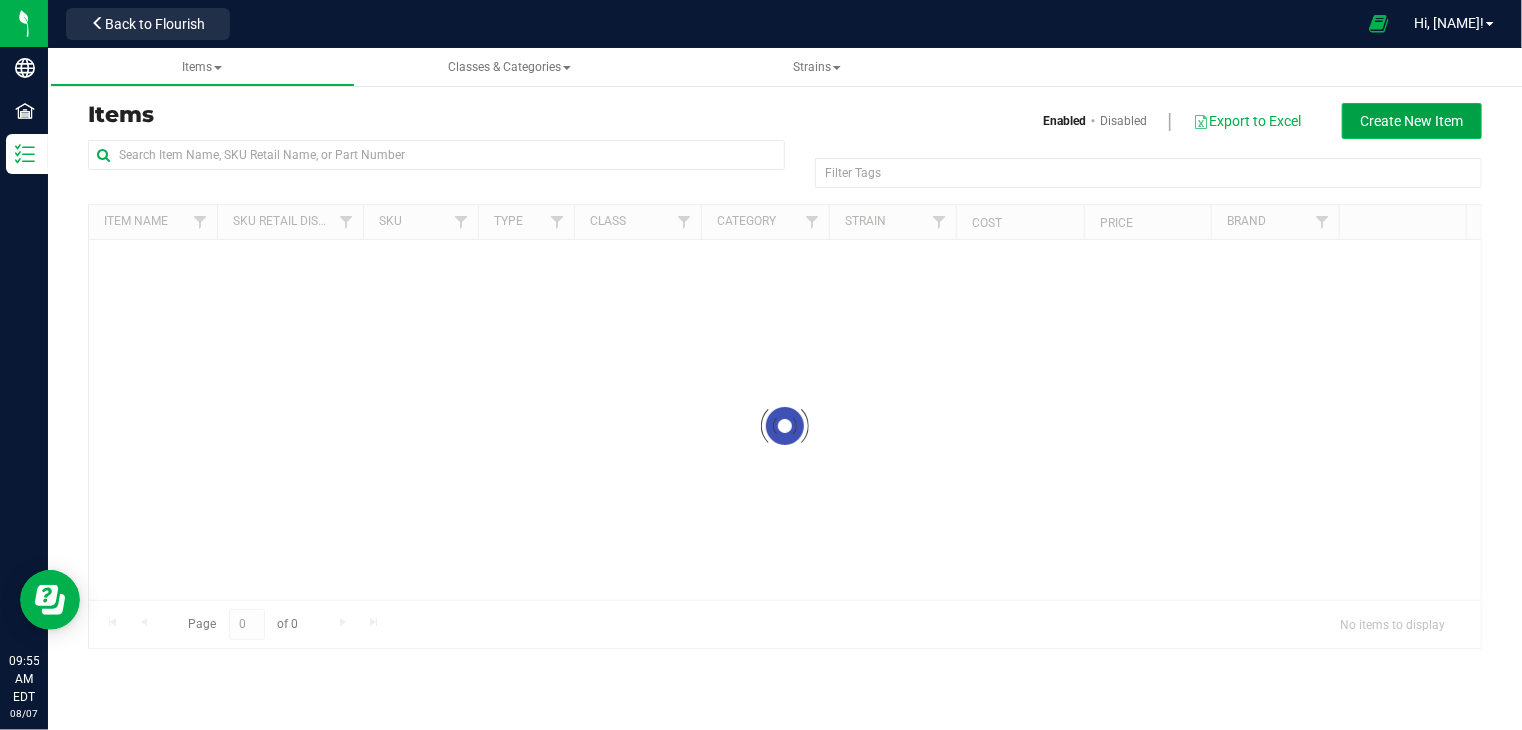 click on "Create New Item" at bounding box center [1412, 121] 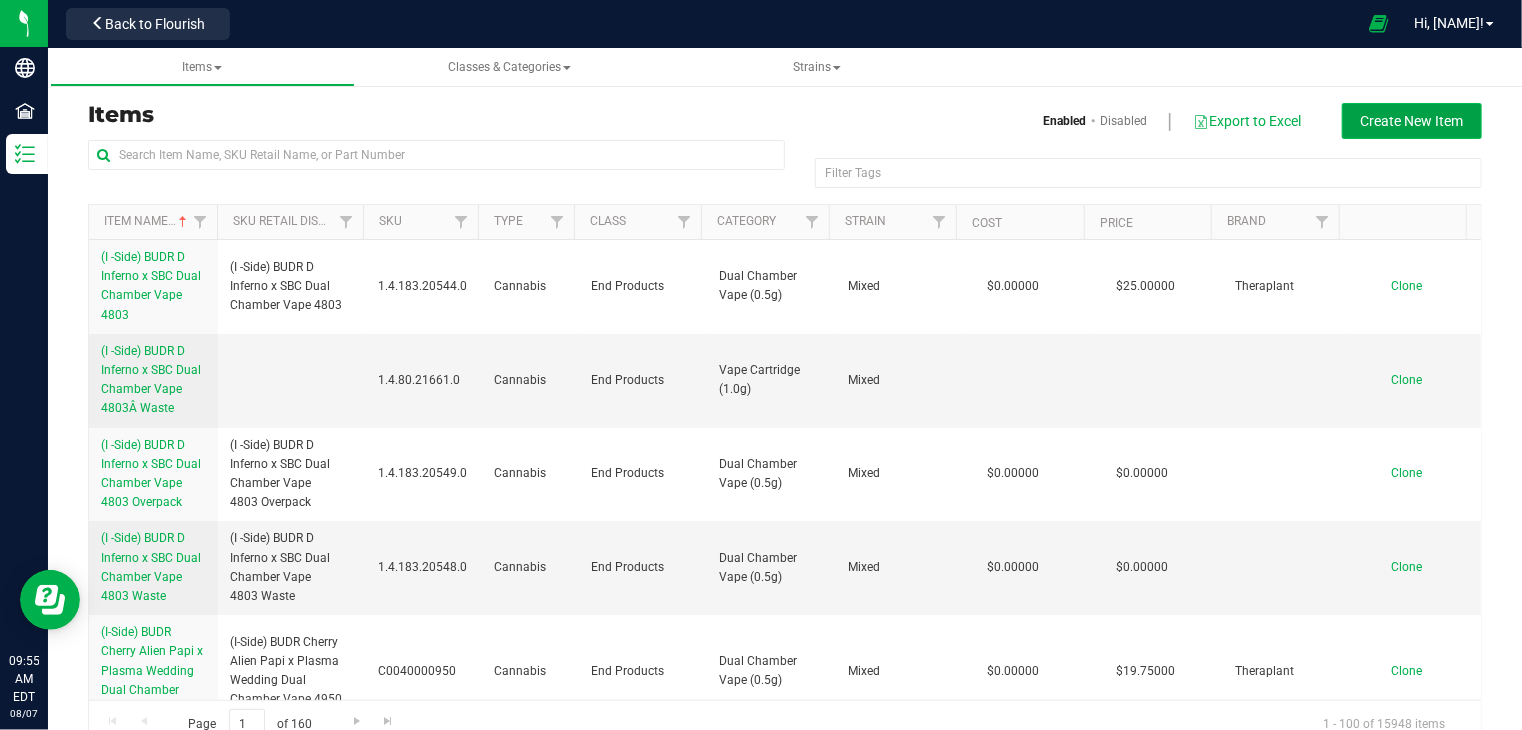 click on "Create New Item" at bounding box center (1412, 121) 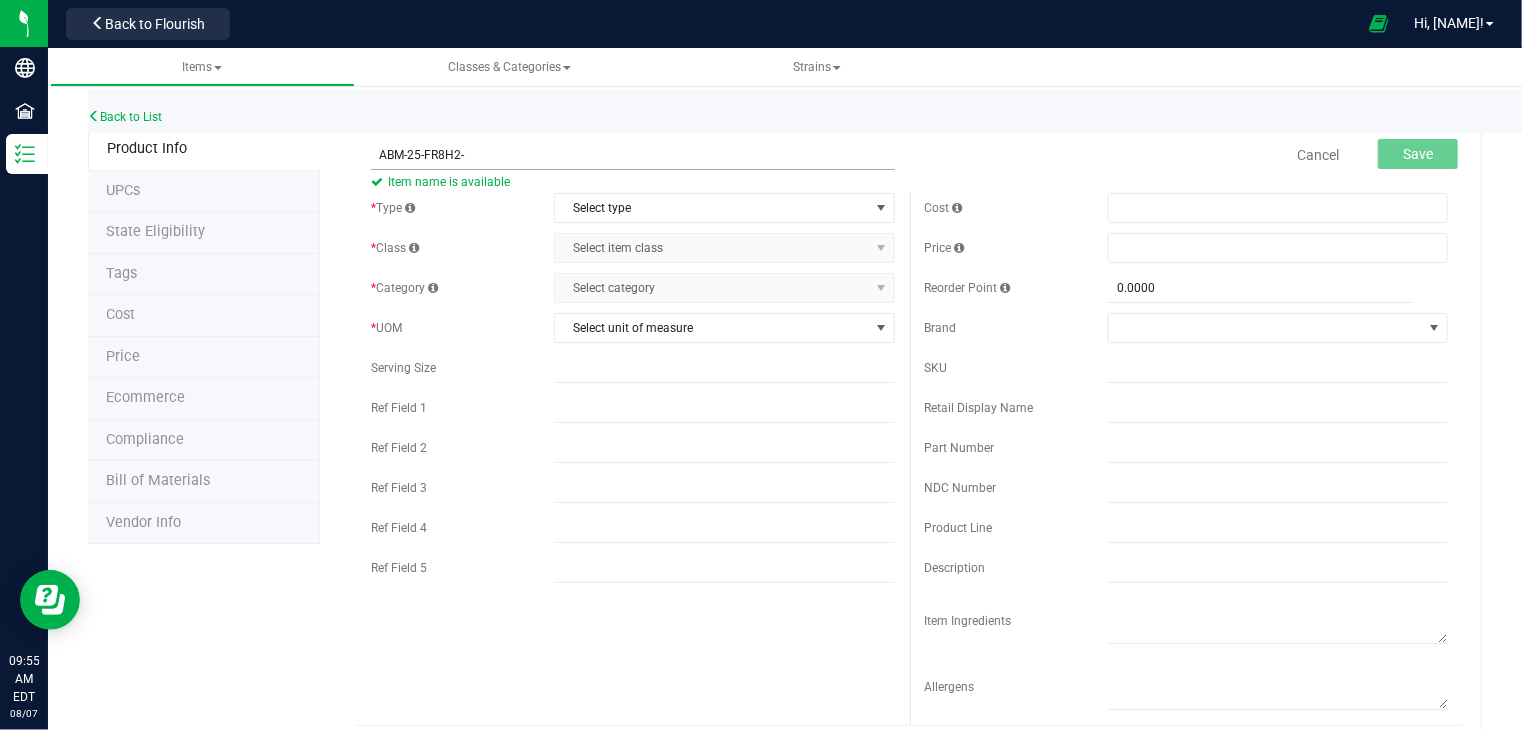 drag, startPoint x: 481, startPoint y: 157, endPoint x: 376, endPoint y: 162, distance: 105.11898 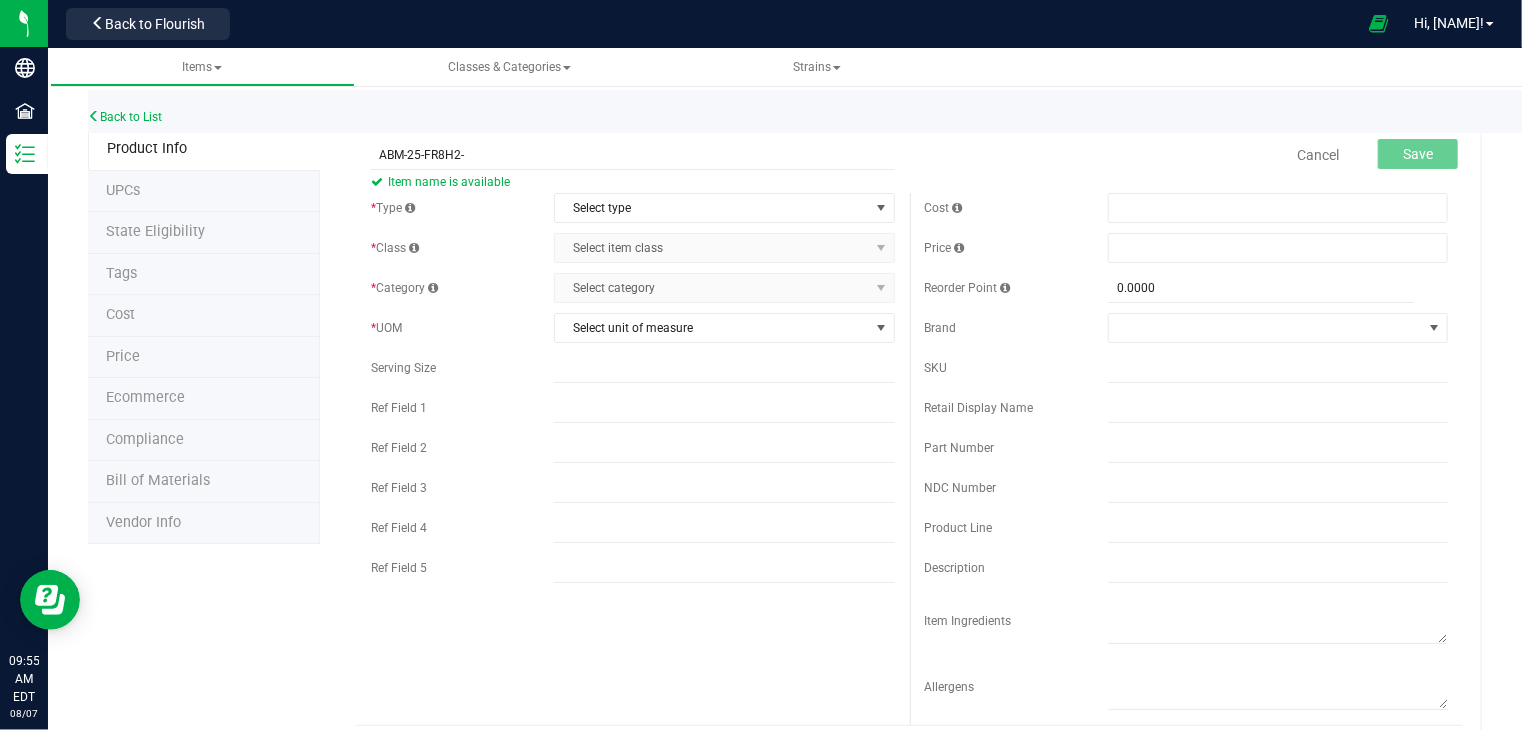 click on "ABM-25-FR8H2-
Item name is available" at bounding box center (632, 142) 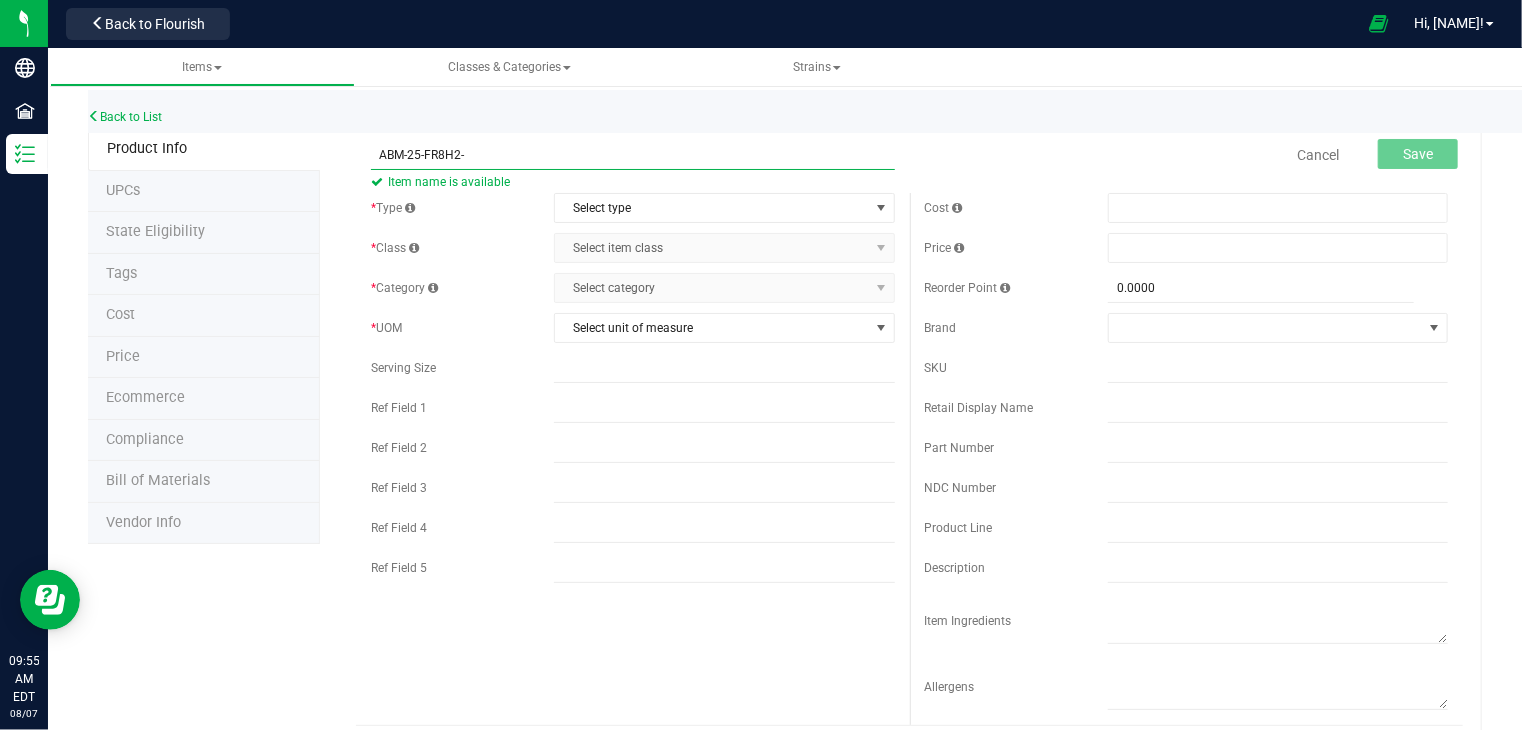 click on "ABM-25-FR8H2-" at bounding box center [632, 155] 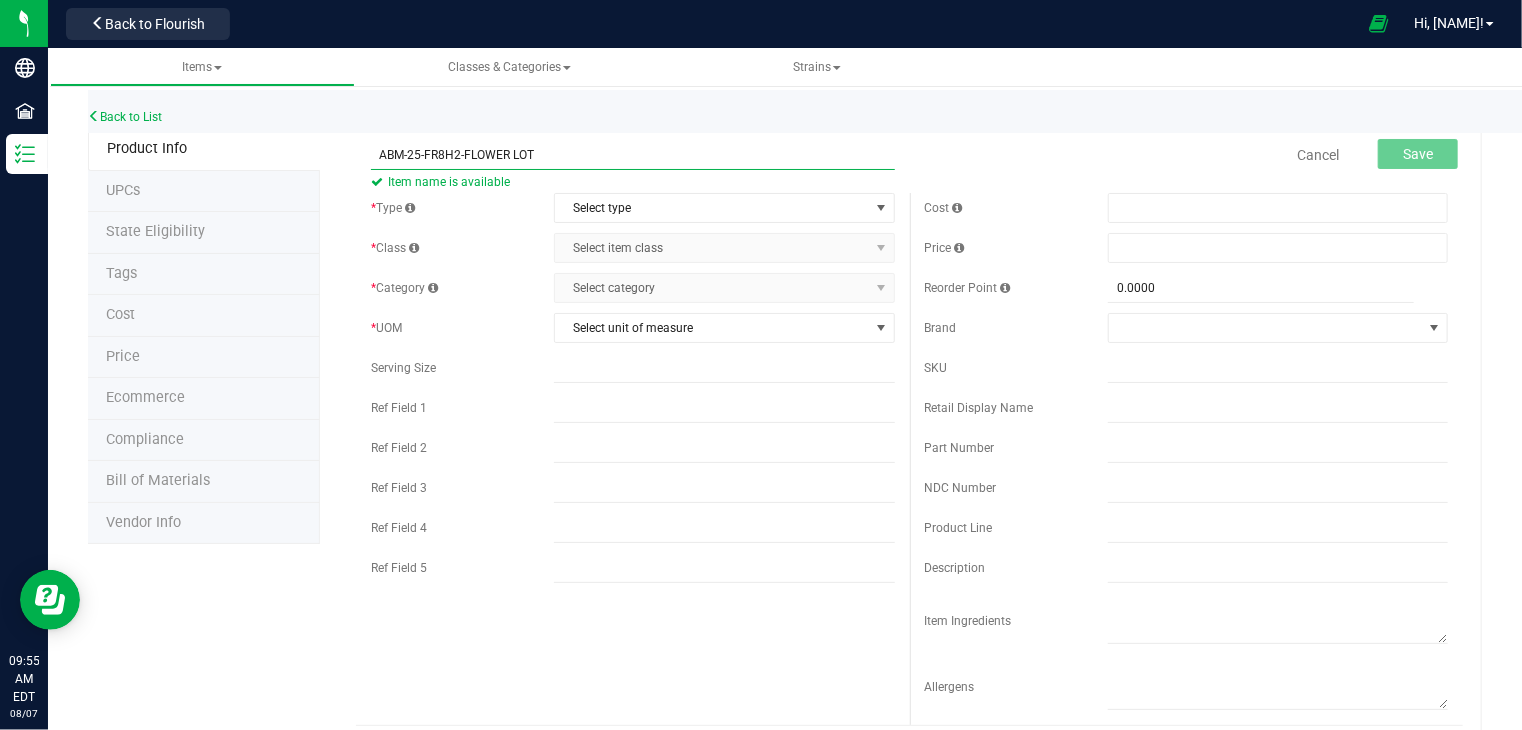 type on "ABM-25-FR8H2-FLOWER LOT" 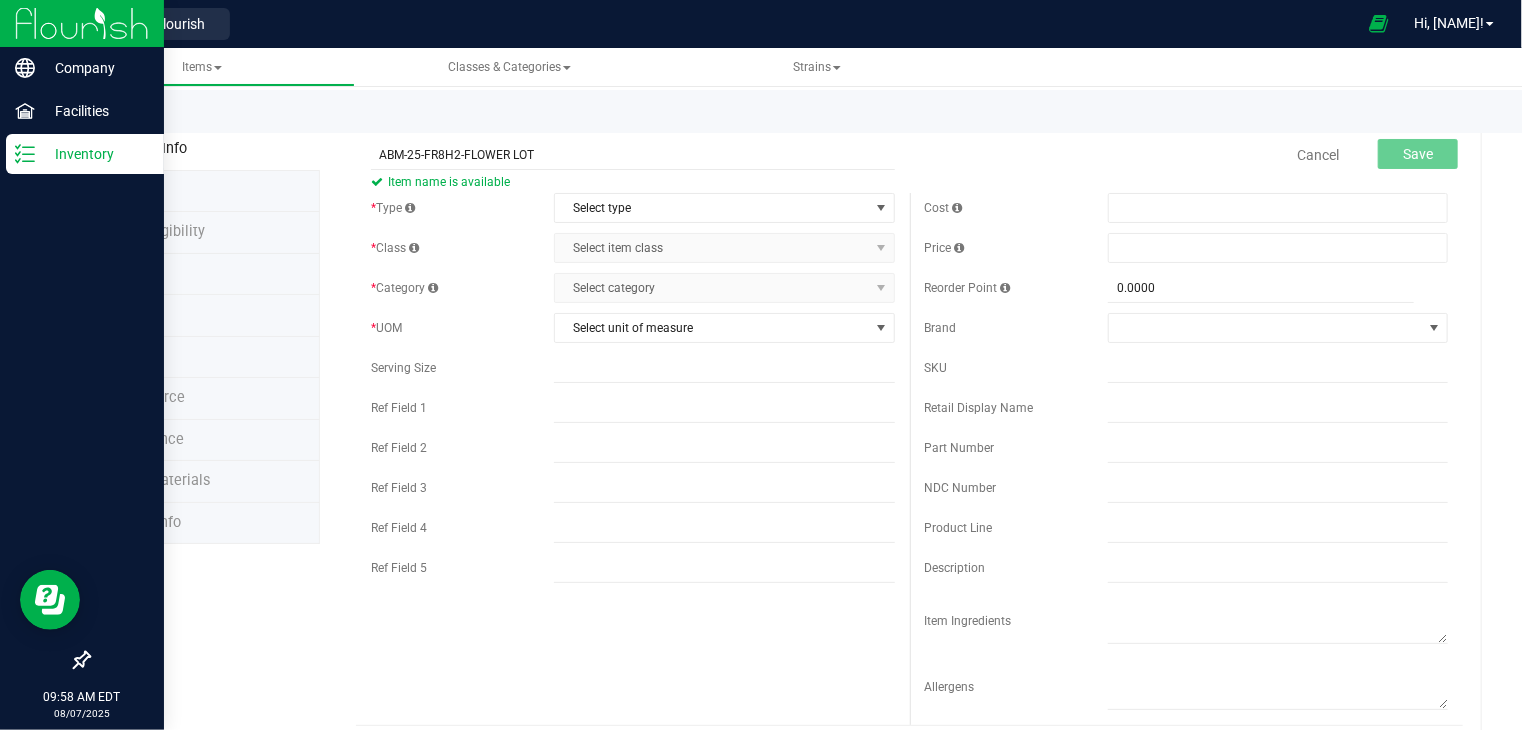 click on "Inventory" at bounding box center [95, 154] 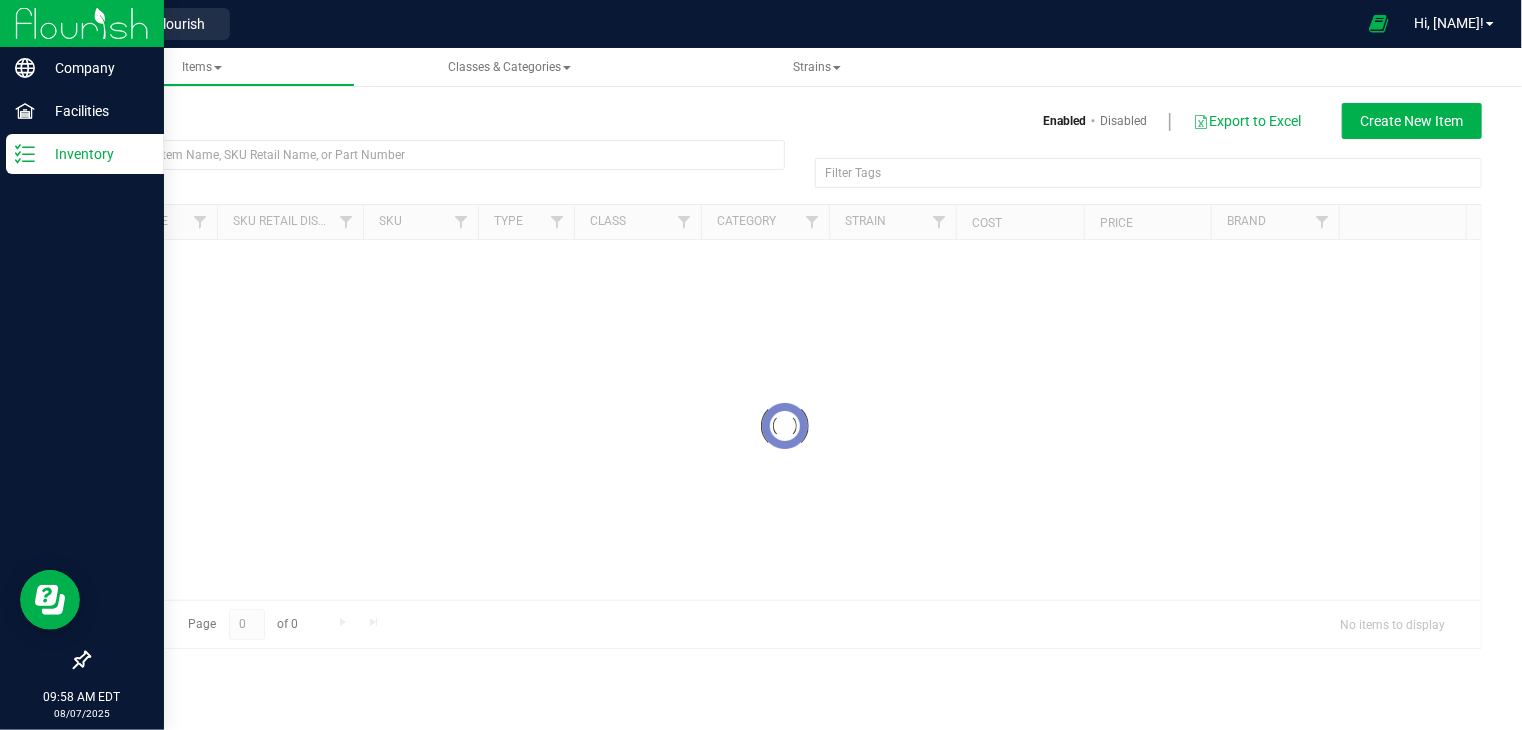click at bounding box center (82, 23) 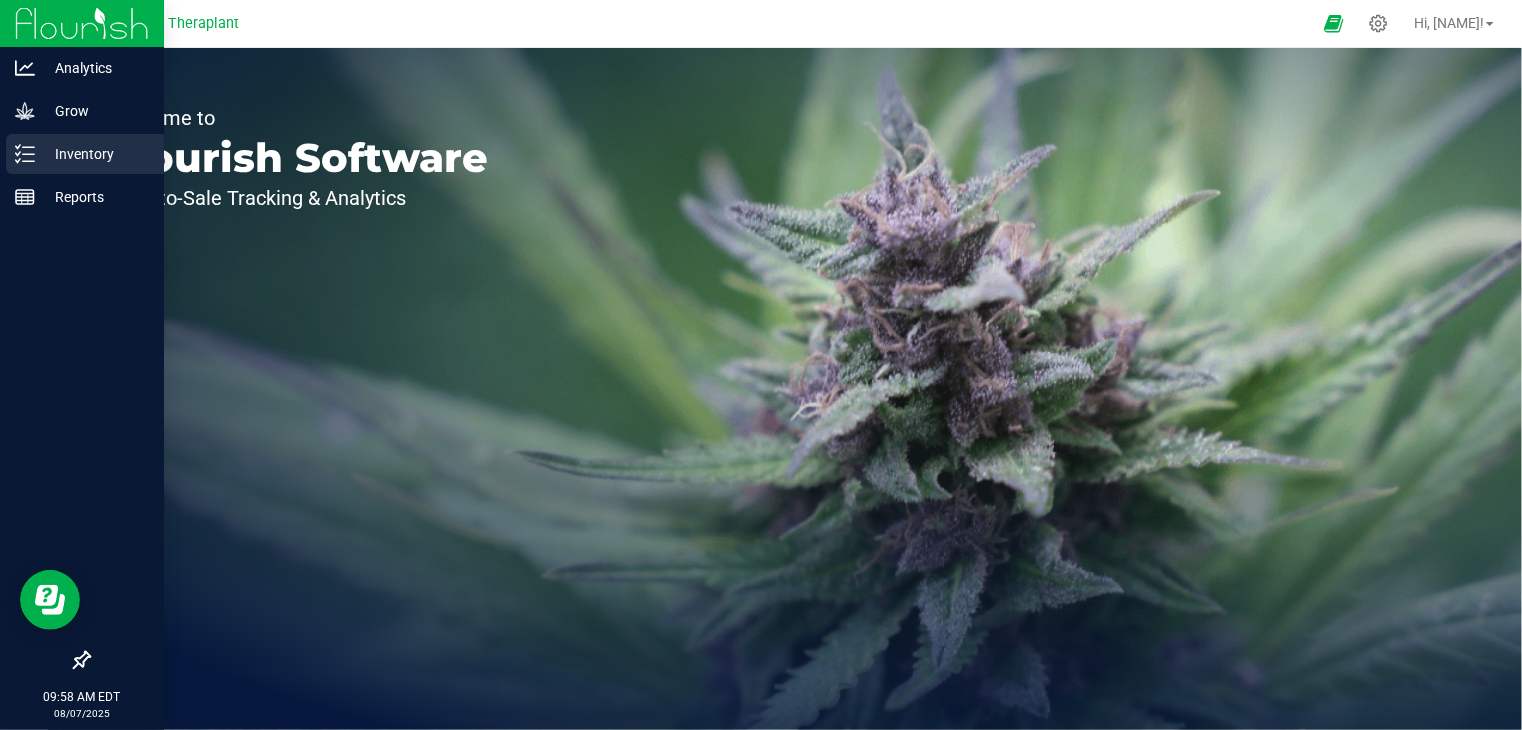 click on "Inventory" at bounding box center (95, 154) 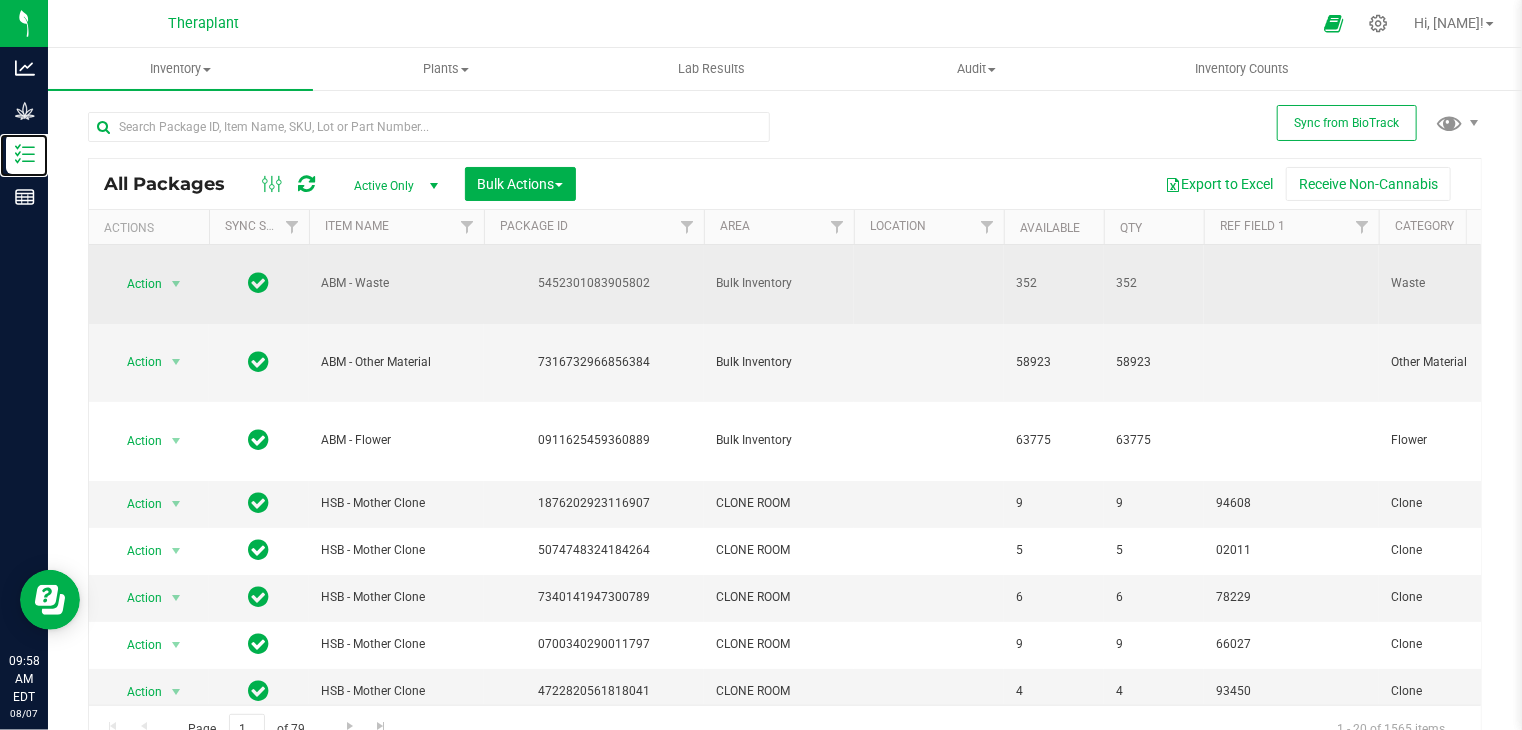 scroll, scrollTop: 0, scrollLeft: 315, axis: horizontal 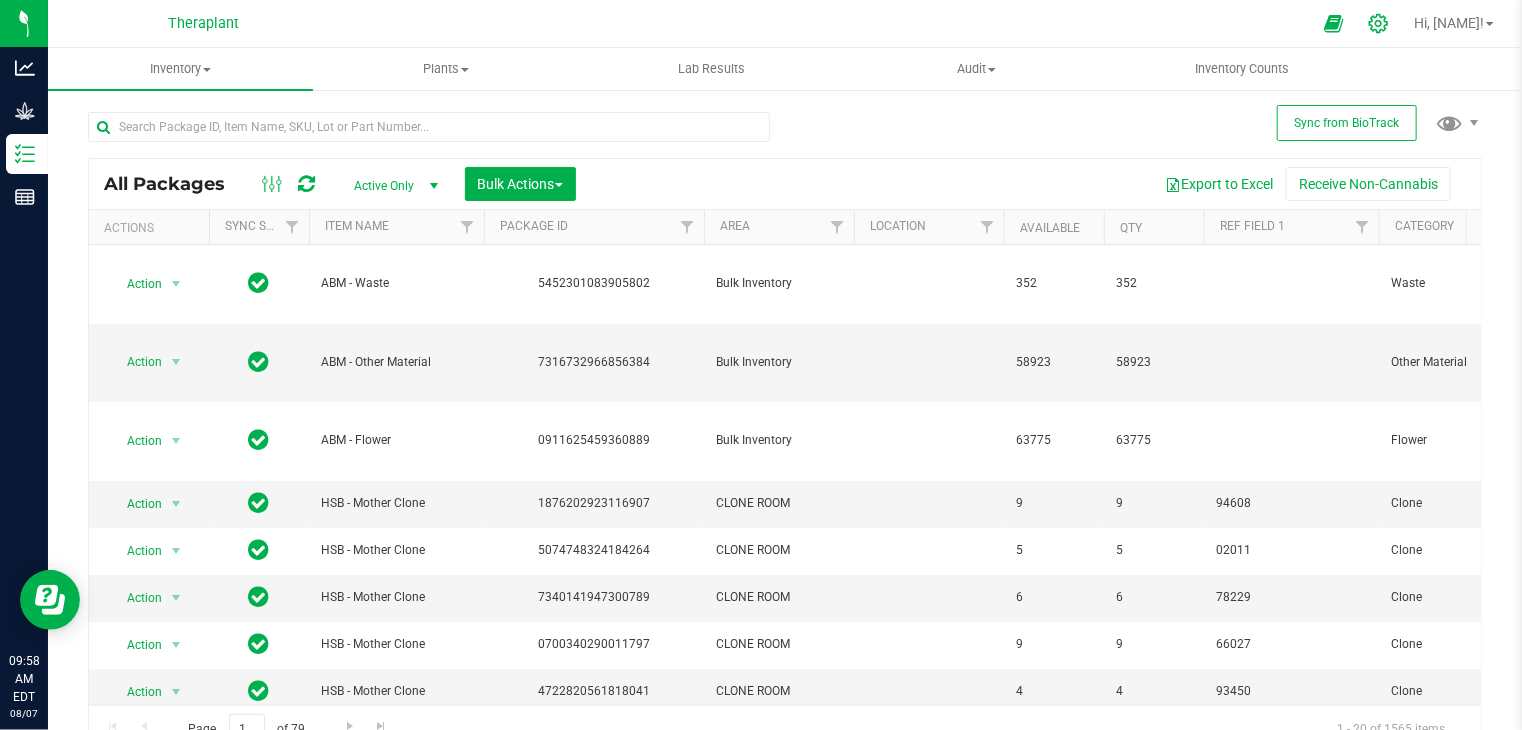 click at bounding box center [1379, 23] 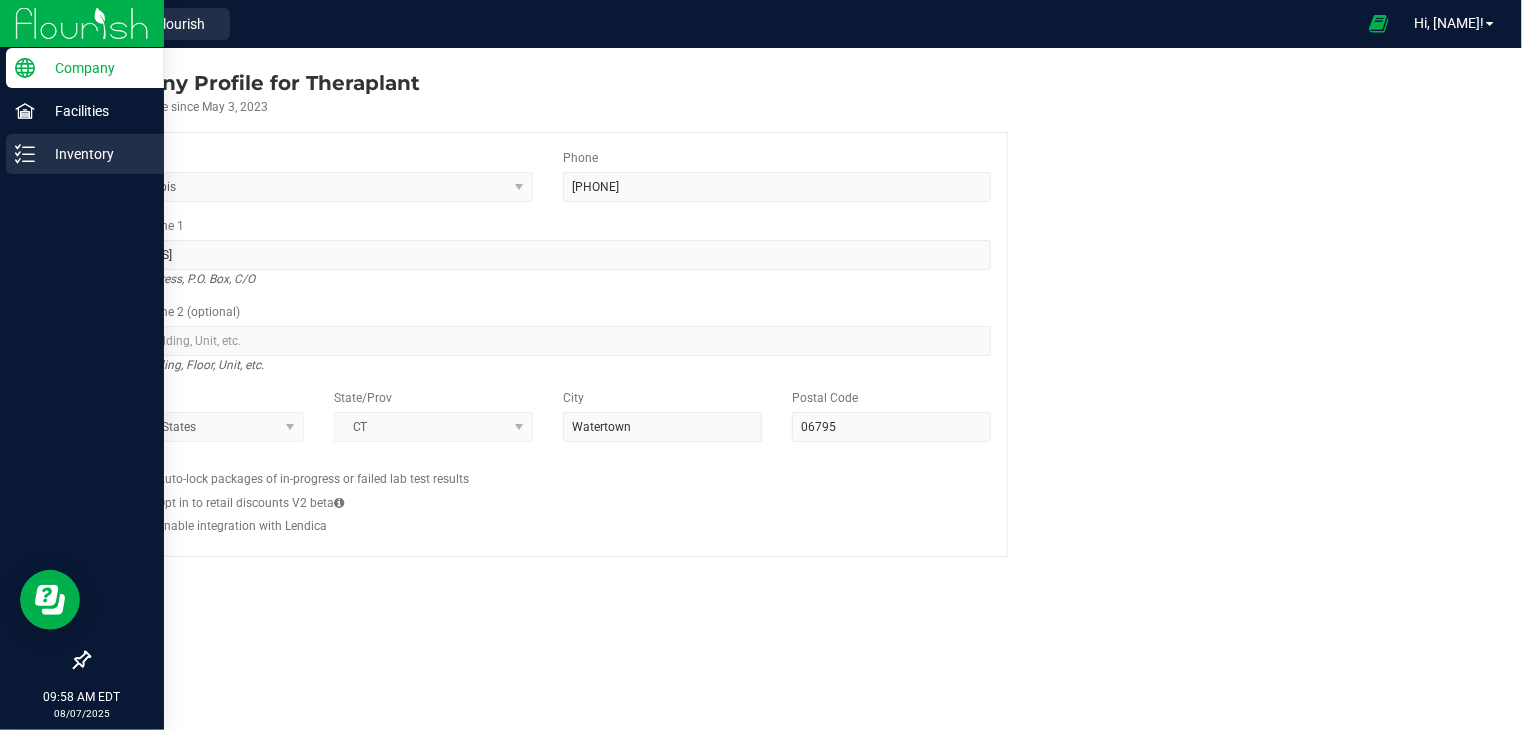 click on "Inventory" at bounding box center [95, 154] 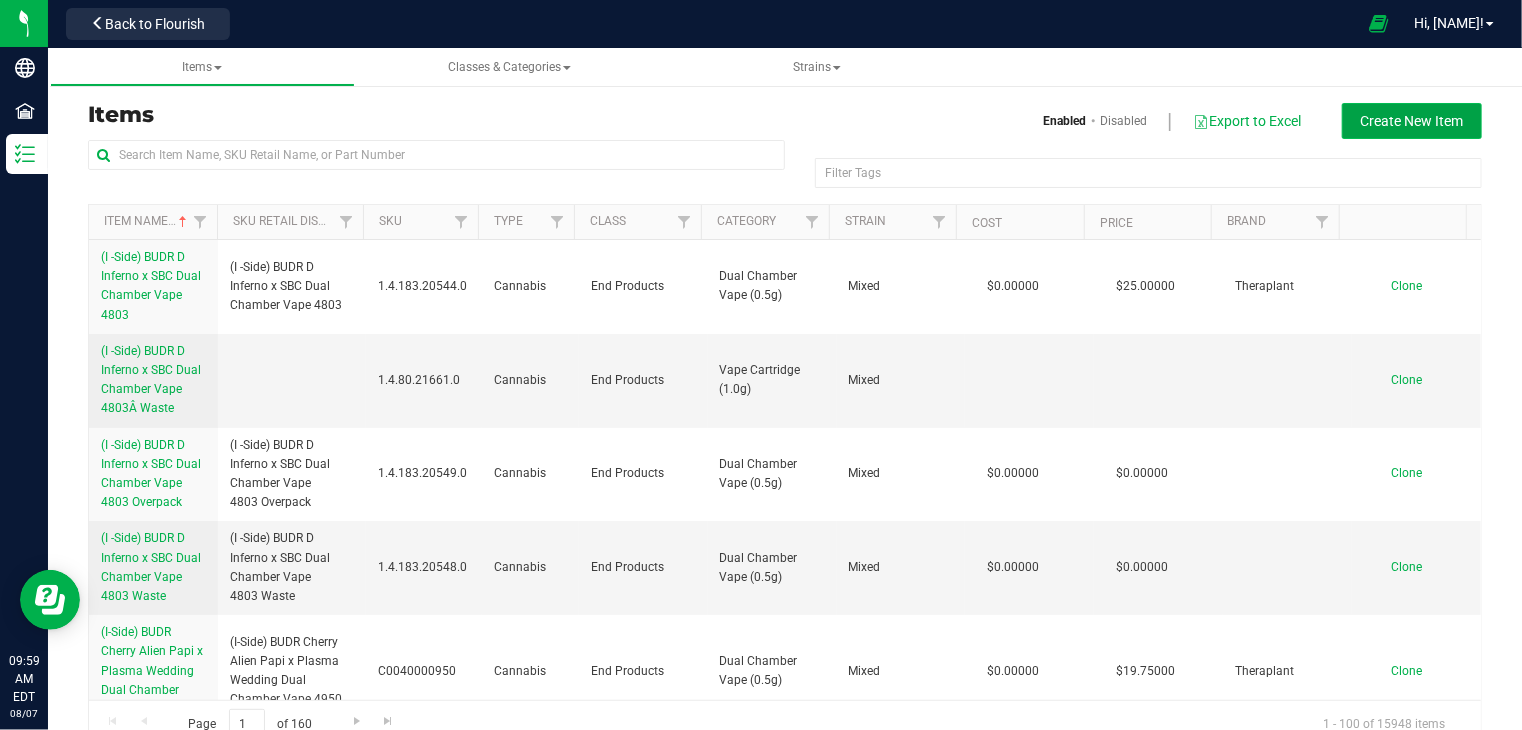 click on "Create New Item" at bounding box center (1412, 121) 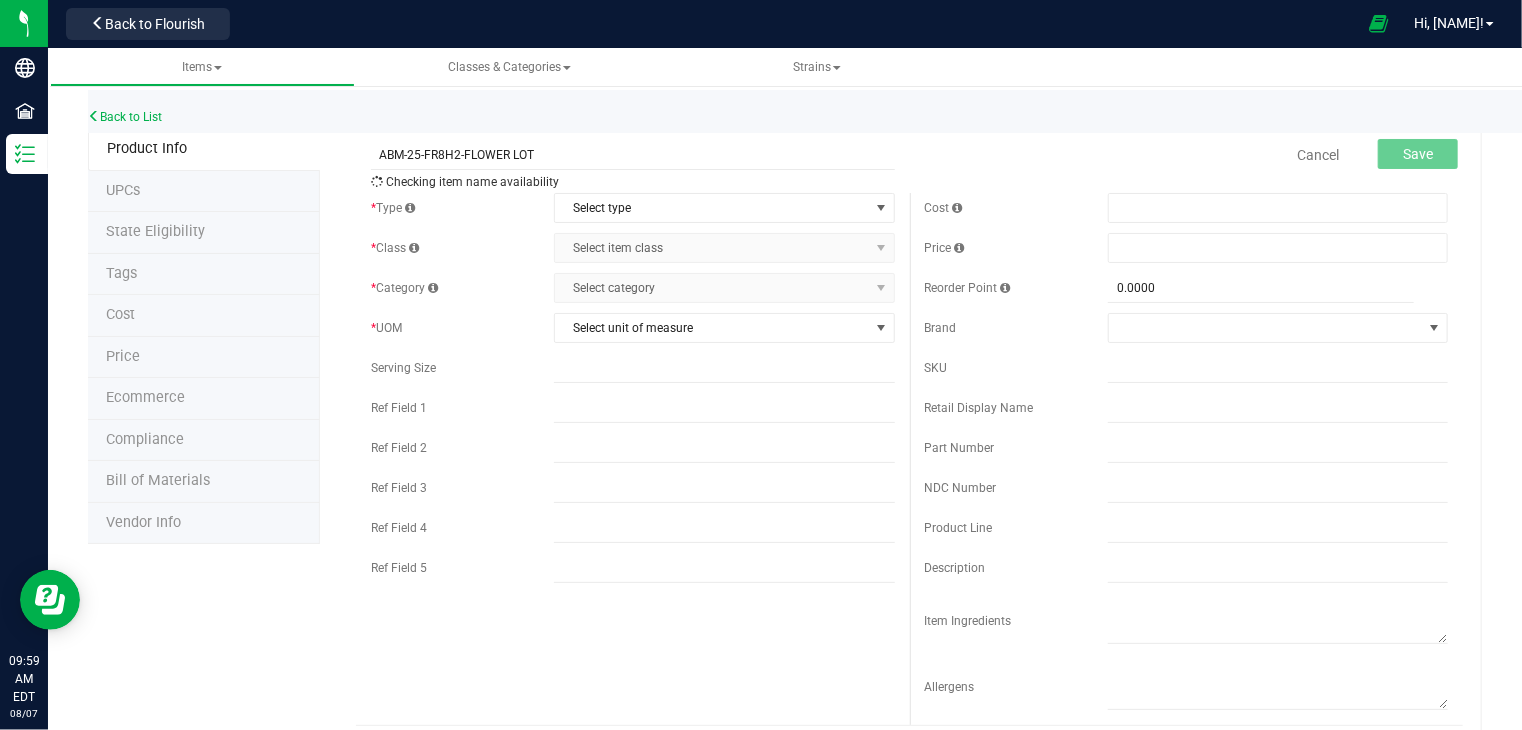 type on "ABM-25-FR8H2-FLOWER LOT" 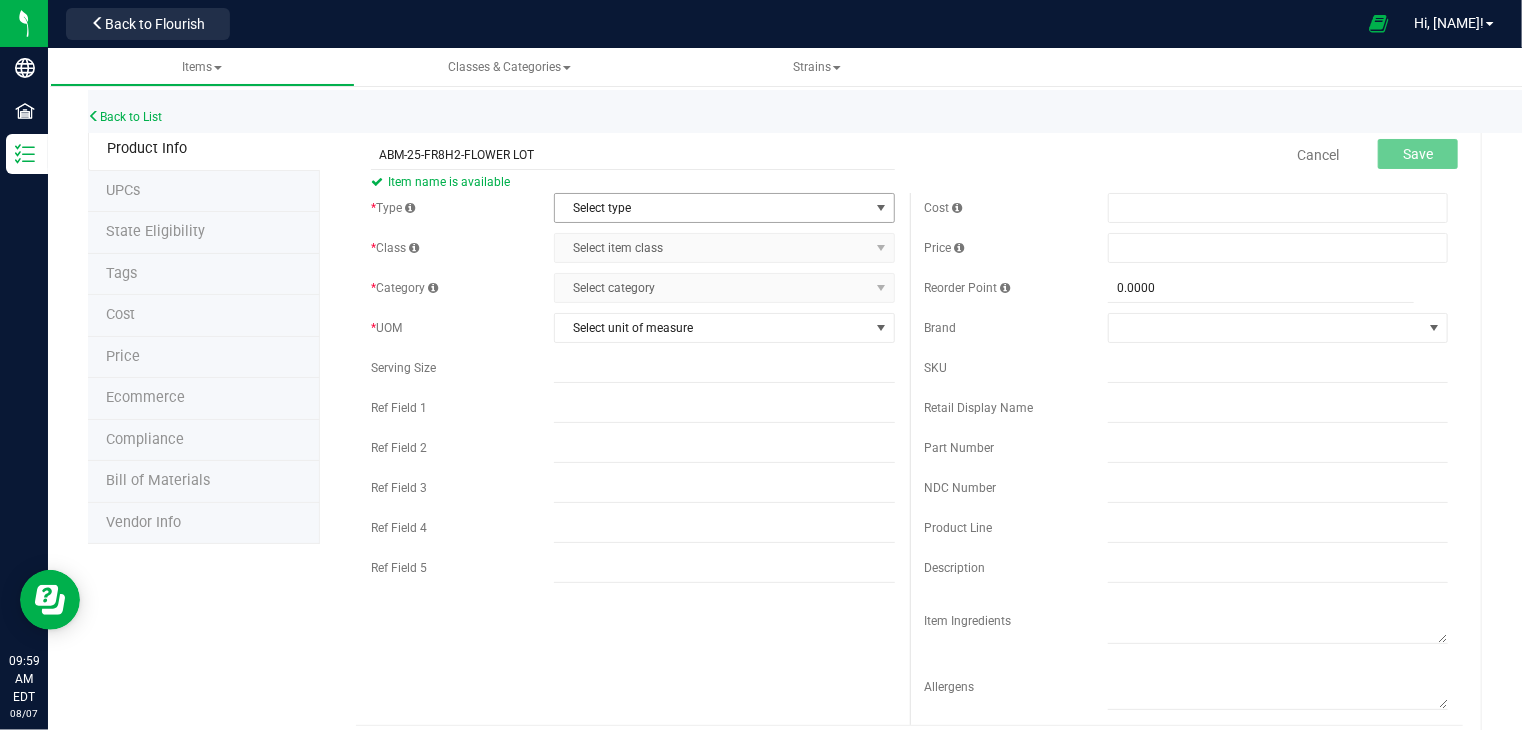 click on "Select type" at bounding box center [711, 208] 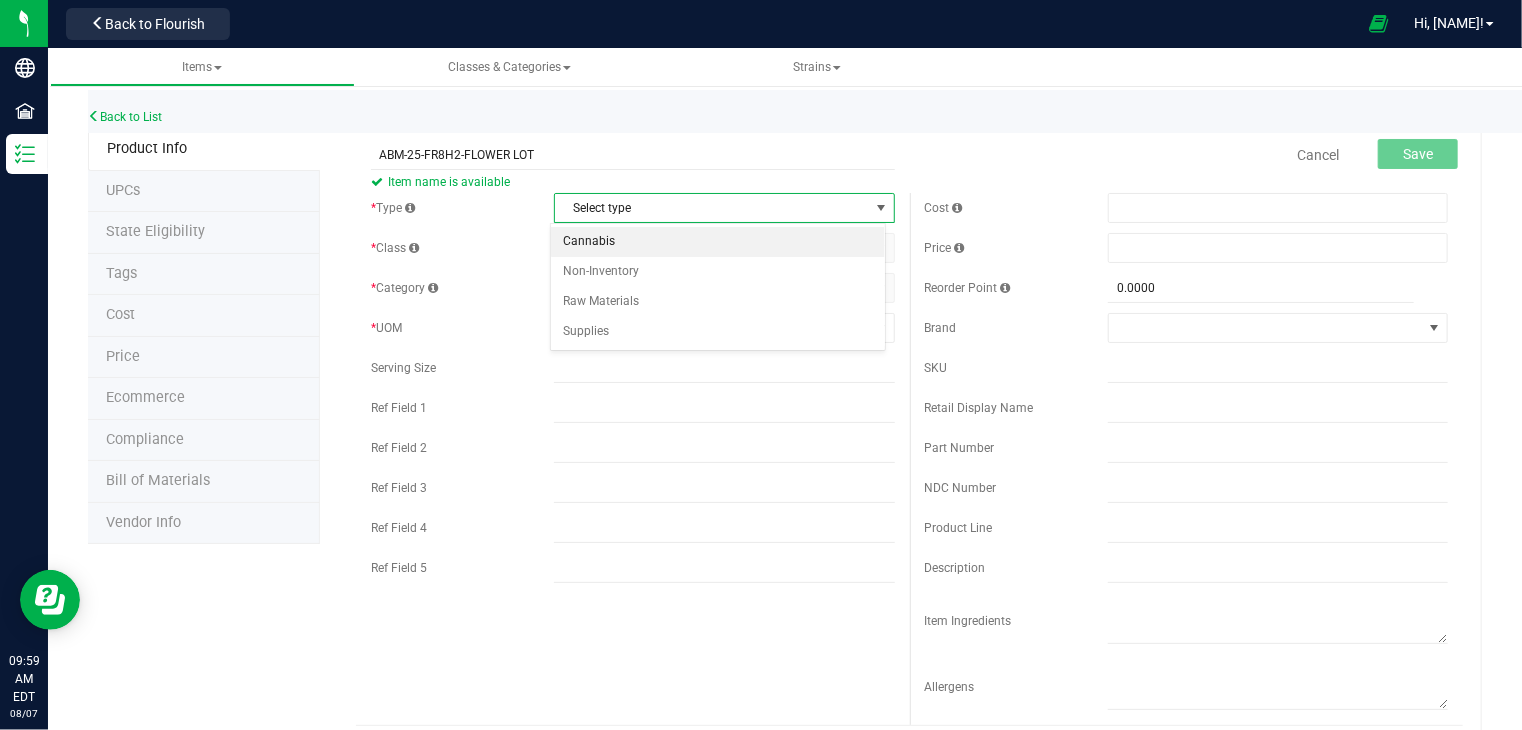 drag, startPoint x: 610, startPoint y: 257, endPoint x: 602, endPoint y: 238, distance: 20.615528 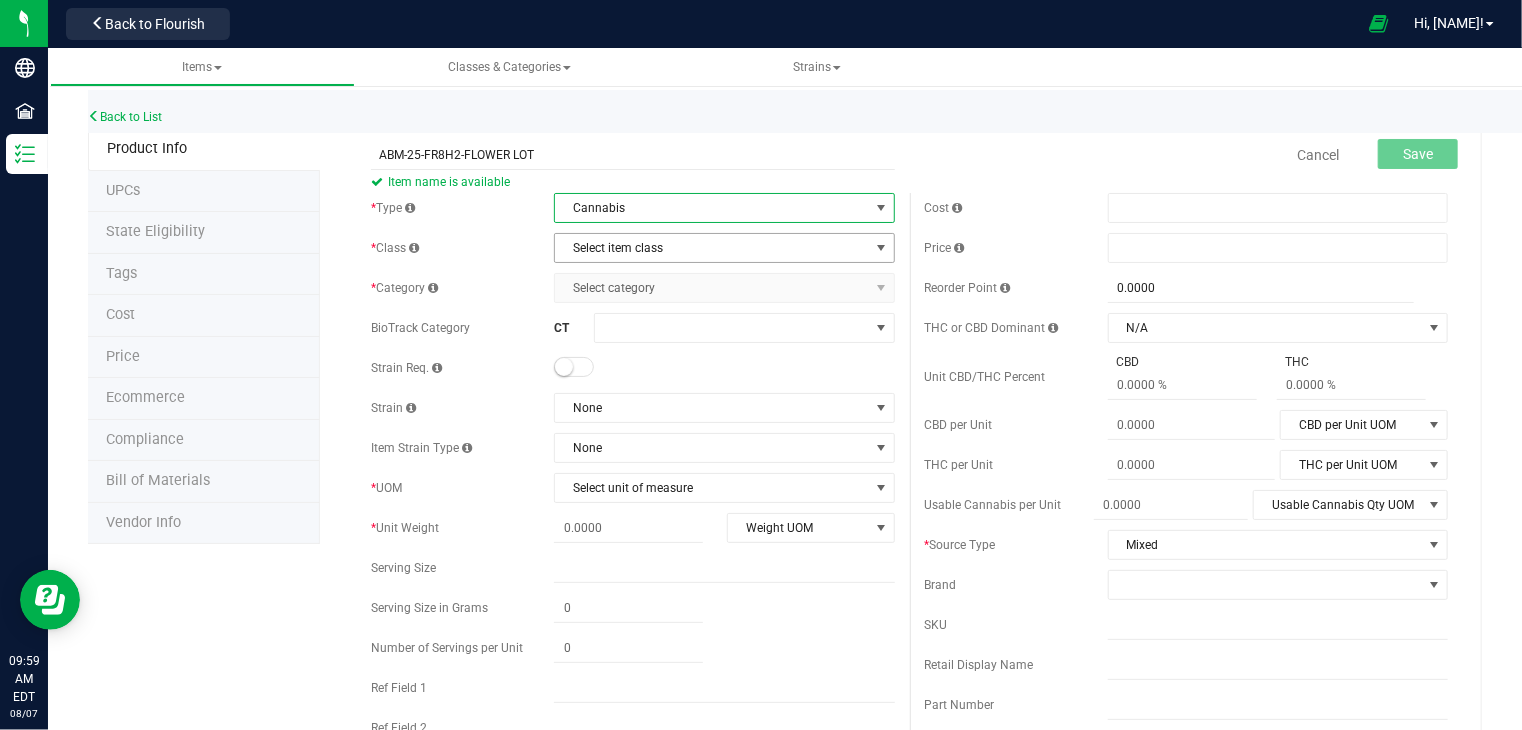 click on "Select item class" at bounding box center [711, 248] 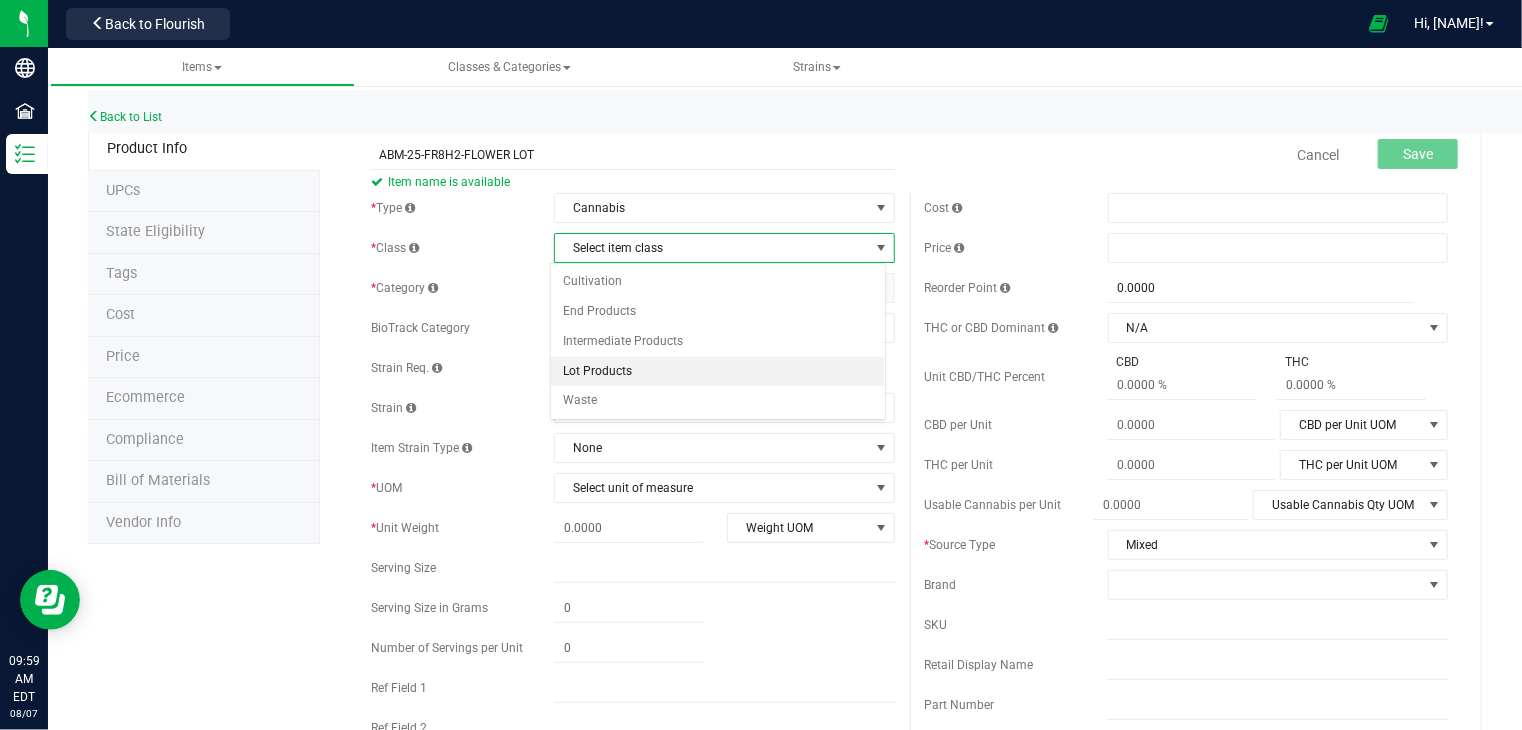 click on "Lot Products" at bounding box center [718, 372] 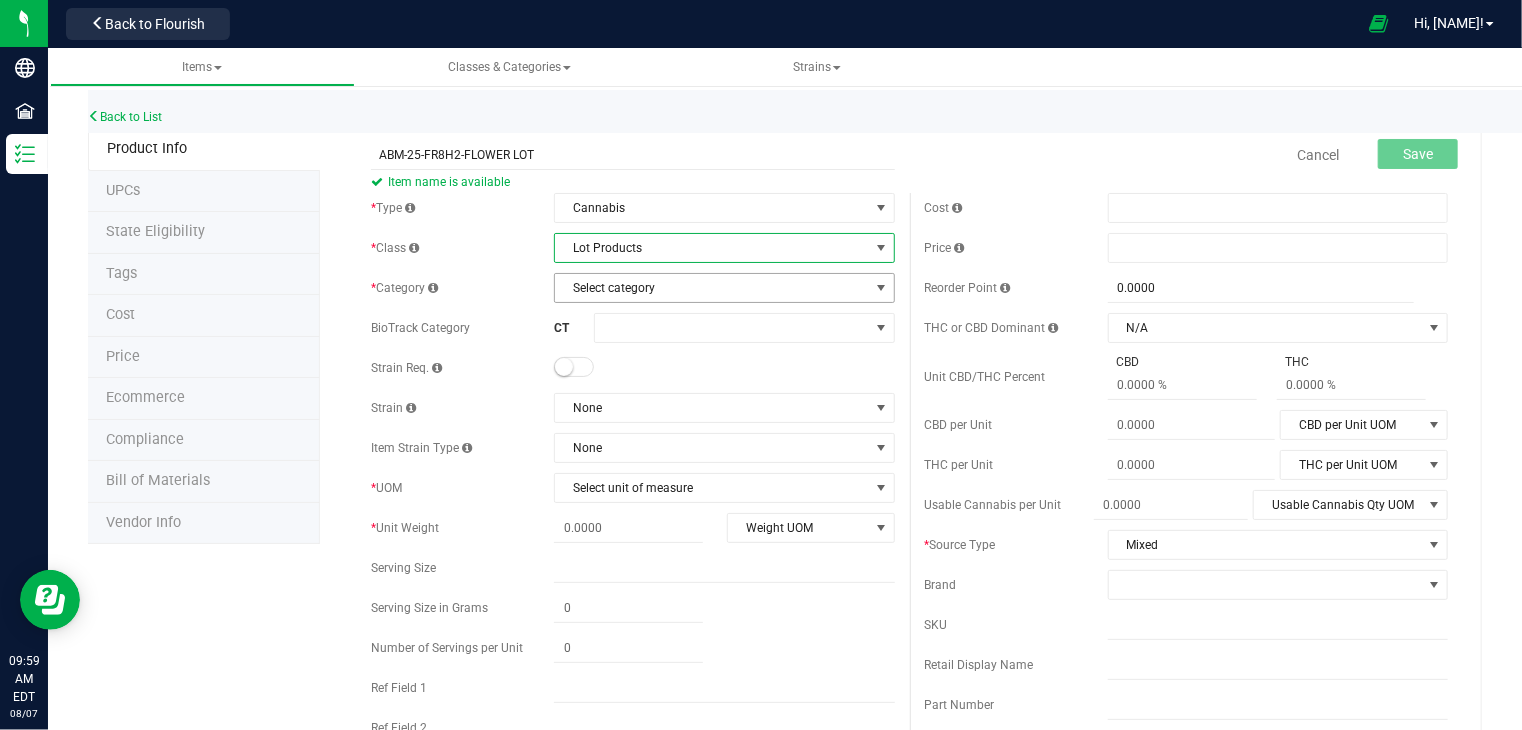 click on "Select category" at bounding box center (711, 288) 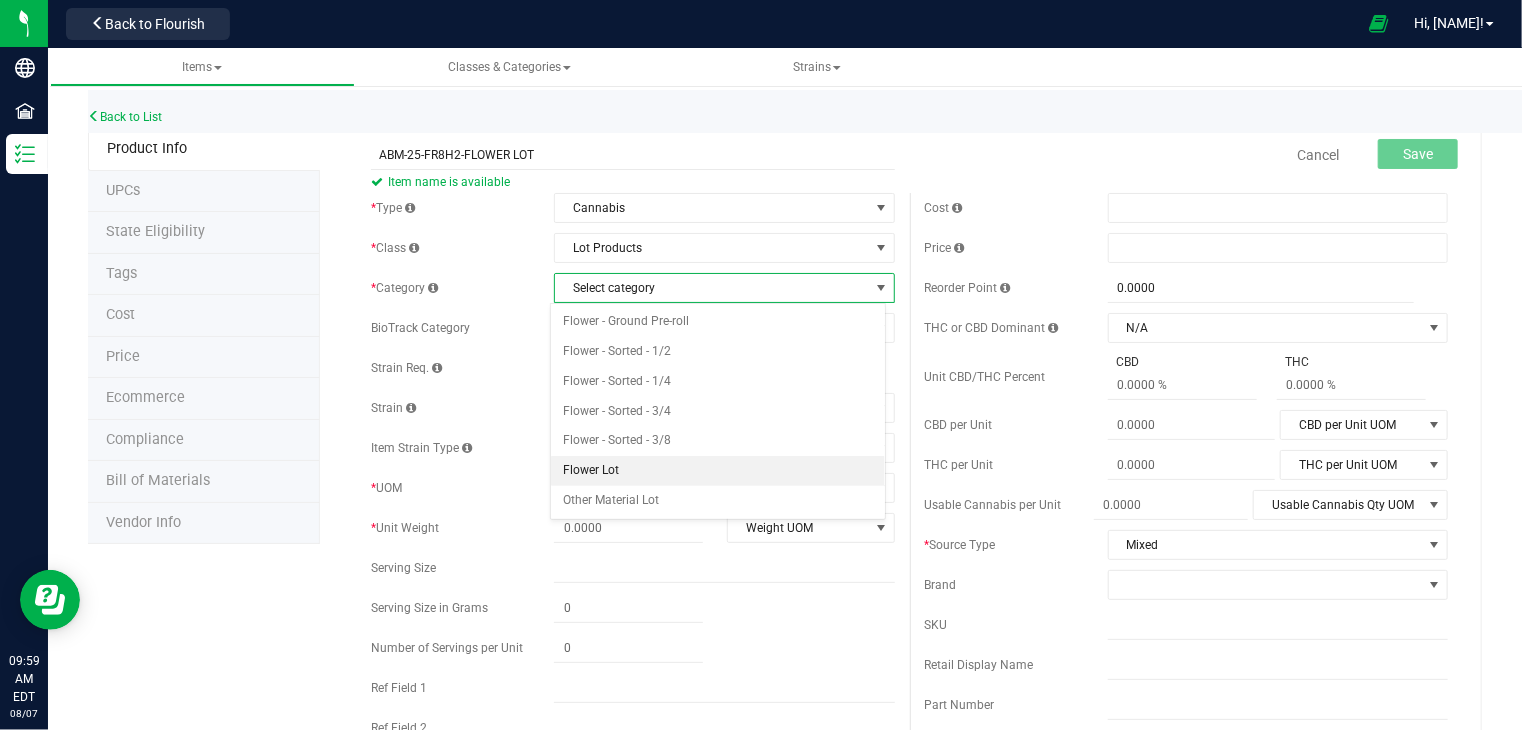 click on "Flower Lot" at bounding box center (718, 471) 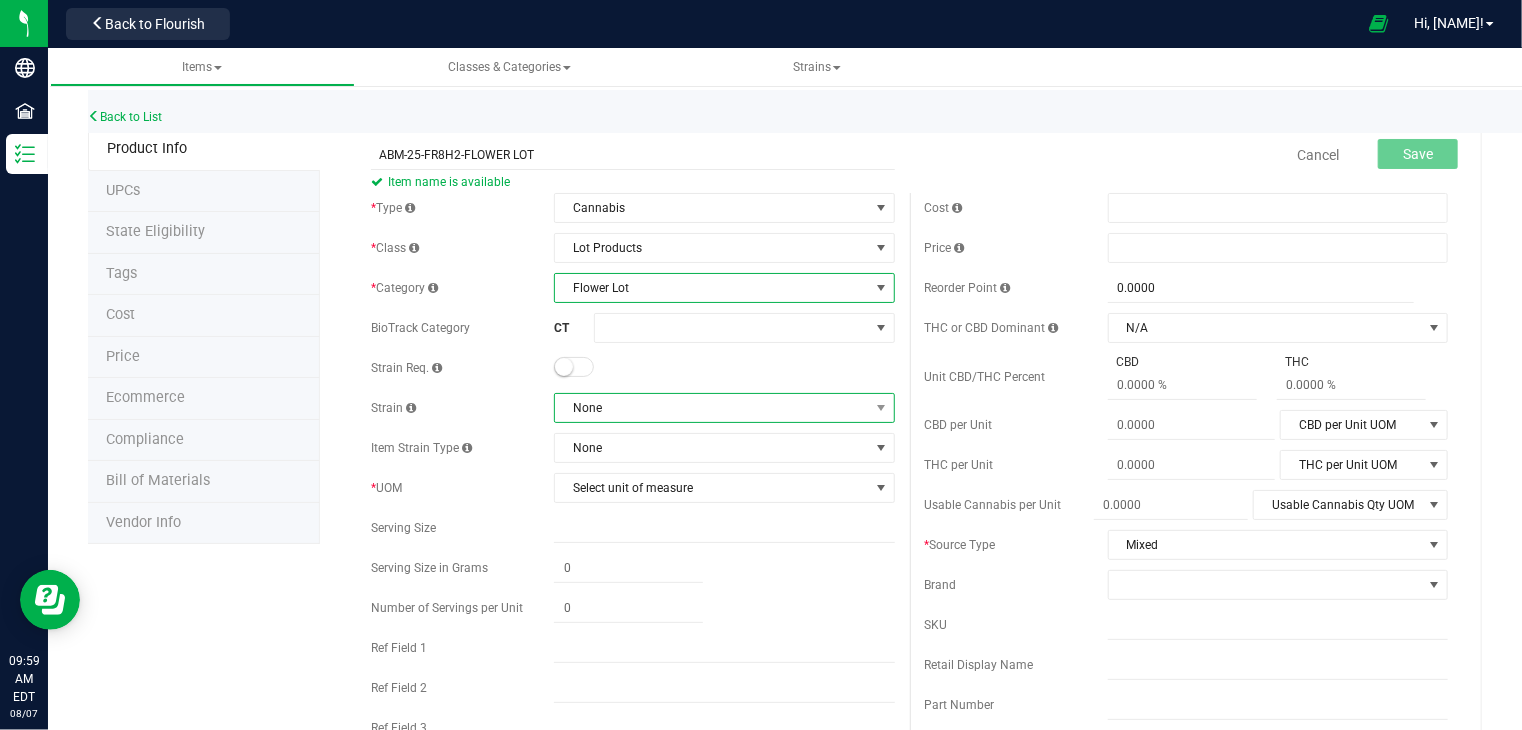 click on "None" at bounding box center (711, 408) 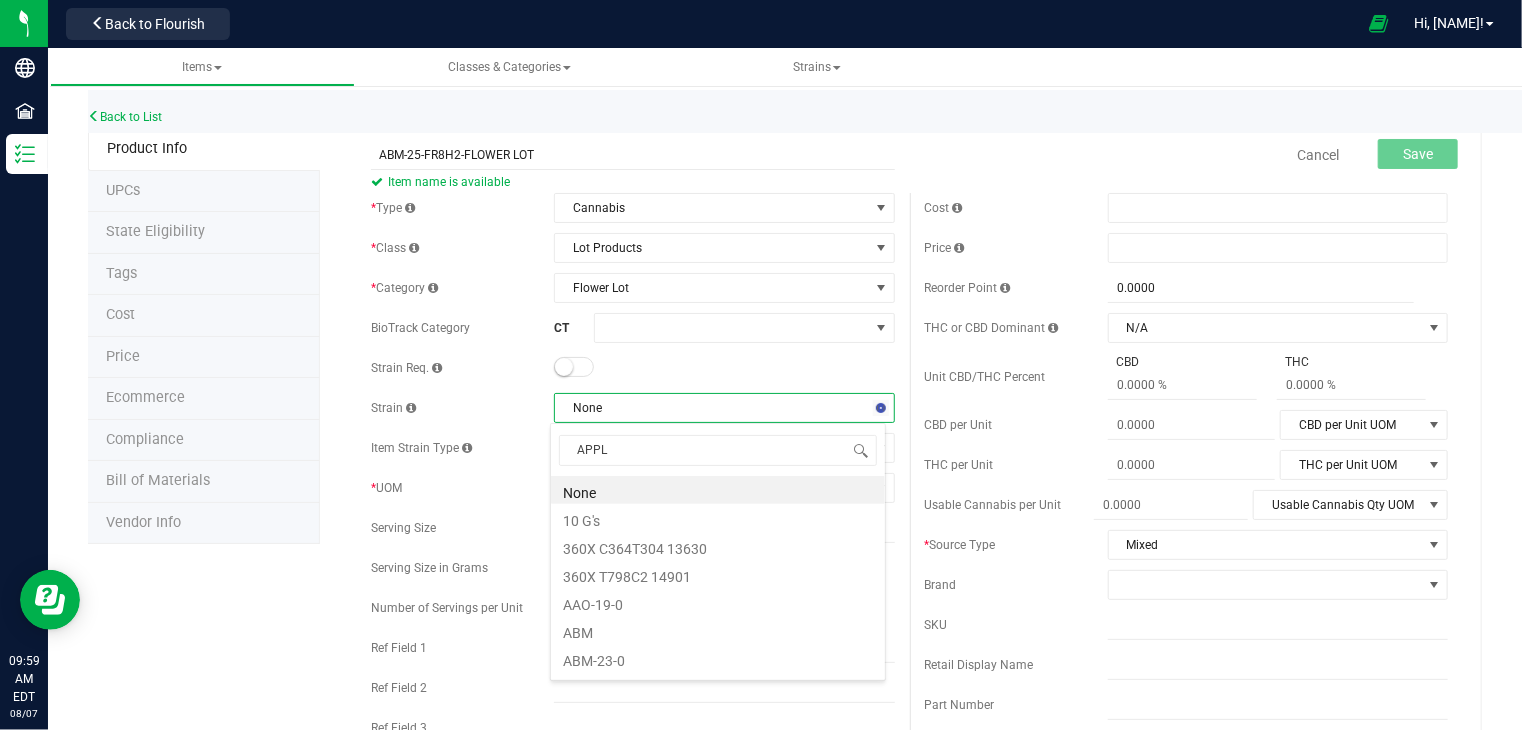 type on "APPLE" 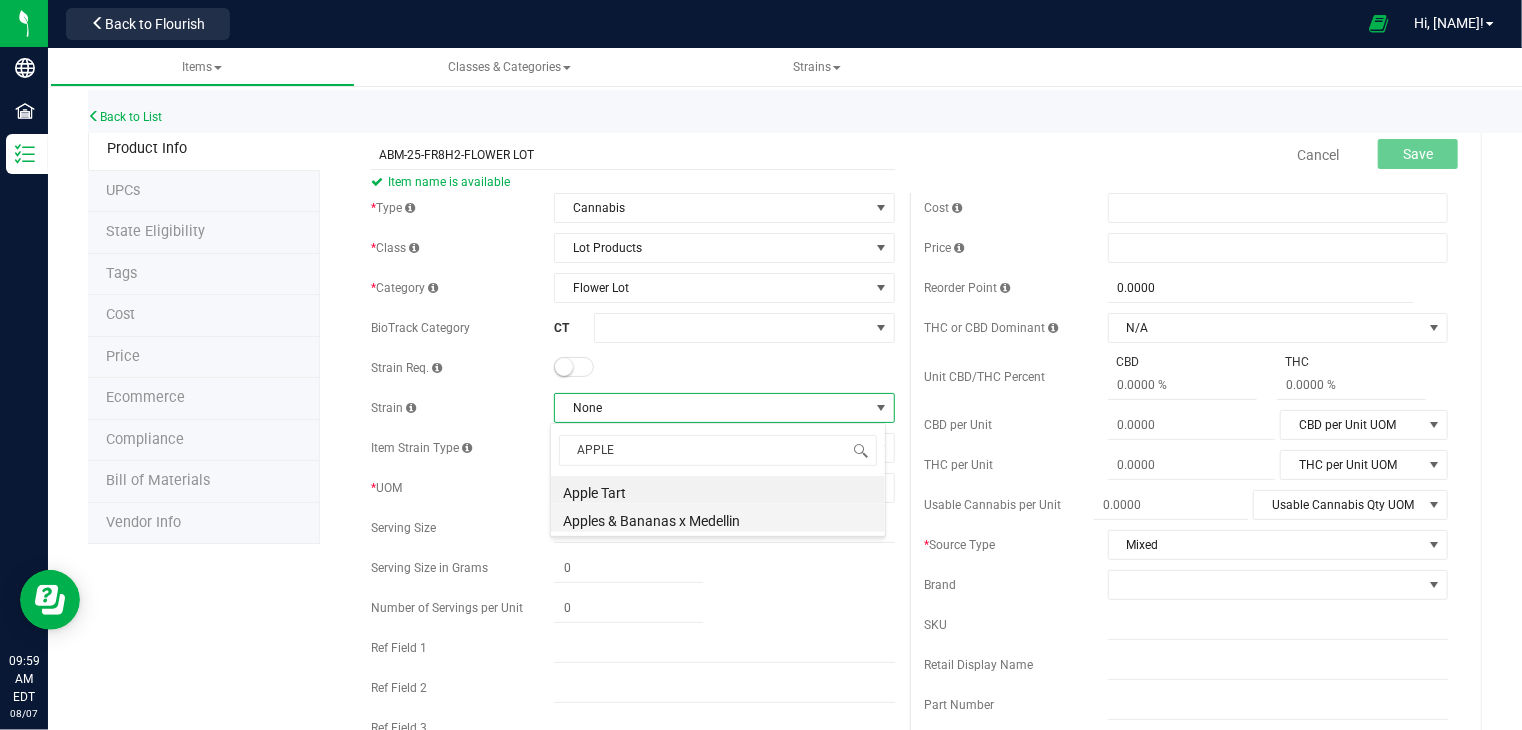 click on "Apples & Bananas x Medellin" at bounding box center (718, 518) 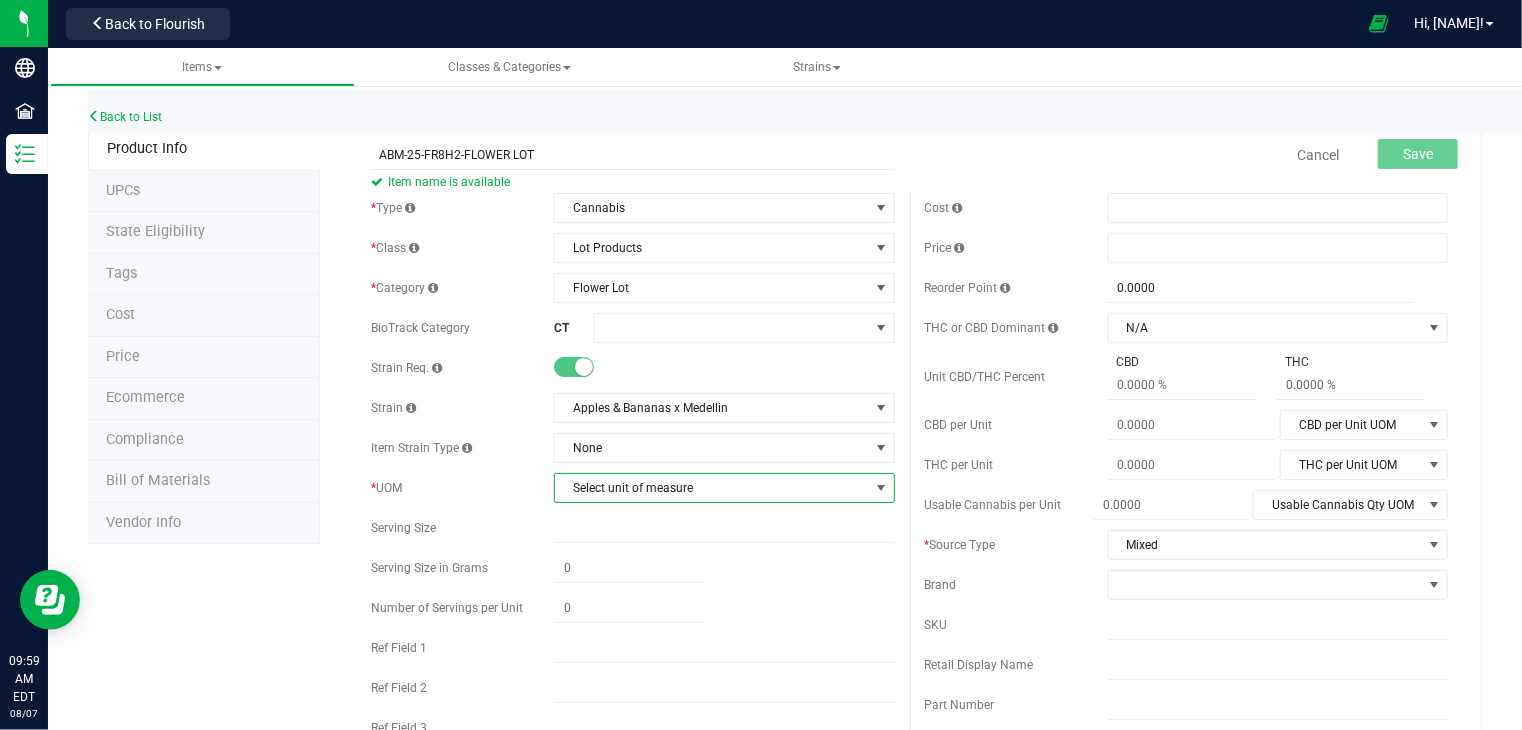 click on "Select unit of measure" at bounding box center (724, 488) 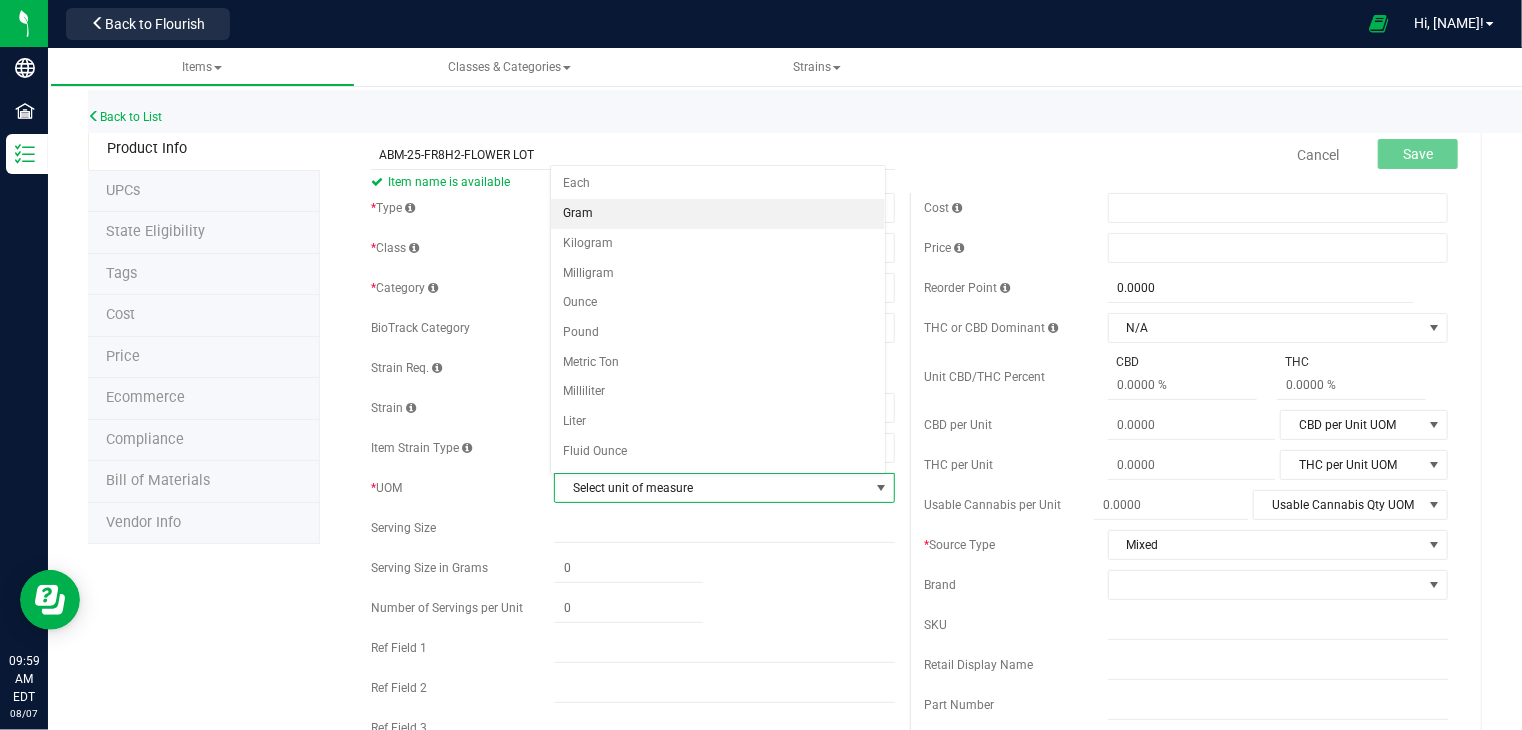 click on "Gram" at bounding box center (718, 214) 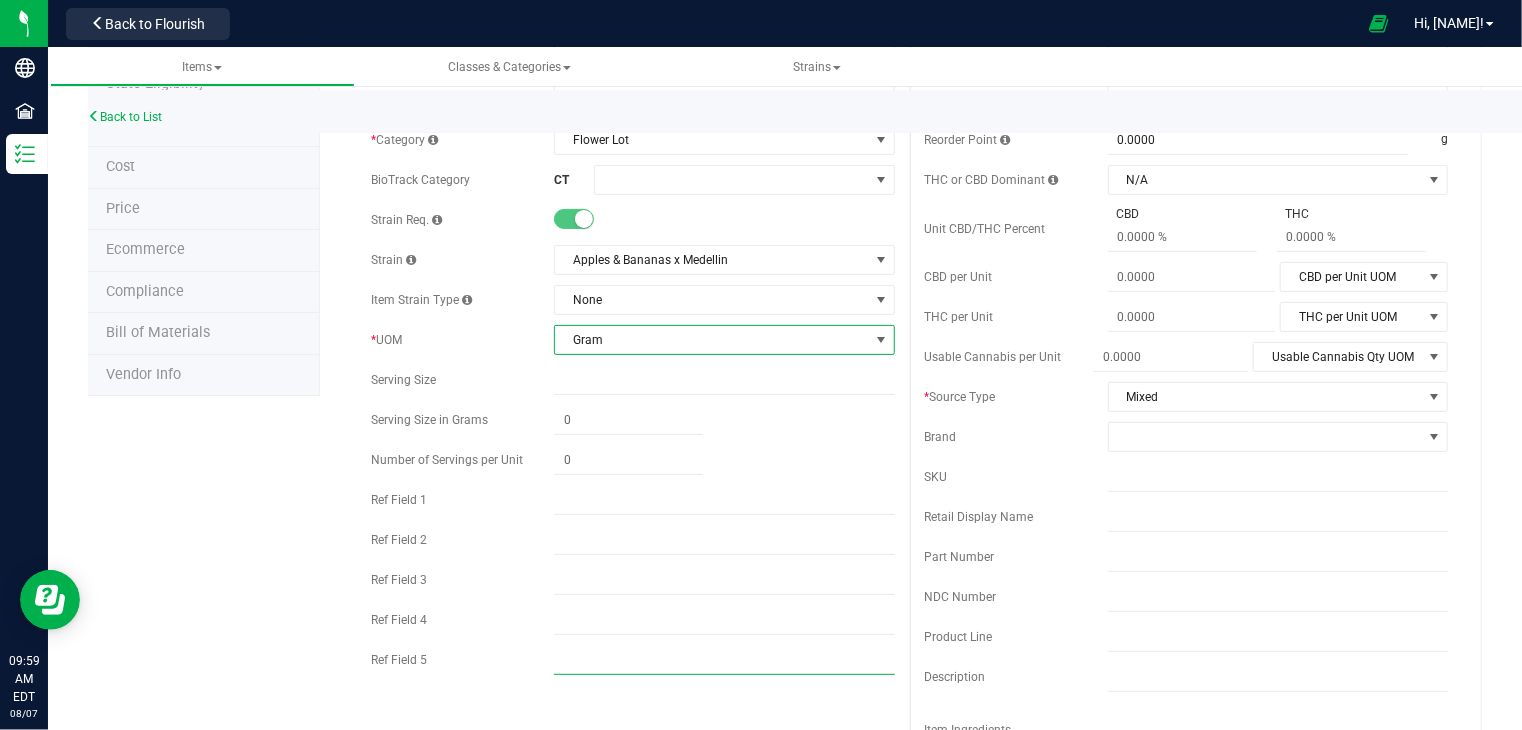 click at bounding box center [724, 660] 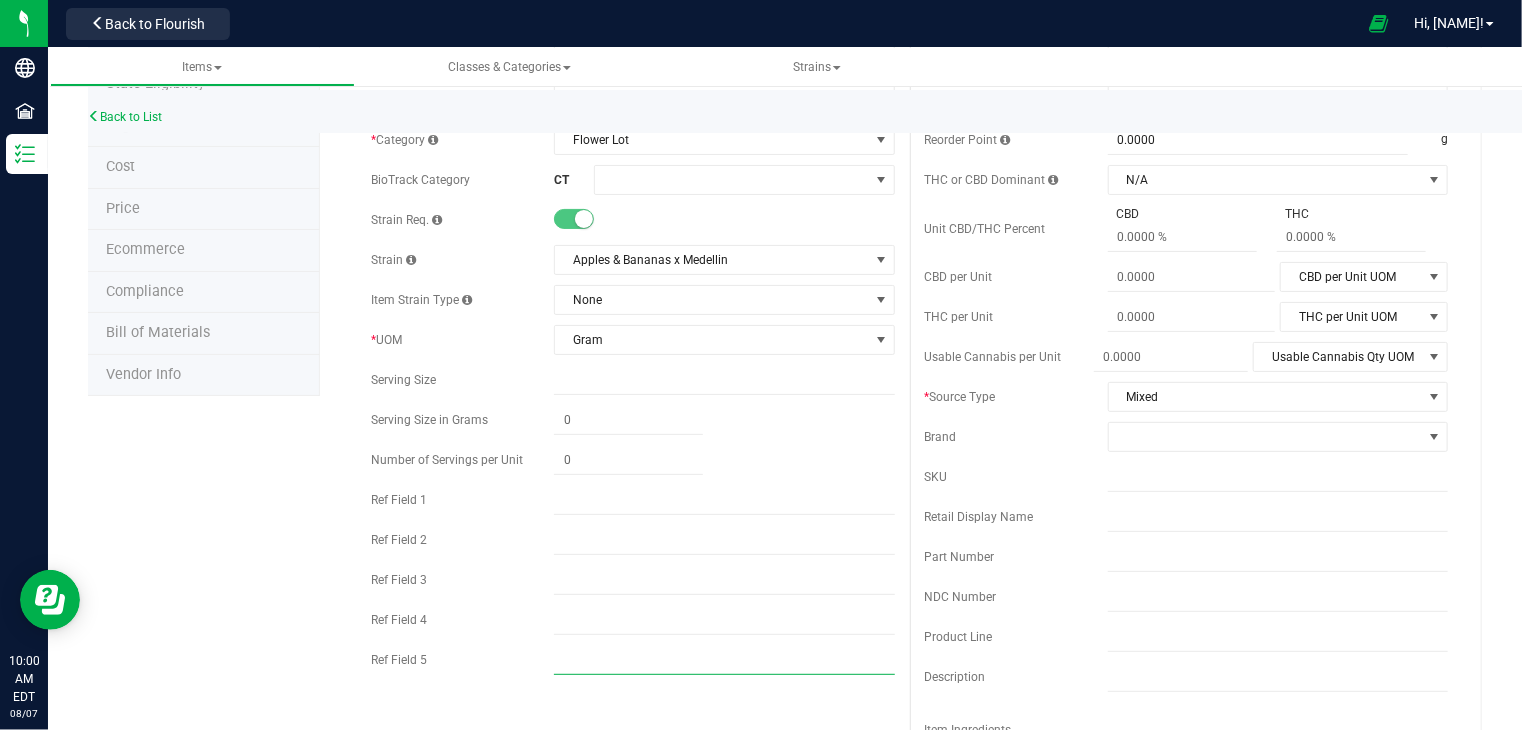 type on "HYBRID" 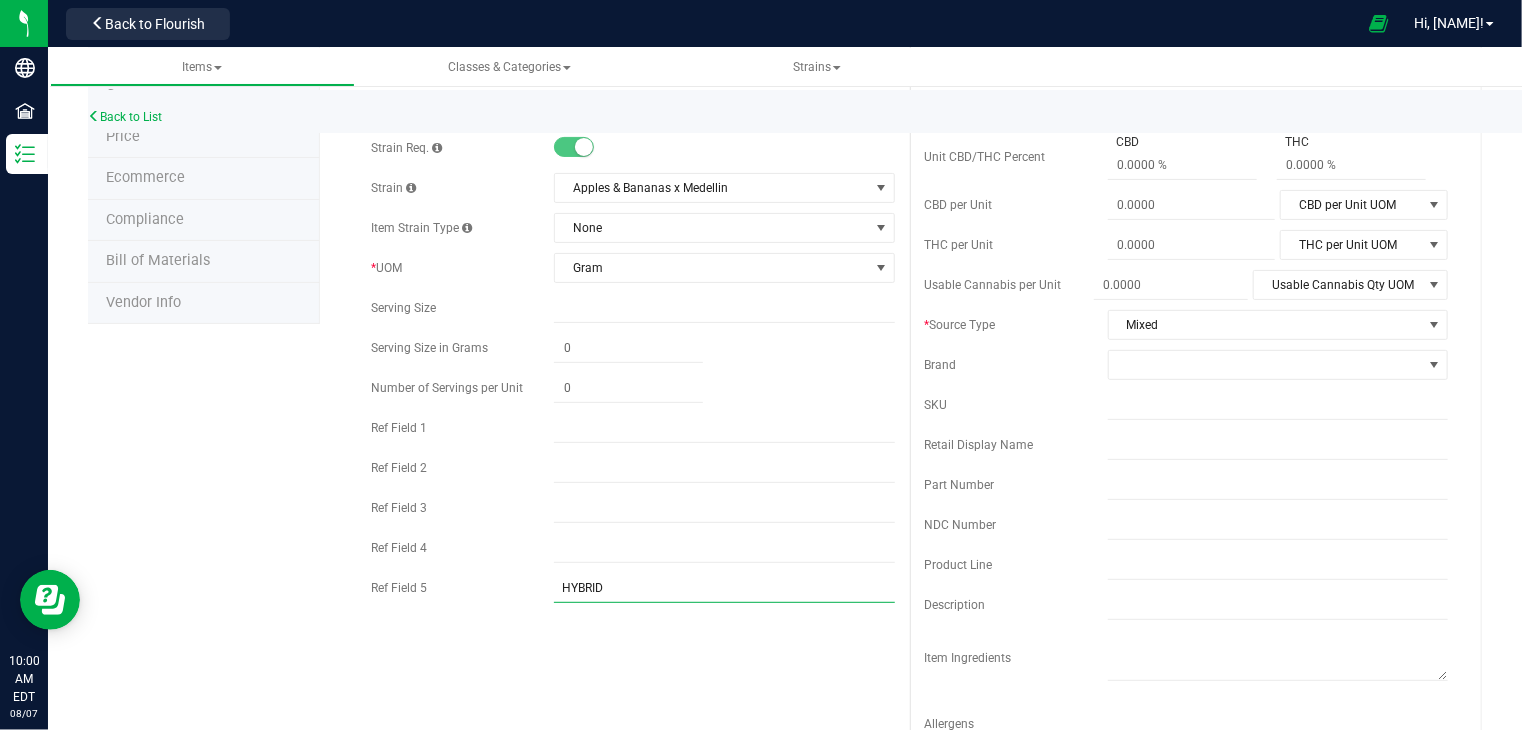 scroll, scrollTop: 0, scrollLeft: 0, axis: both 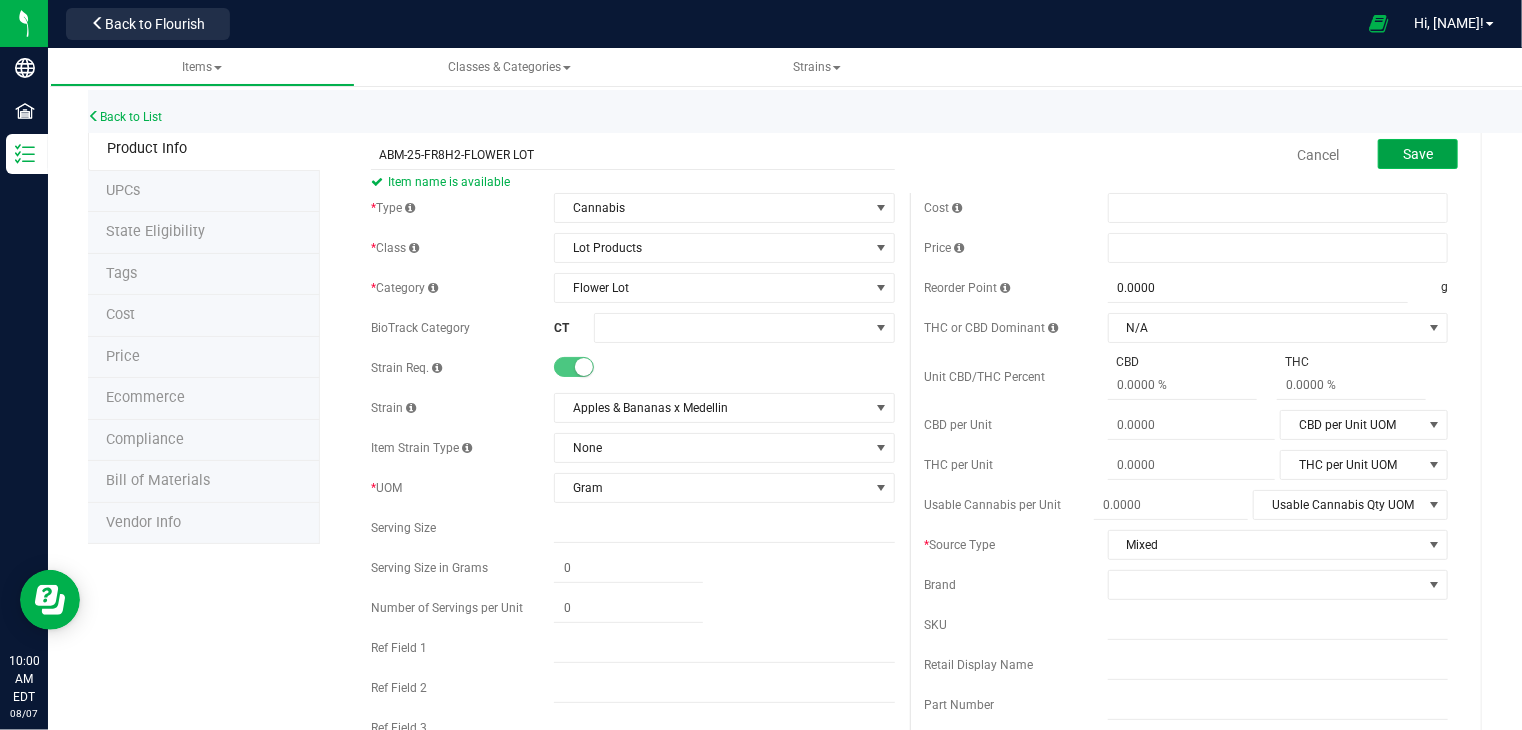 click on "Save" at bounding box center [1418, 154] 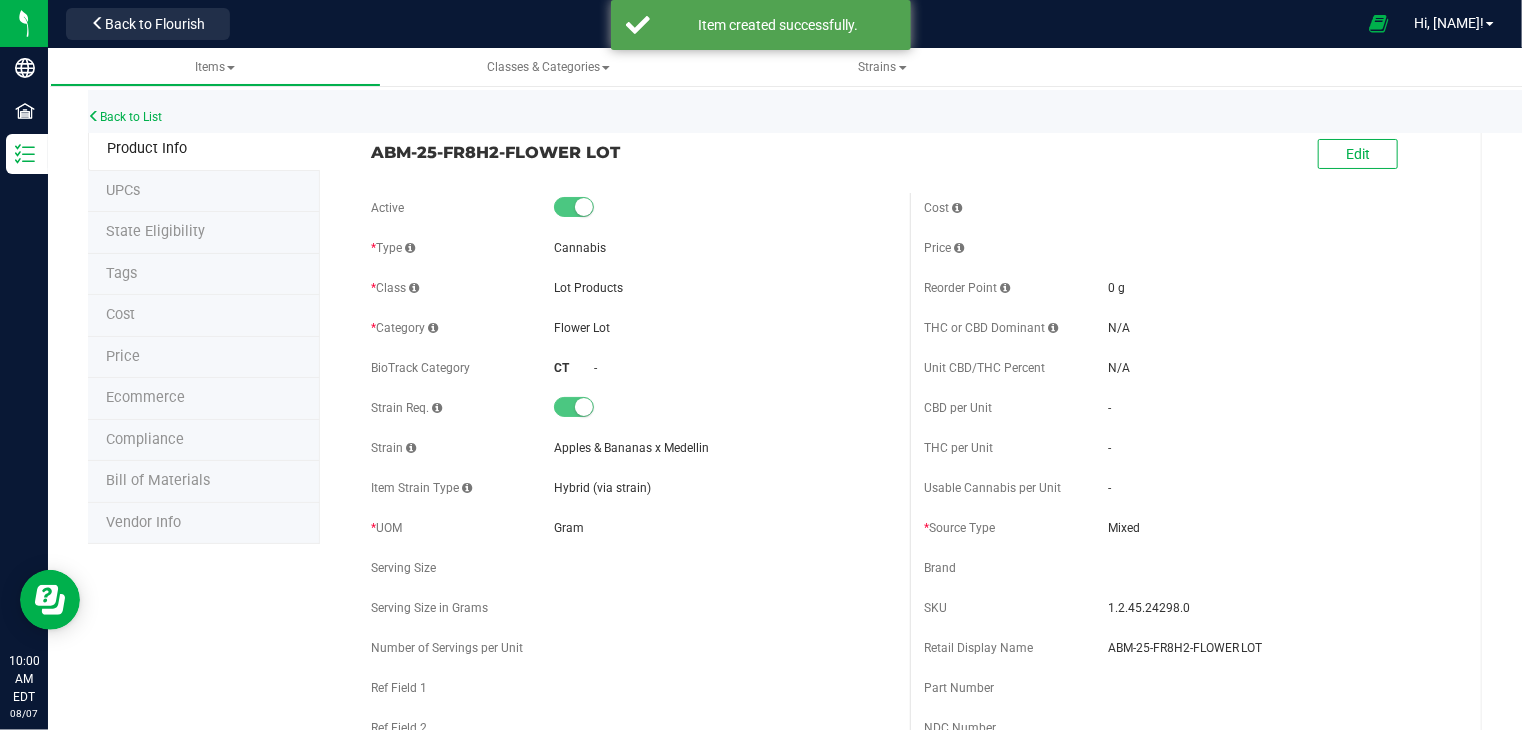 click on "Back to List
Product Info
UPCs
State Eligibility
Tags
Cost
Price
Ecommerce
Compliance
Bill of Materials
Vendor Info
ABM-25-FR8H2-FLOWER LOT
Edit
Active" at bounding box center [785, 1001] 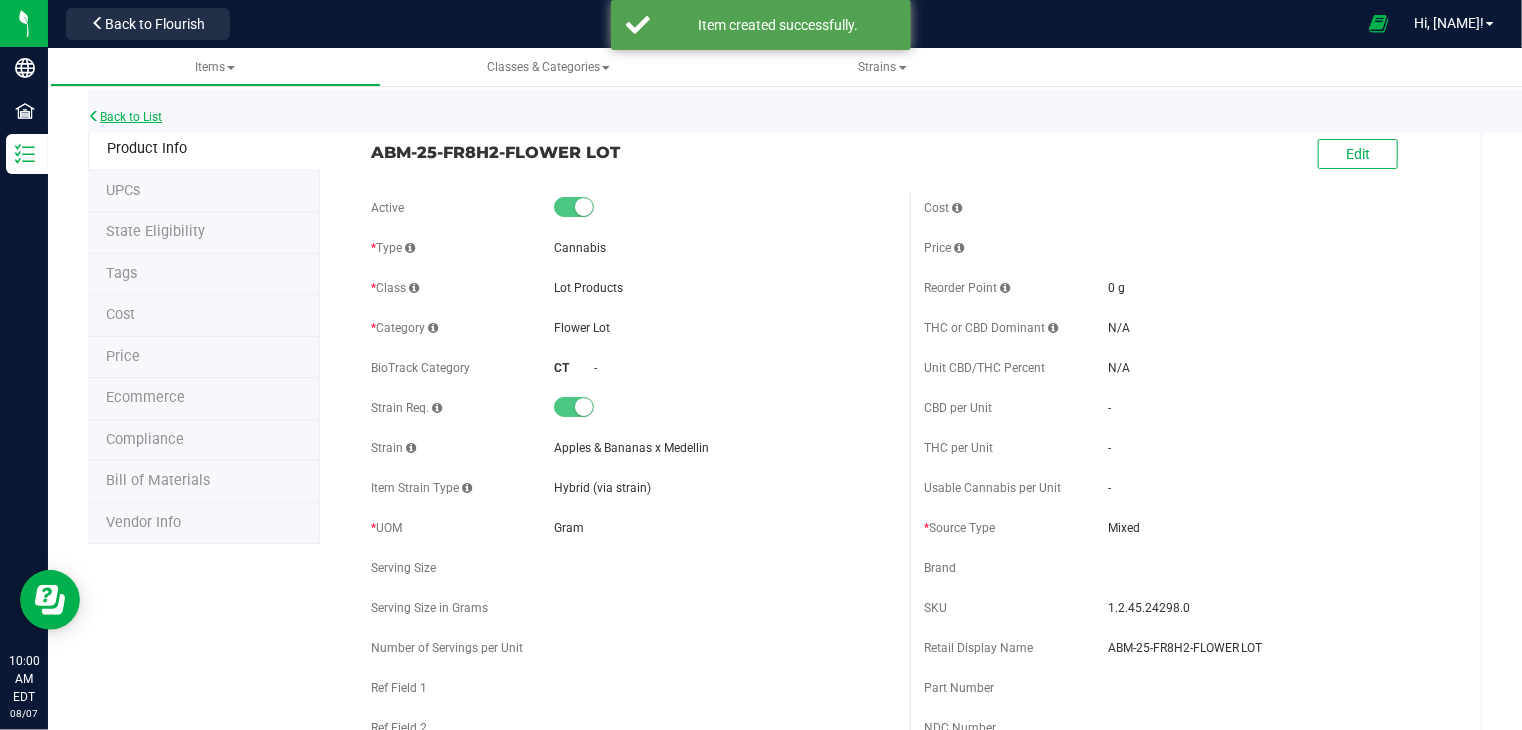 click on "Back to List" at bounding box center [125, 117] 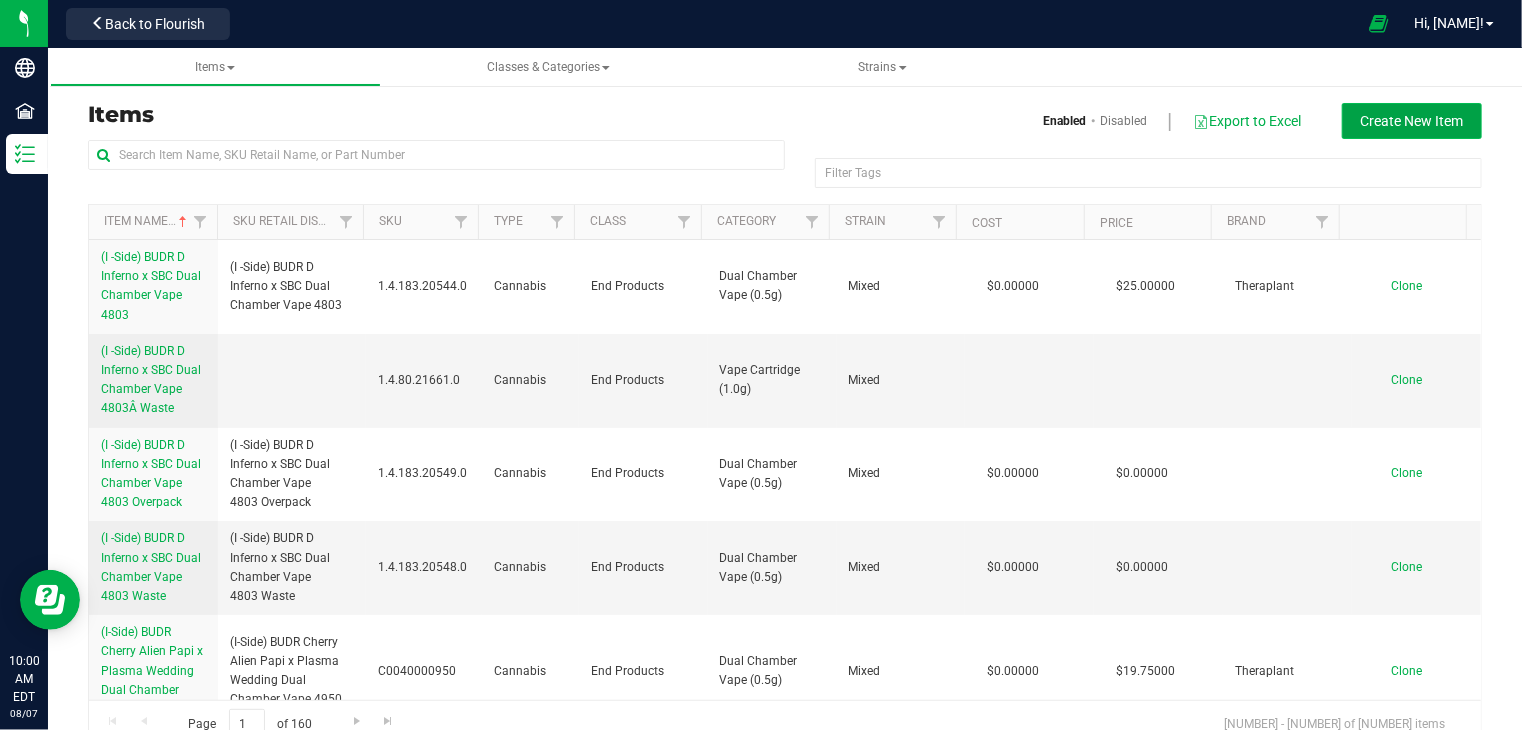 click on "Create New Item" at bounding box center (1412, 121) 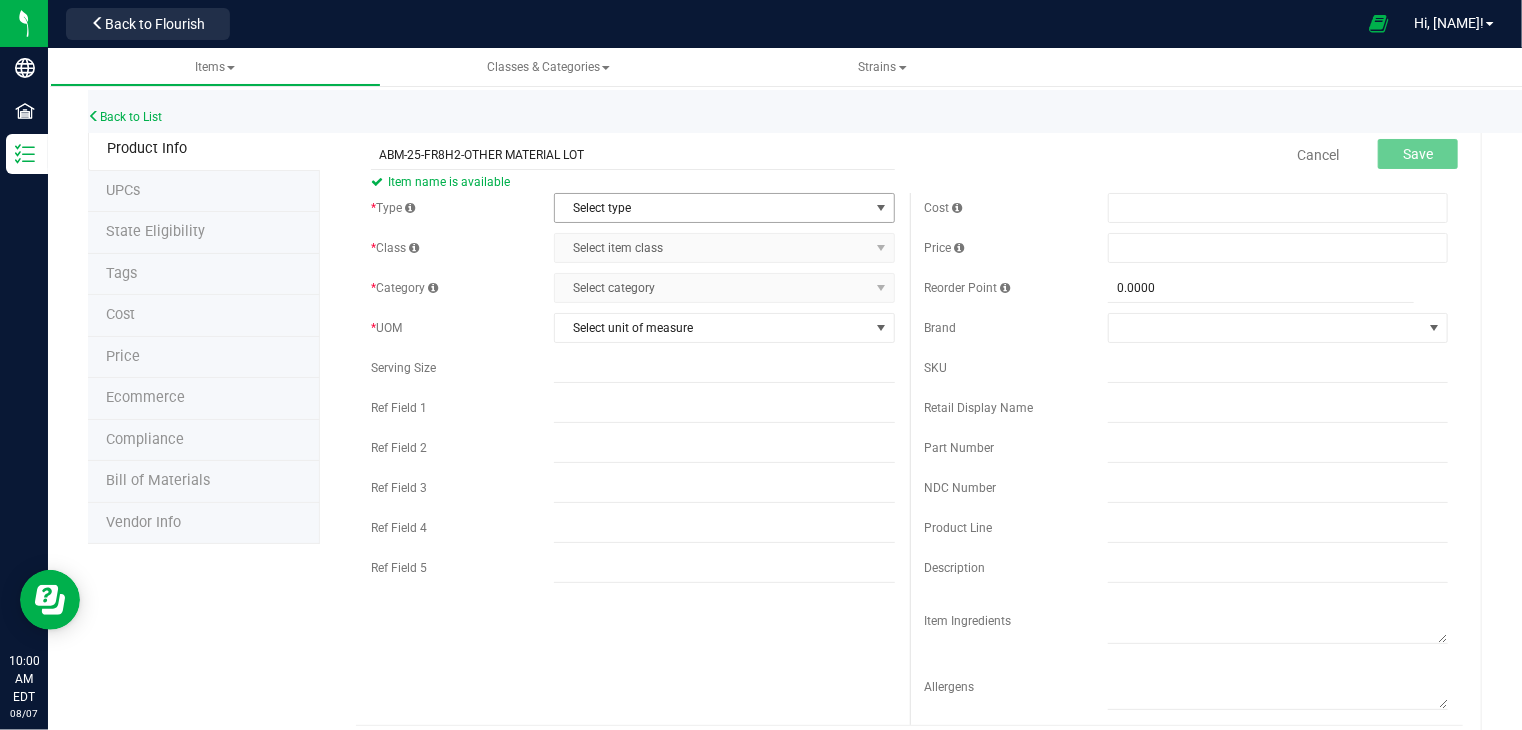 type on "ABM-25-FR8H2-OTHER MATERIAL LOT" 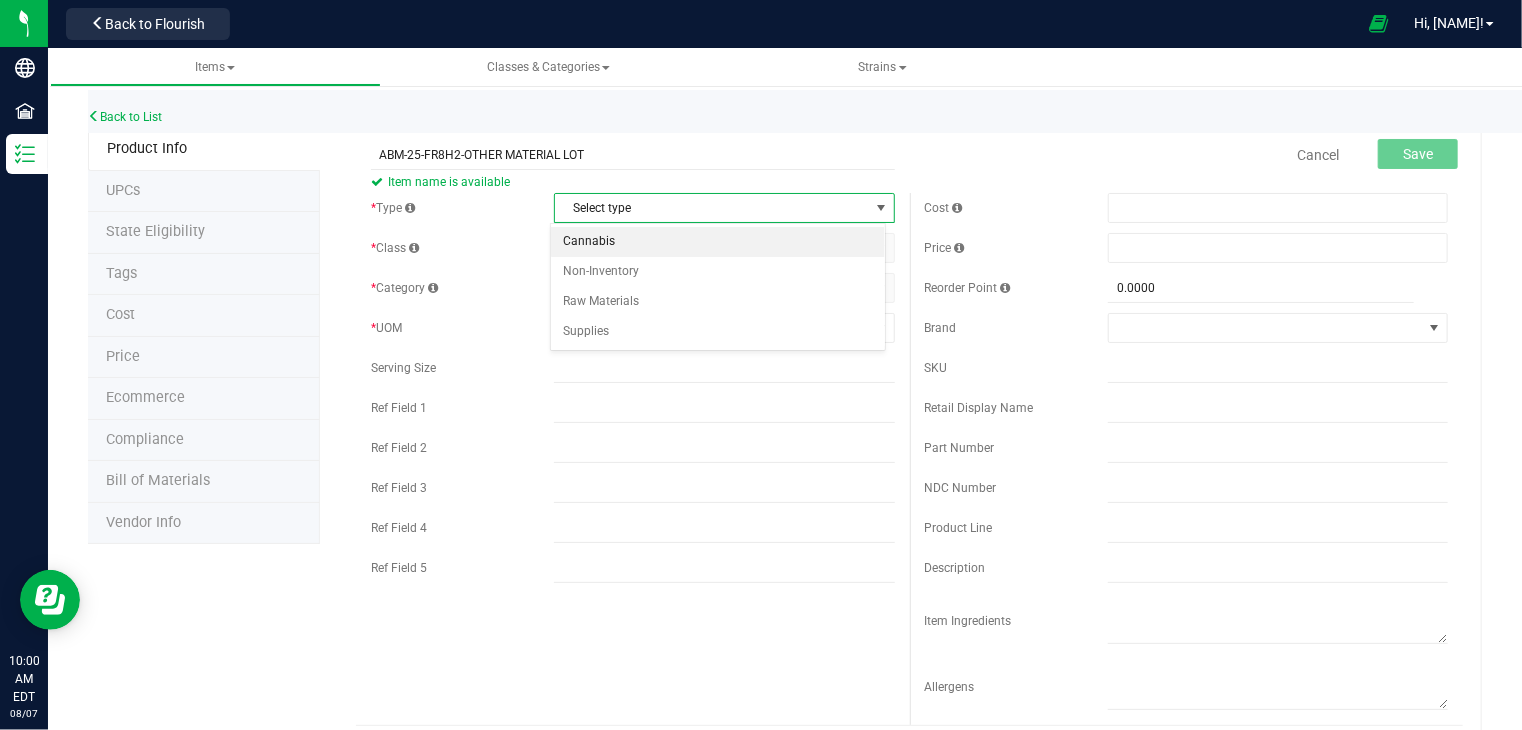 click on "Cannabis" at bounding box center (718, 242) 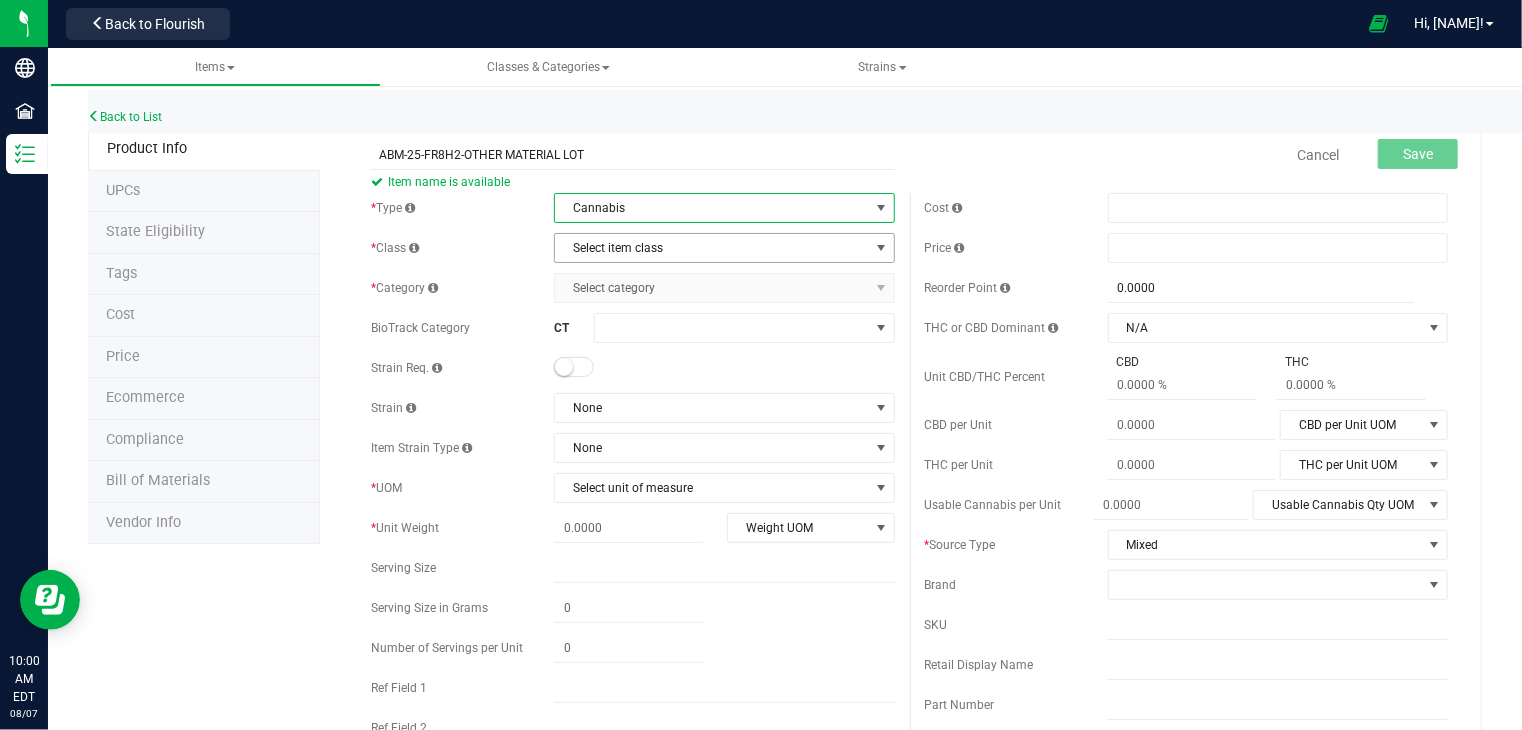 click on "Select item class" at bounding box center [711, 248] 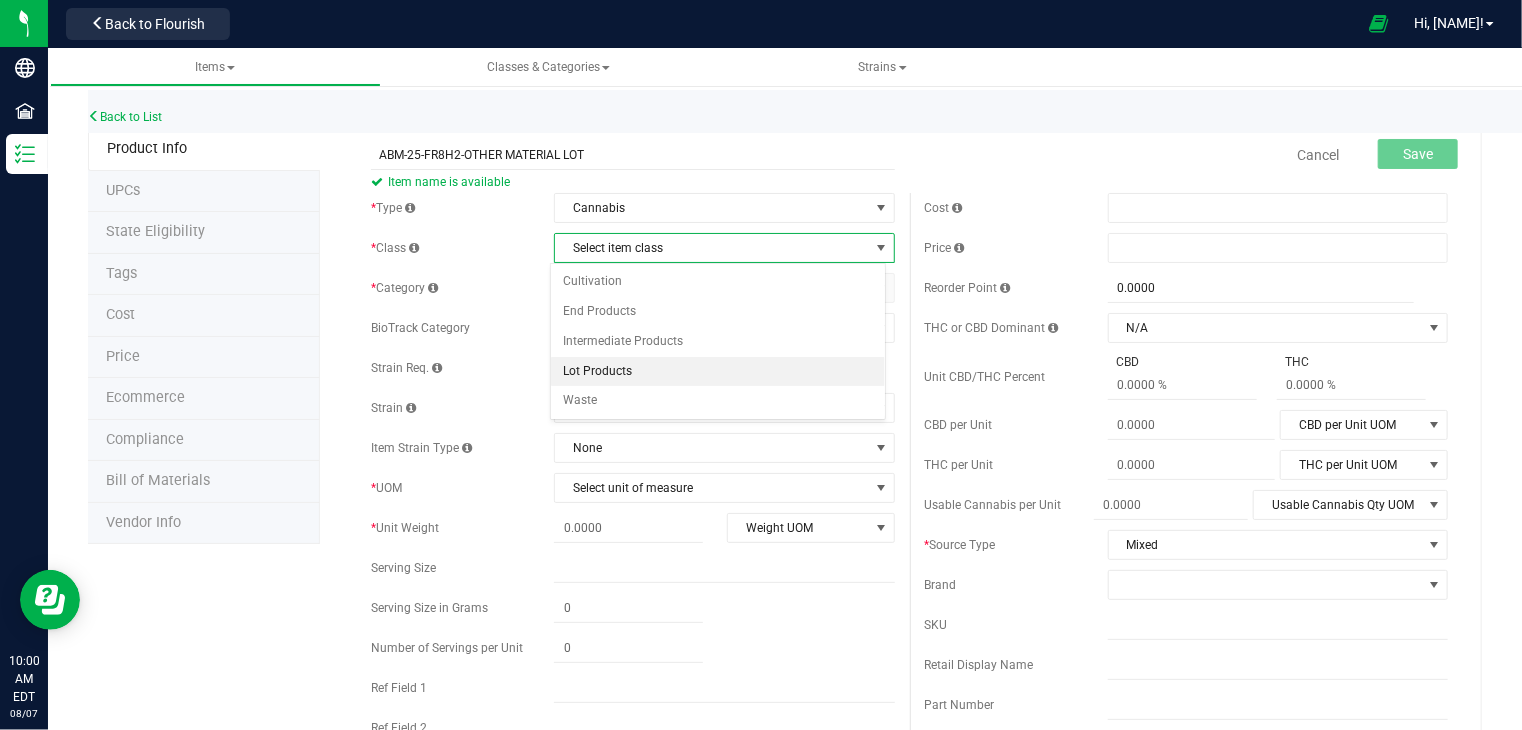 click on "Lot Products" at bounding box center (718, 372) 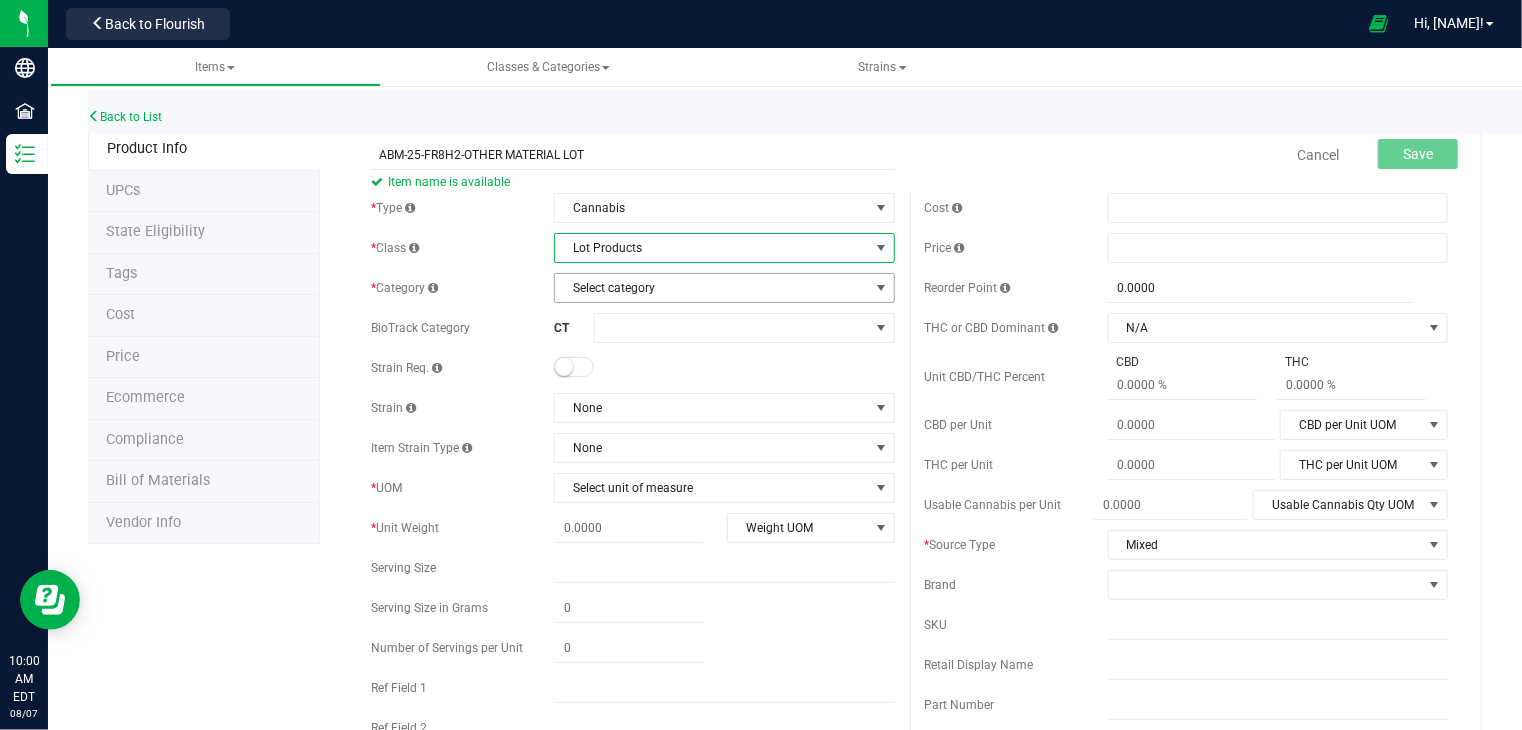 click on "Select category" at bounding box center [711, 288] 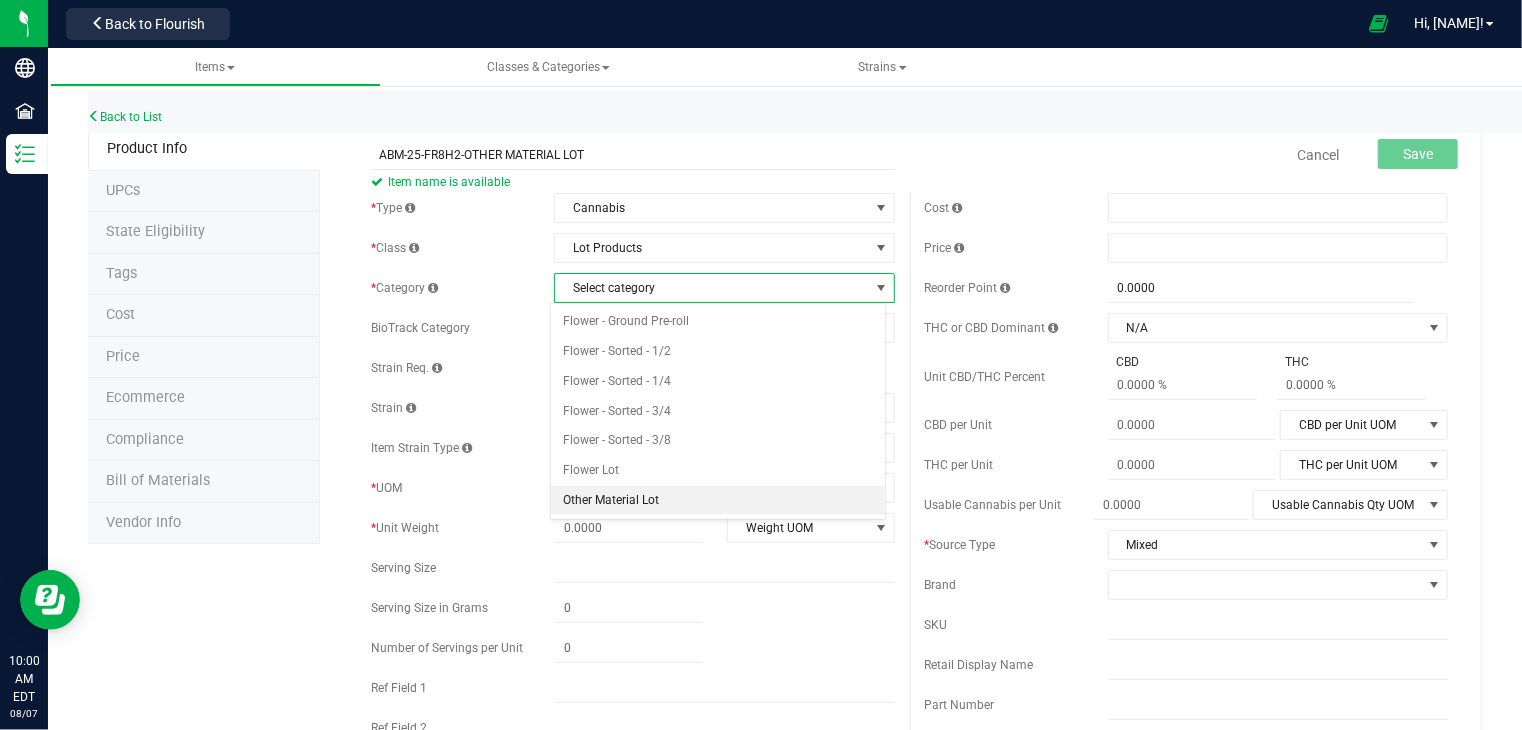 click on "Other Material Lot" at bounding box center [718, 501] 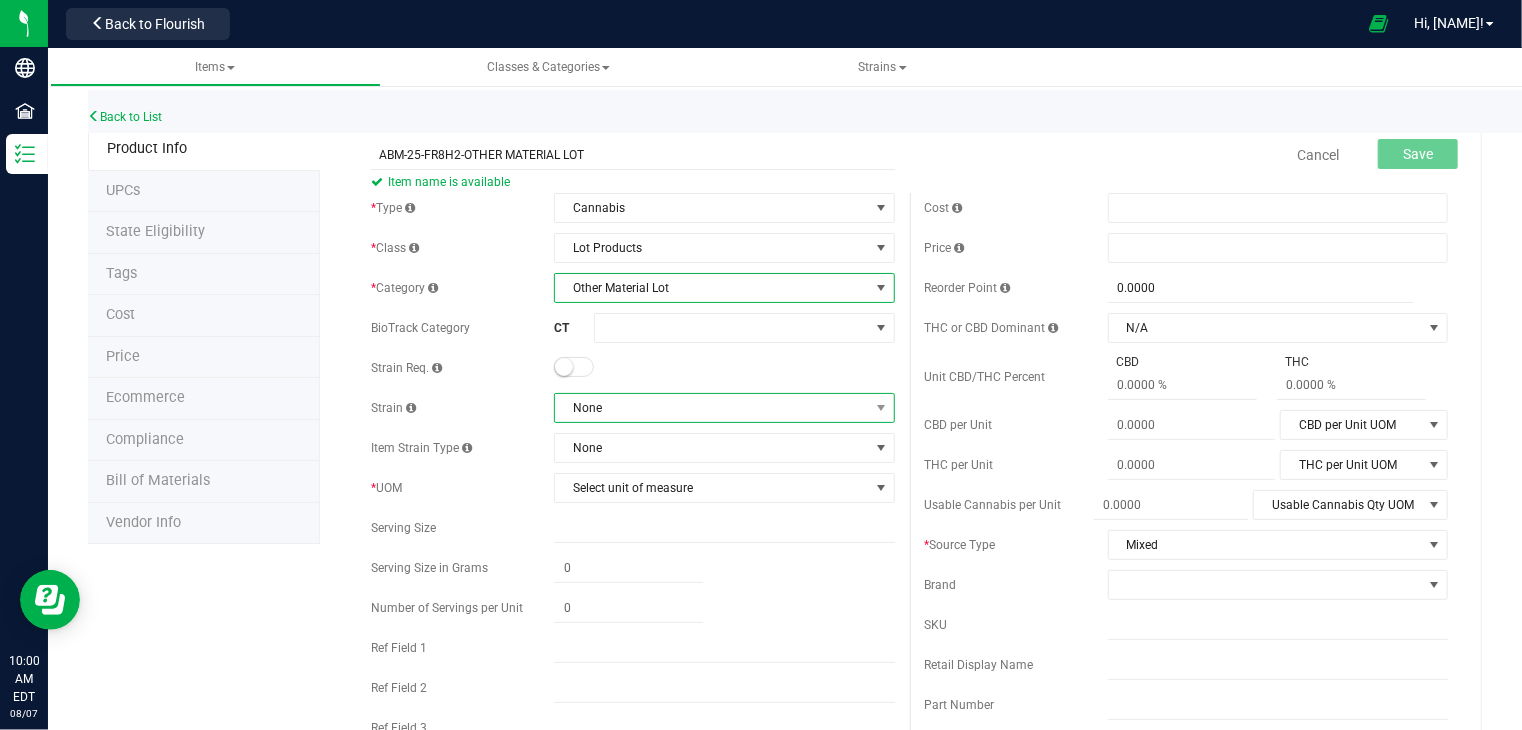 click on "None" at bounding box center (711, 408) 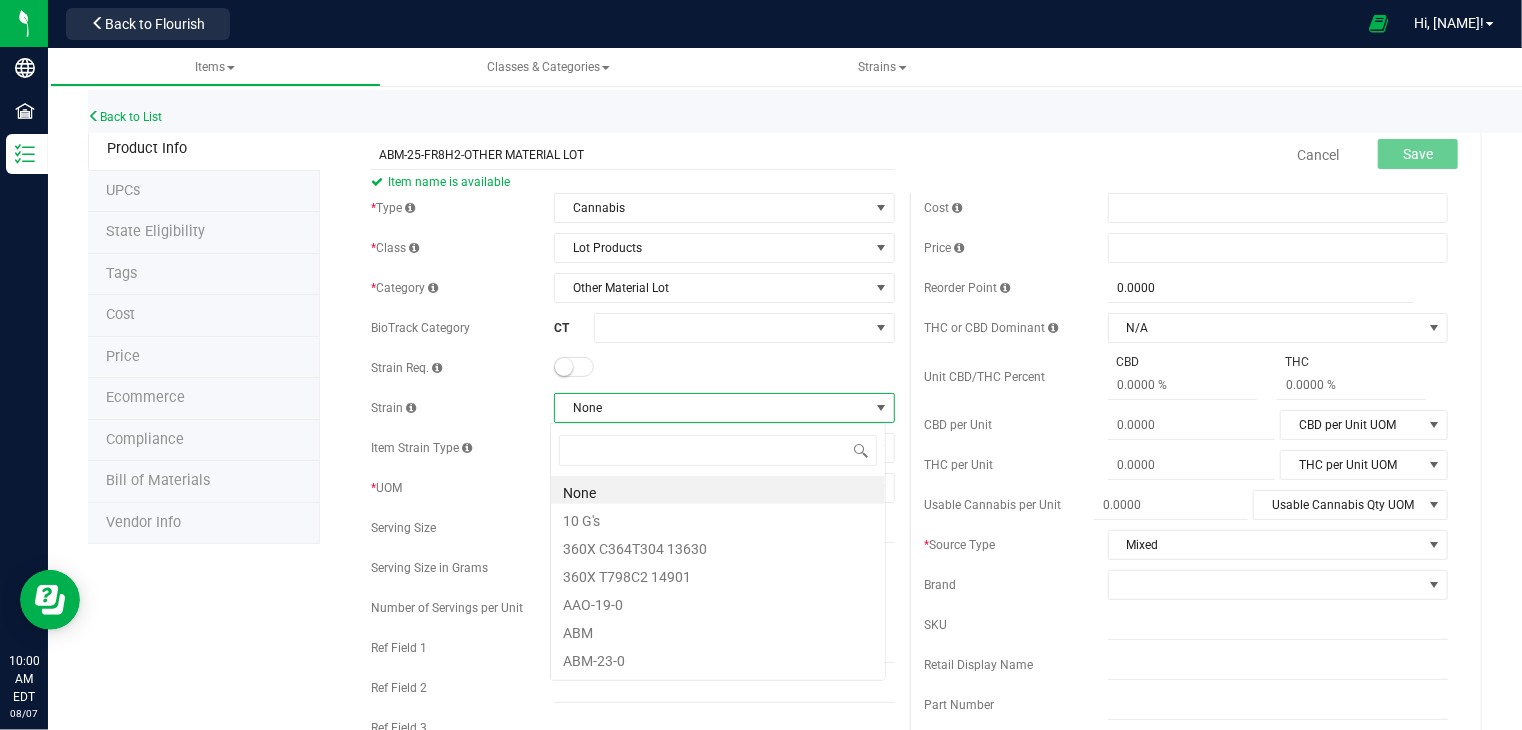 scroll, scrollTop: 99970, scrollLeft: 99664, axis: both 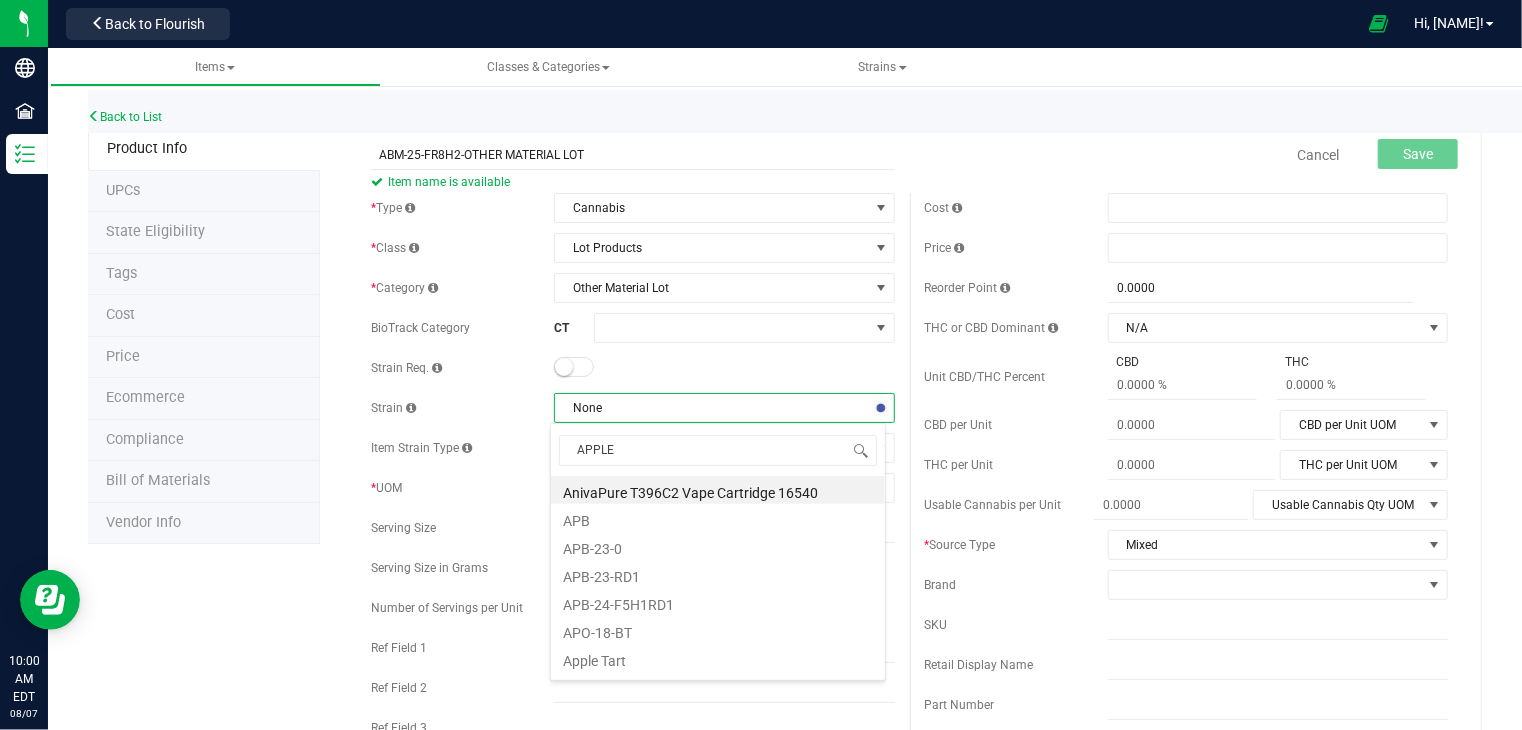 type on "APPLES" 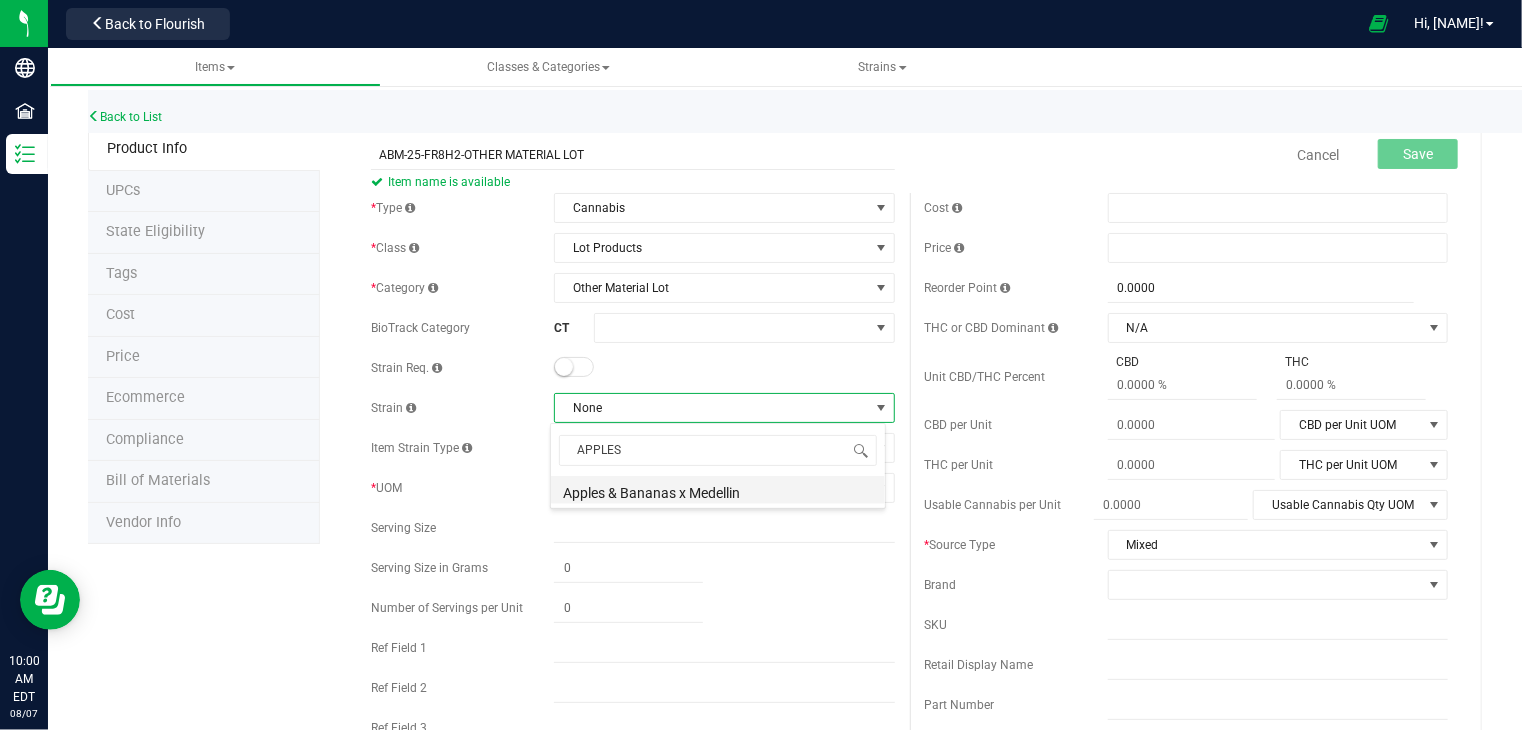 click on "Apples & Bananas x Medellin" at bounding box center (718, 490) 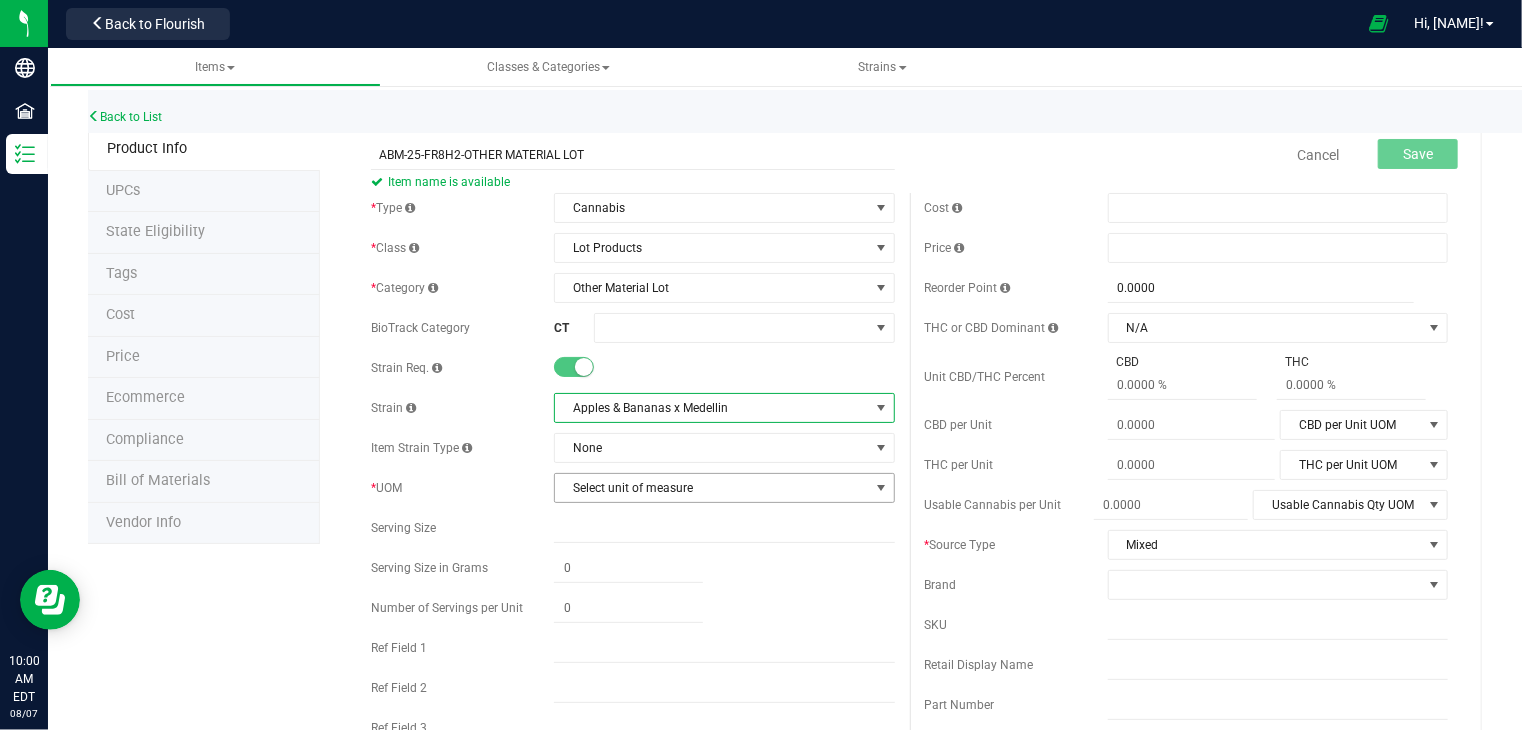 click on "Select unit of measure" at bounding box center [711, 488] 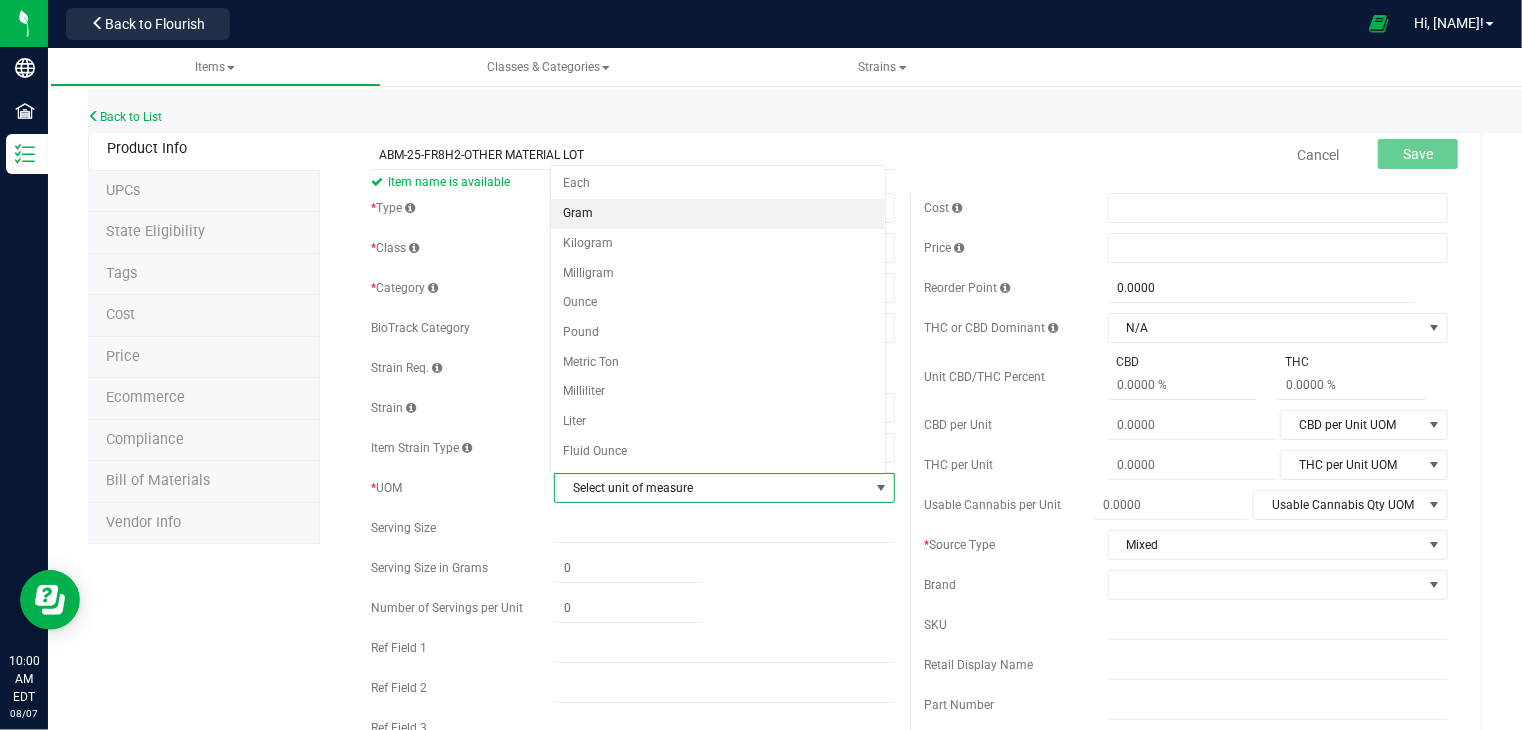 click on "Gram" at bounding box center (718, 214) 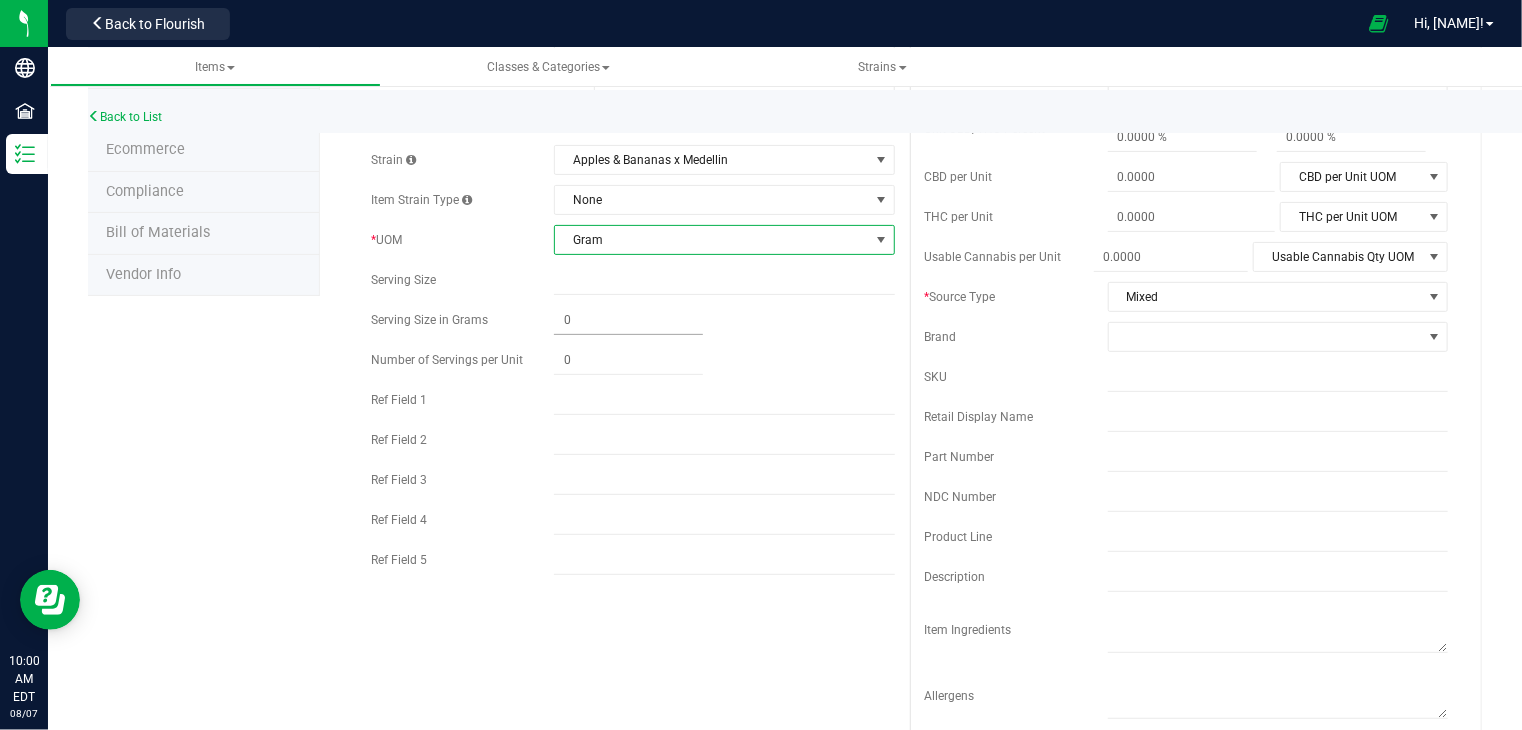 scroll, scrollTop: 248, scrollLeft: 0, axis: vertical 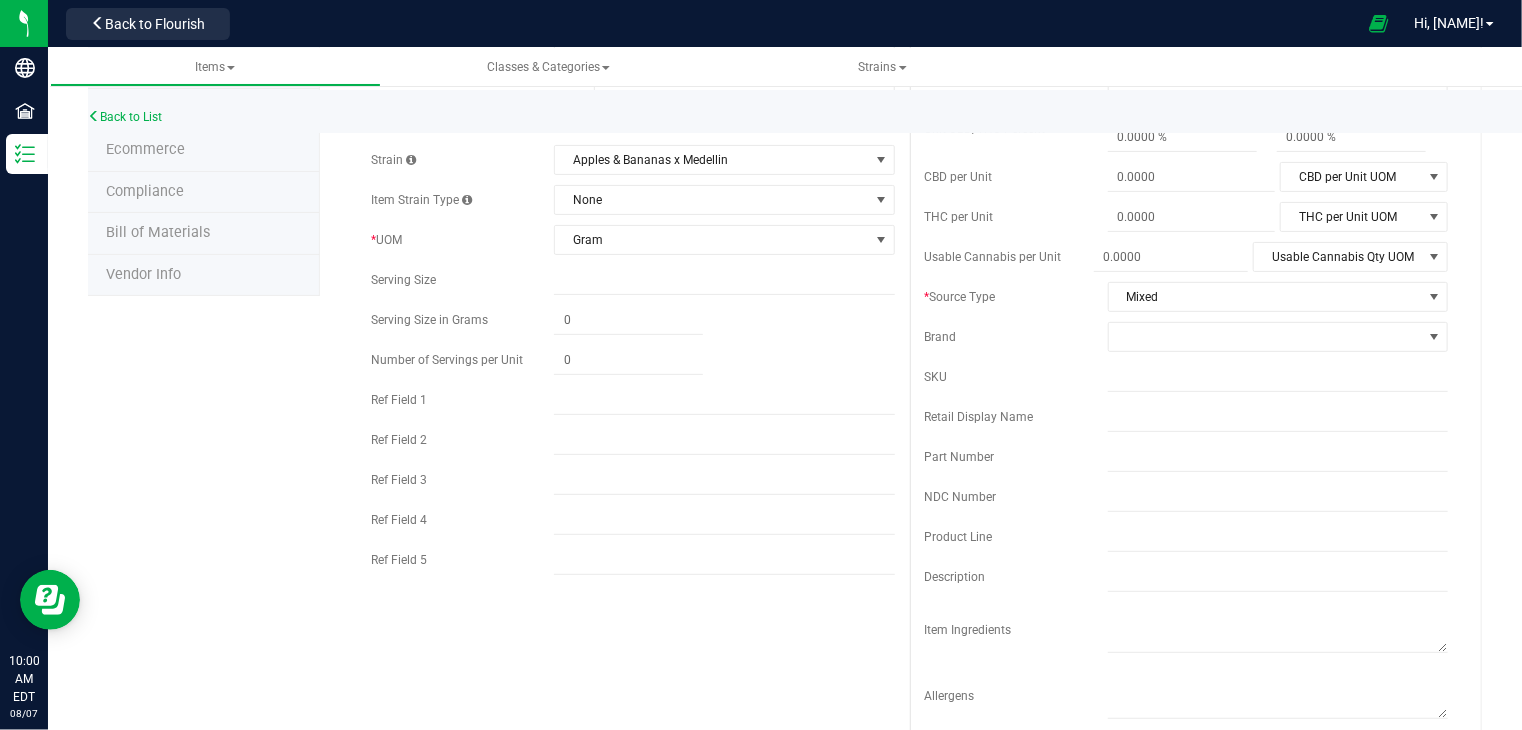 click on "*
Type
Cannabis Select type Cannabis Non-Inventory Raw Materials Supplies
*
Class
Lot Products Select item class Cultivation End Products Intermediate Products Lot Products Waste
*
Category" at bounding box center [632, 265] 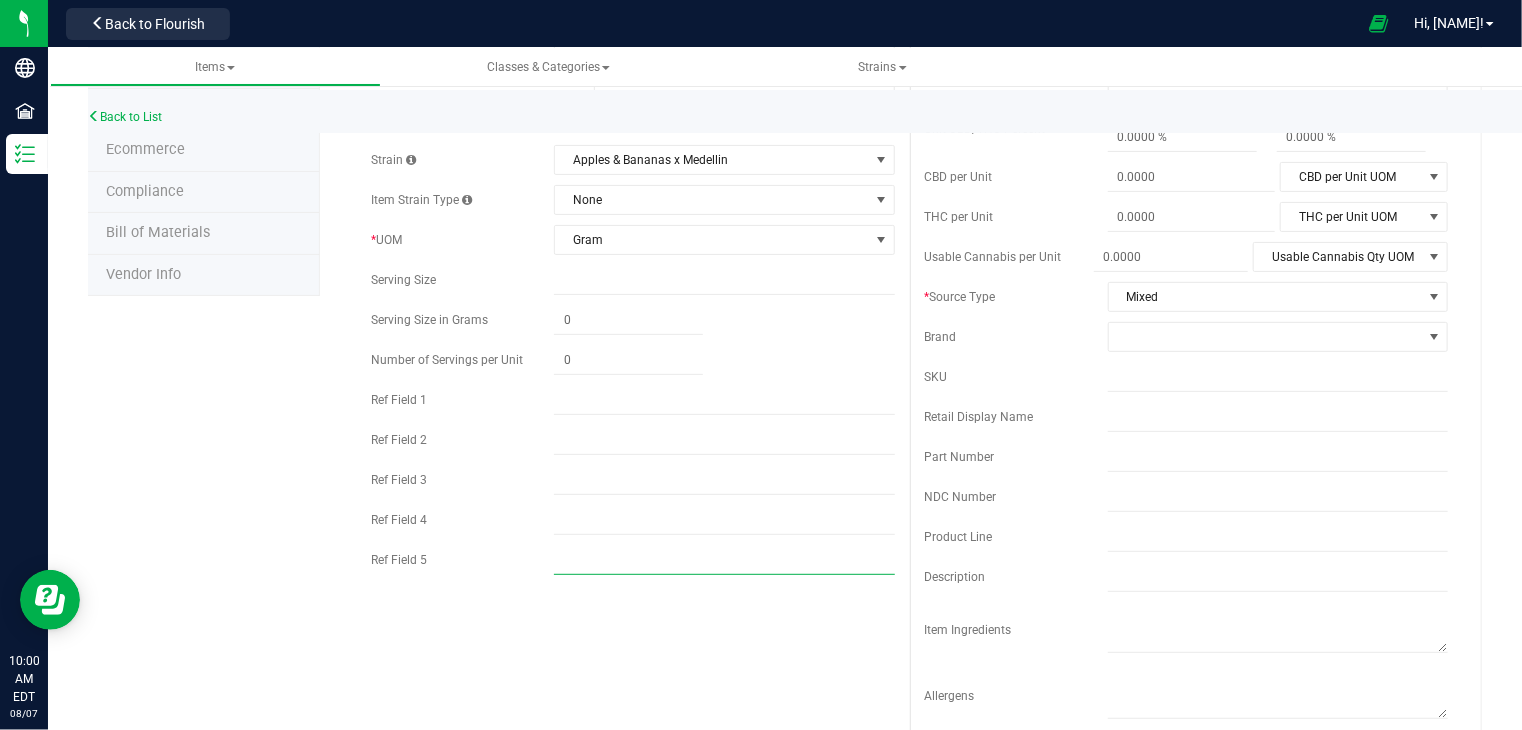 click at bounding box center (724, 560) 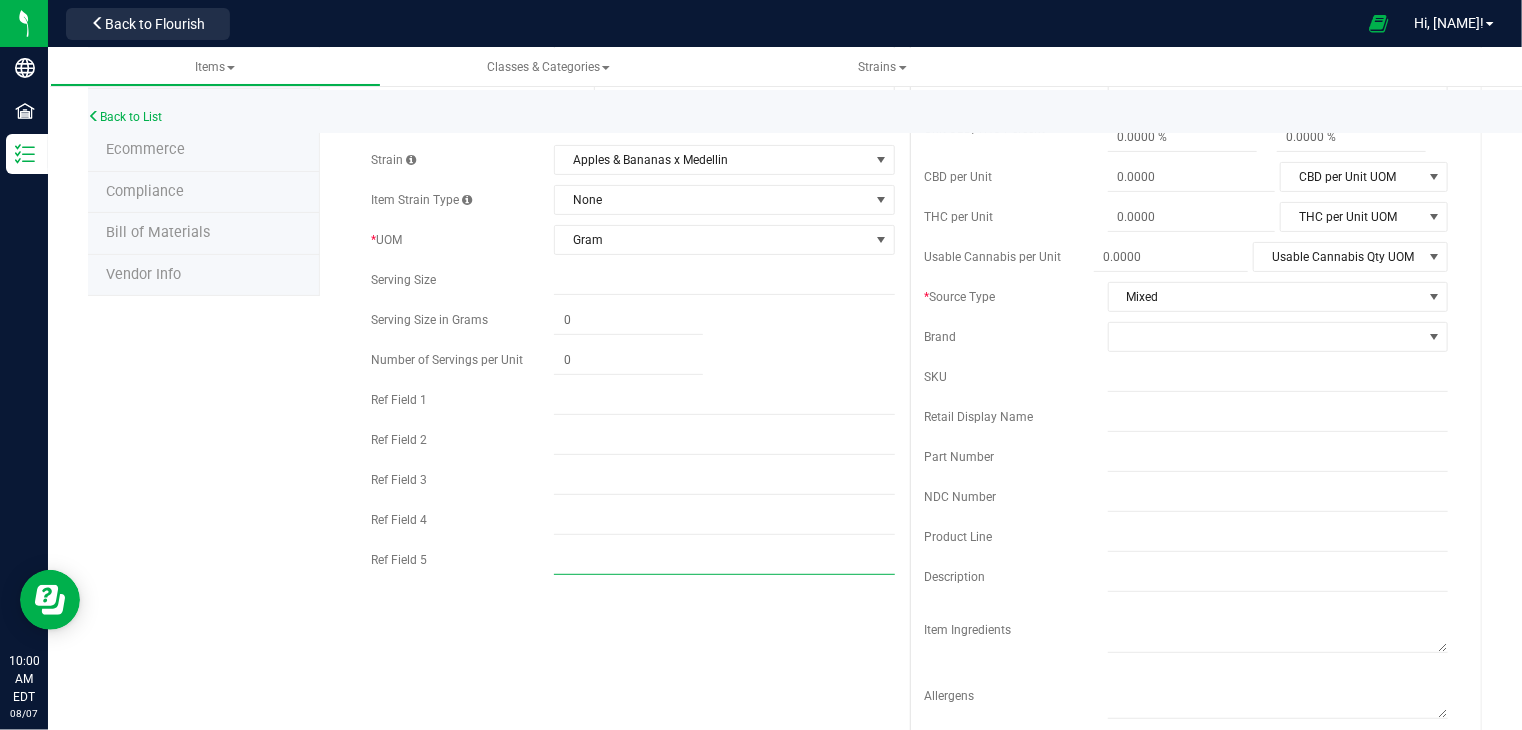 type on "HYBRID" 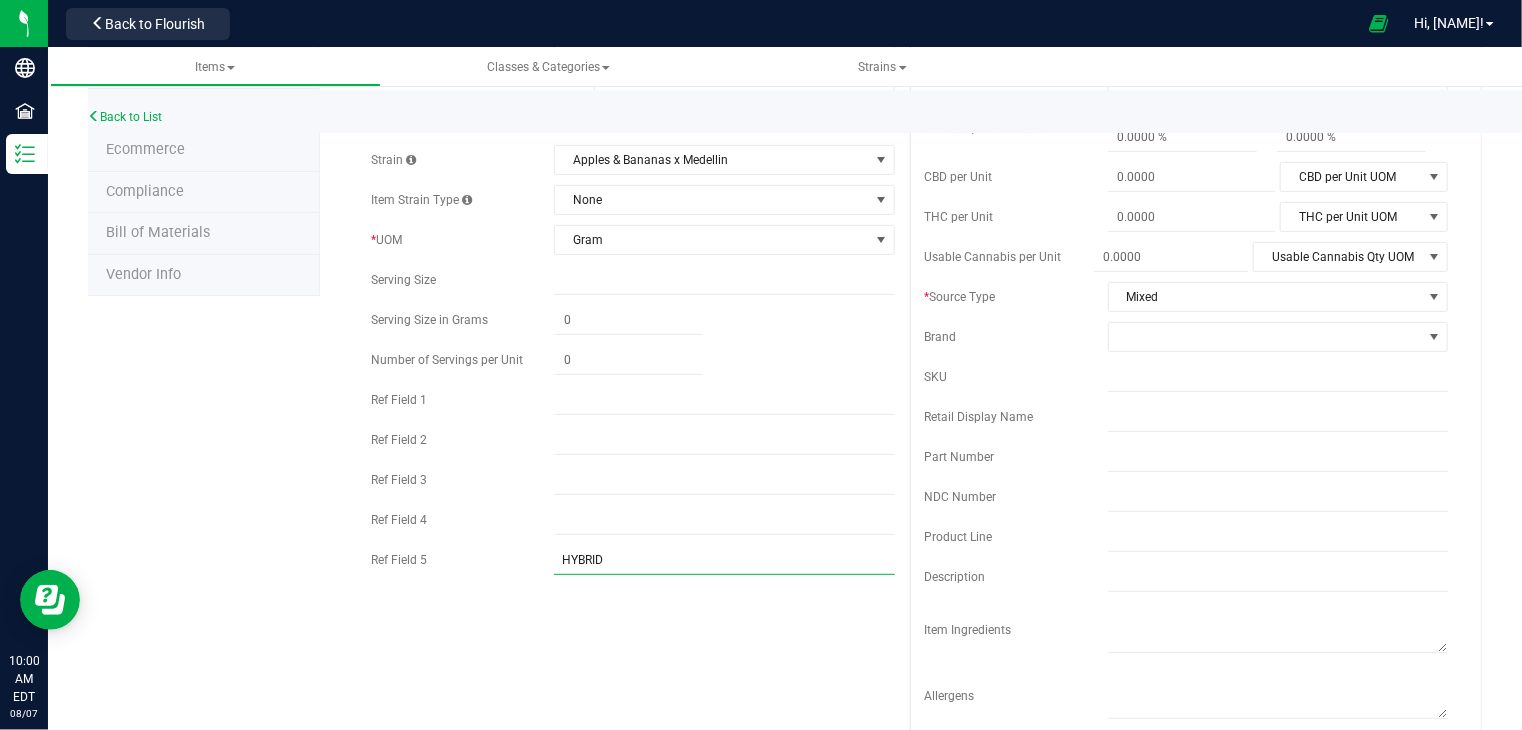 scroll, scrollTop: 0, scrollLeft: 0, axis: both 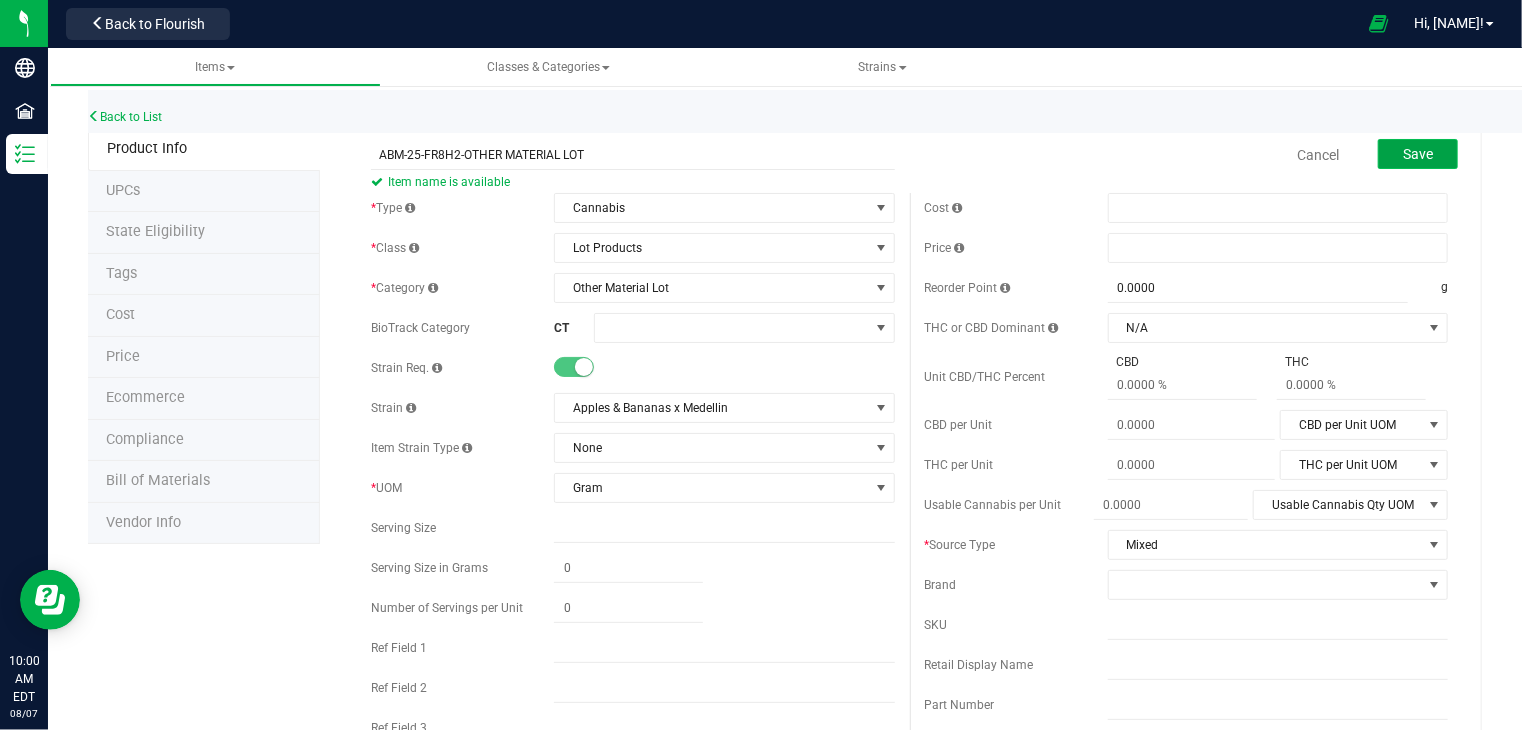 click on "Save" at bounding box center (1418, 154) 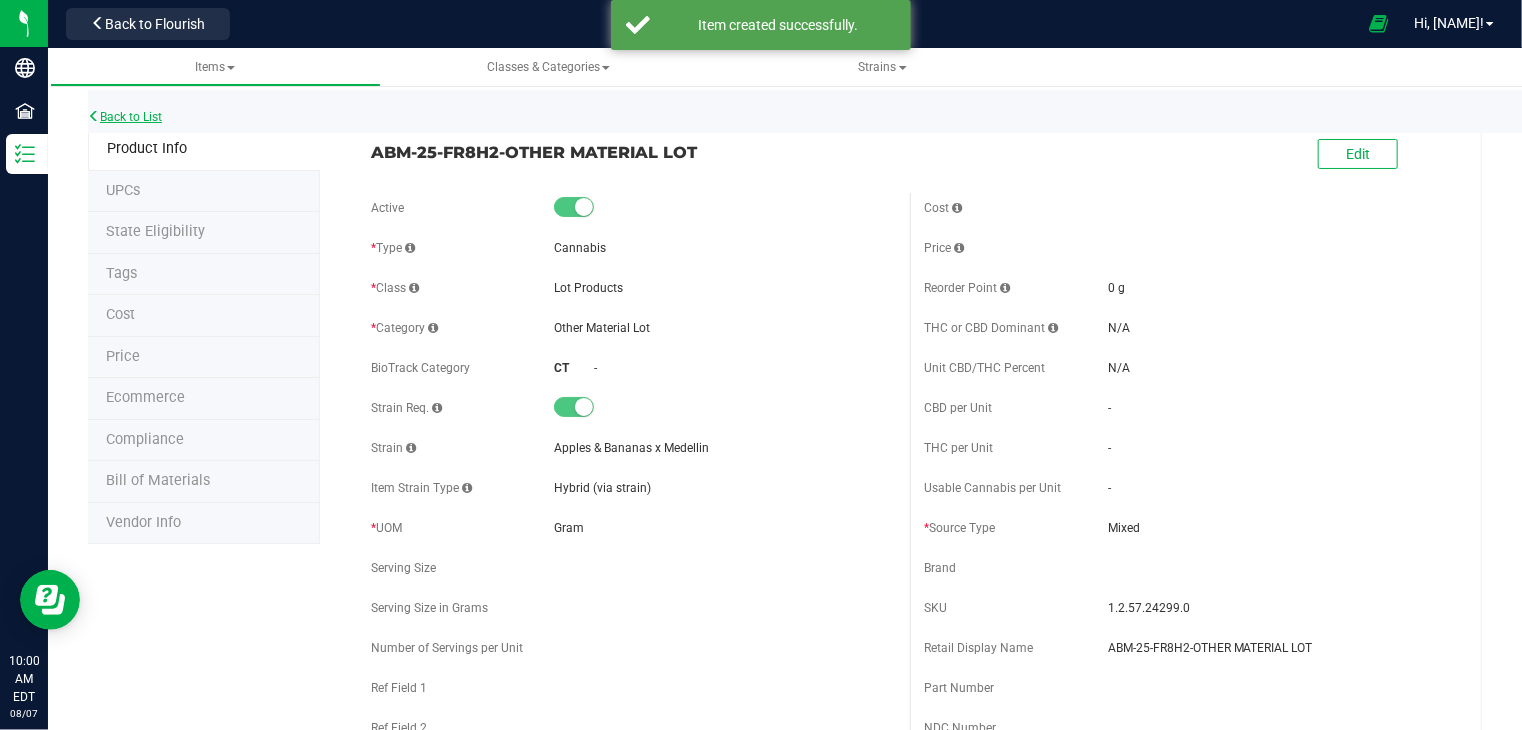 click on "Back to List" at bounding box center [125, 117] 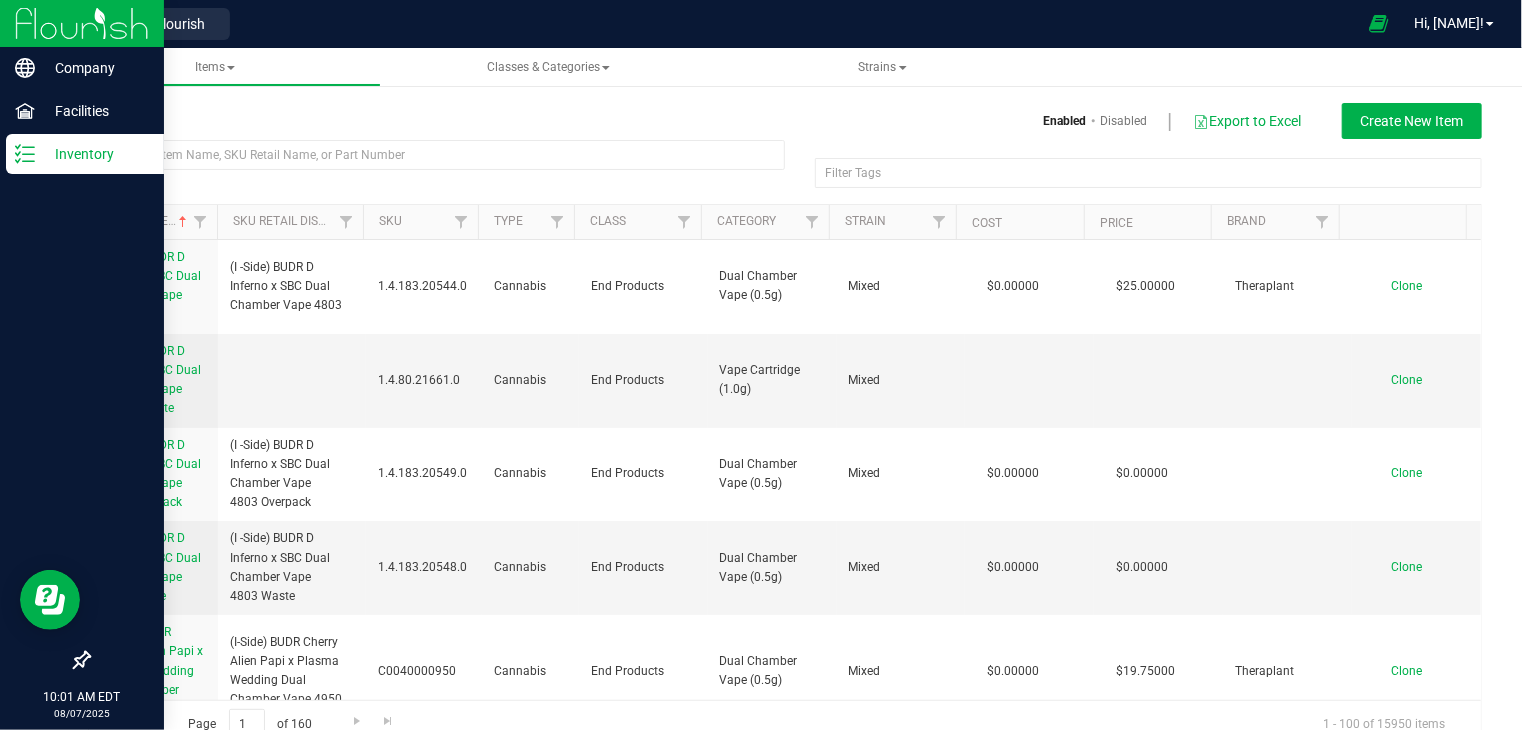 click at bounding box center [82, 23] 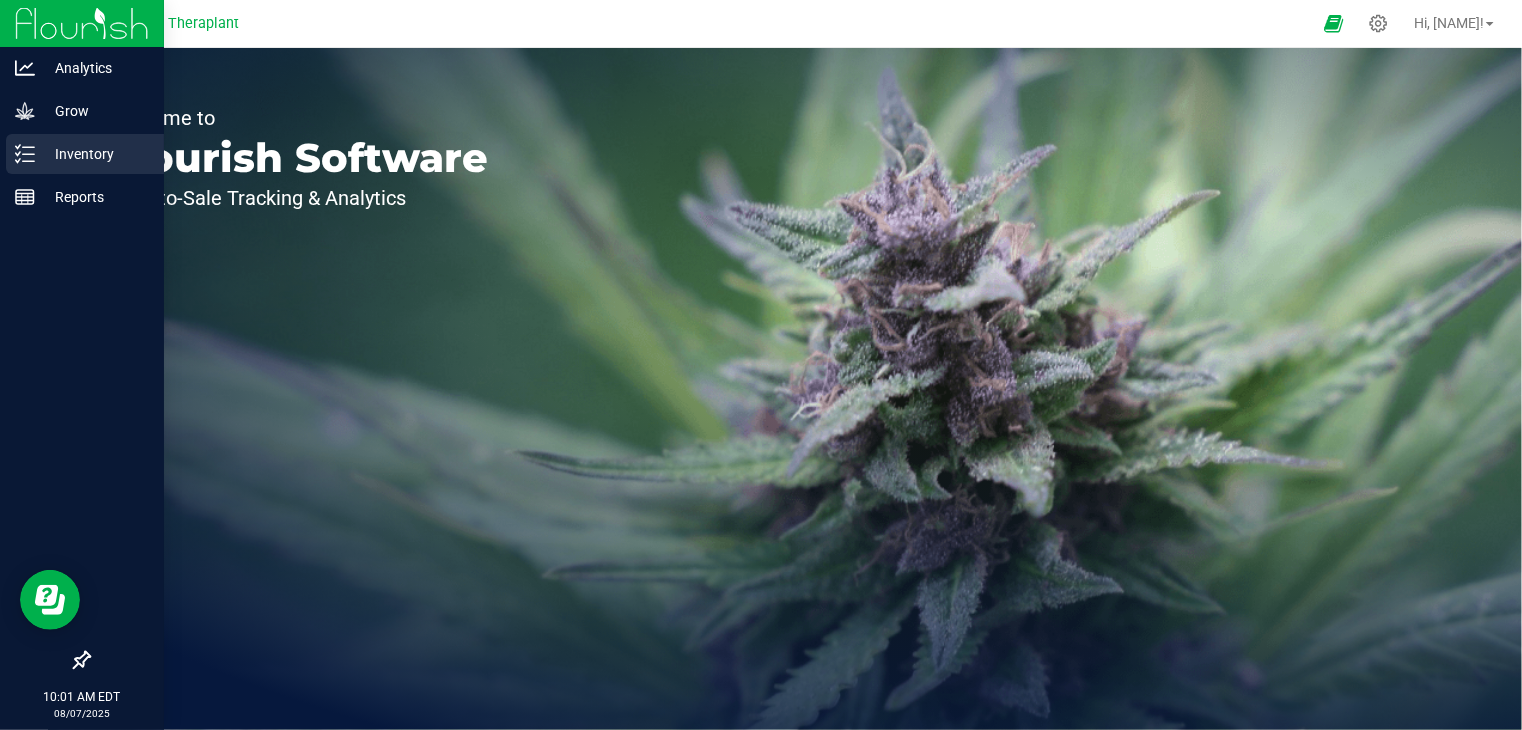 click on "Inventory" at bounding box center [95, 154] 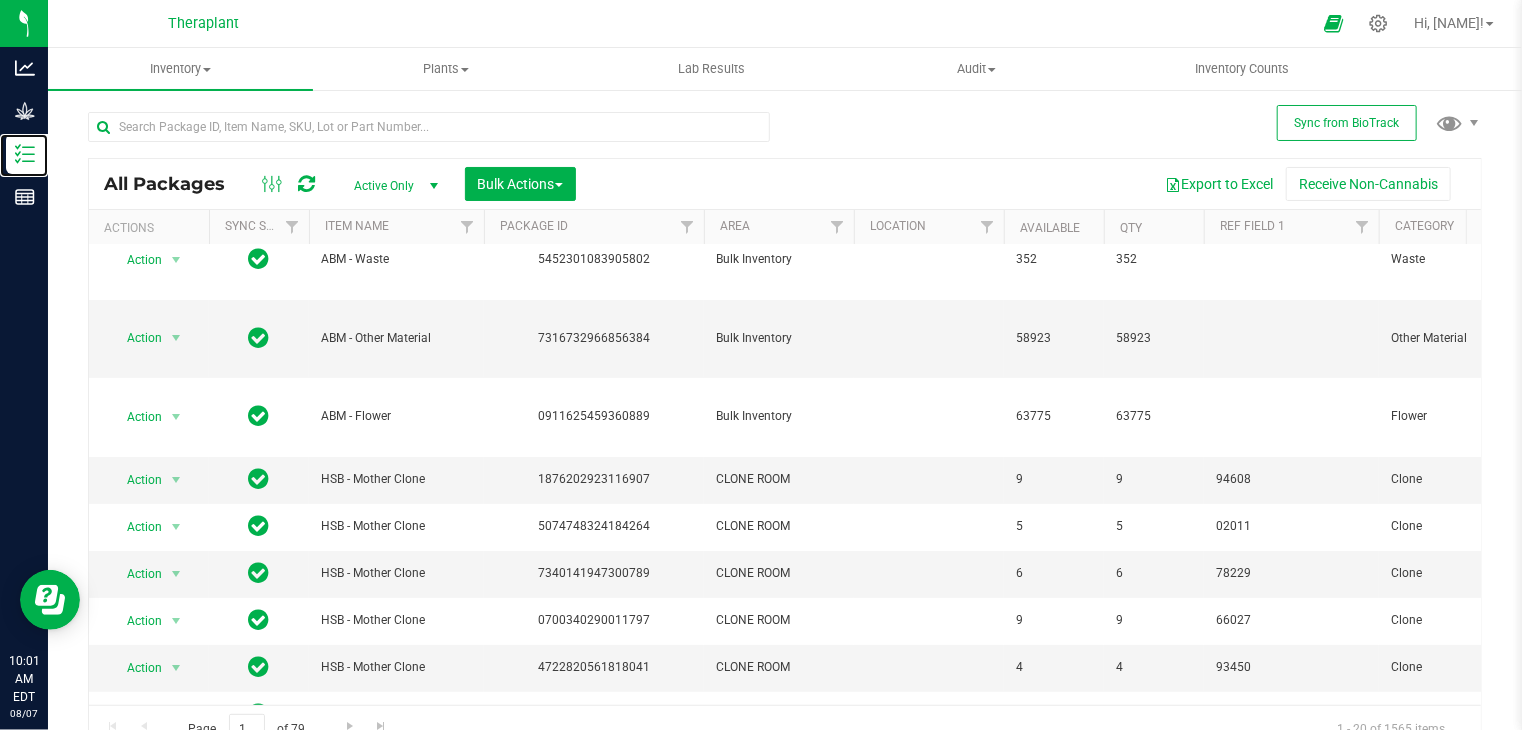 scroll, scrollTop: 0, scrollLeft: 0, axis: both 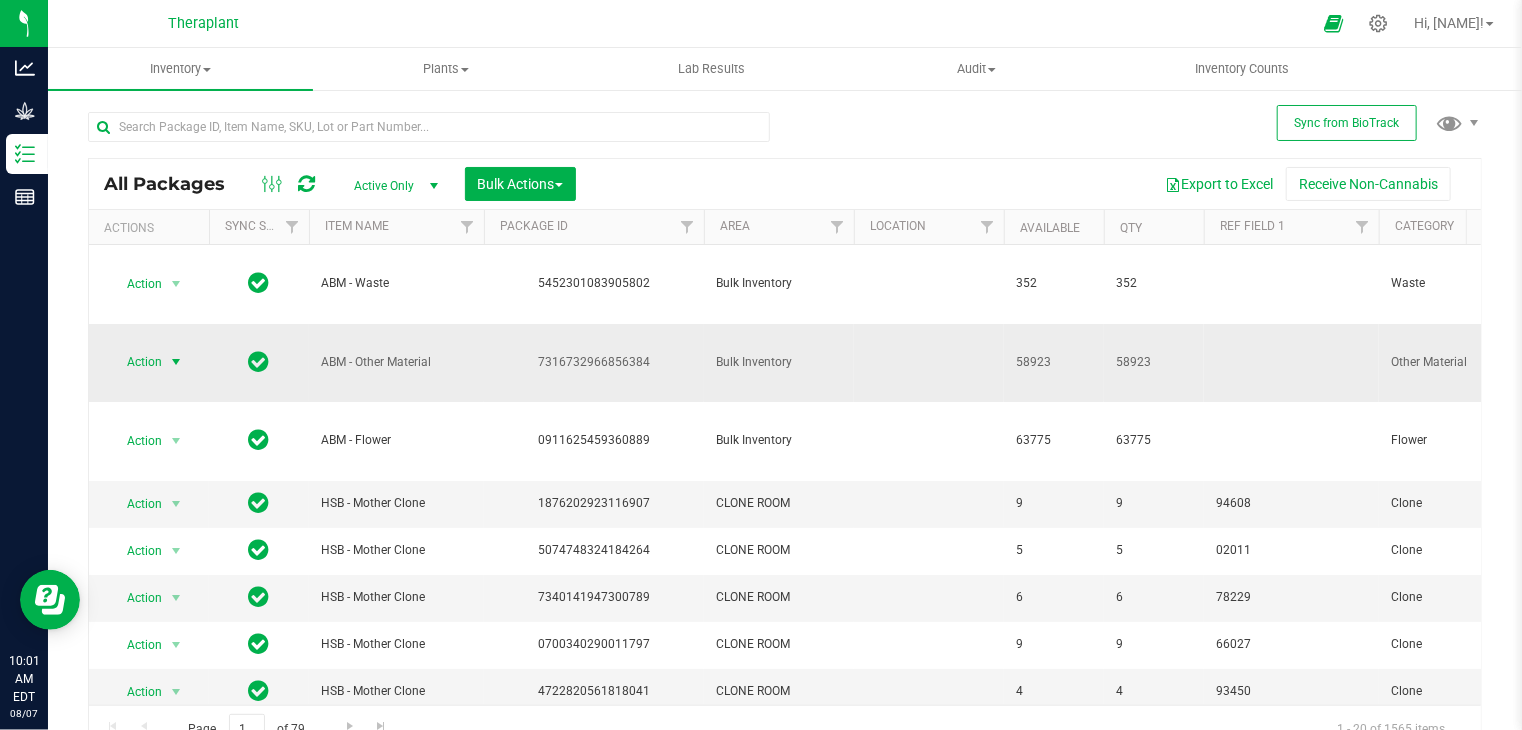 click at bounding box center [176, 362] 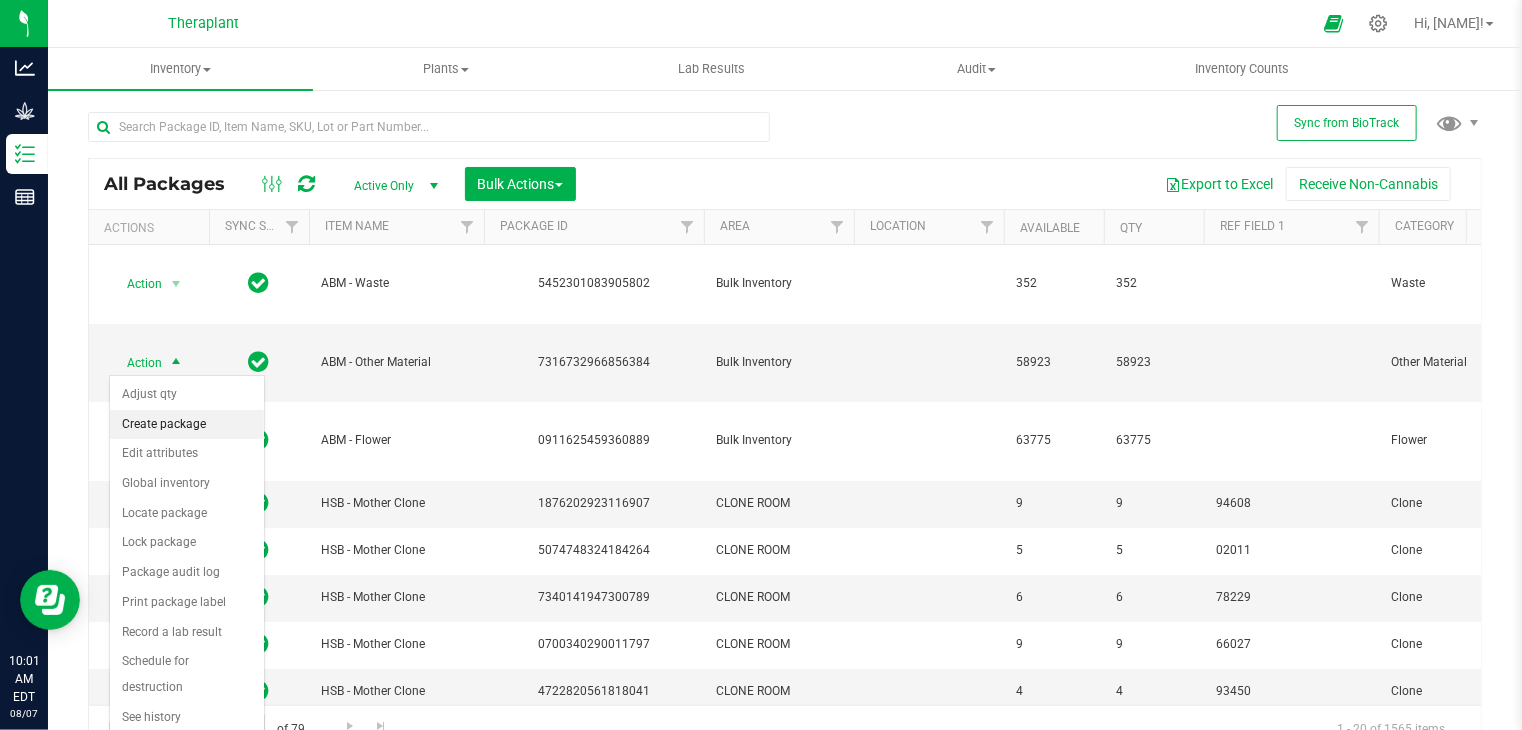 click on "Create package" at bounding box center (187, 425) 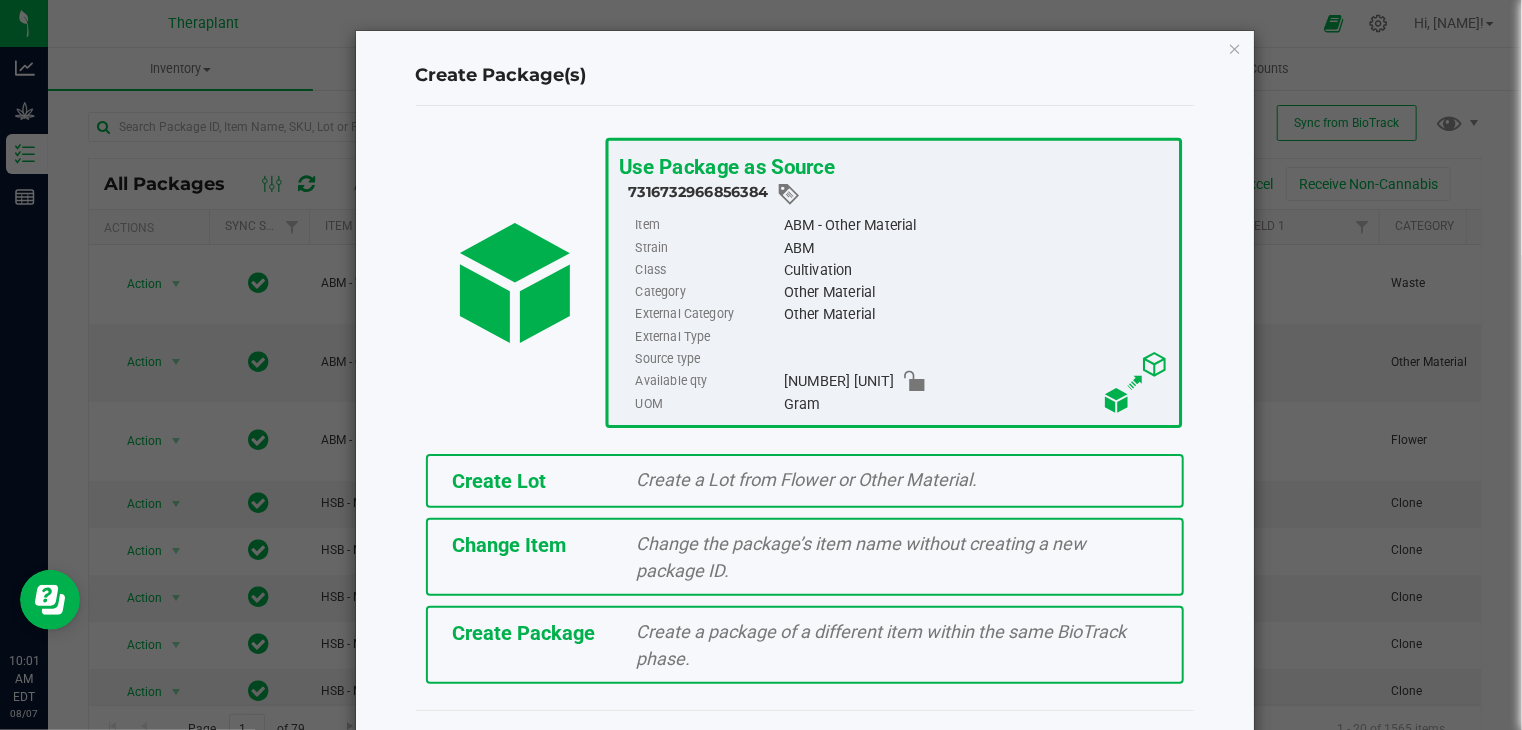 click on "Create Lot" 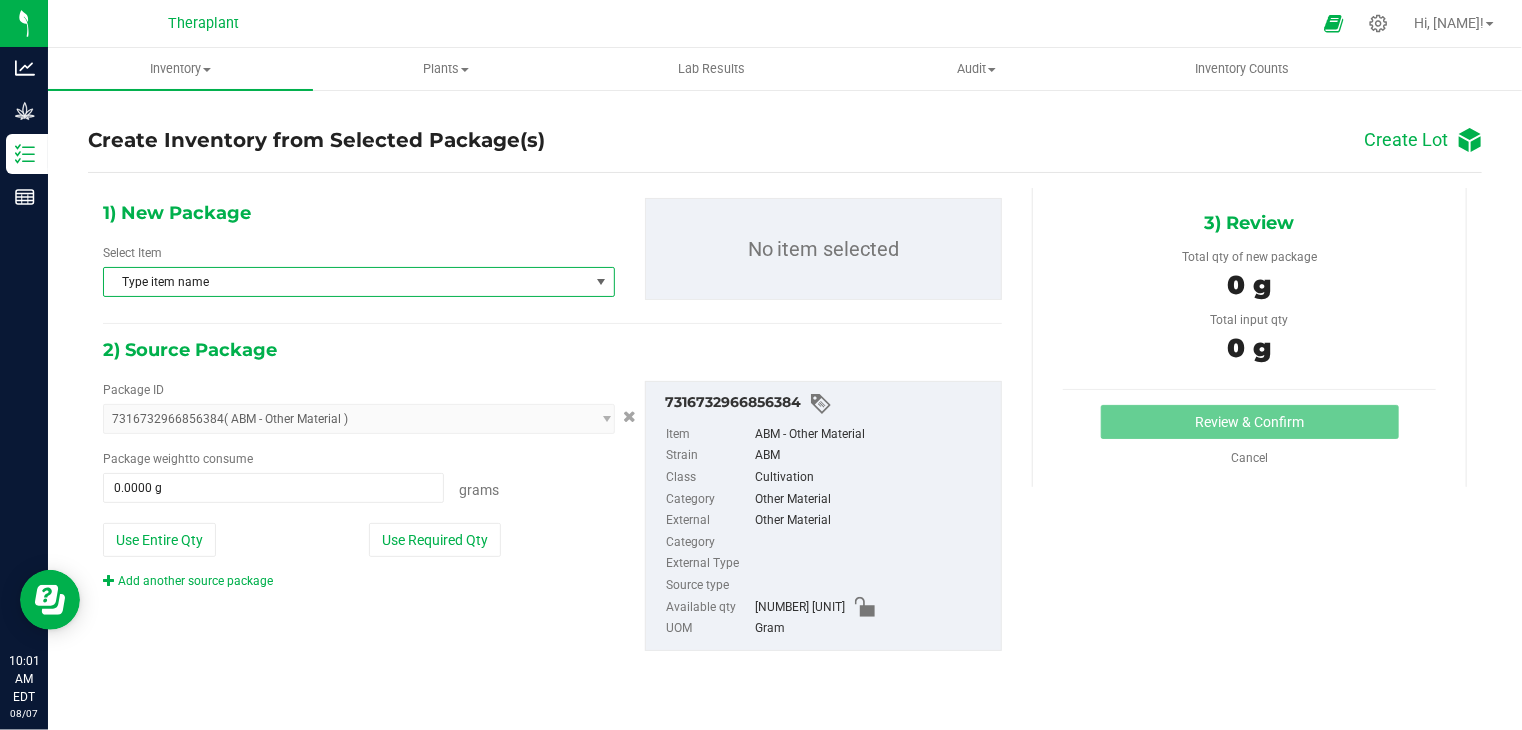 click on "Type item name" at bounding box center (346, 282) 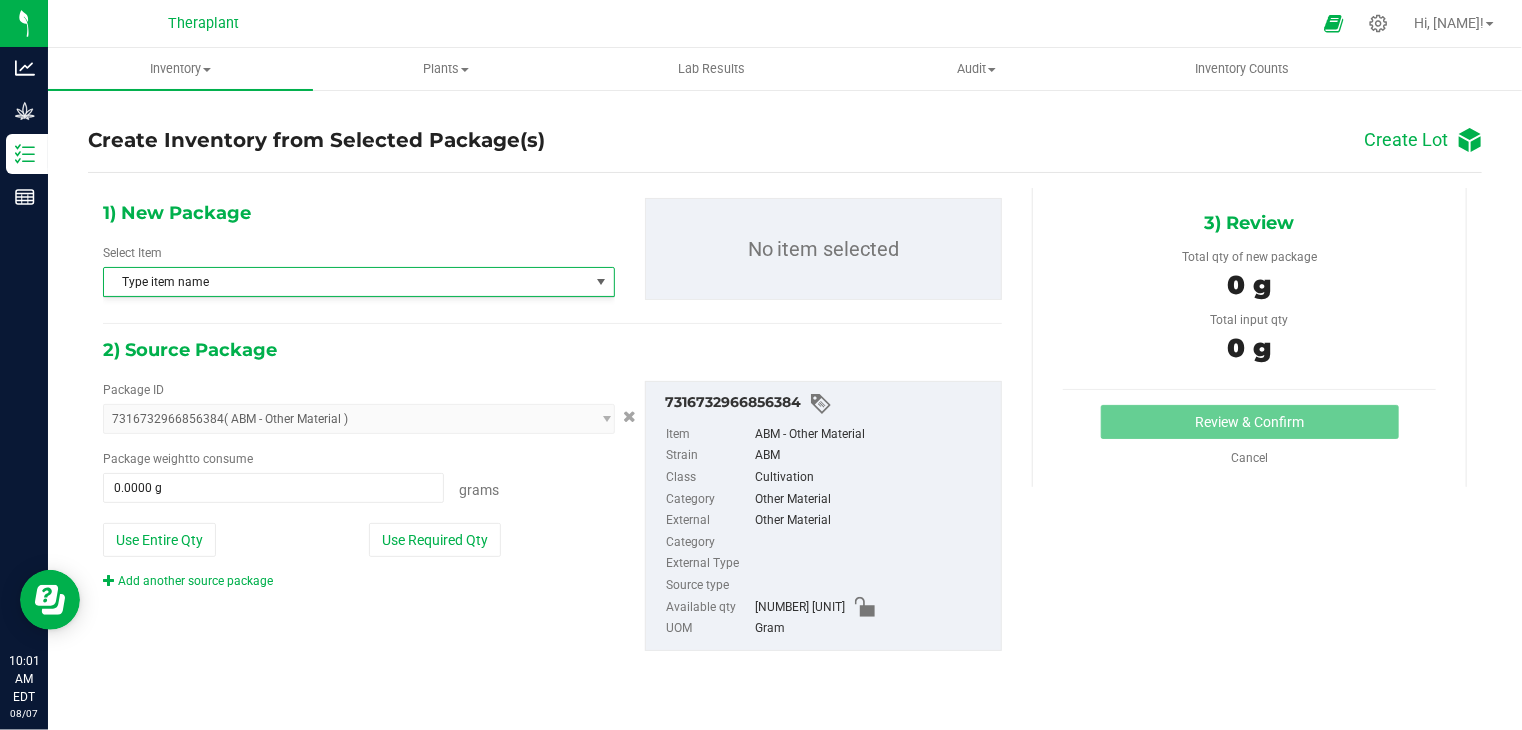 click at bounding box center (834, 23) 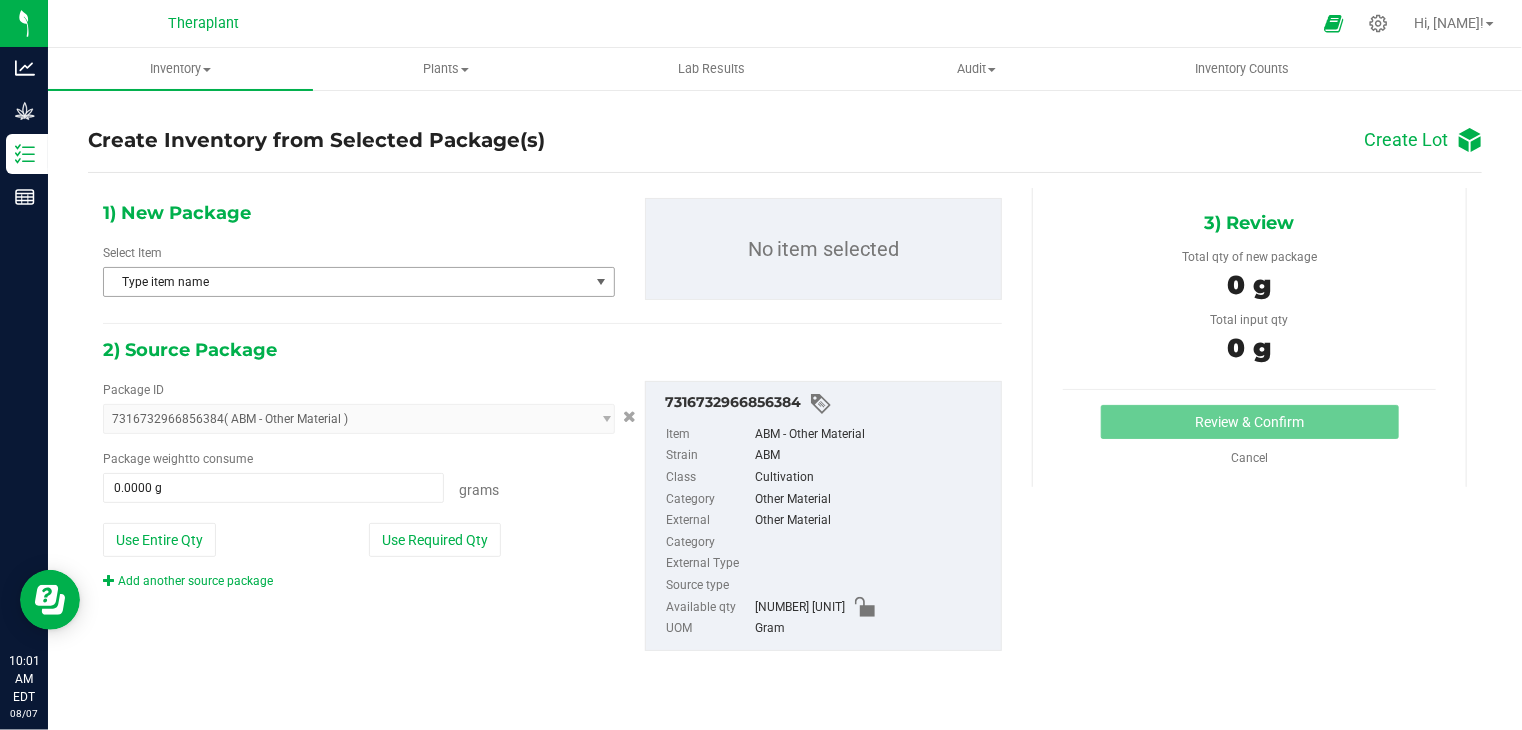 click on "Type item name" at bounding box center (346, 282) 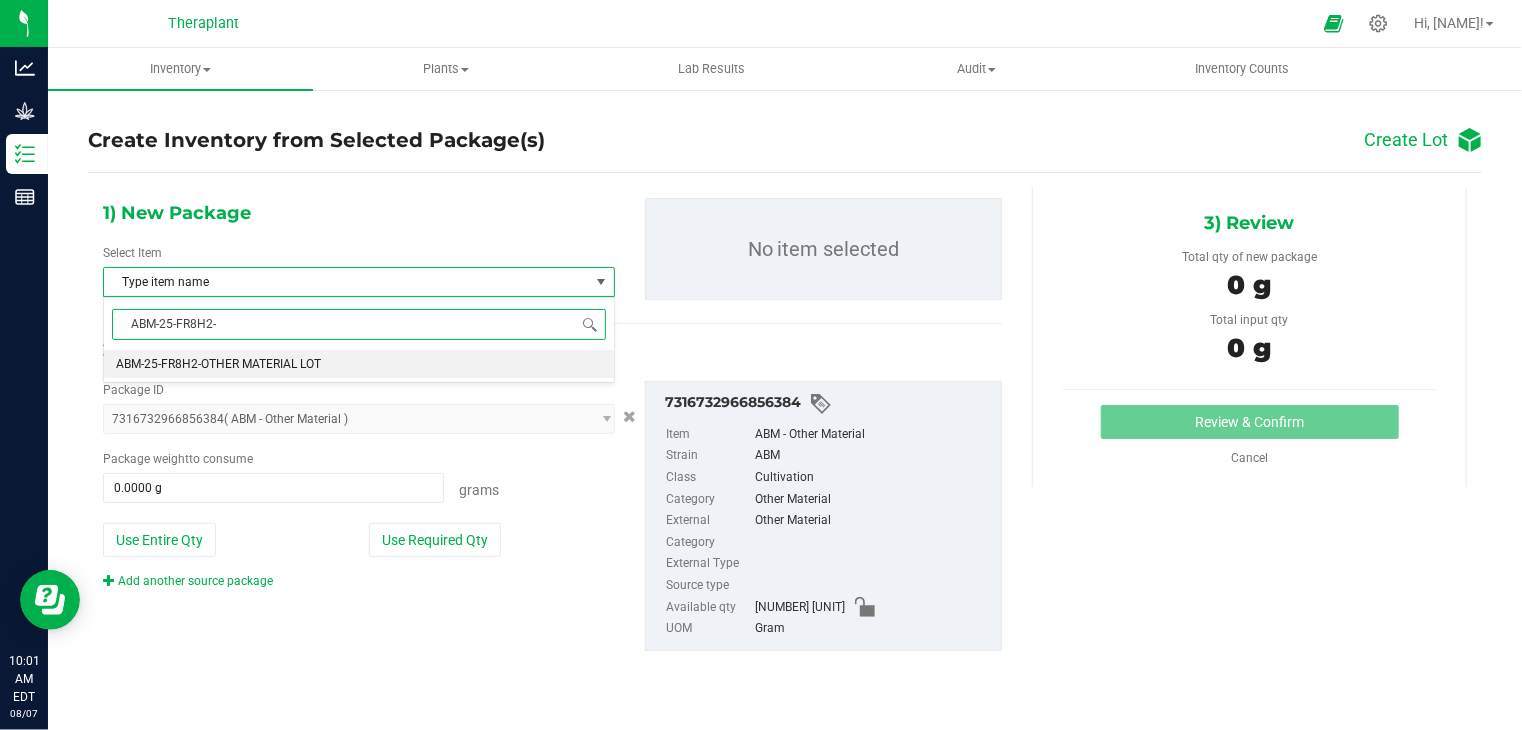 type on "ABM-25-FR8H2-O" 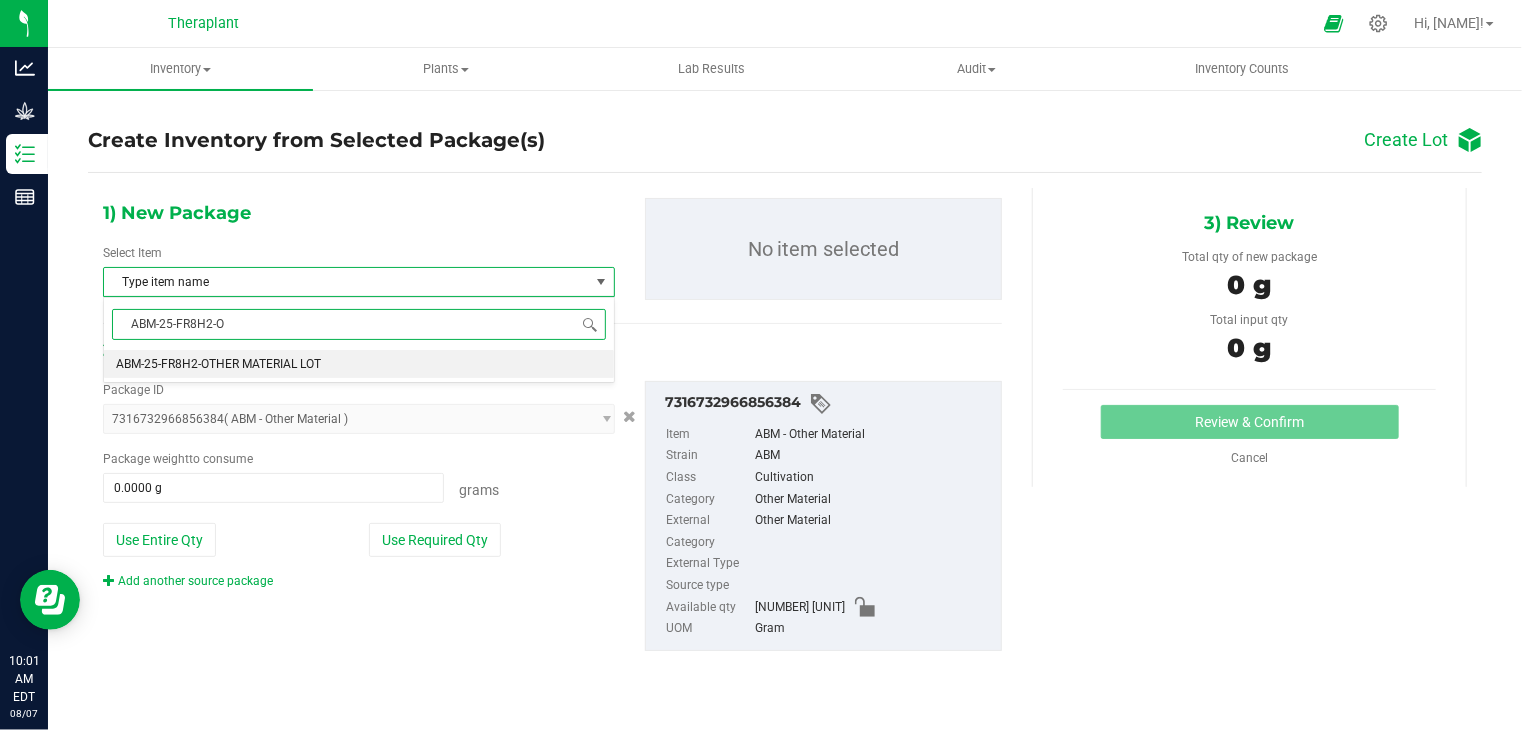 click on "ABM-25-FR8H2-OTHER MATERIAL LOT" at bounding box center (359, 364) 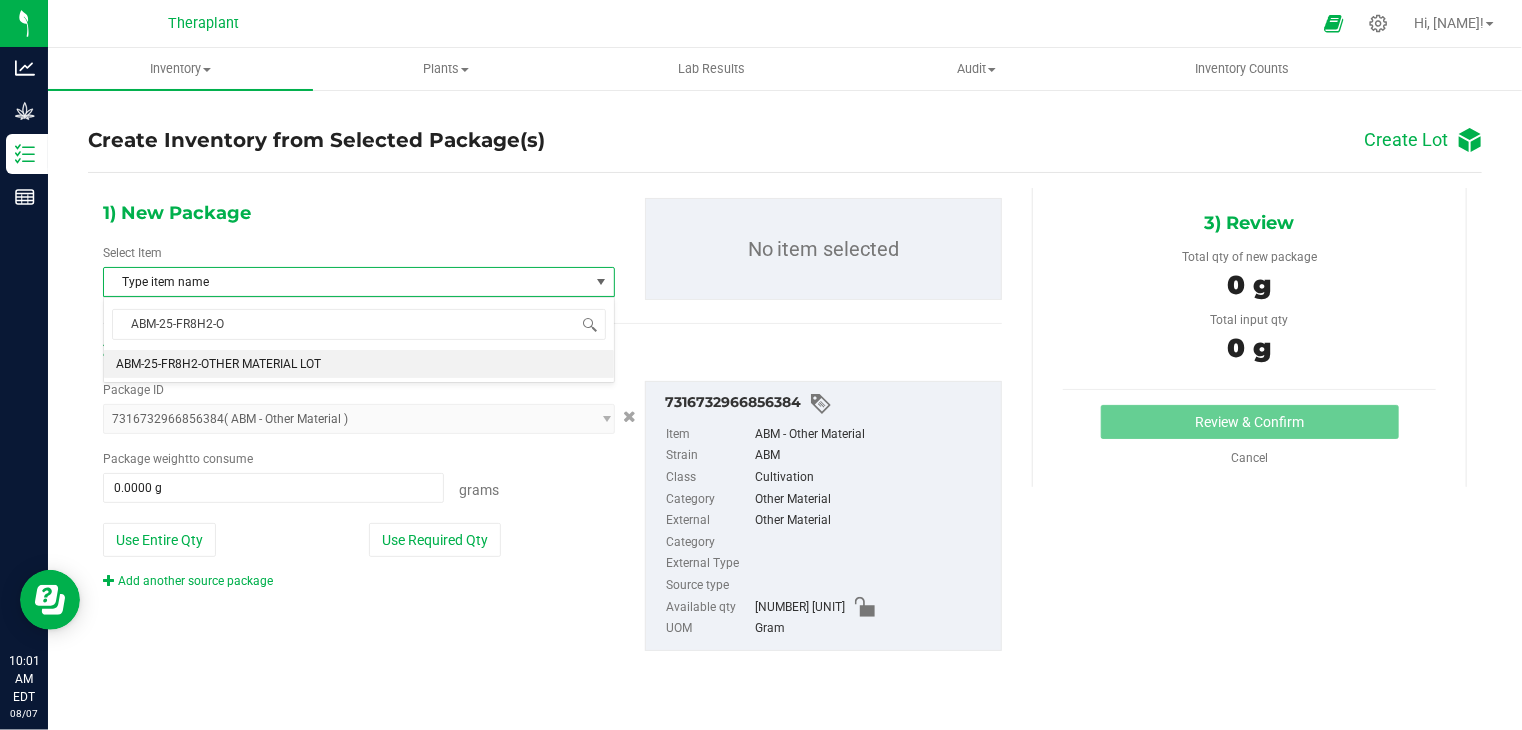 type 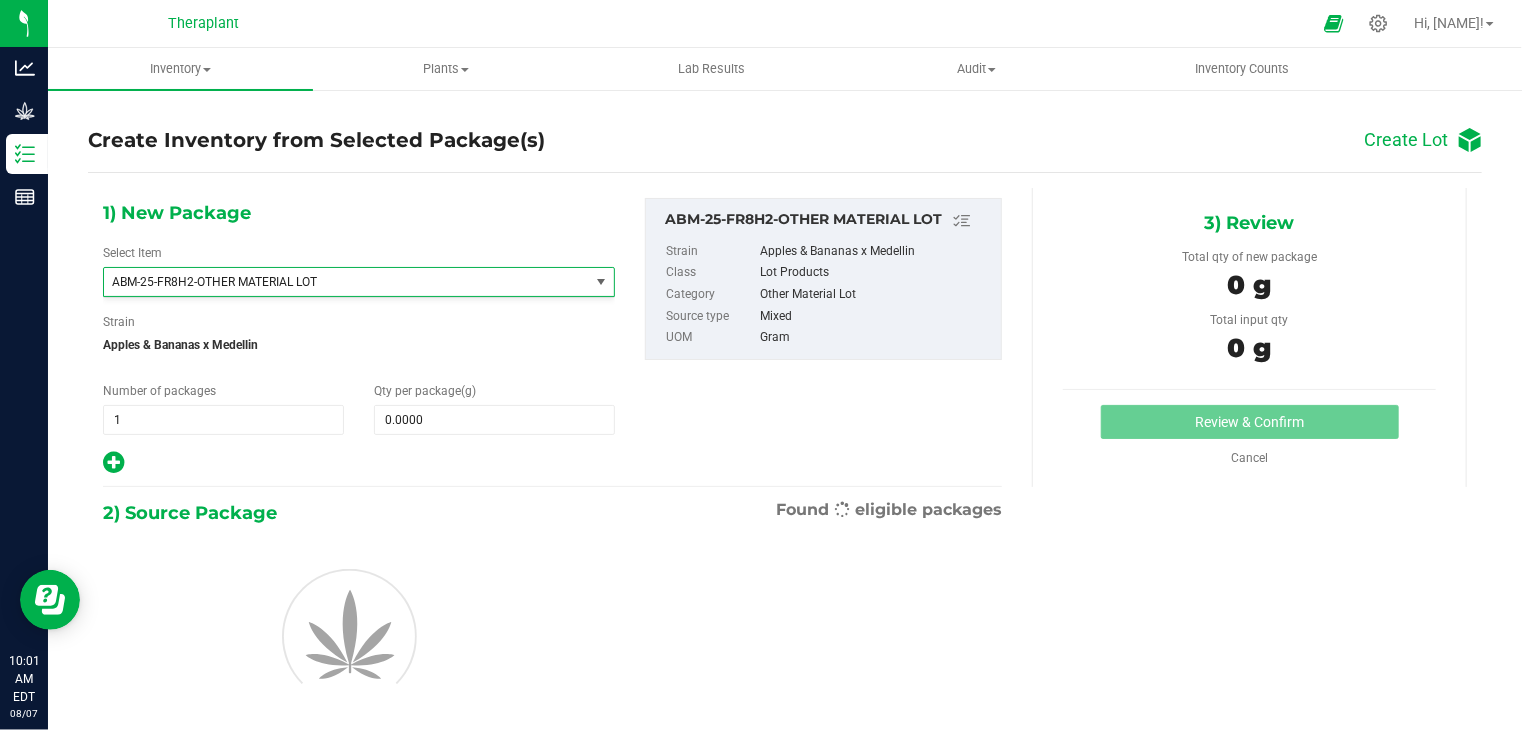 scroll, scrollTop: 308, scrollLeft: 0, axis: vertical 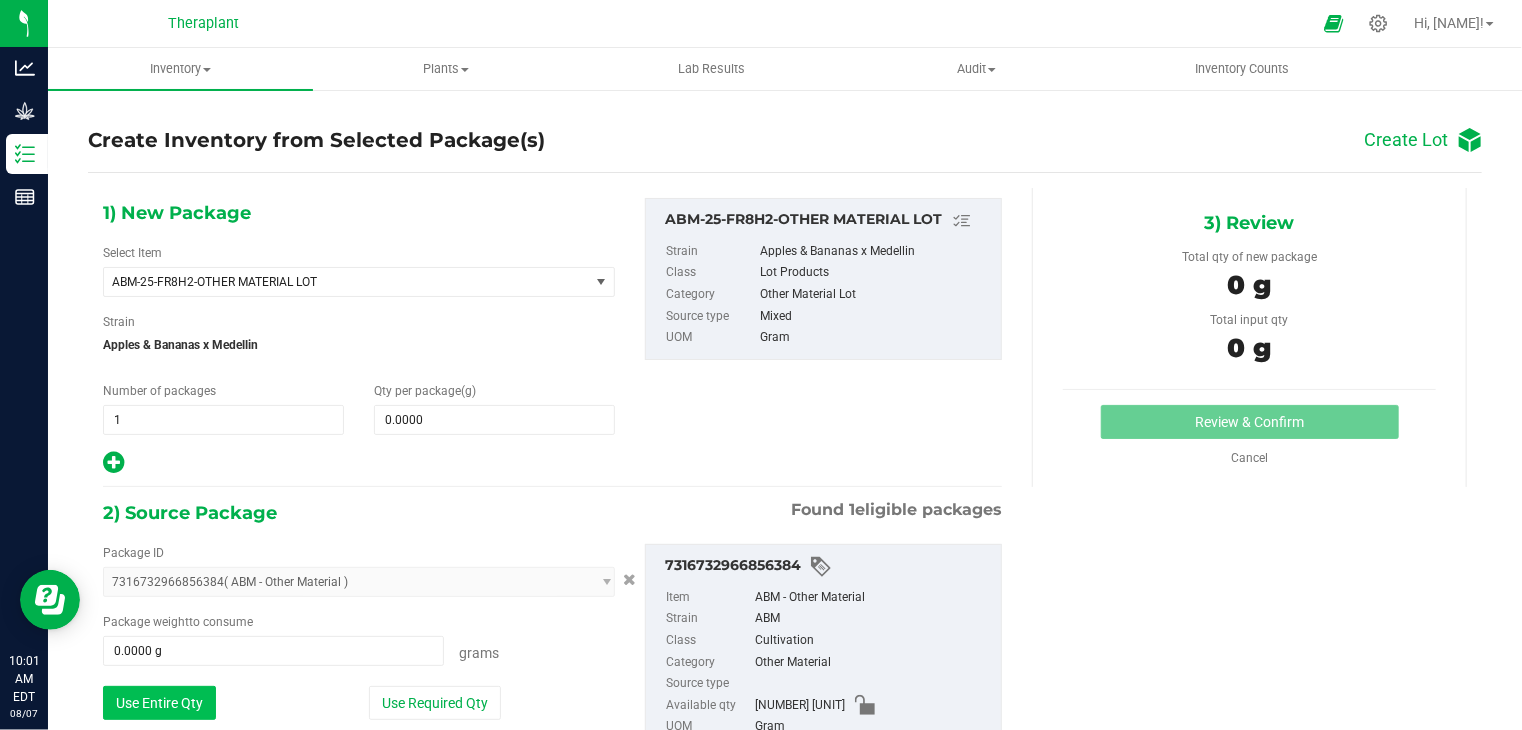 click on "Use Entire Qty" at bounding box center (159, 703) 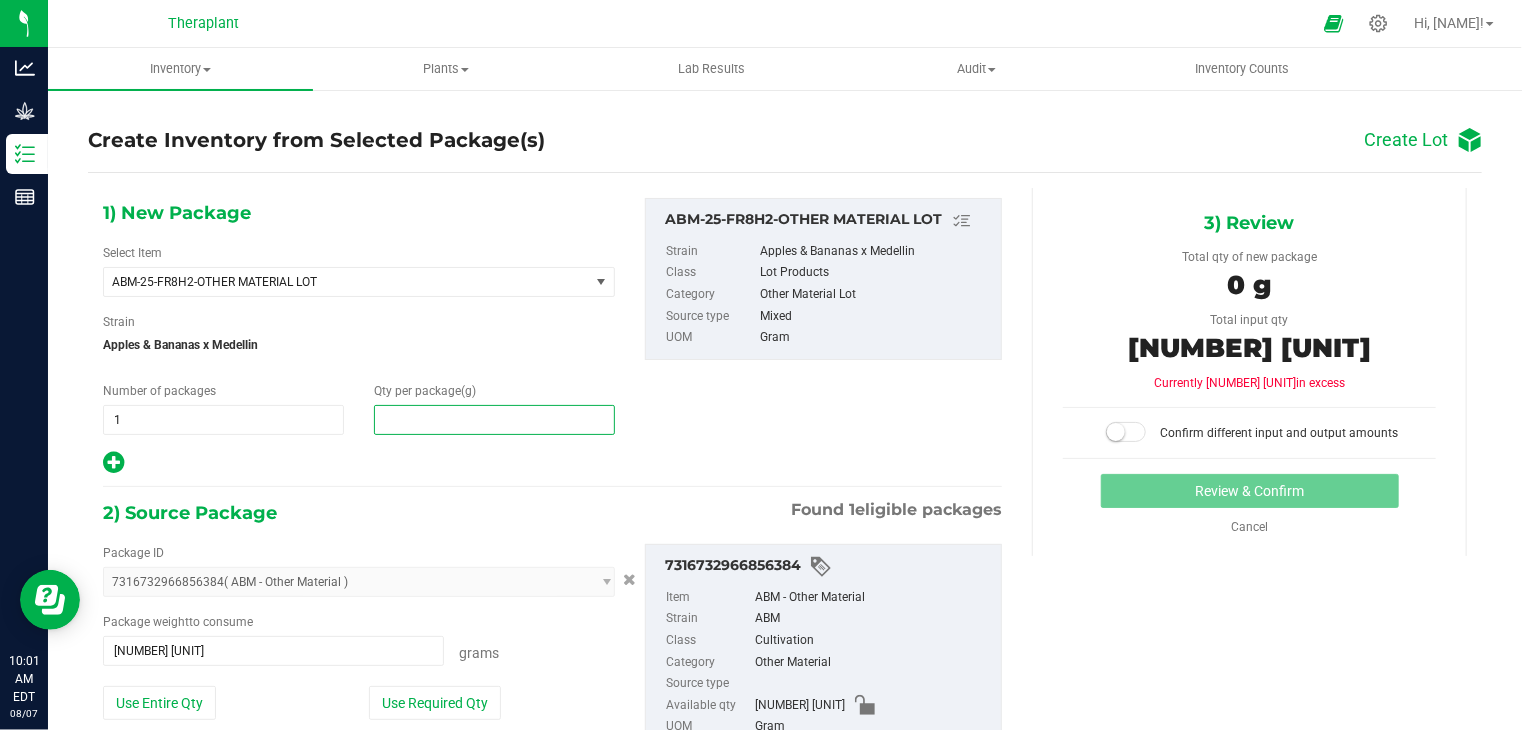 click at bounding box center (494, 420) 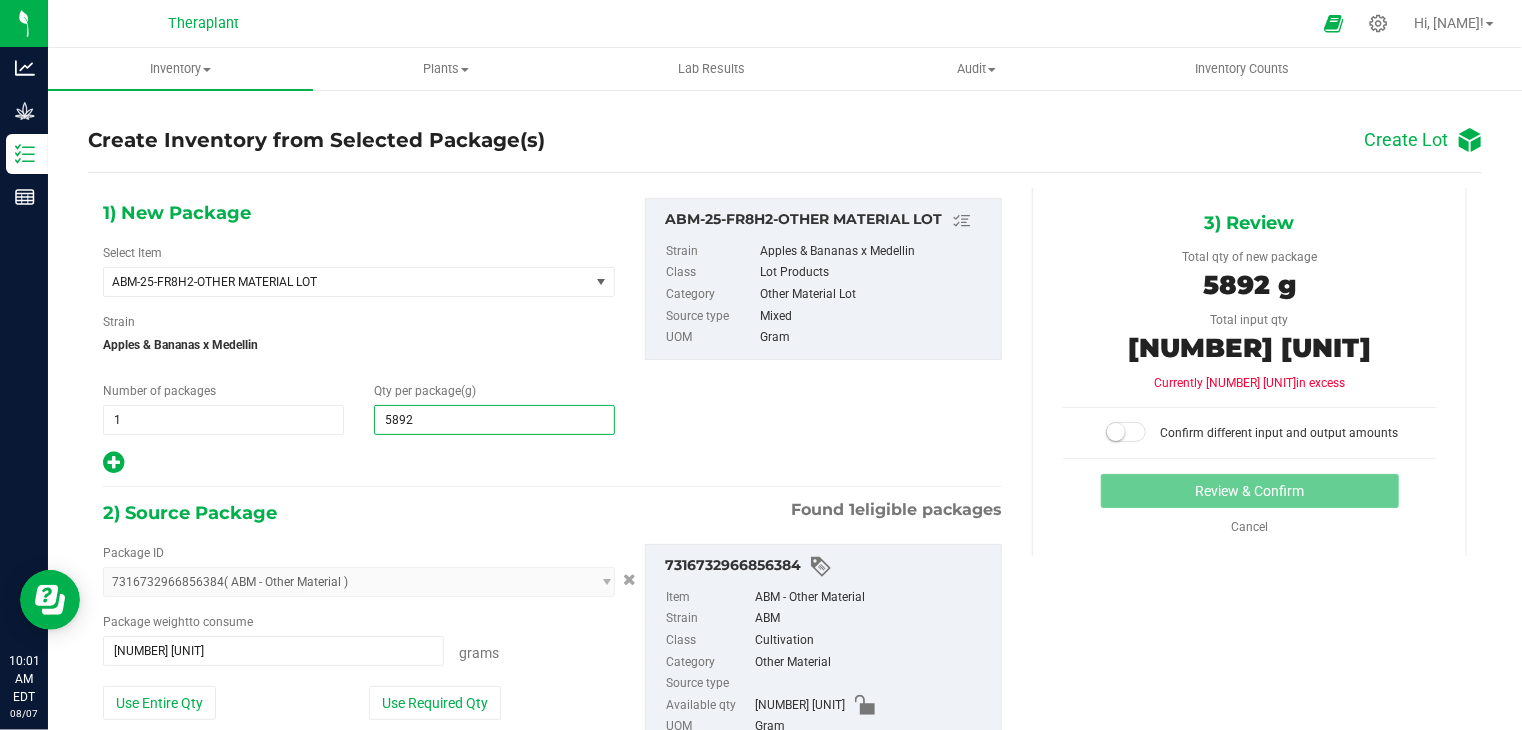 type on "58923" 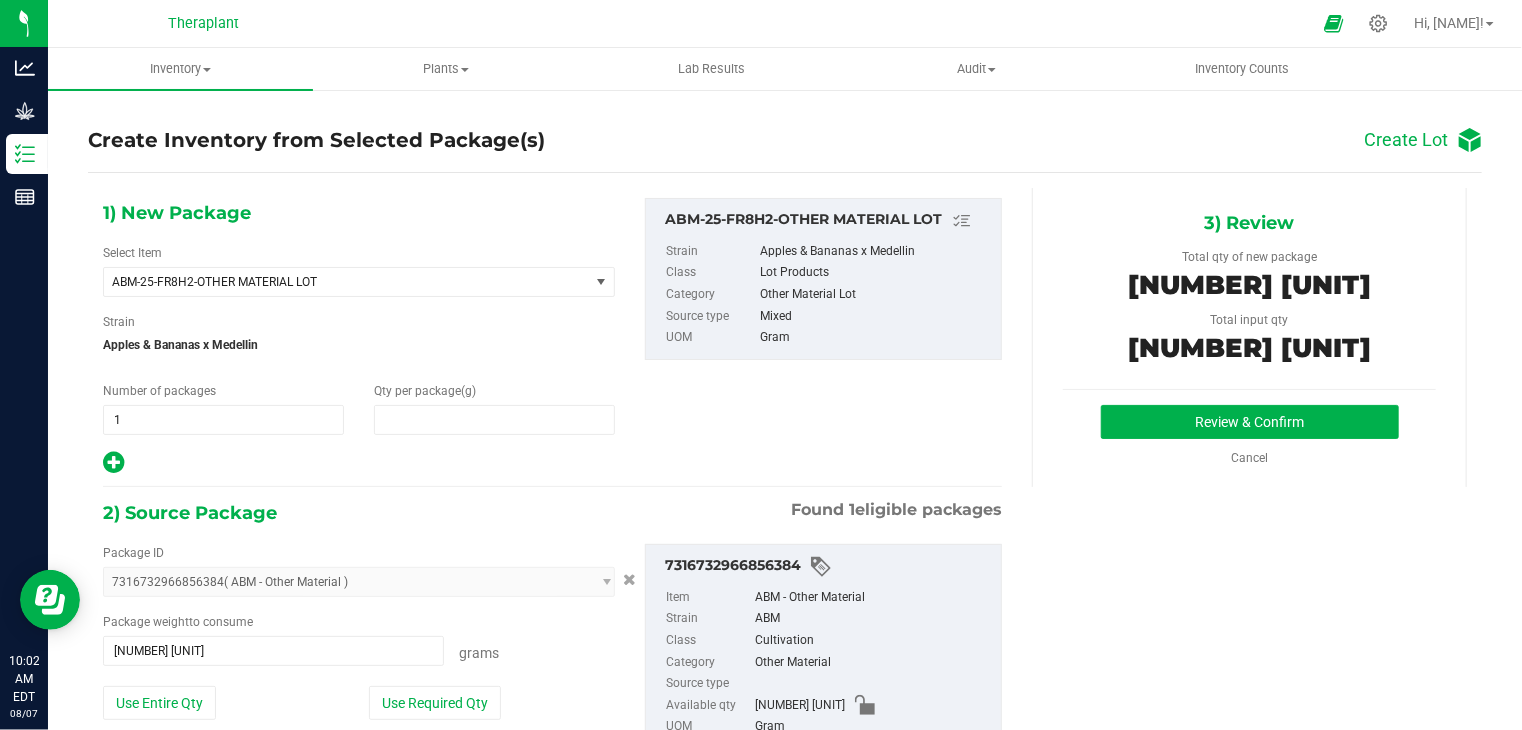 type on "58,923.0000" 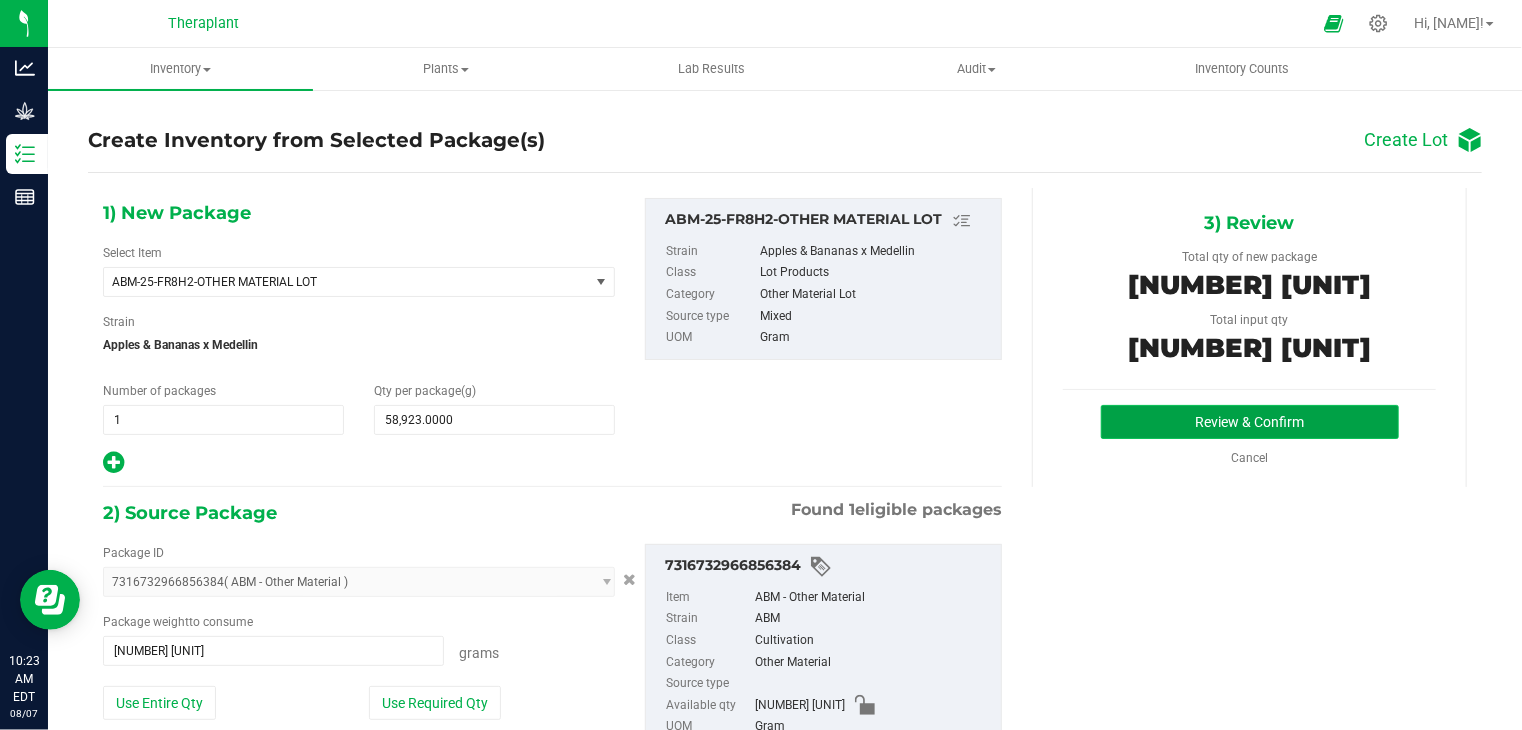 click on "Review & Confirm" at bounding box center [1250, 422] 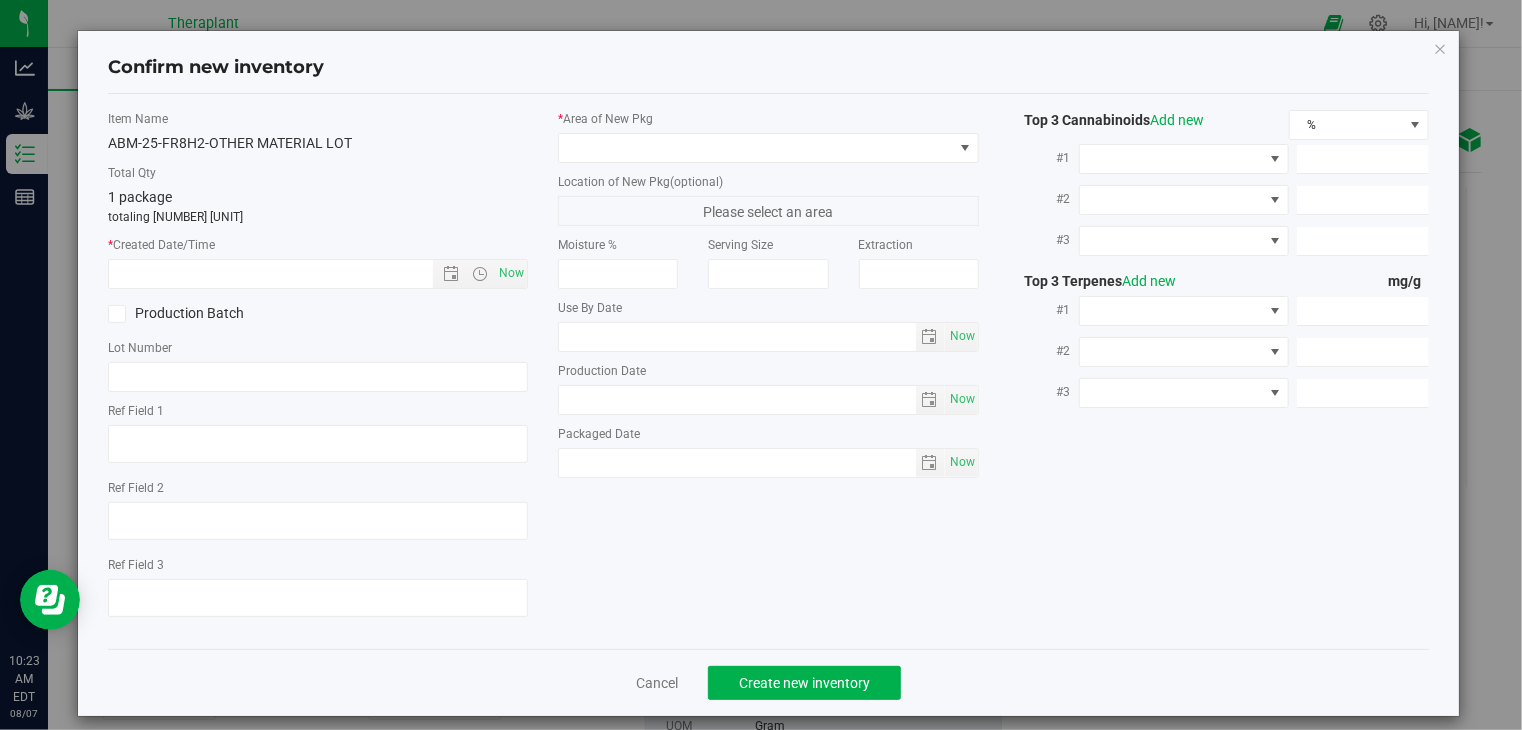 click on "*
Created Date/Time
Now" at bounding box center [318, 262] 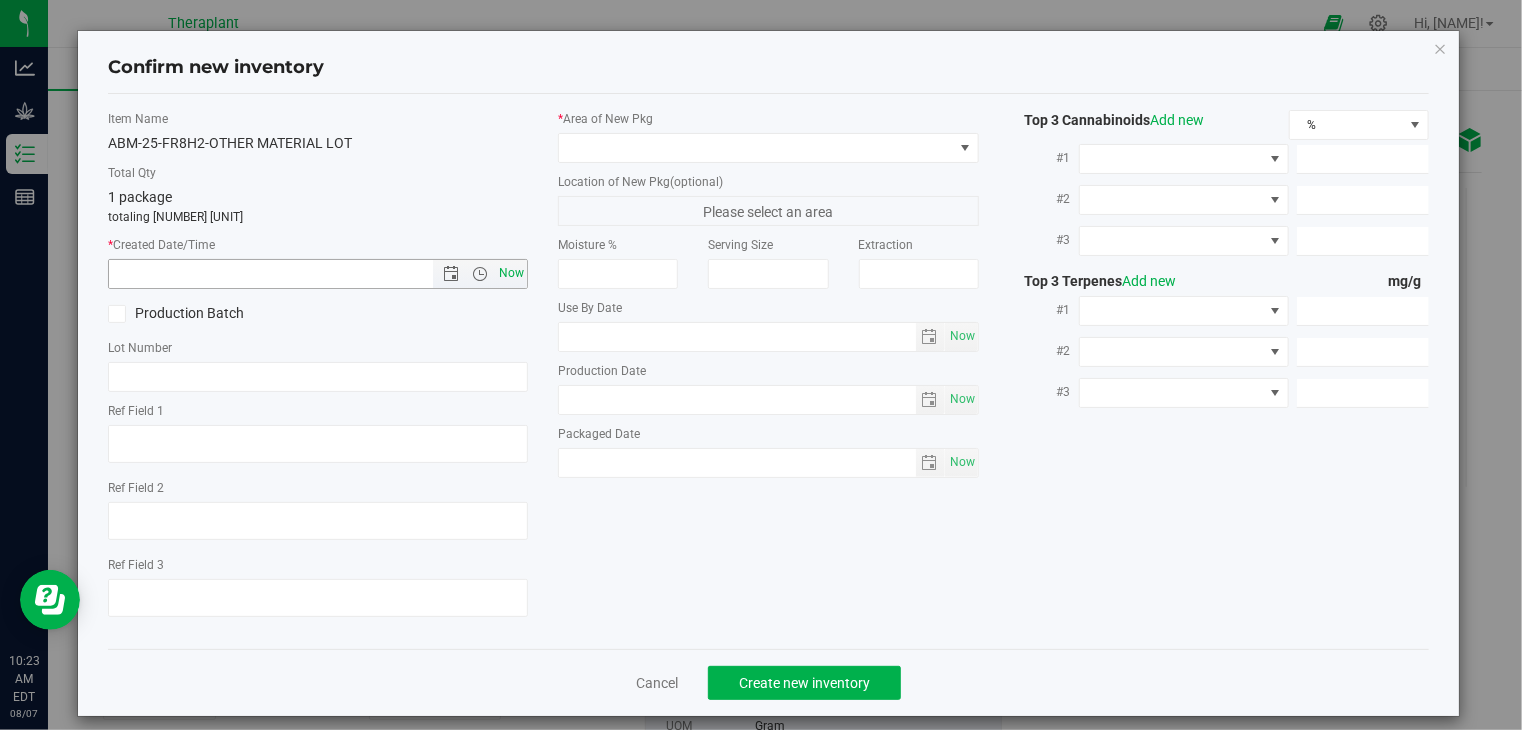 click on "Now" at bounding box center (512, 273) 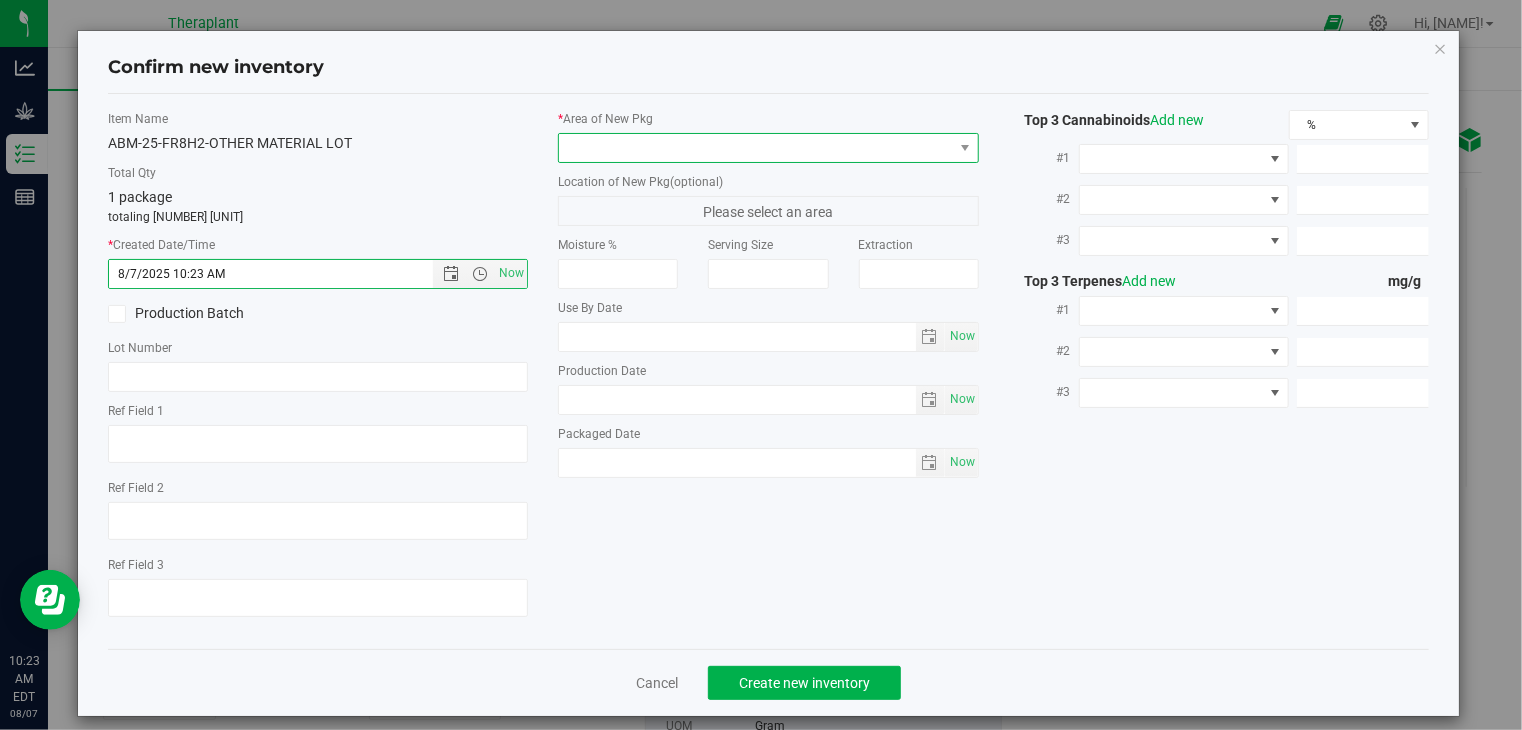 click at bounding box center [755, 148] 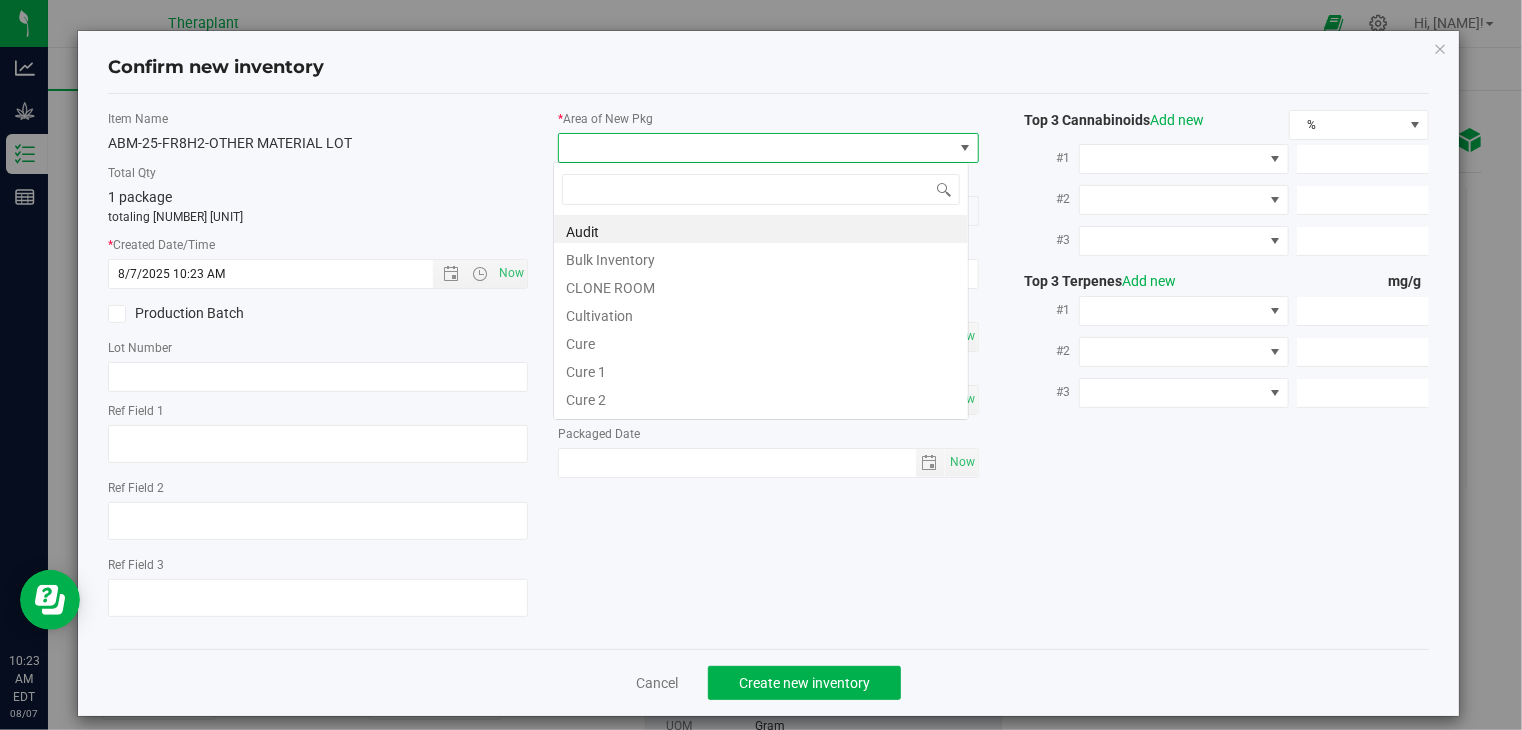 scroll, scrollTop: 99970, scrollLeft: 99584, axis: both 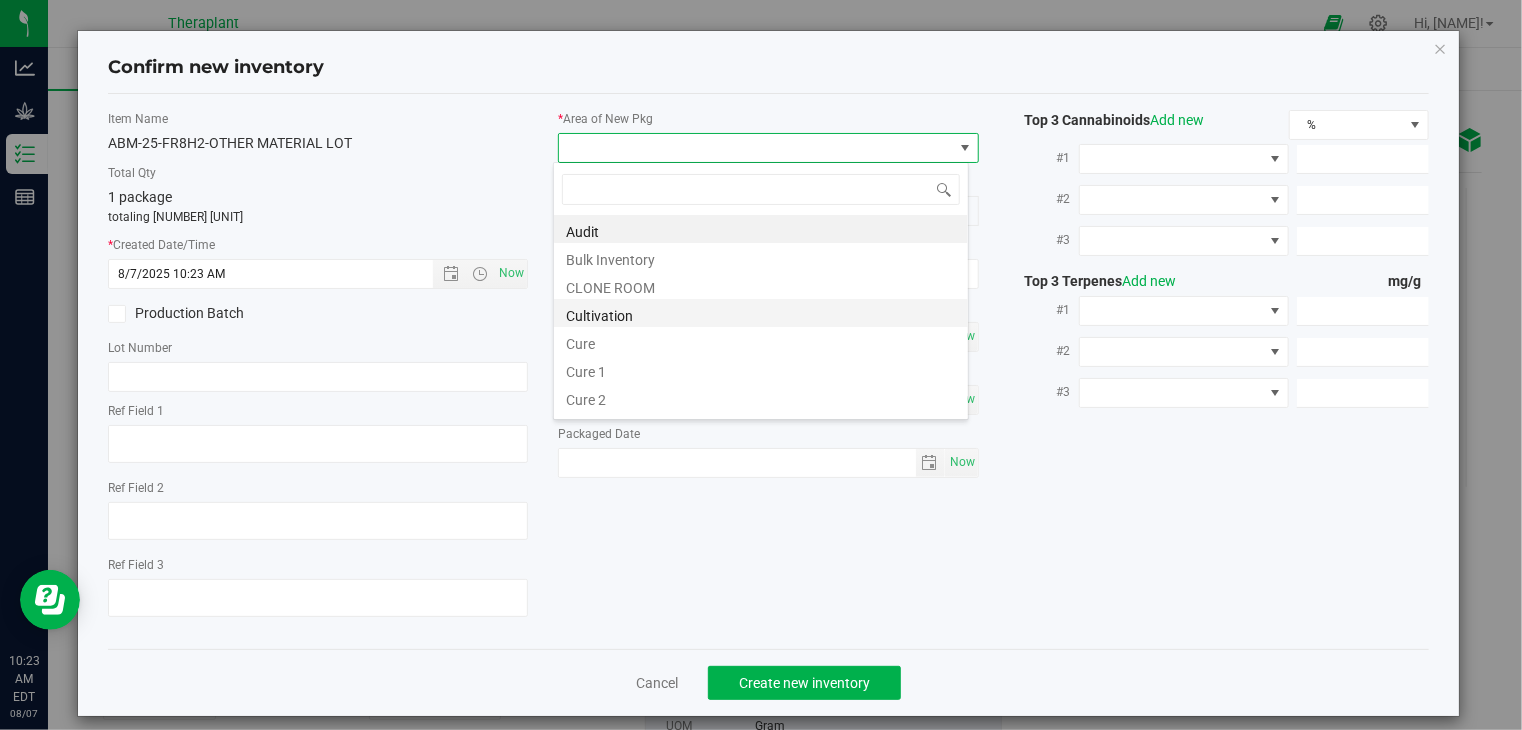 click on "Cultivation" at bounding box center (761, 313) 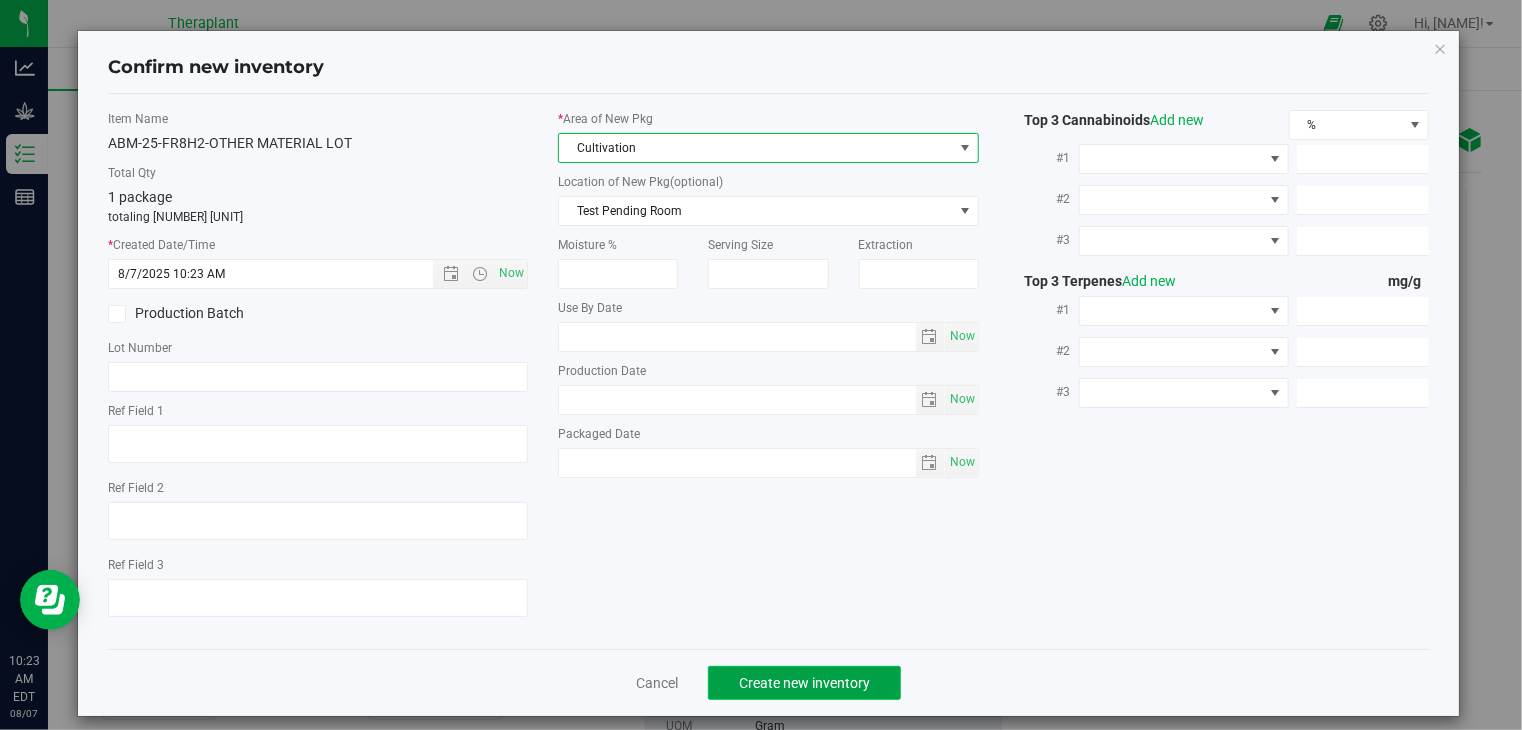 click on "Create new inventory" 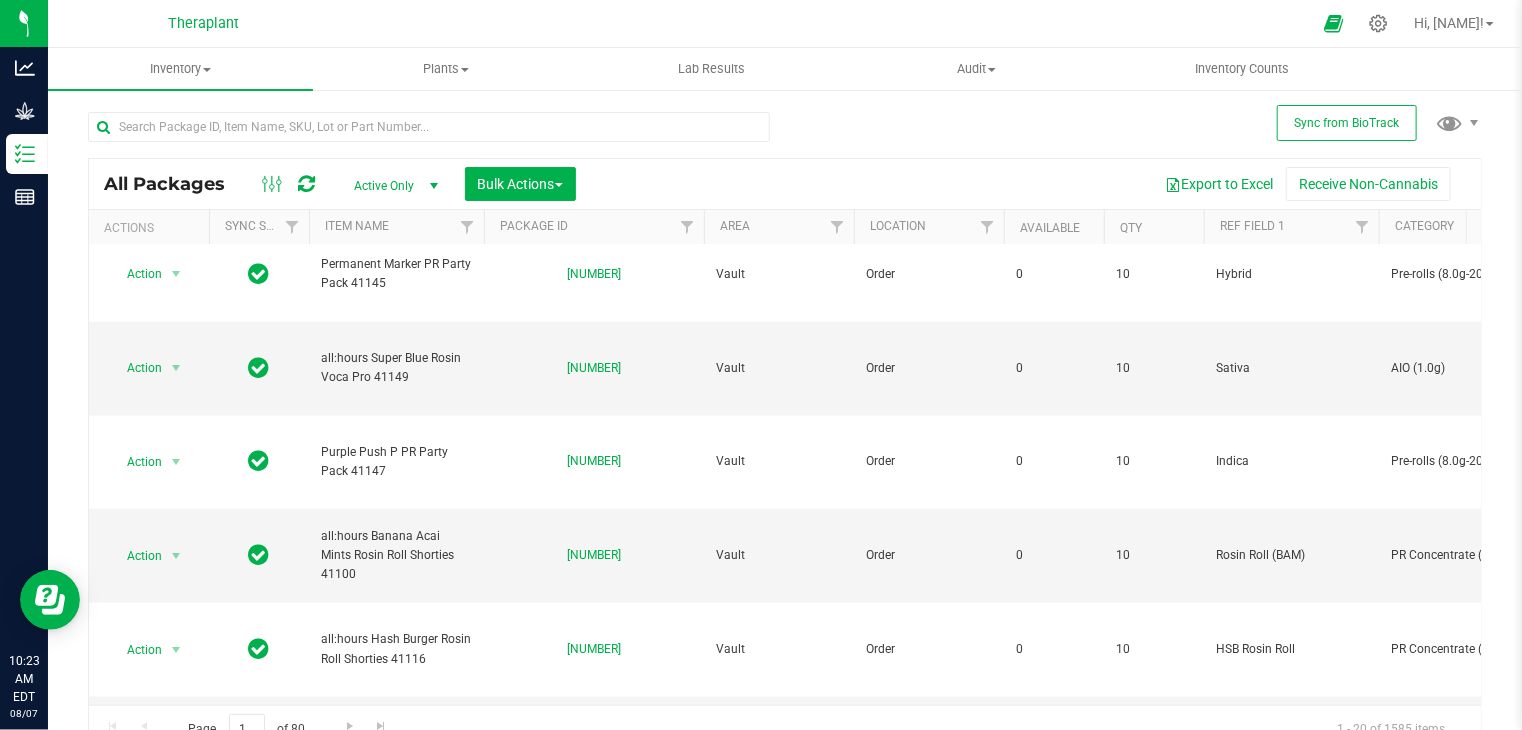 scroll, scrollTop: 1388, scrollLeft: 0, axis: vertical 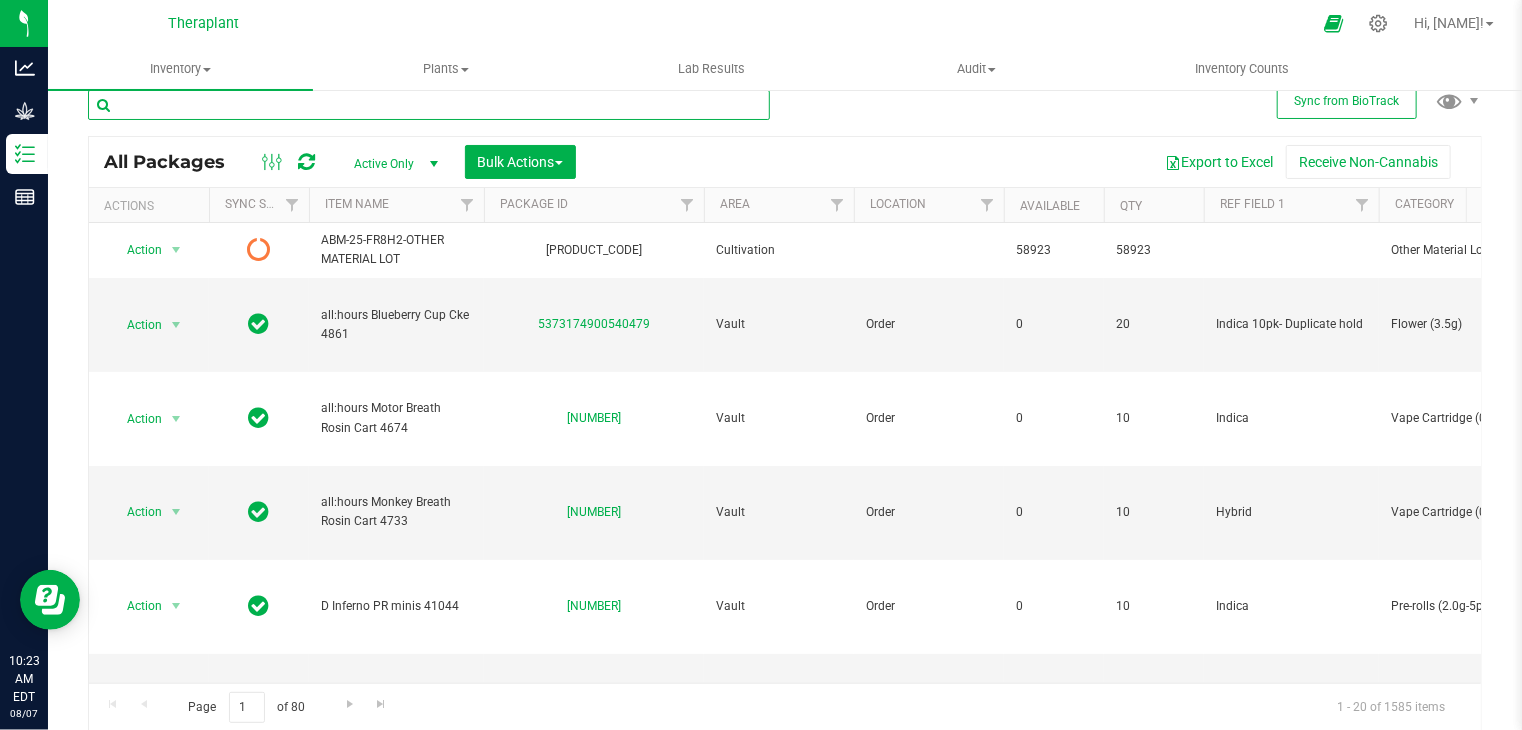 click at bounding box center (429, 105) 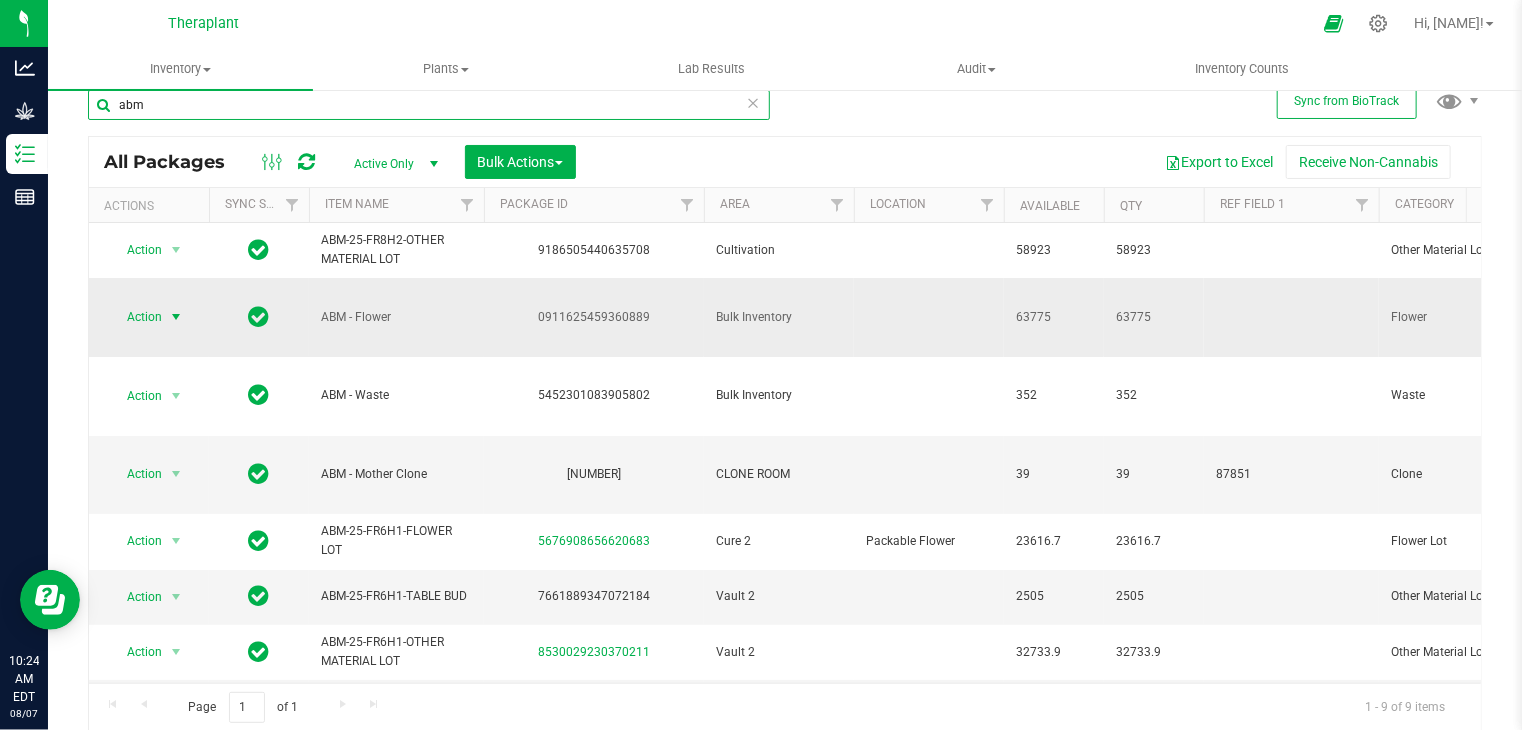 type on "abm" 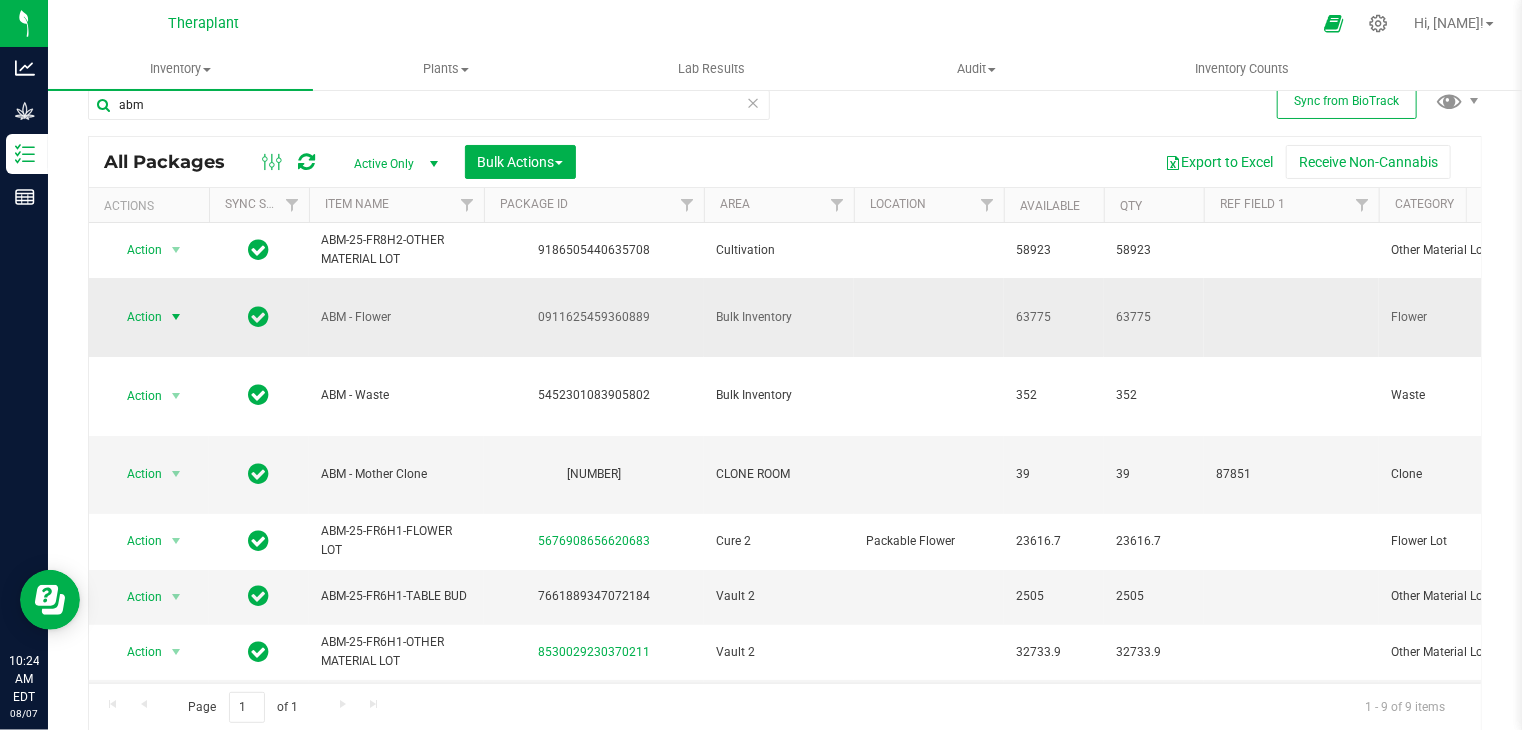 click at bounding box center (176, 317) 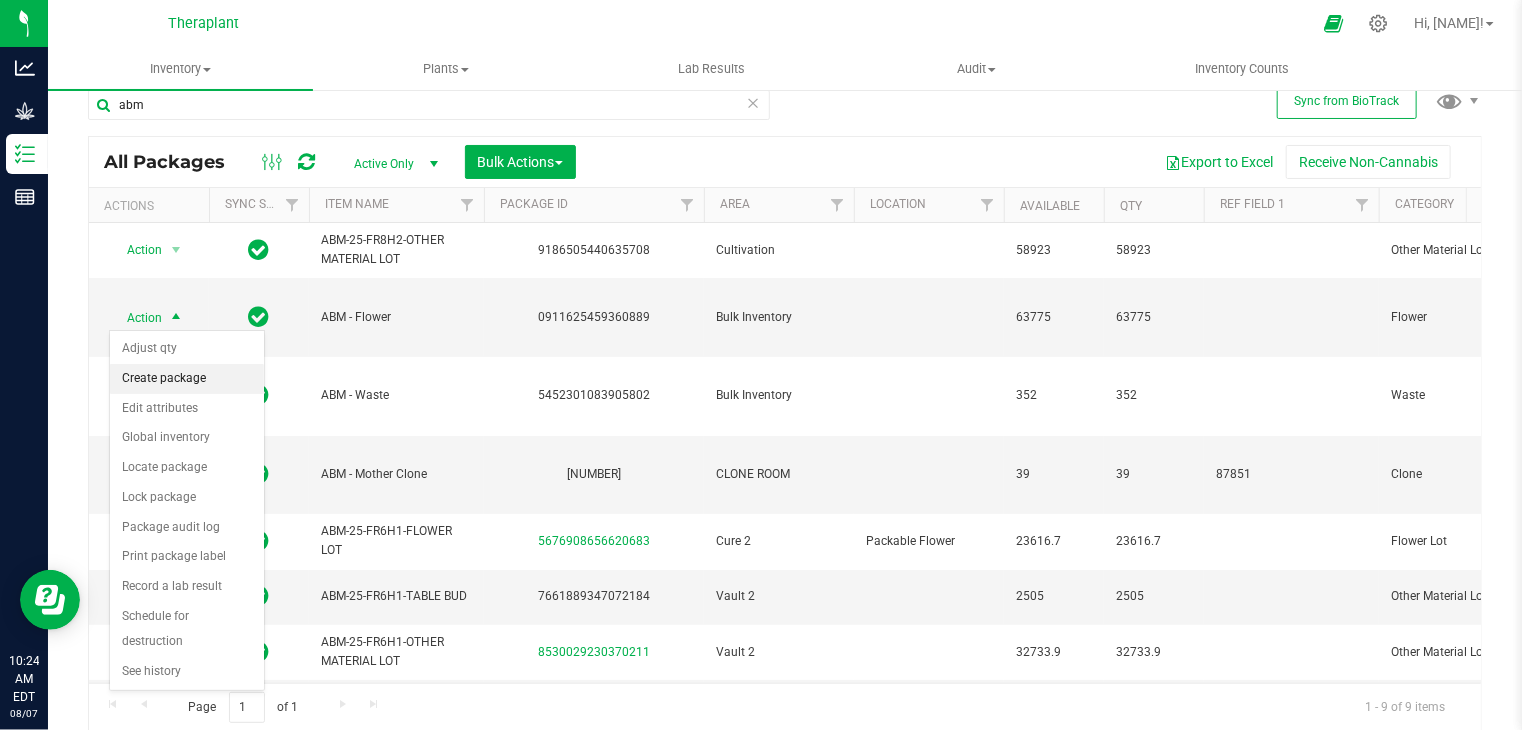 click on "Create package" at bounding box center (187, 379) 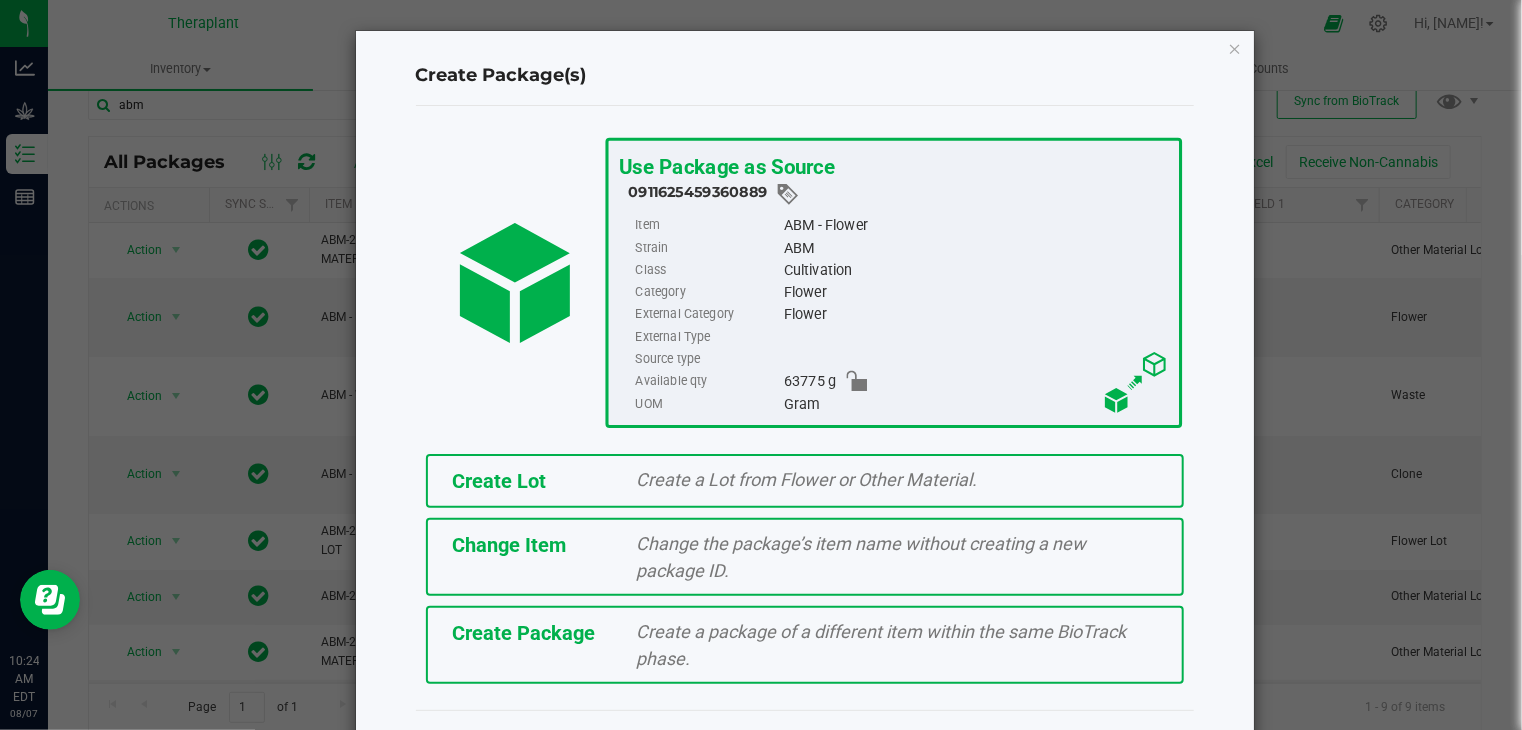 click on "Create Lot" 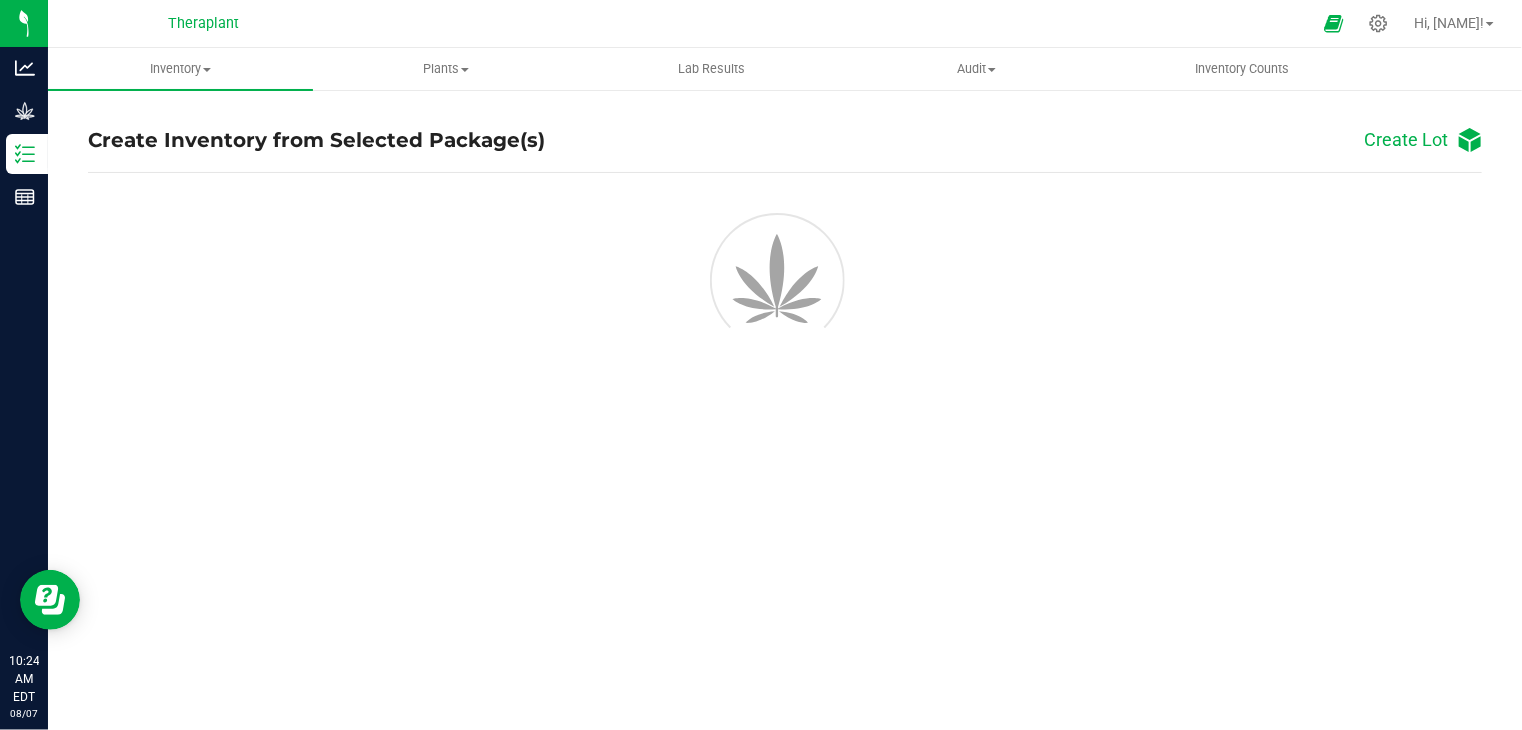 scroll, scrollTop: 0, scrollLeft: 0, axis: both 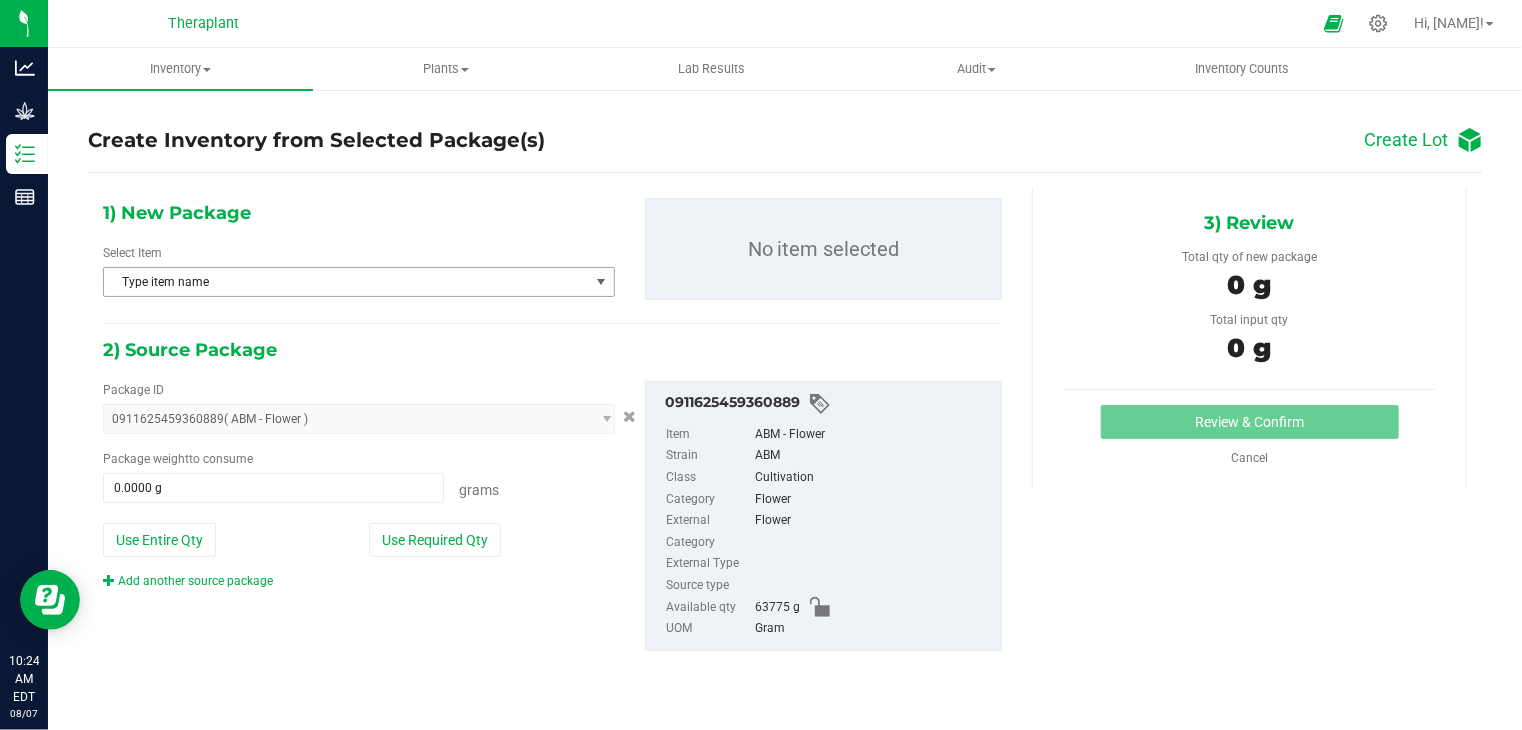 click on "Type item name" at bounding box center [346, 282] 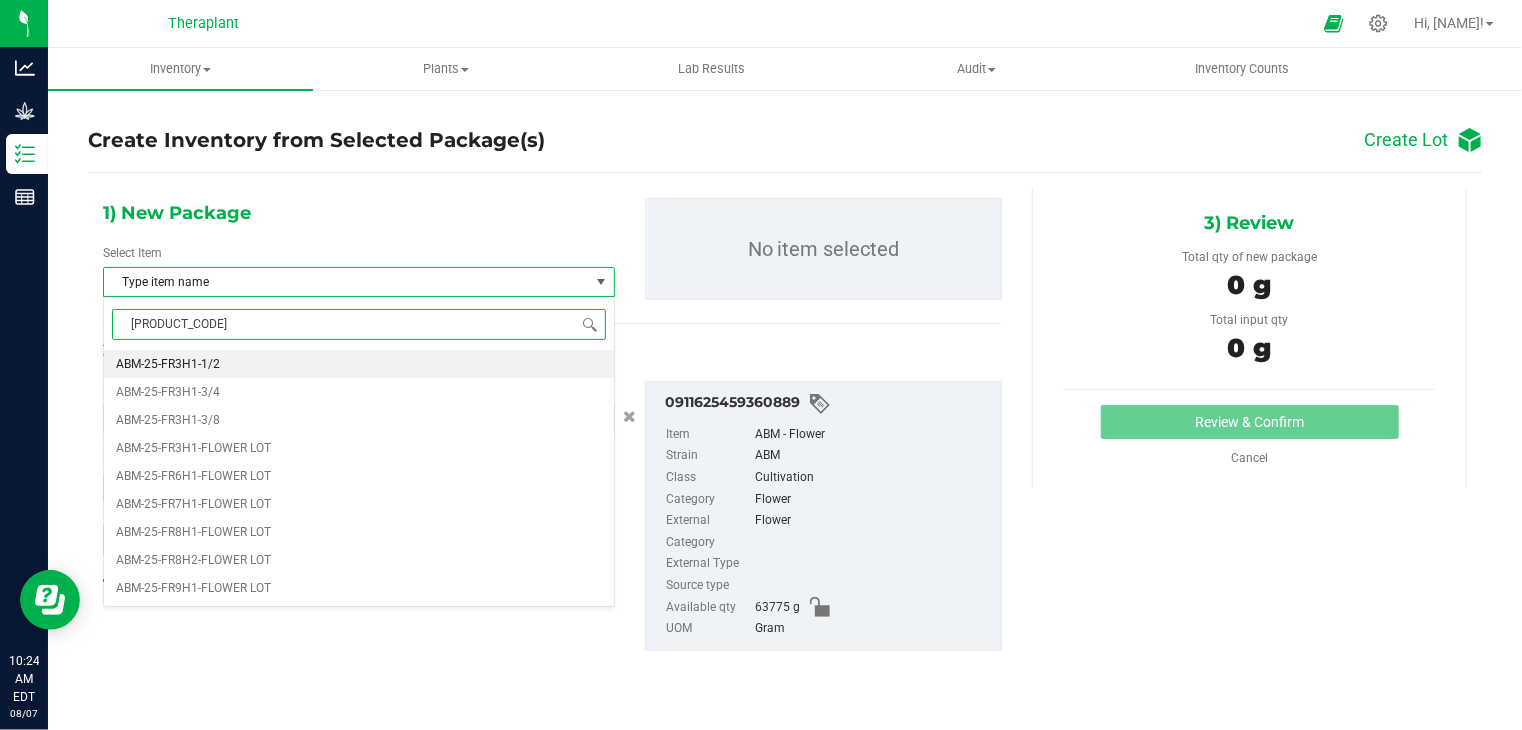 type on "abm-25-fr8h2" 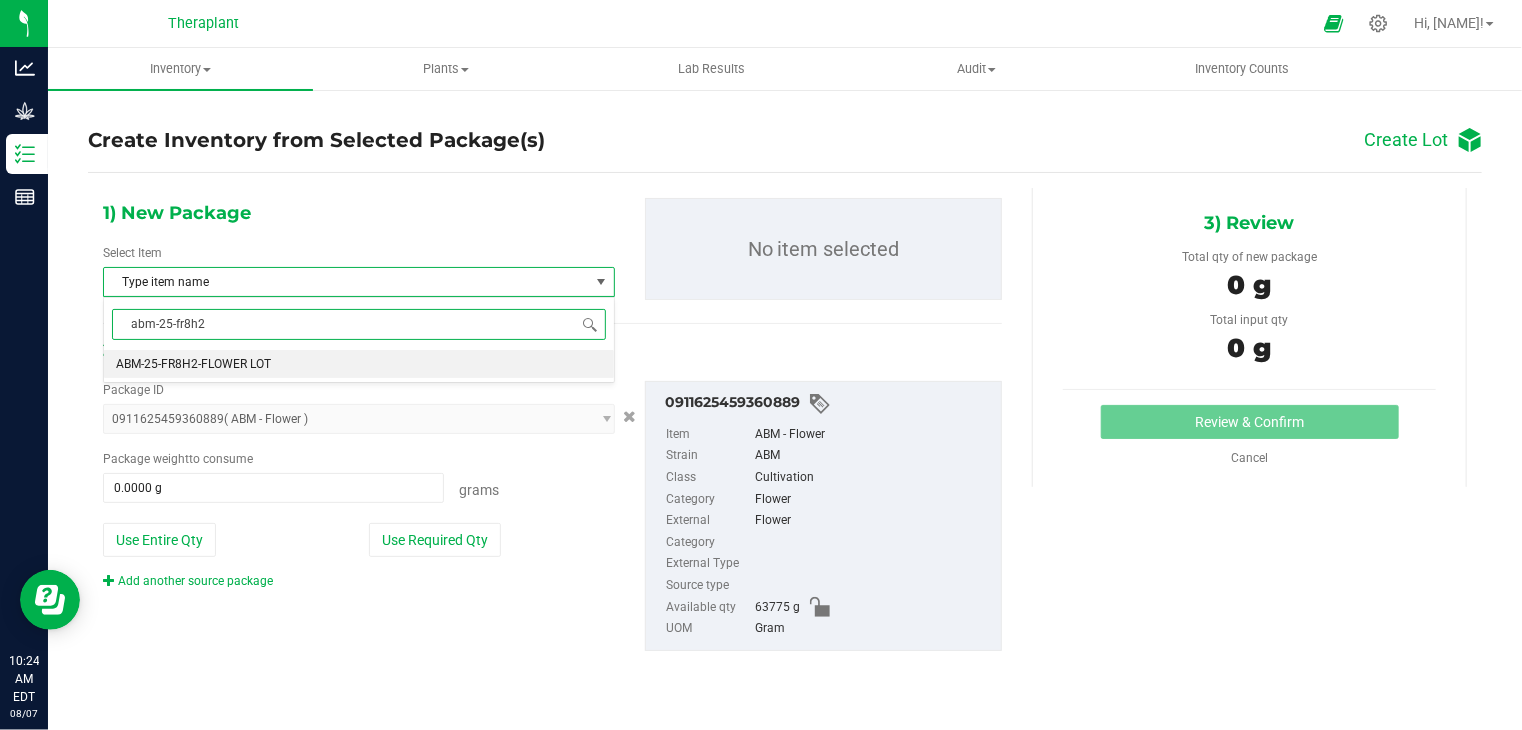 click on "ABM-25-FR8H2-FLOWER LOT" at bounding box center (193, 364) 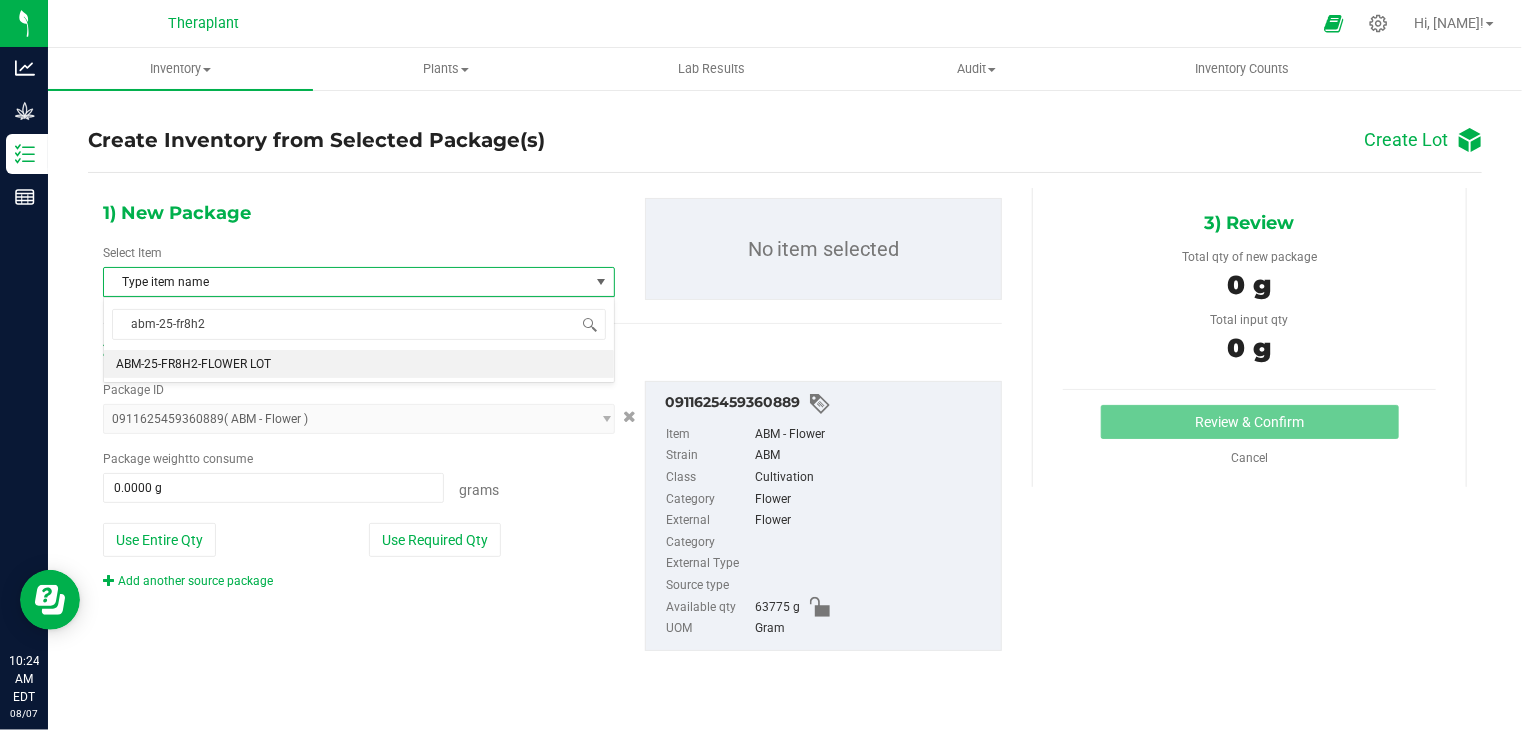 type 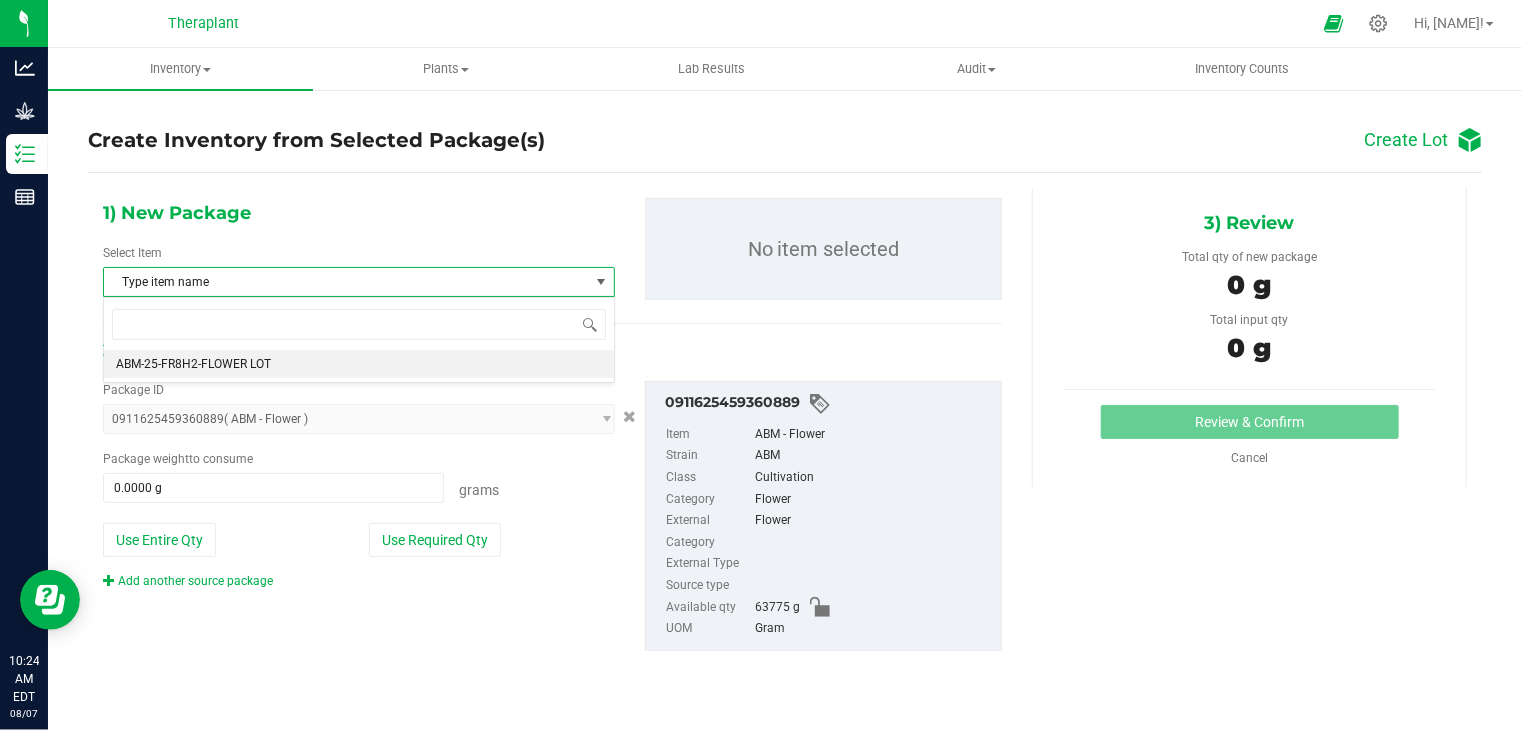 scroll, scrollTop: 0, scrollLeft: 0, axis: both 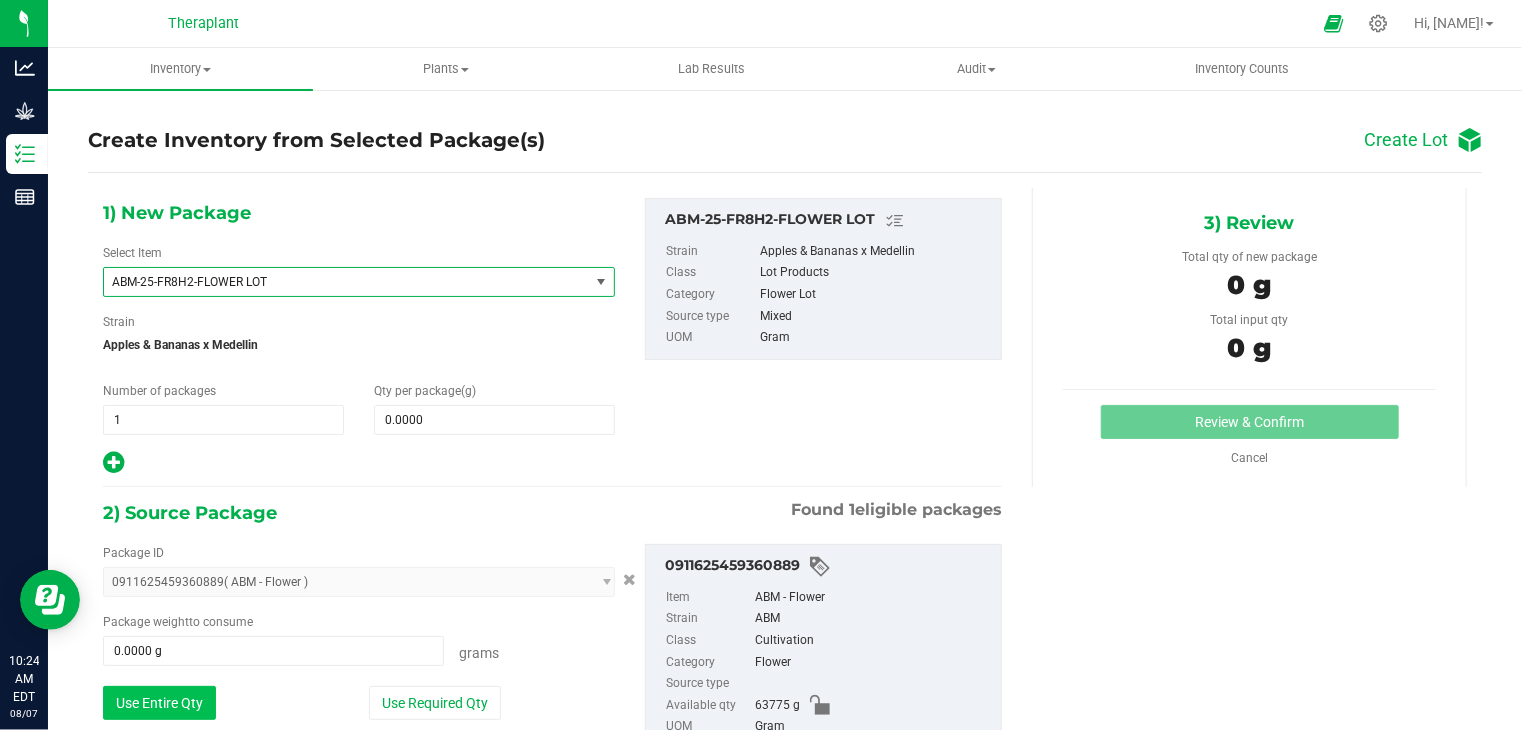 click on "Use Entire Qty" at bounding box center [159, 703] 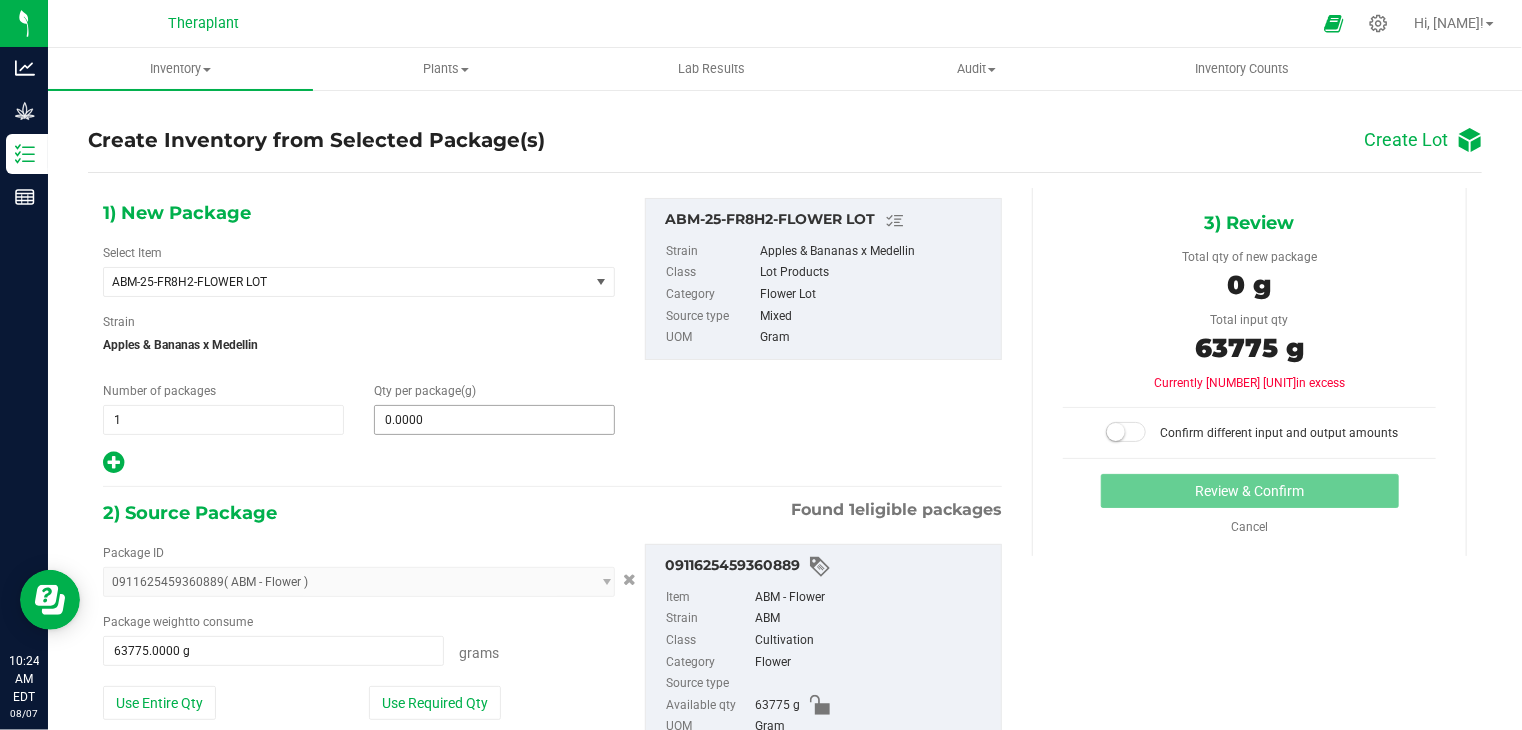 type 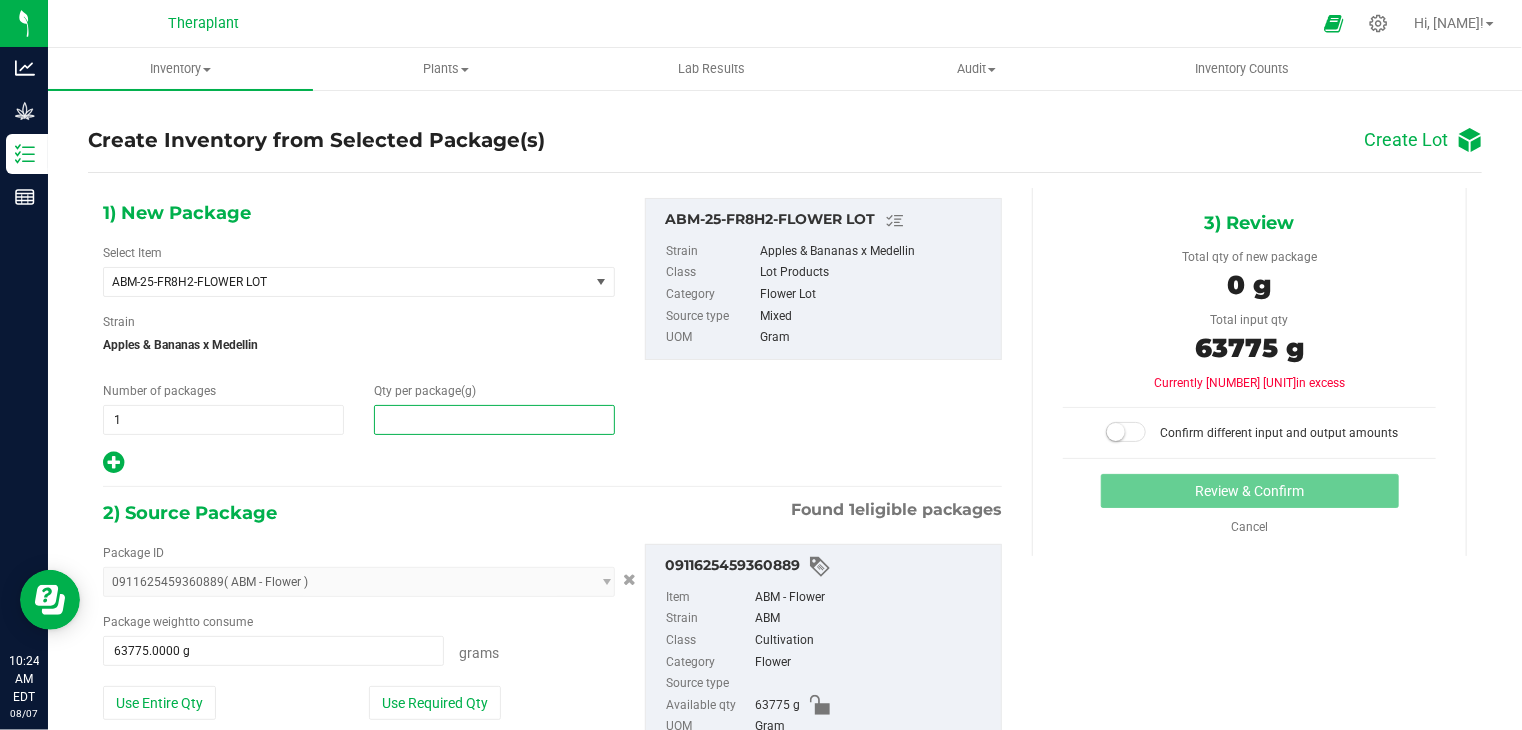click at bounding box center (494, 420) 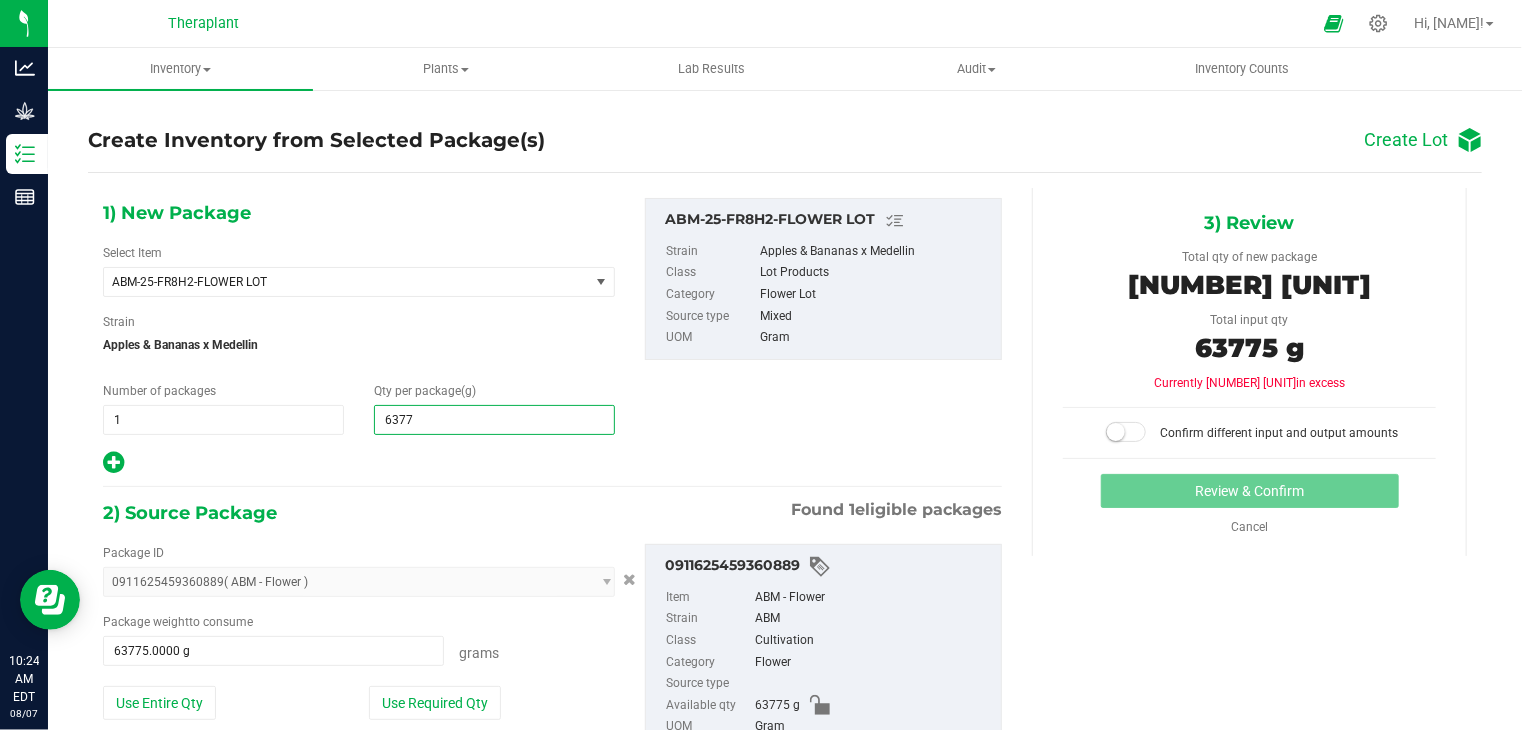 type on "63775" 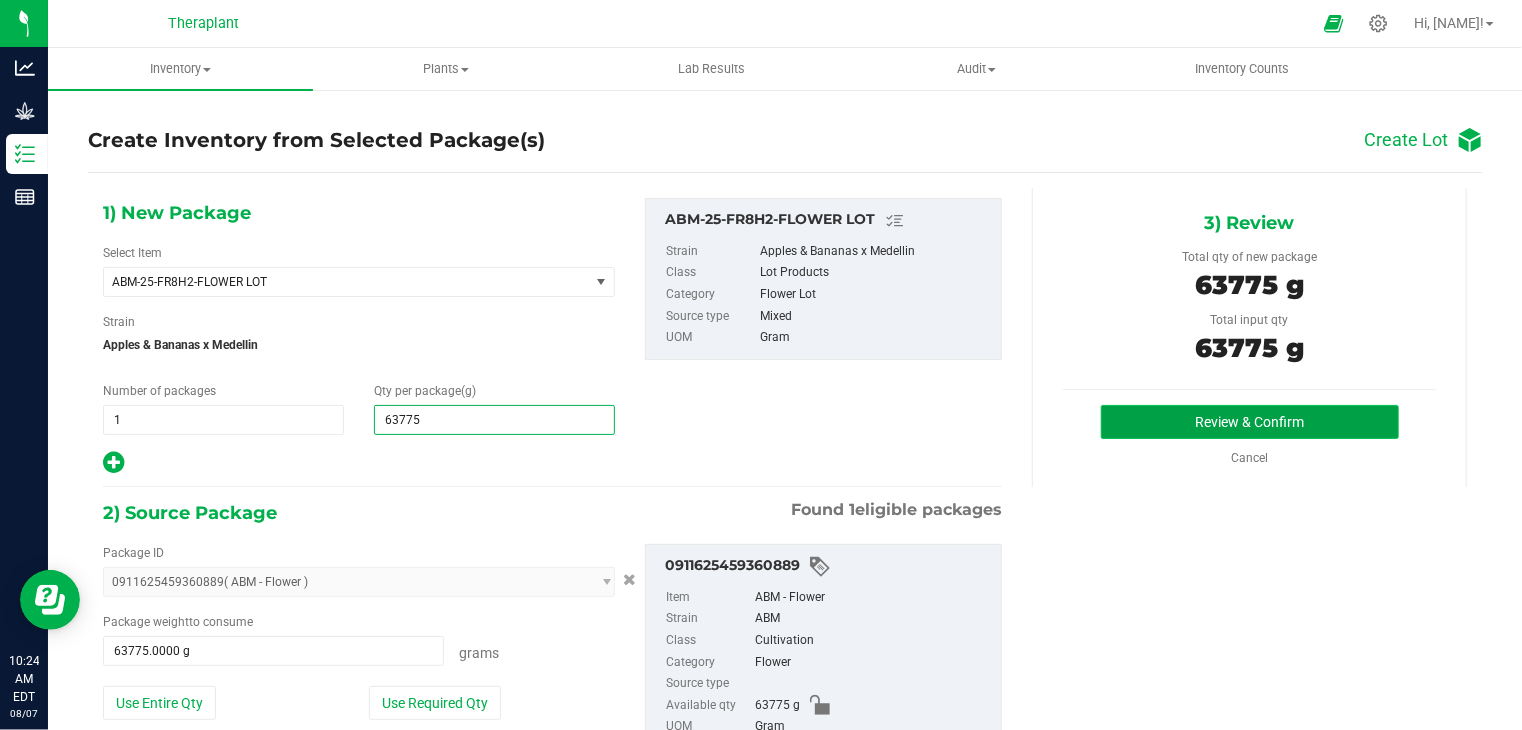 type on "63,775.0000" 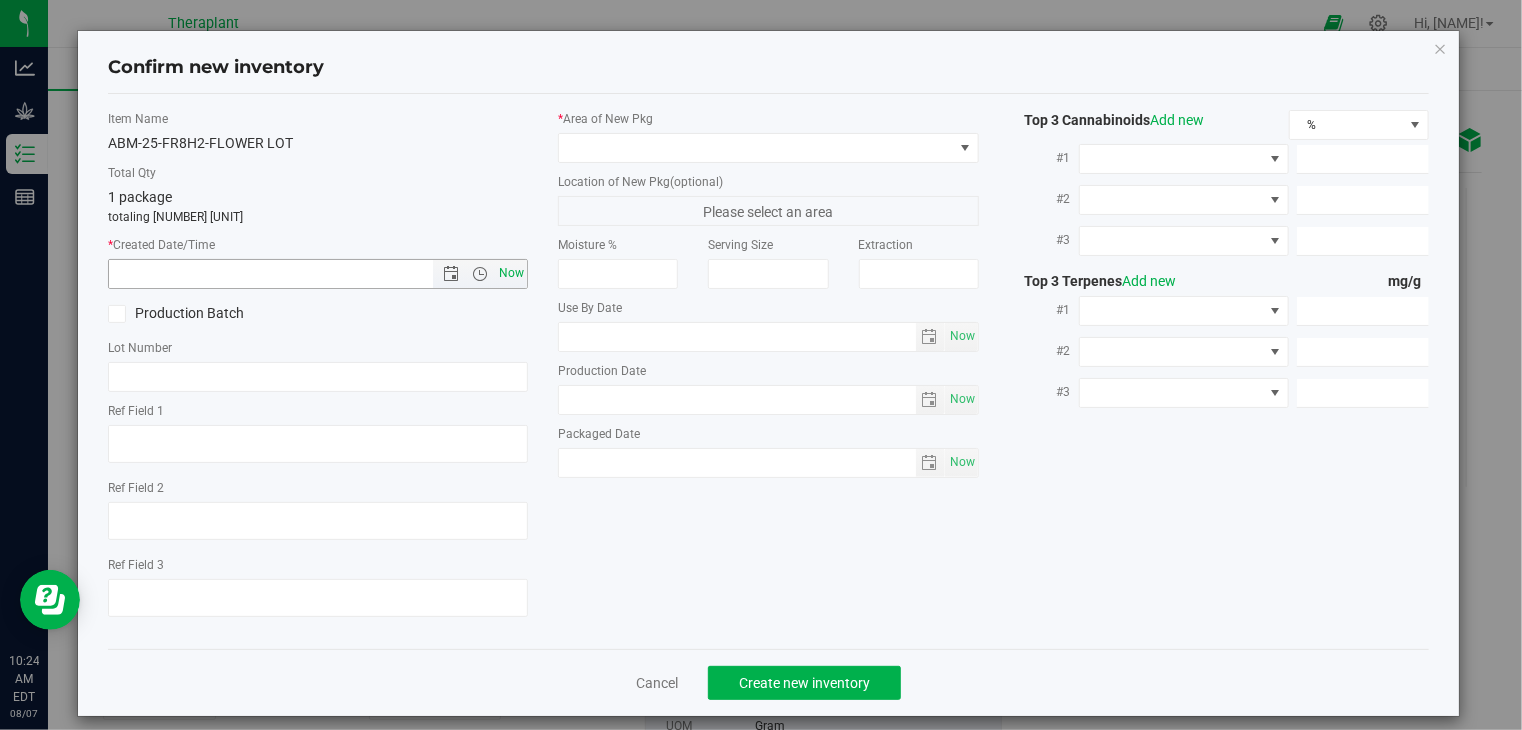 click on "Now" at bounding box center (512, 273) 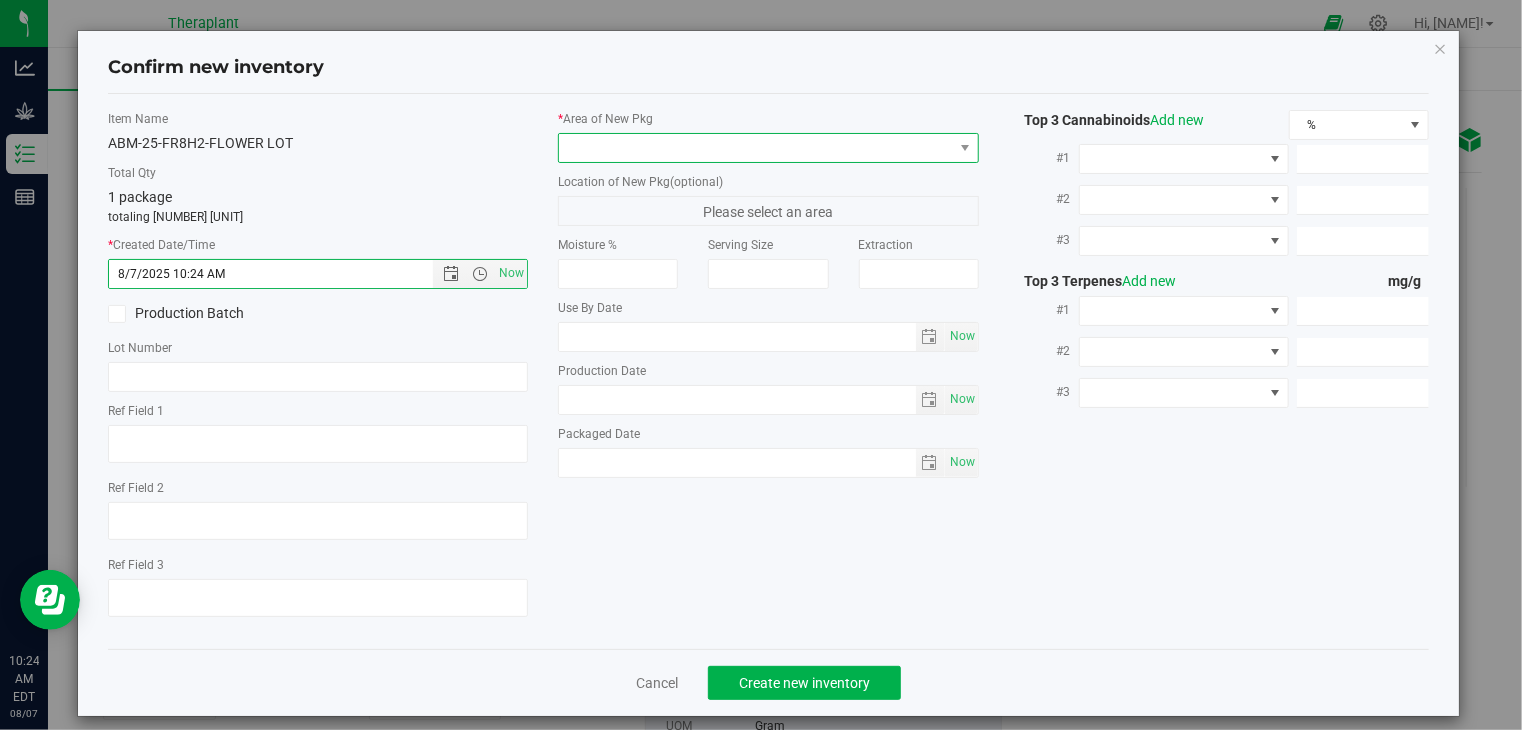 click at bounding box center (755, 148) 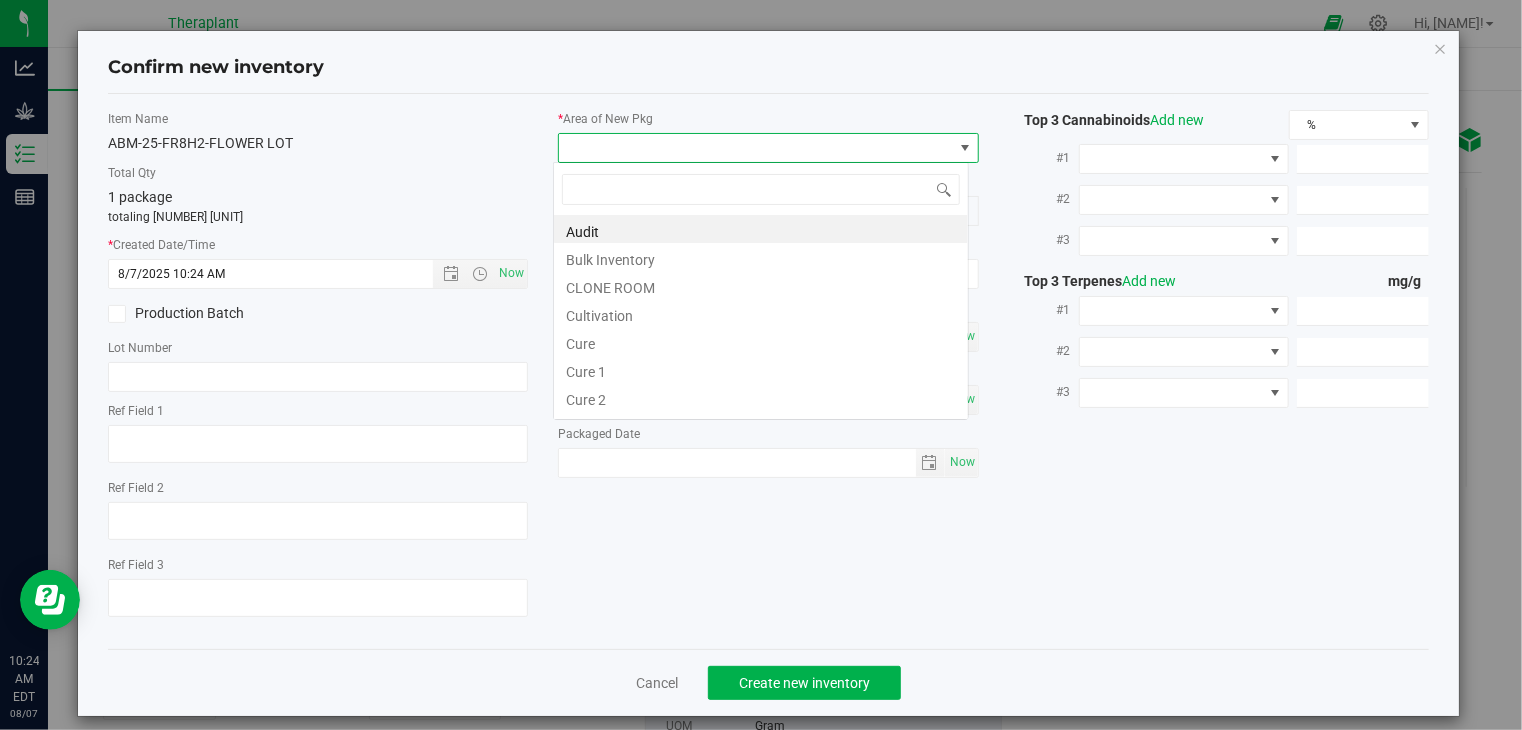scroll, scrollTop: 99970, scrollLeft: 99584, axis: both 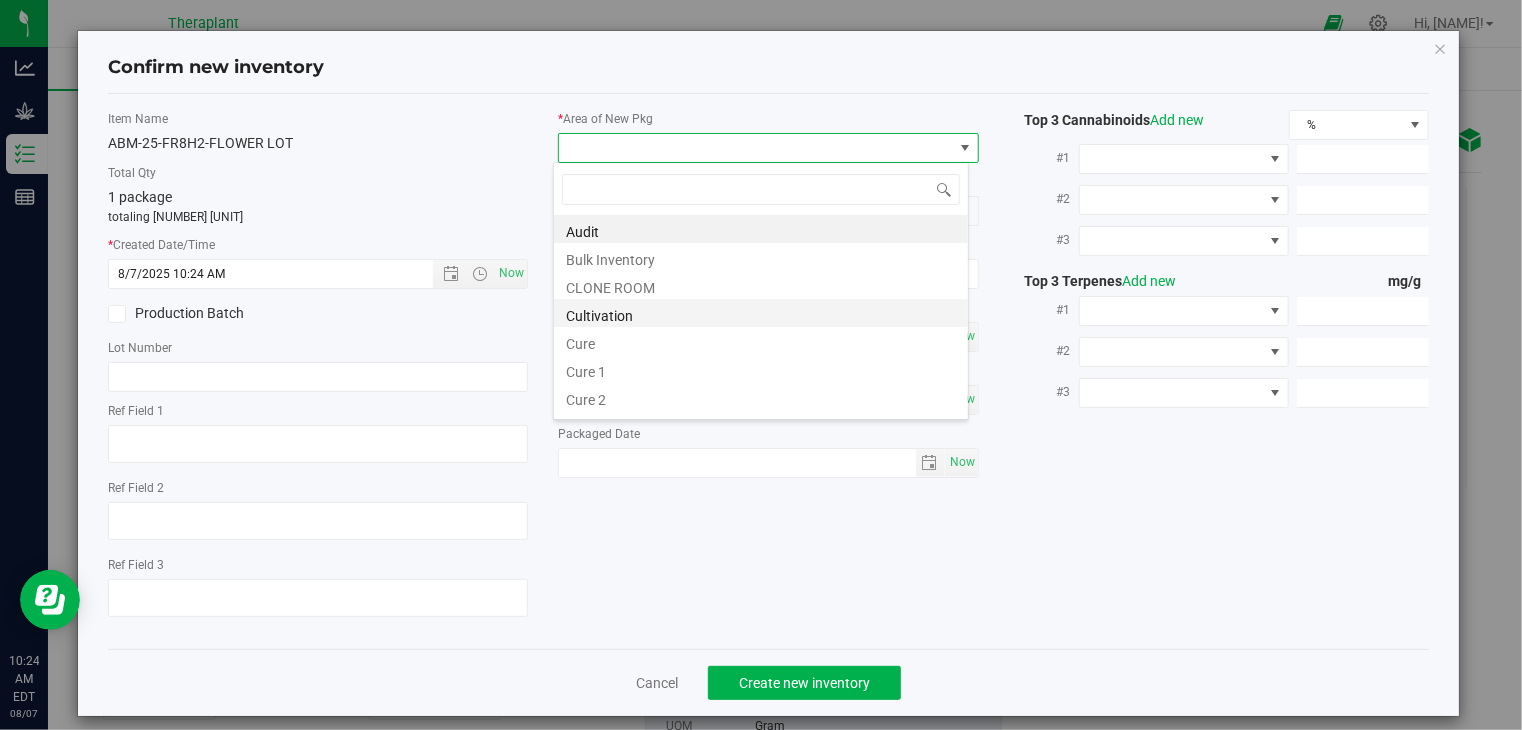click on "Cultivation" at bounding box center (761, 313) 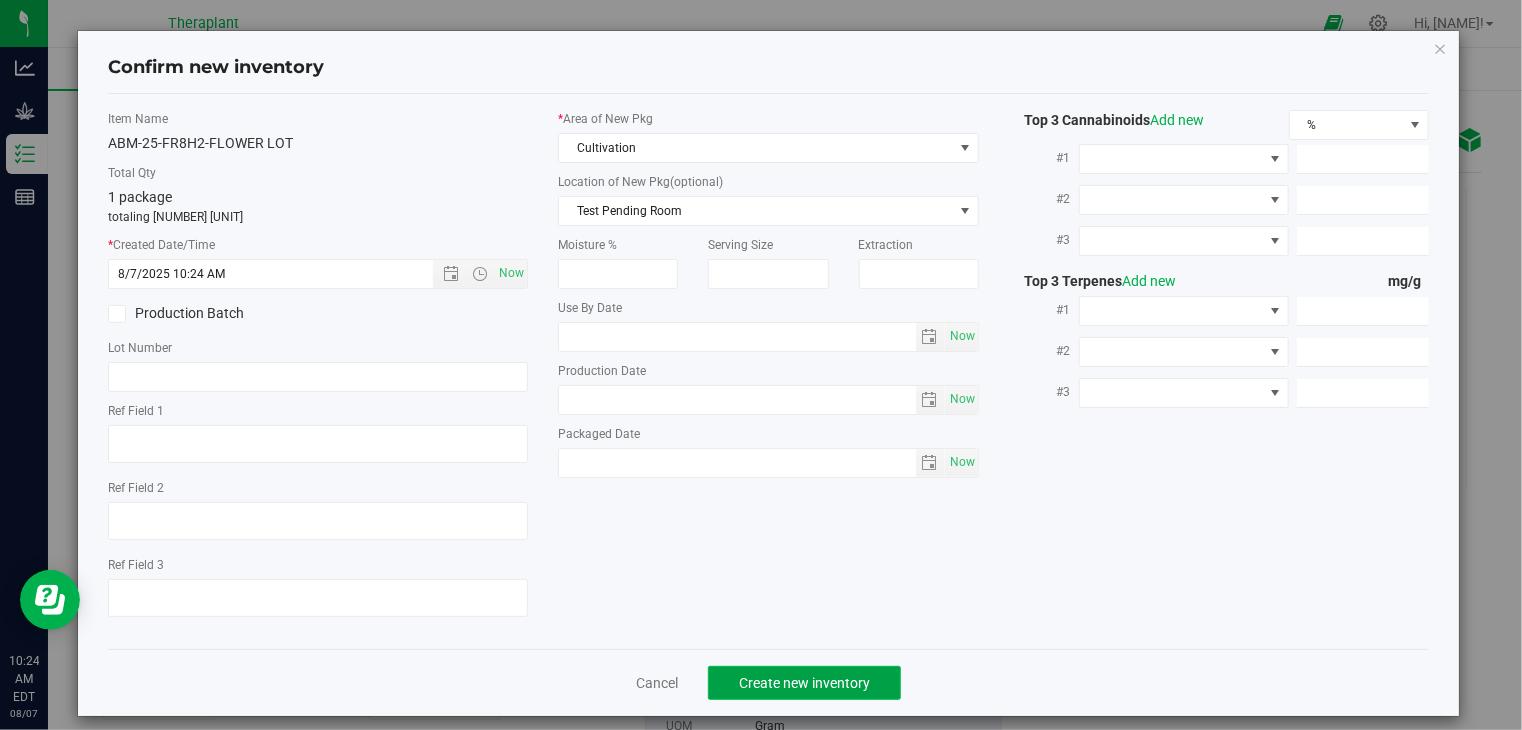 click on "Create new inventory" 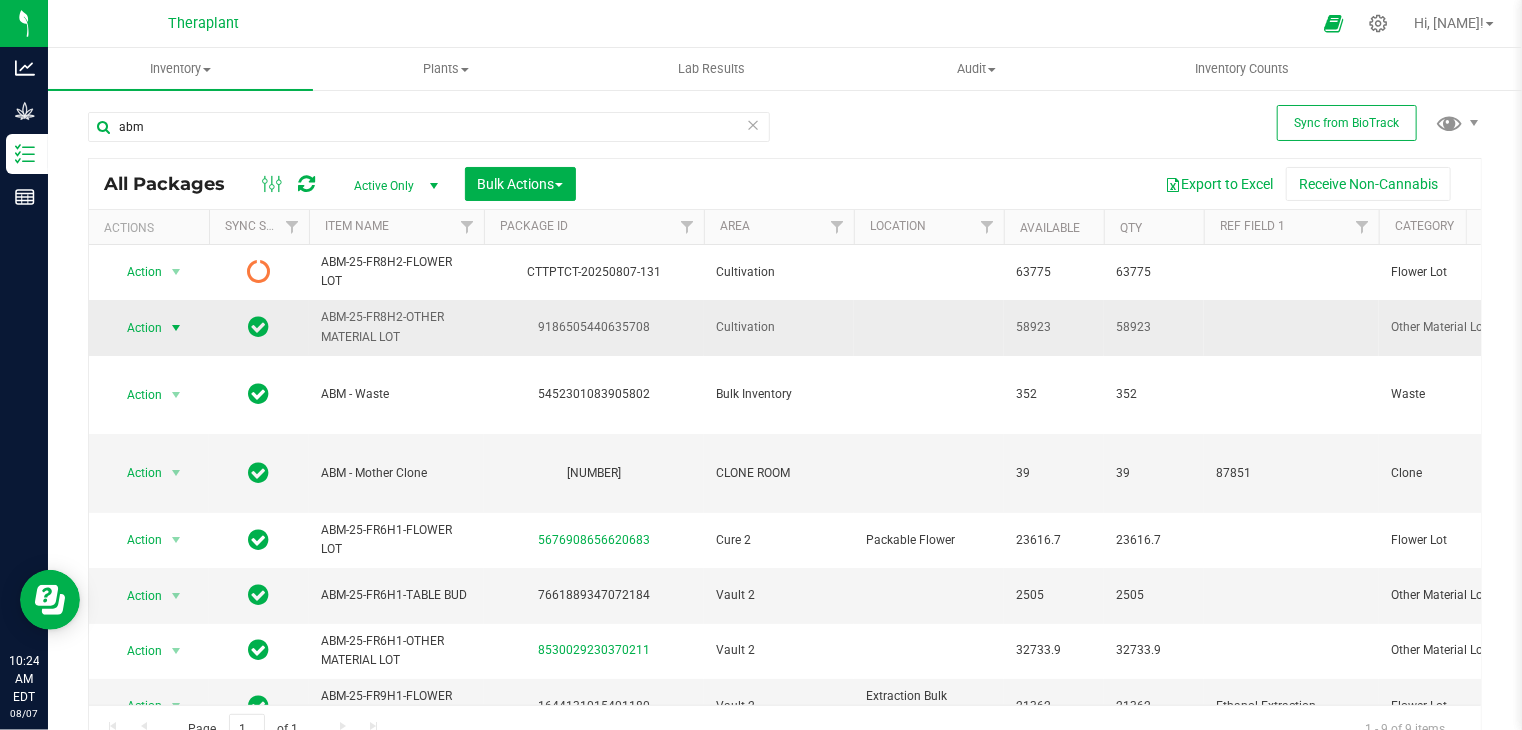 click at bounding box center [176, 328] 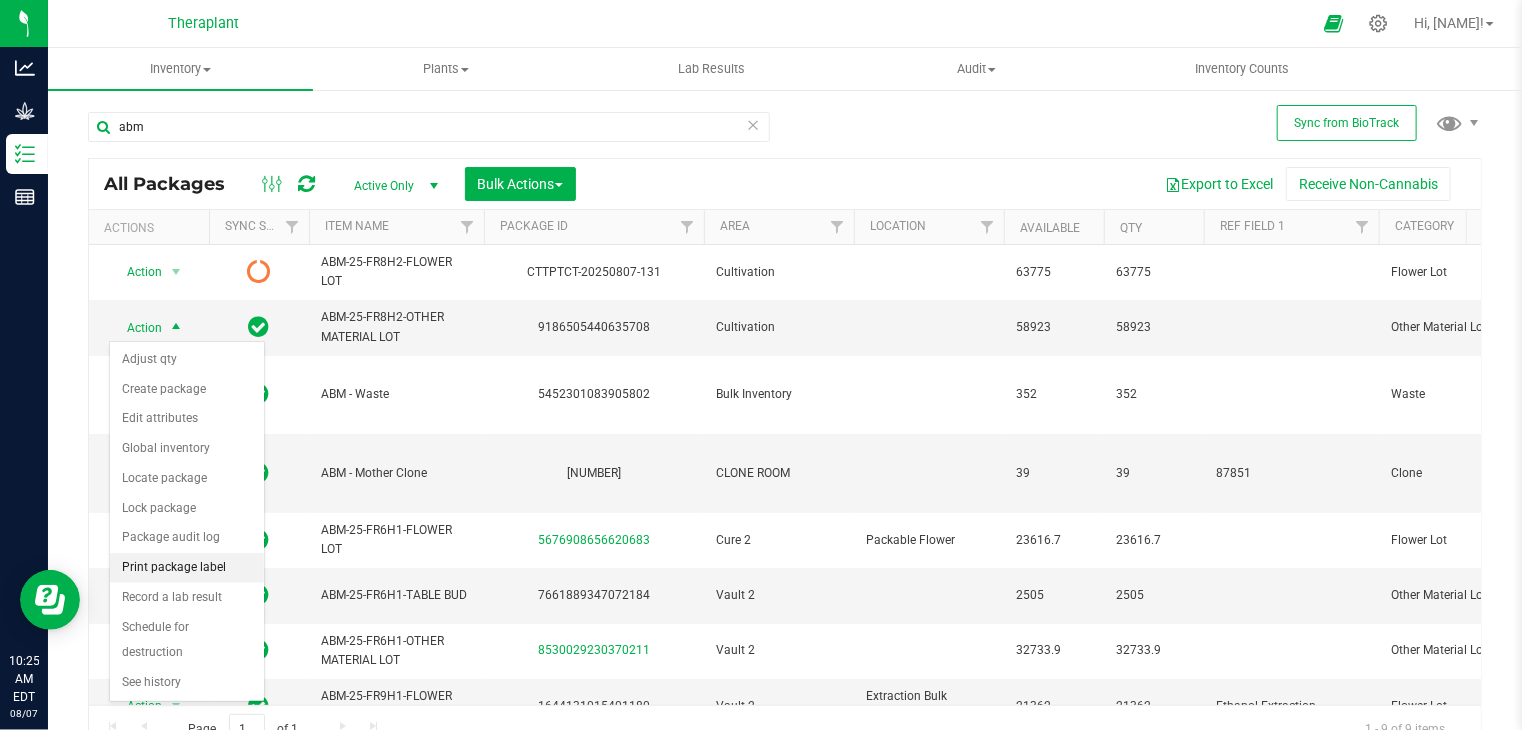 click on "Print package label" at bounding box center (187, 568) 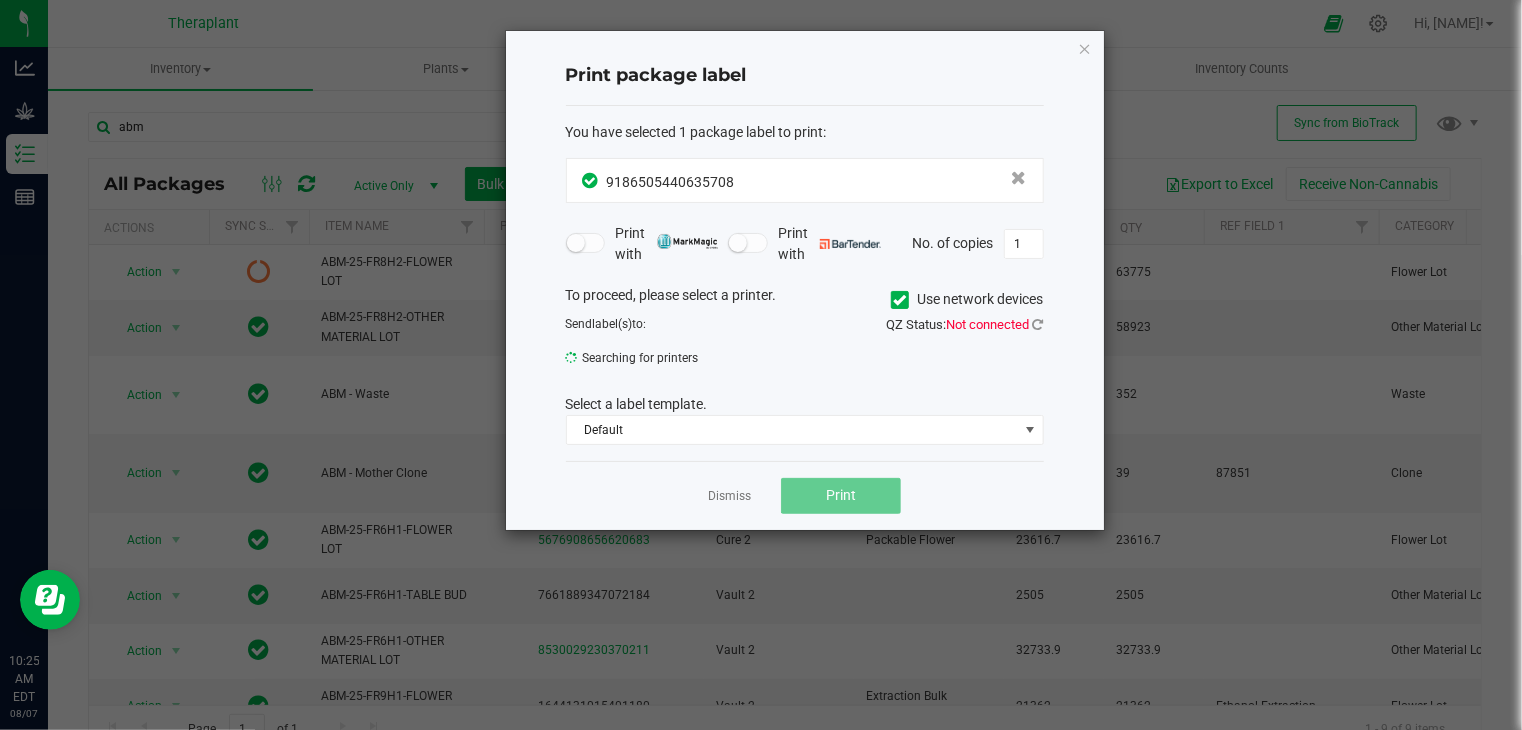 click 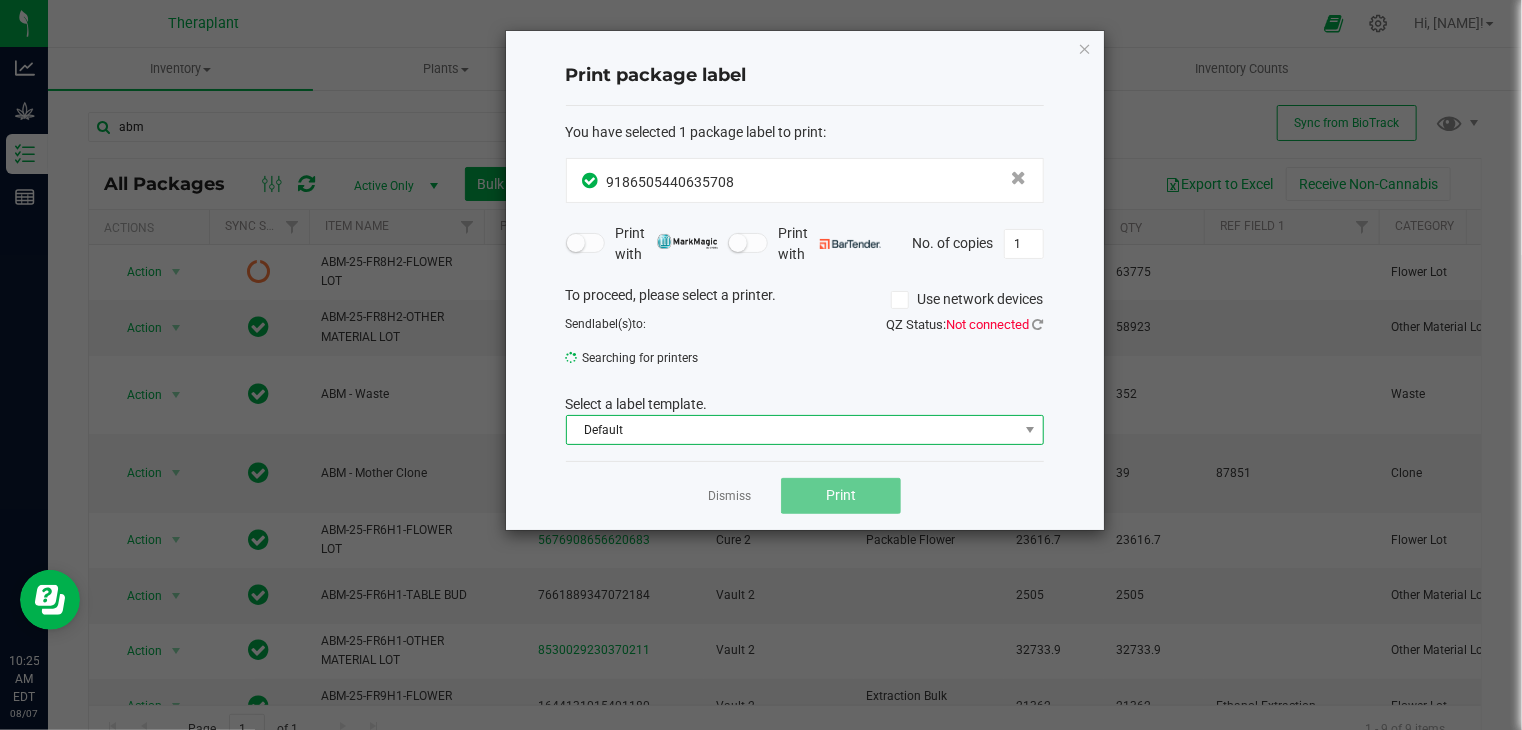click on "Default" at bounding box center [792, 430] 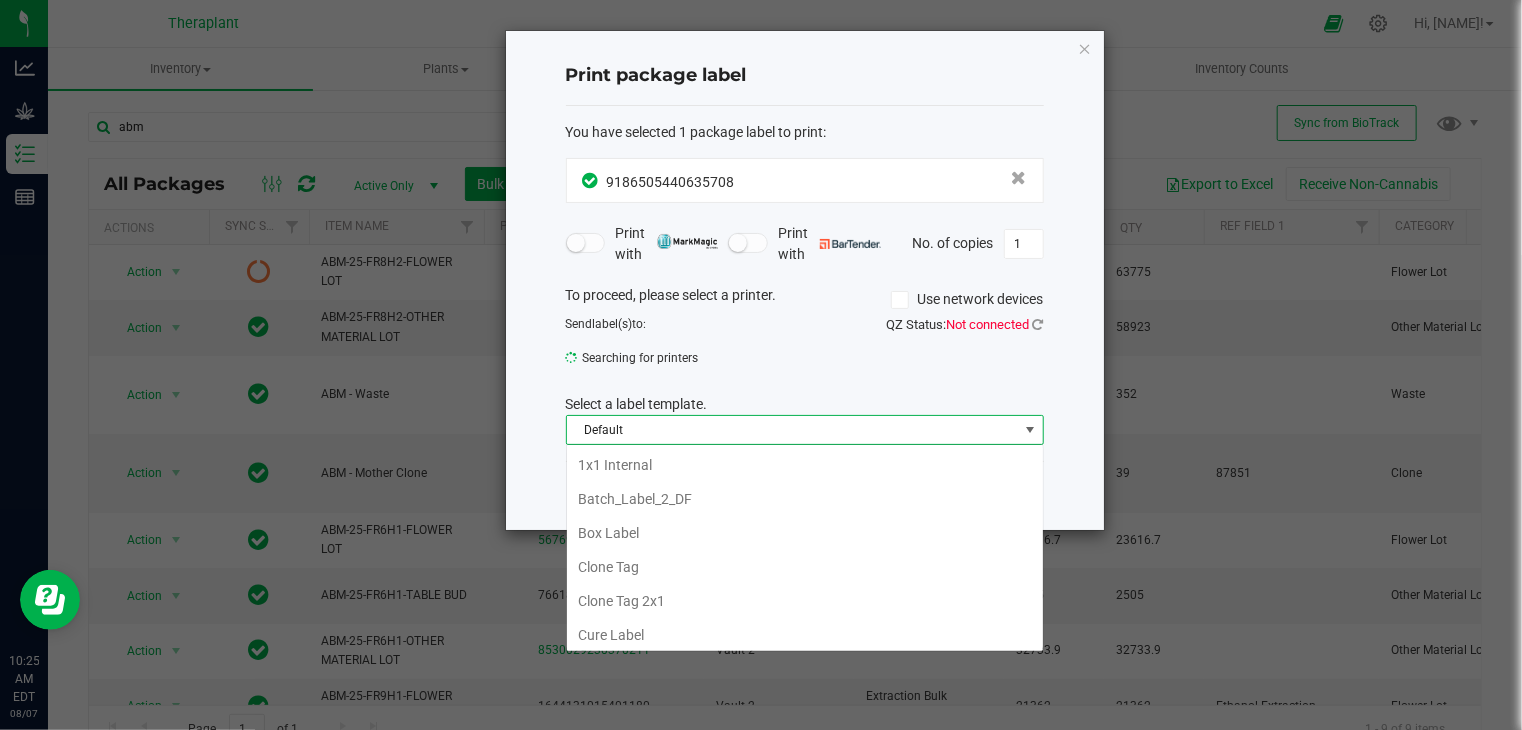 scroll, scrollTop: 99970, scrollLeft: 99521, axis: both 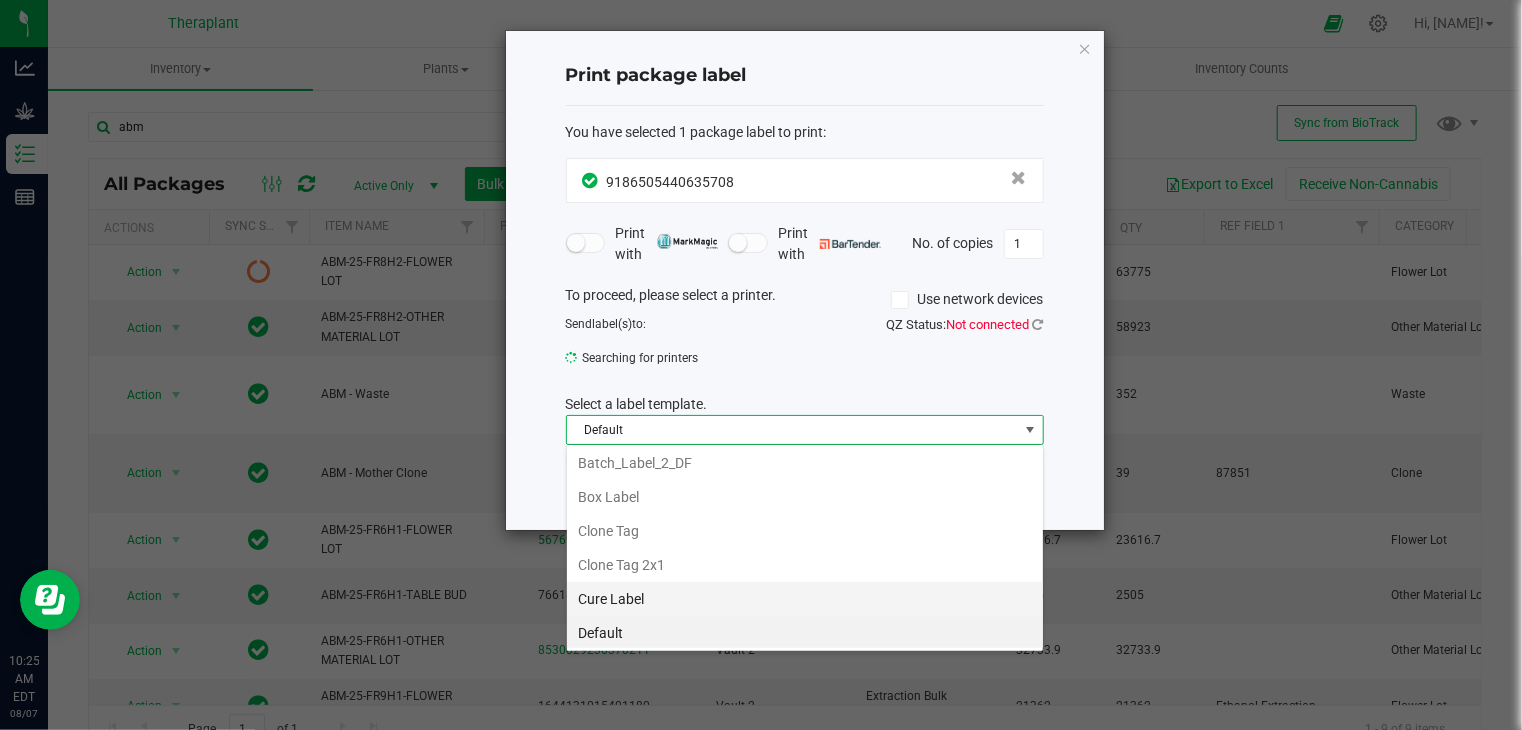 click on "Cure Label" at bounding box center [805, 599] 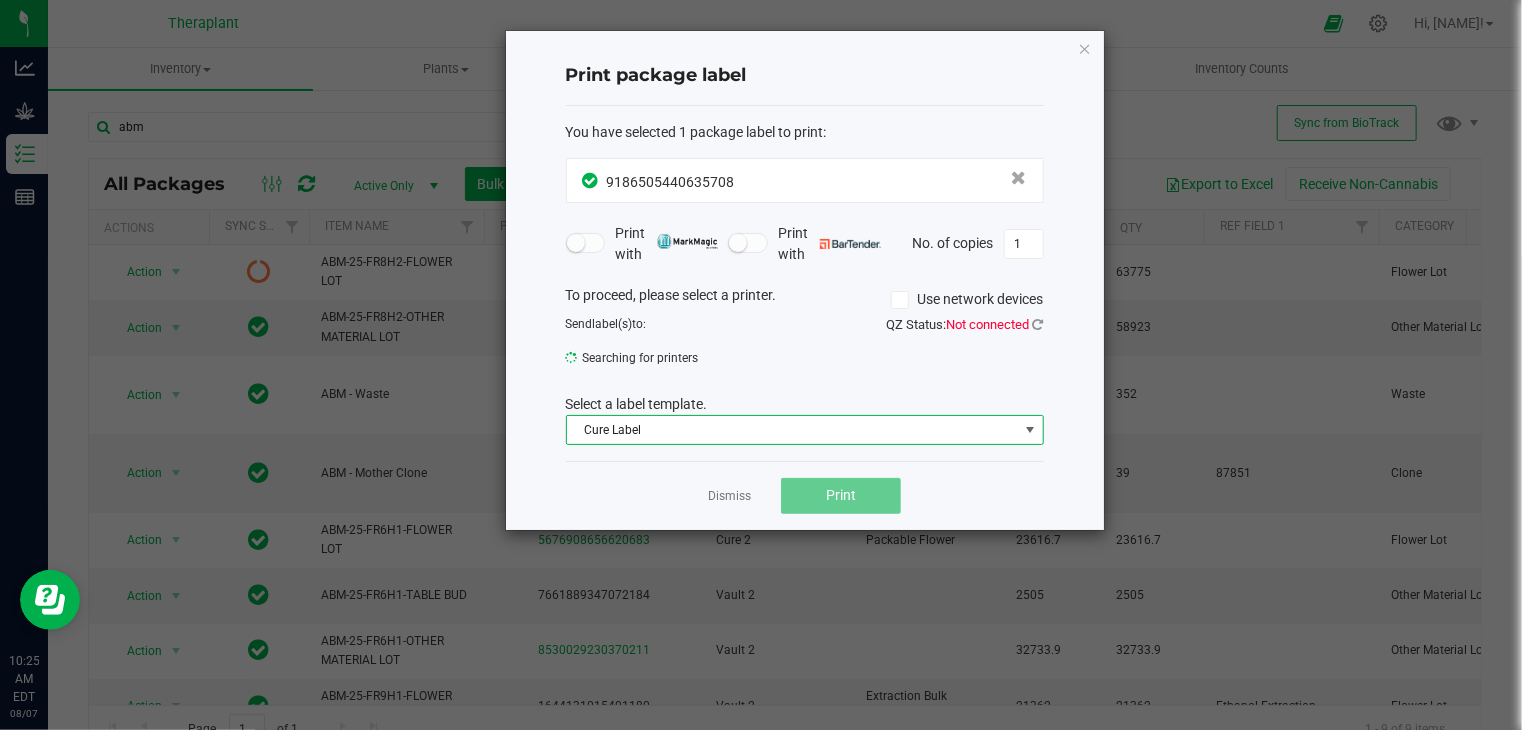 click 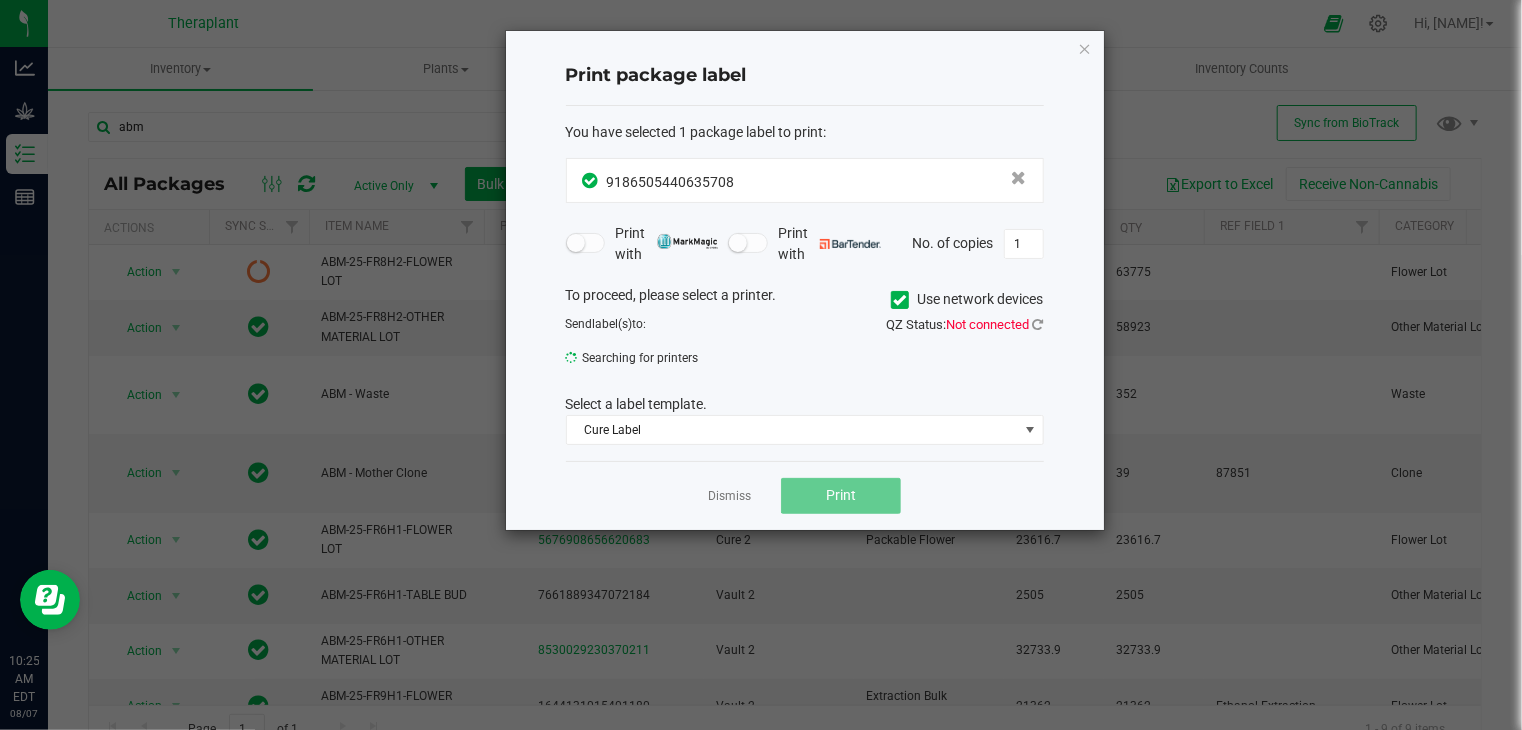click 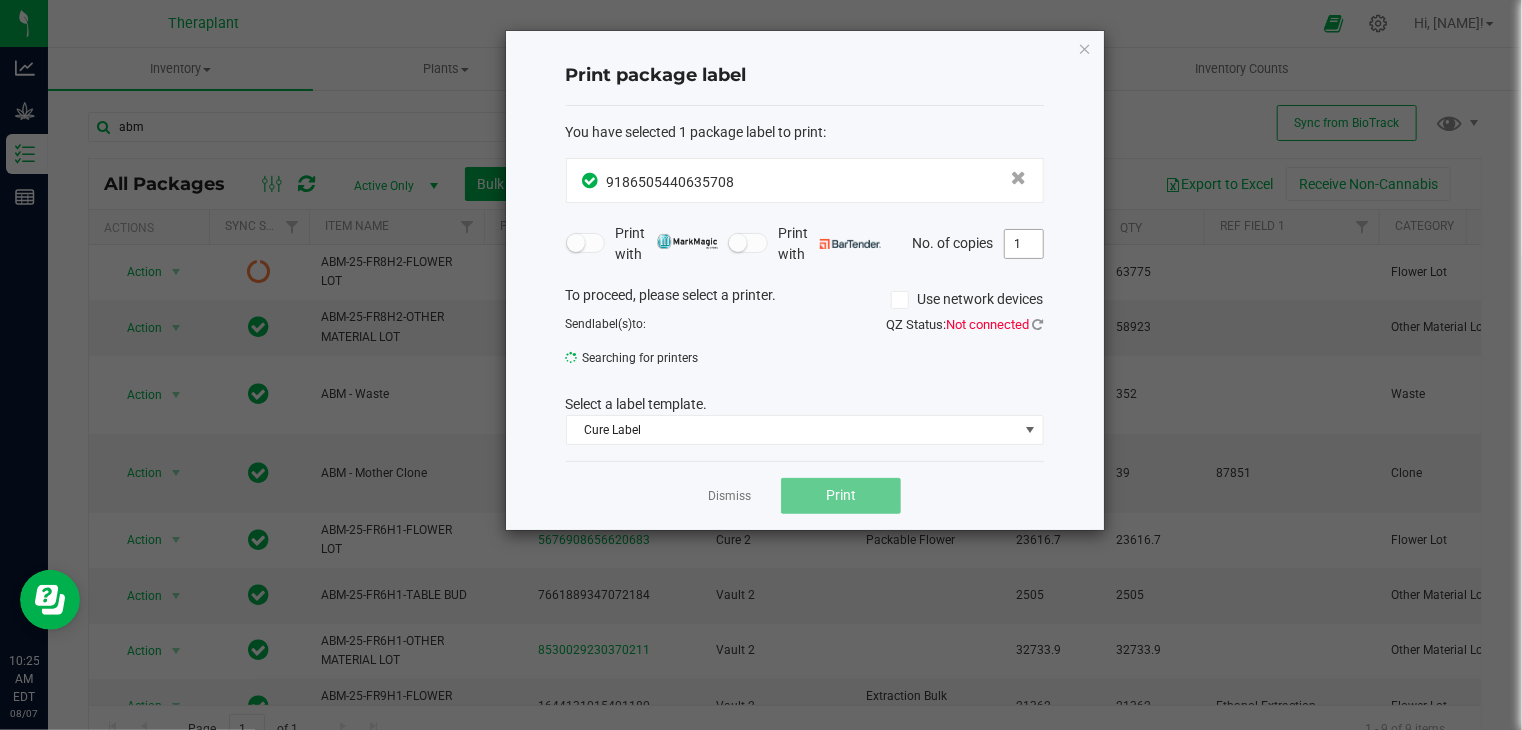 click on "1" at bounding box center [1024, 244] 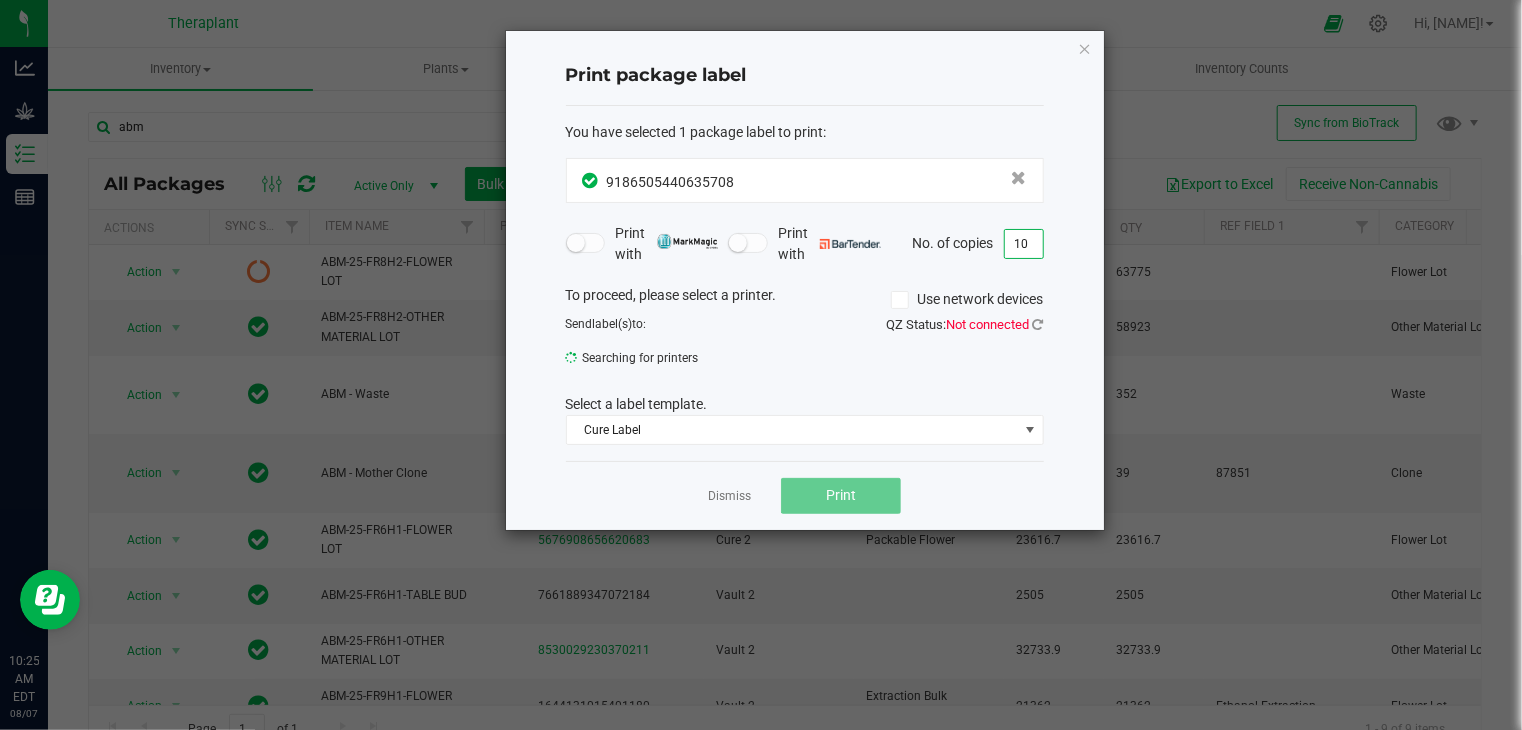 type on "10" 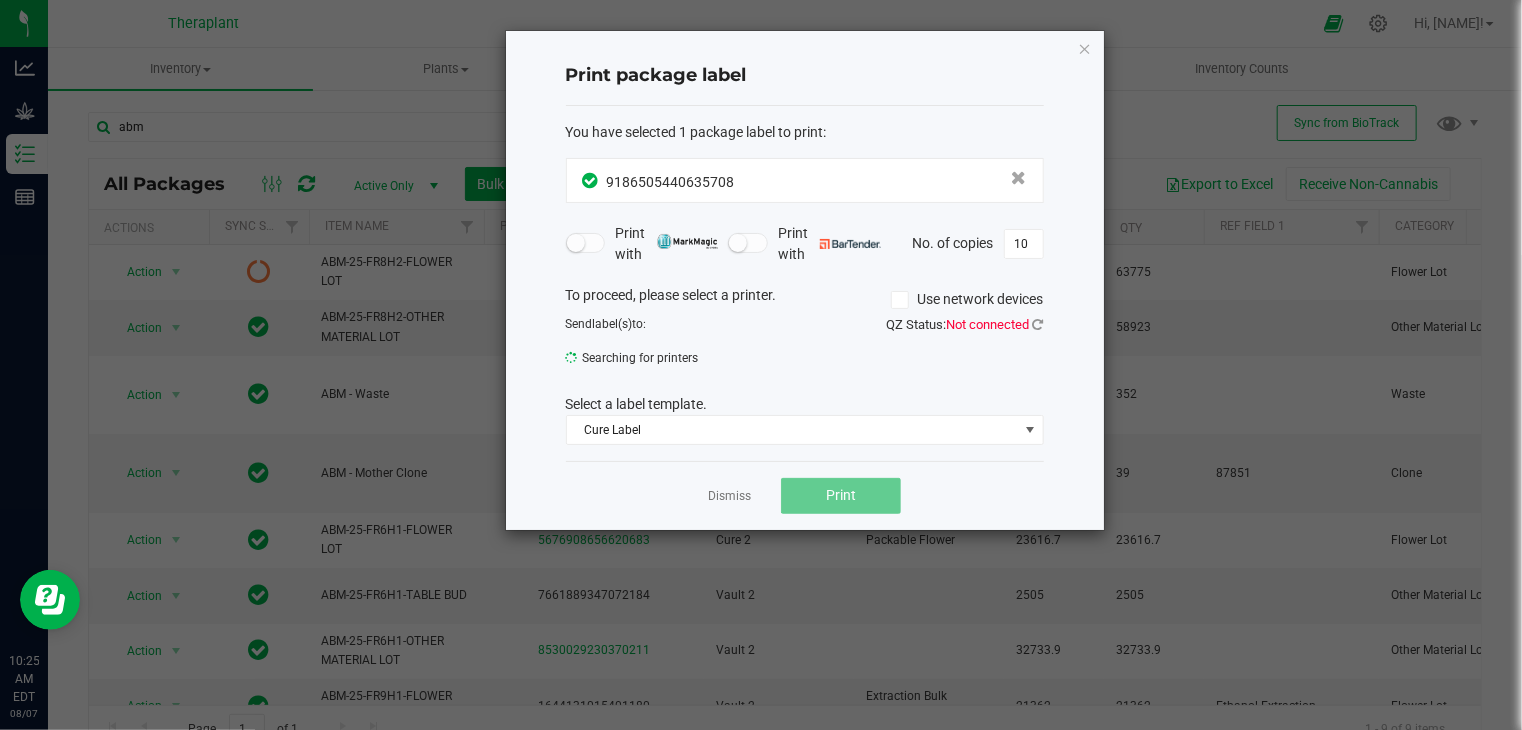 click on "Send  label(s)  to:  Searching for printers" 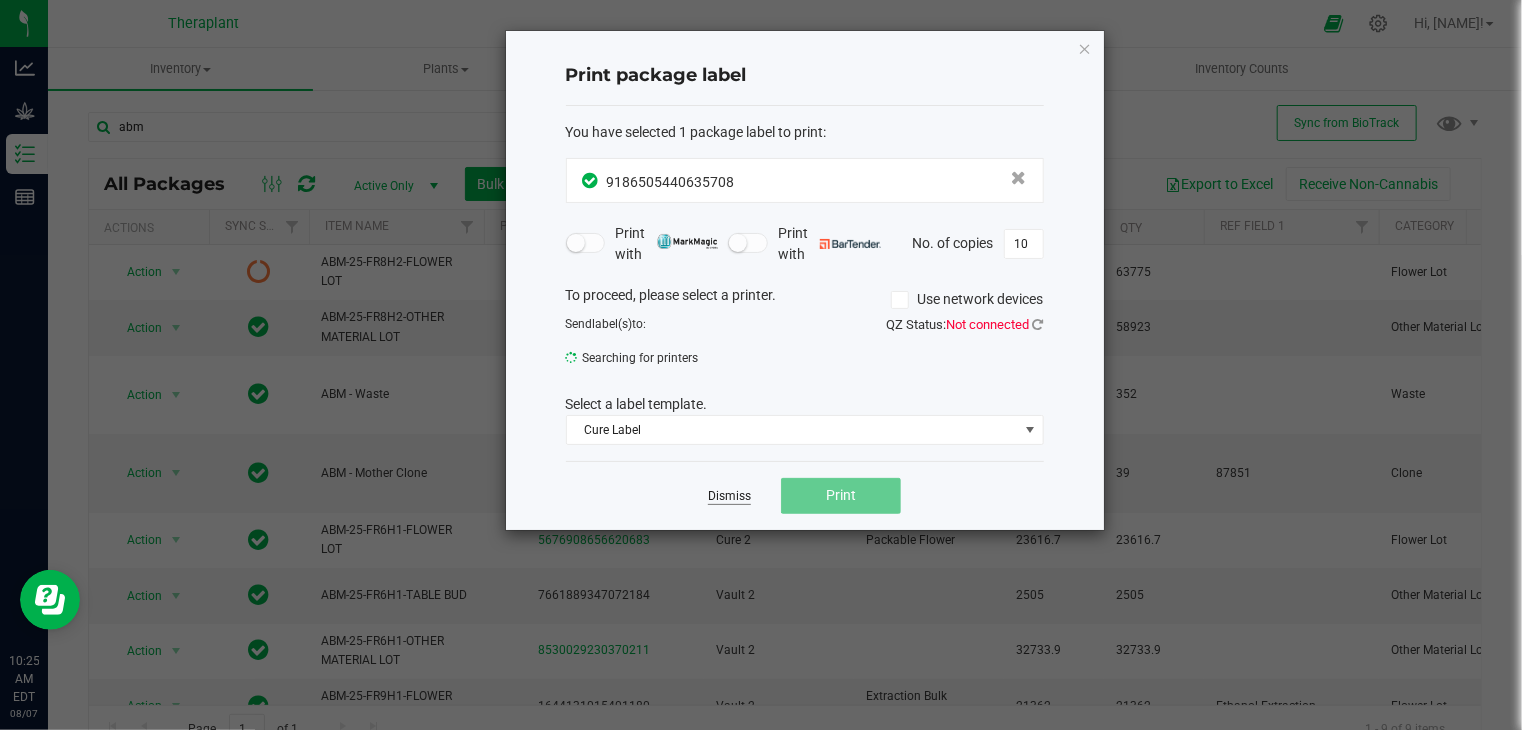 click on "Dismiss" 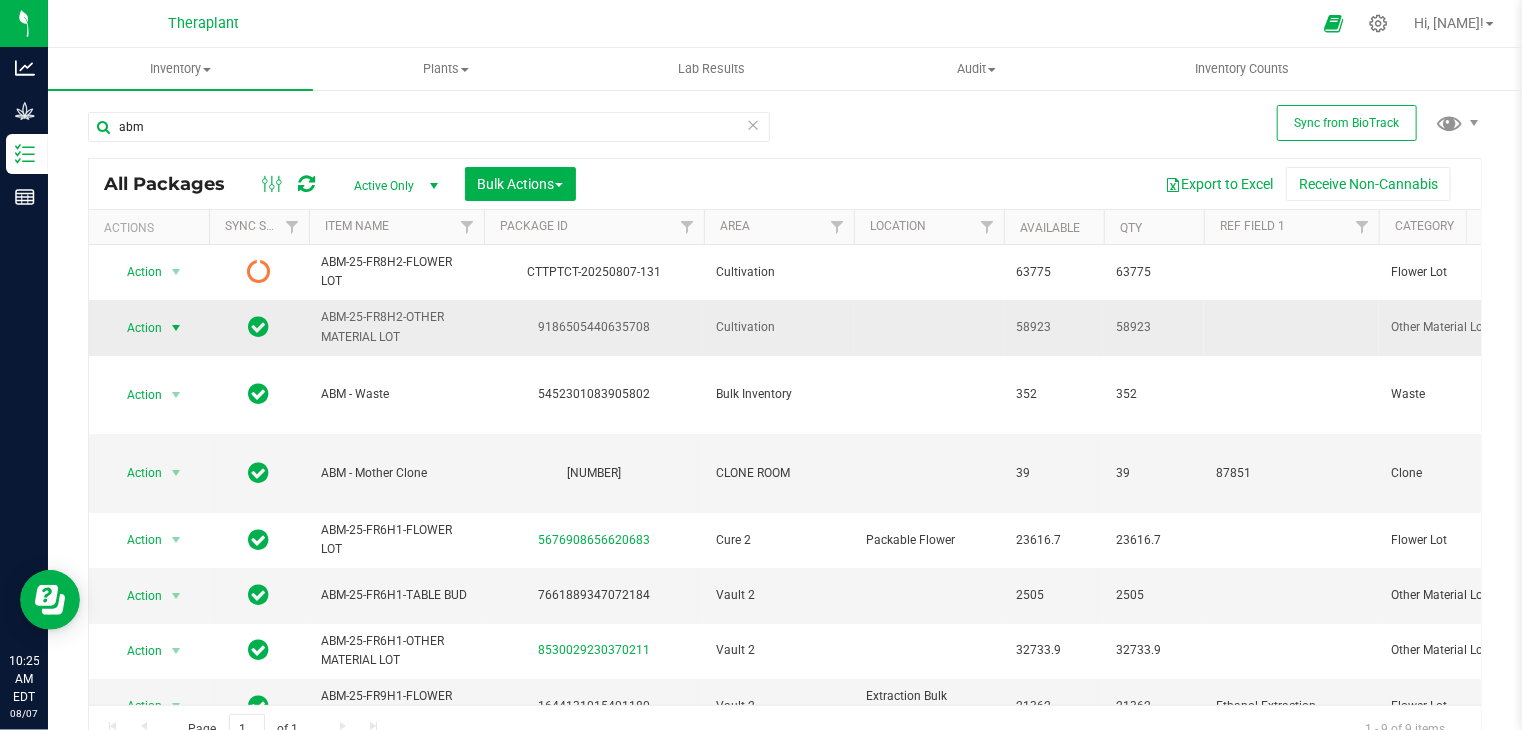 click at bounding box center [176, 328] 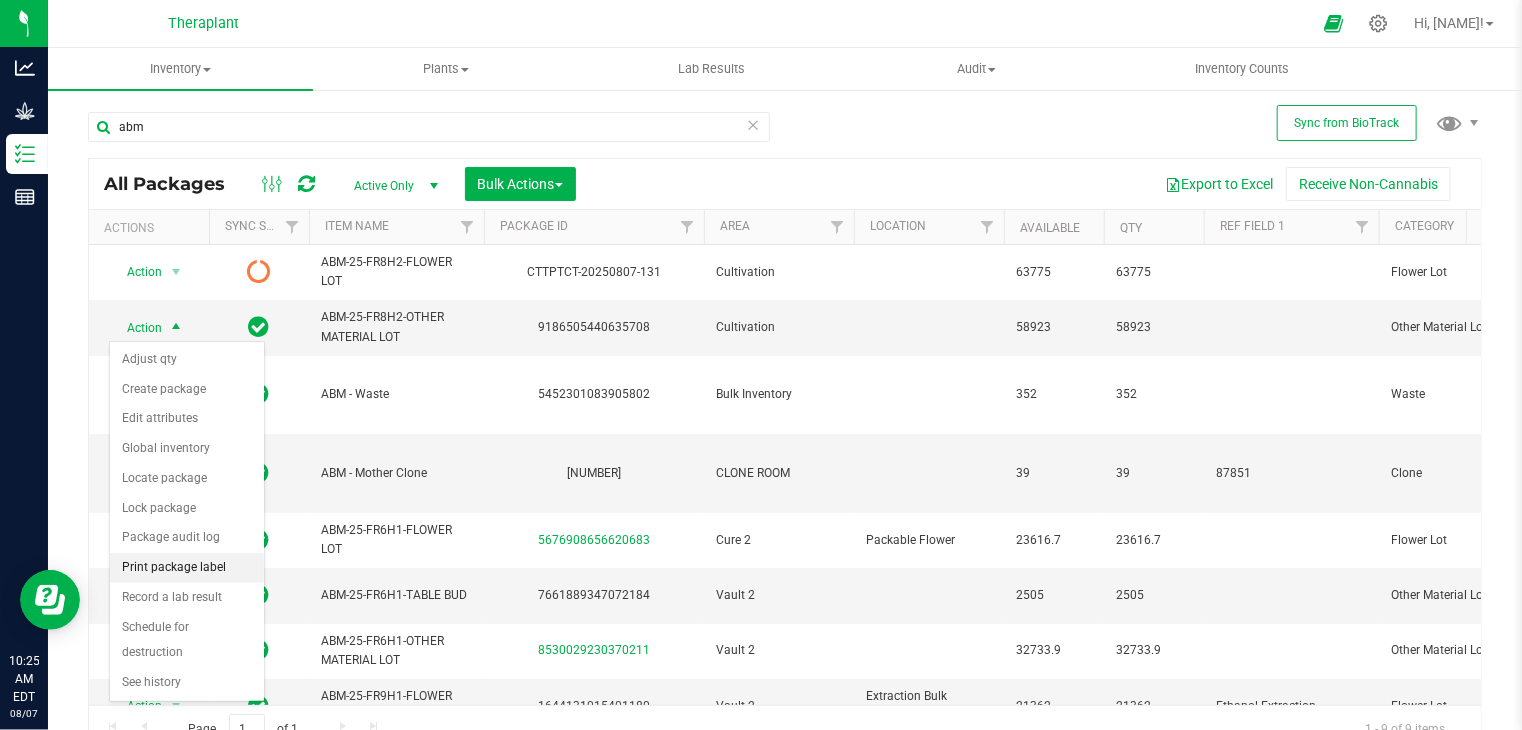 click on "Print package label" at bounding box center (187, 568) 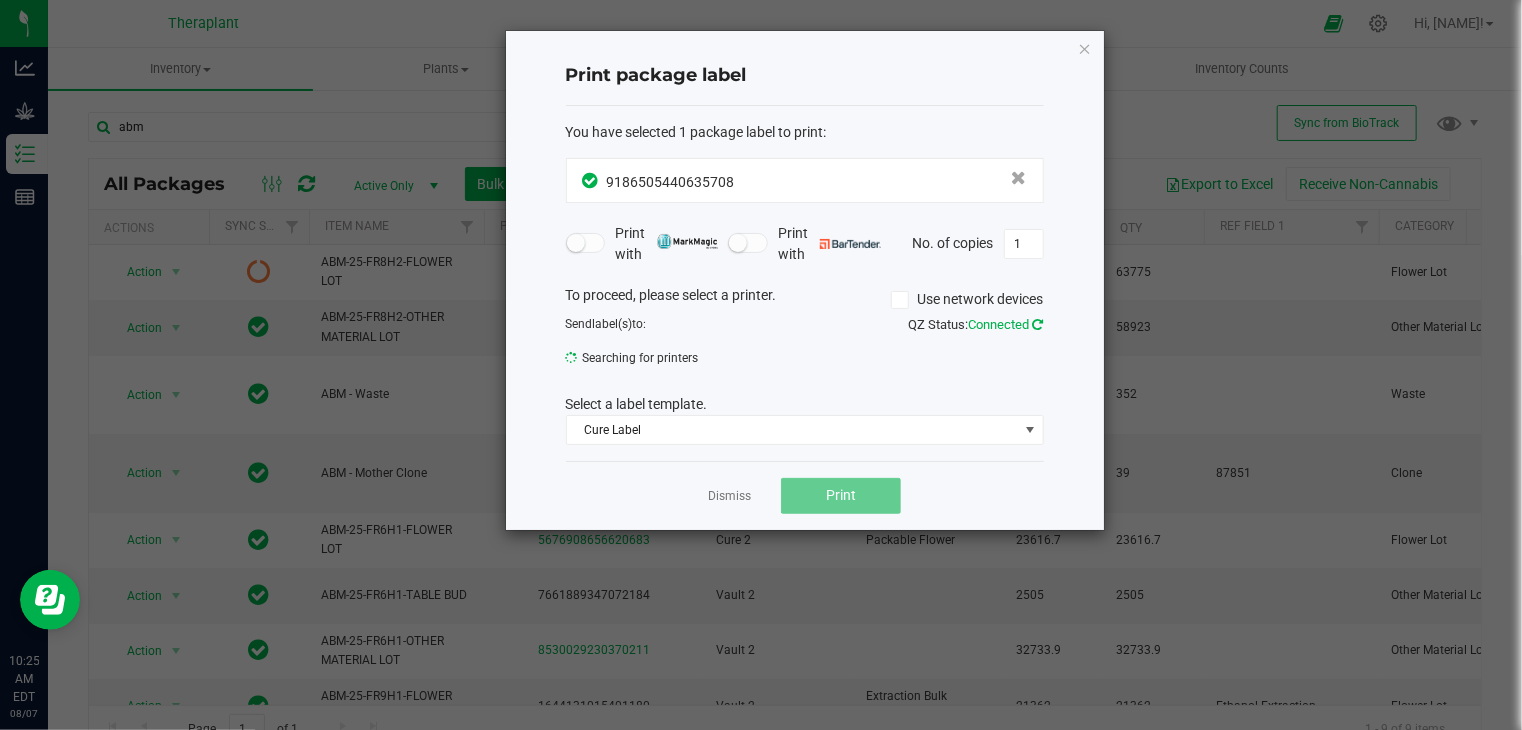 click 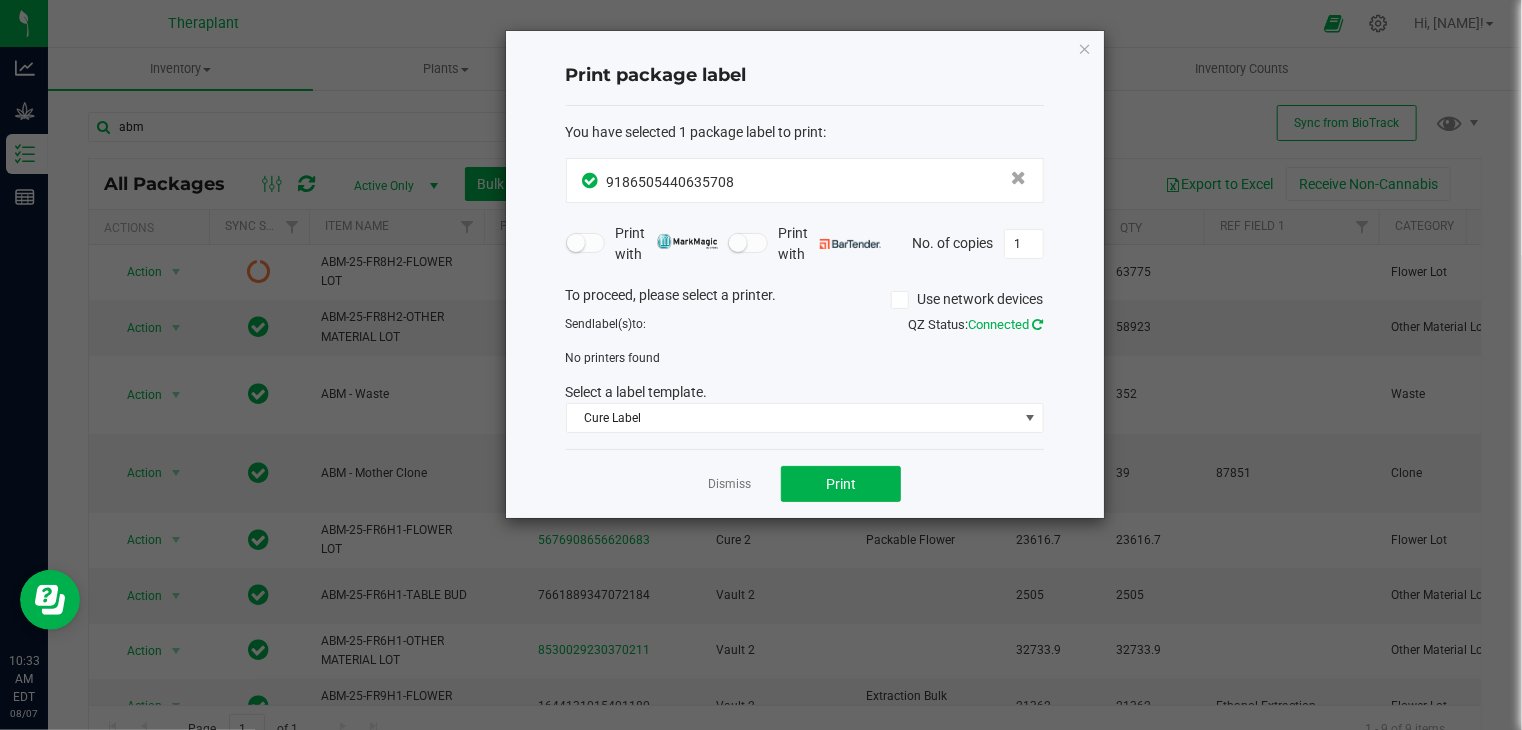 click 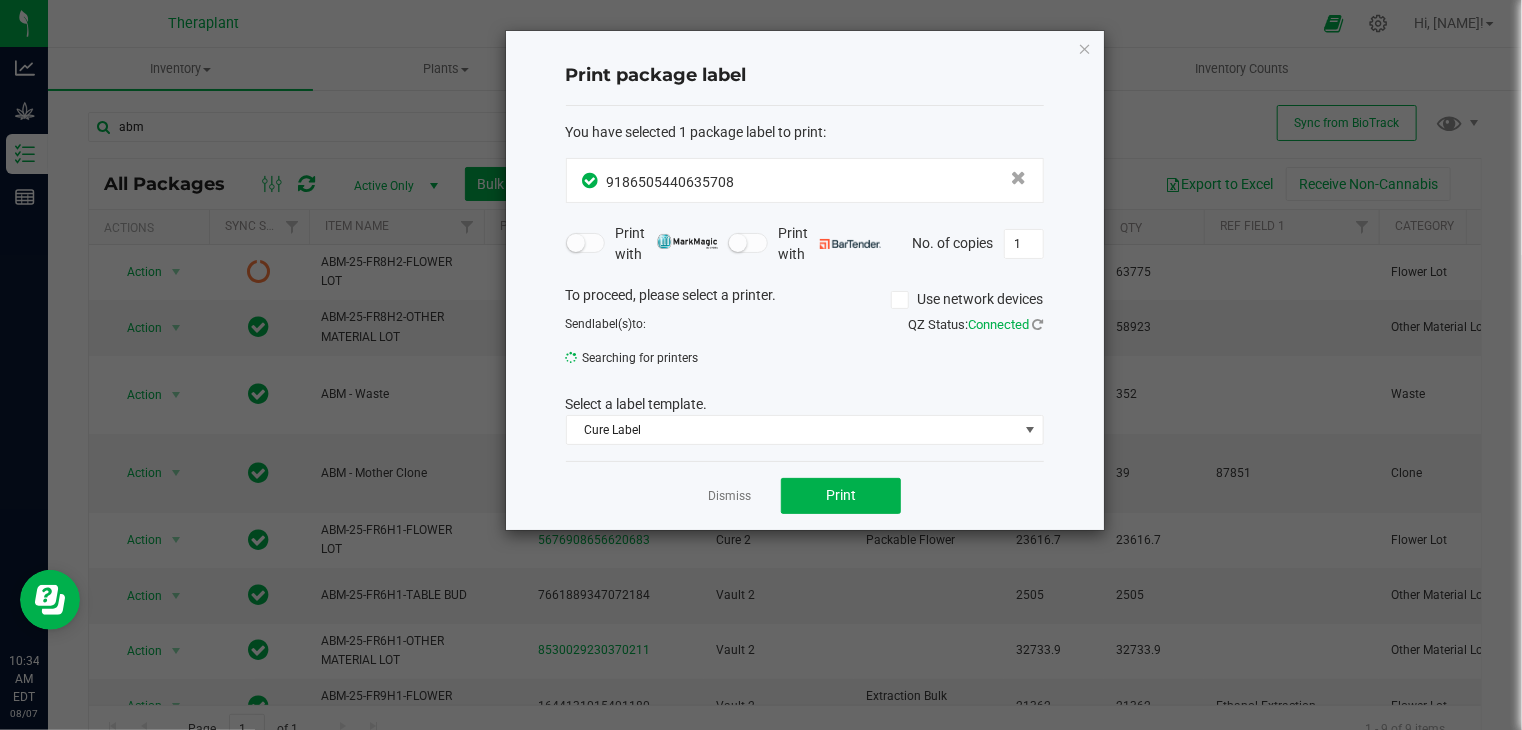 click 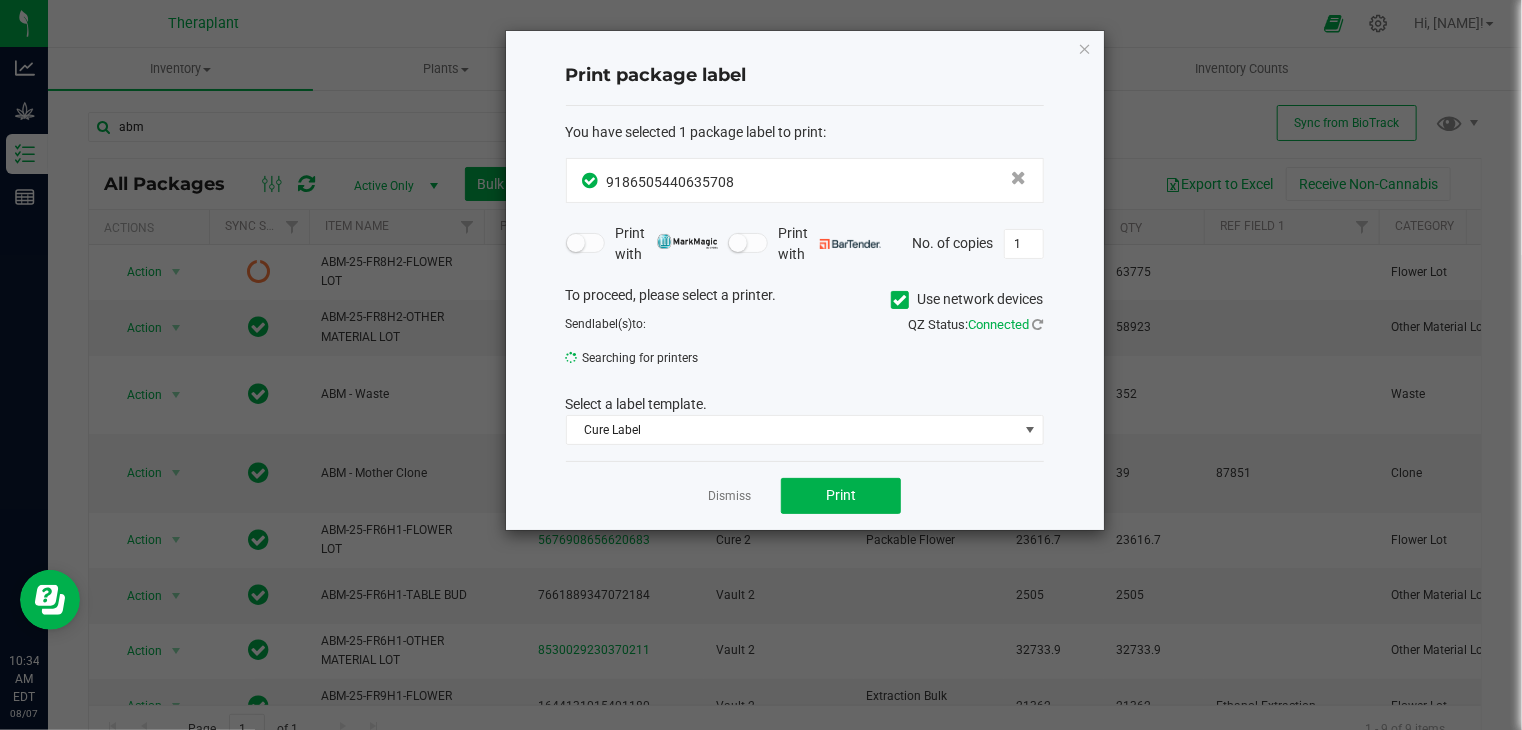 click 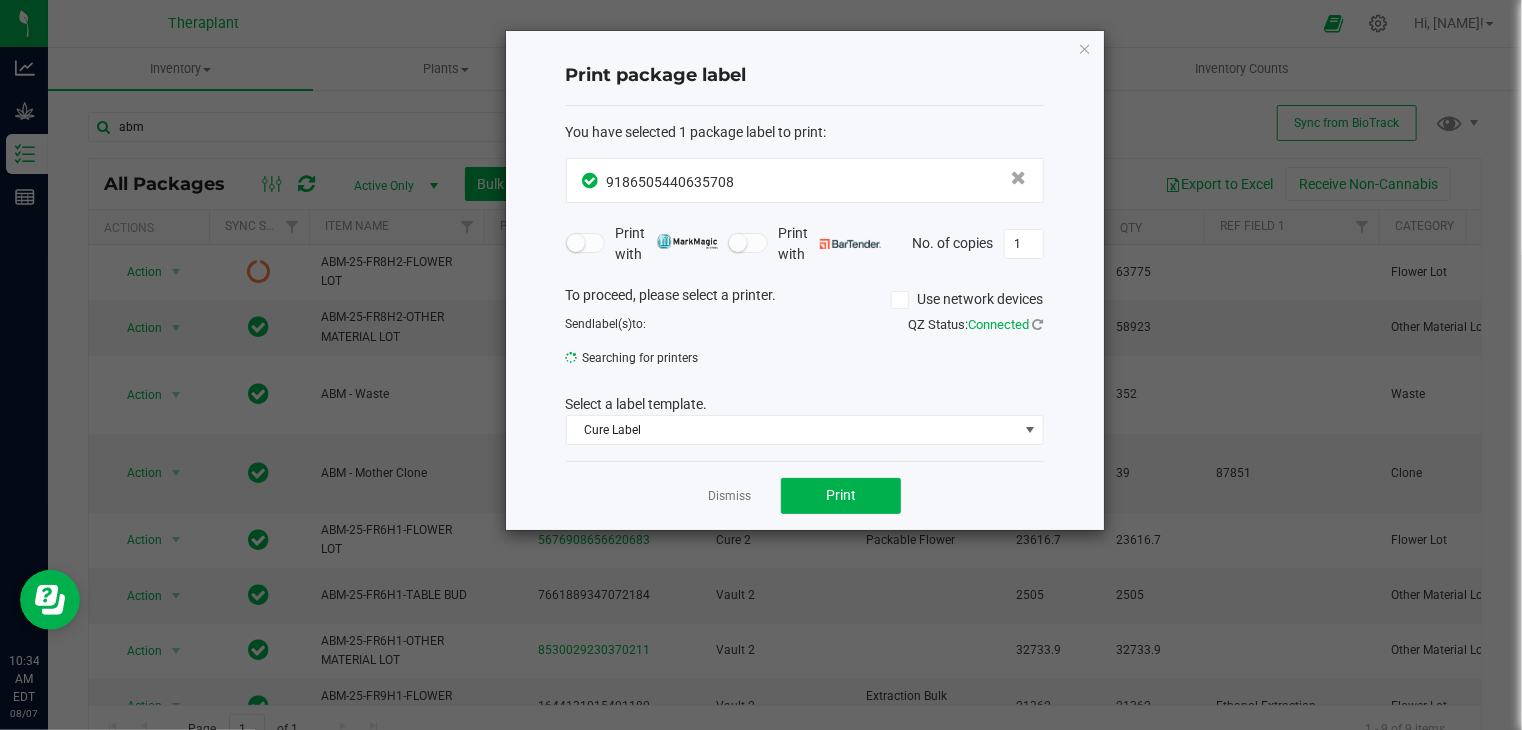 click at bounding box center [586, 243] 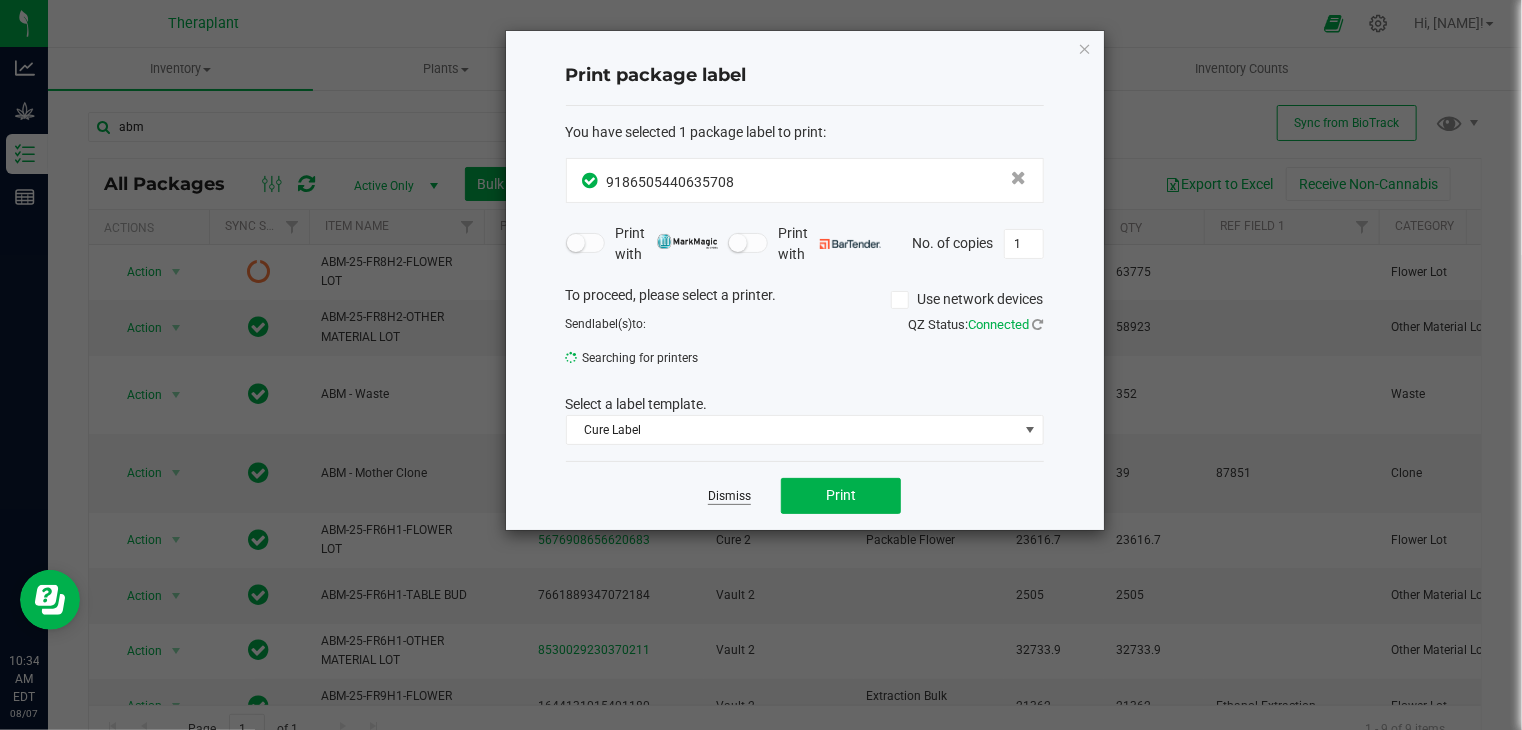 click on "Dismiss" 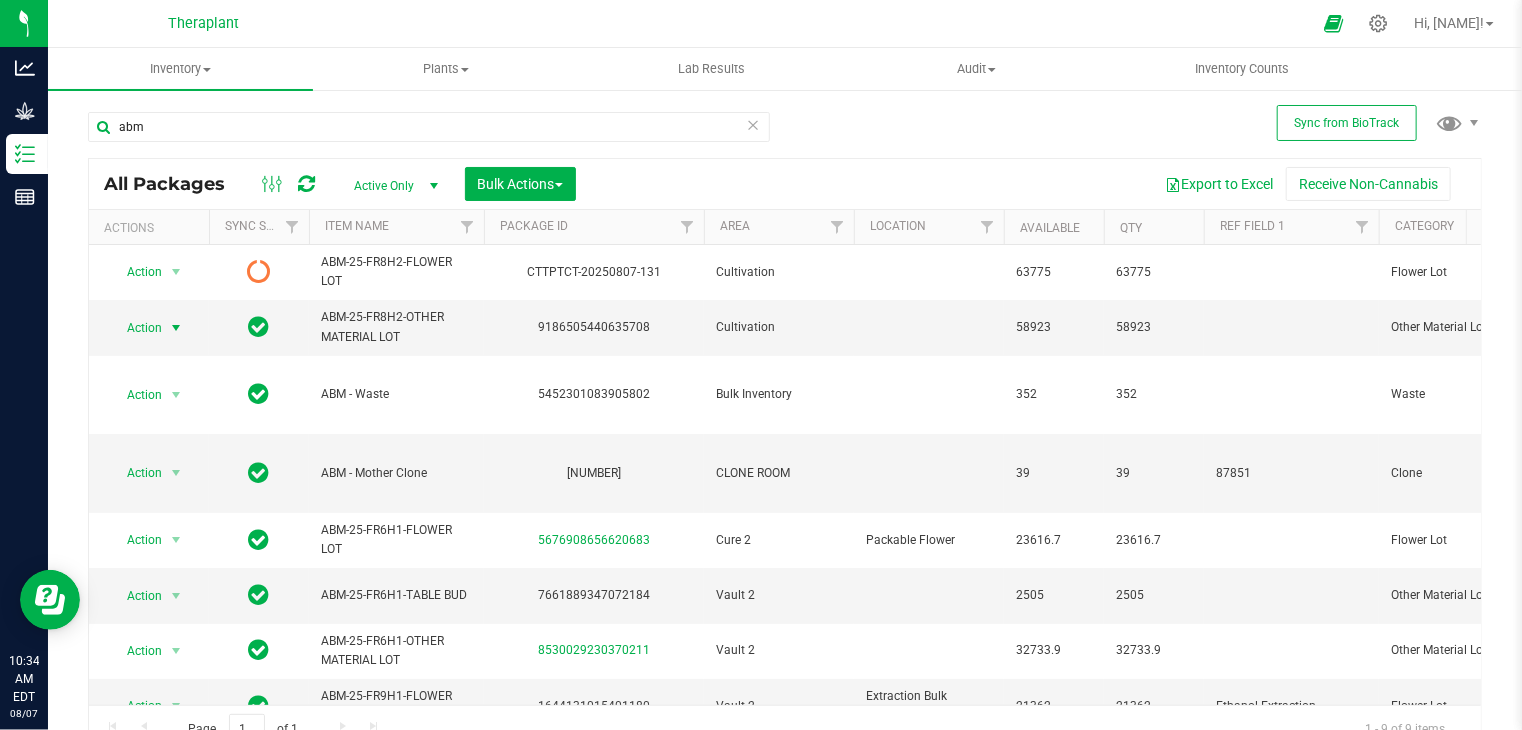 click at bounding box center (306, 184) 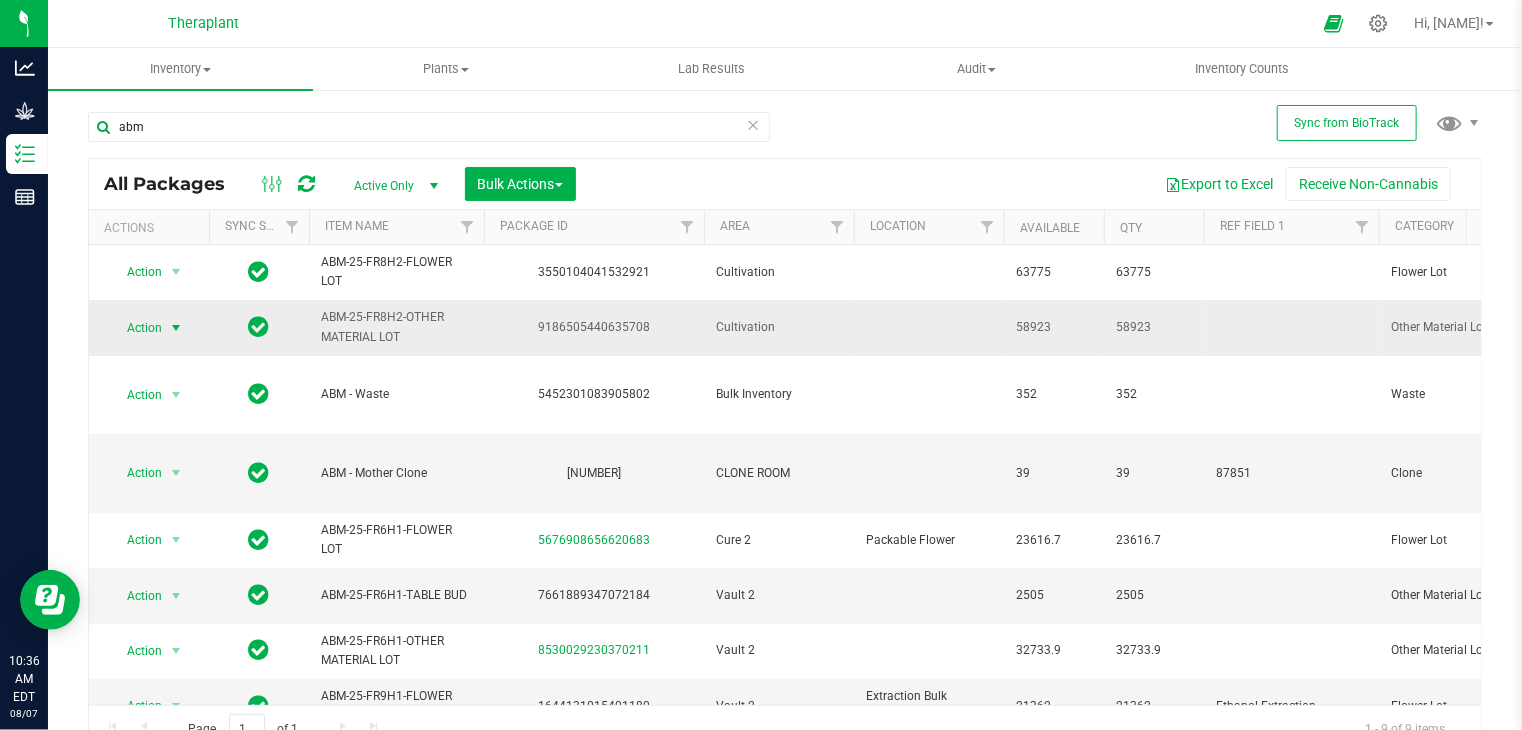 click at bounding box center [176, 328] 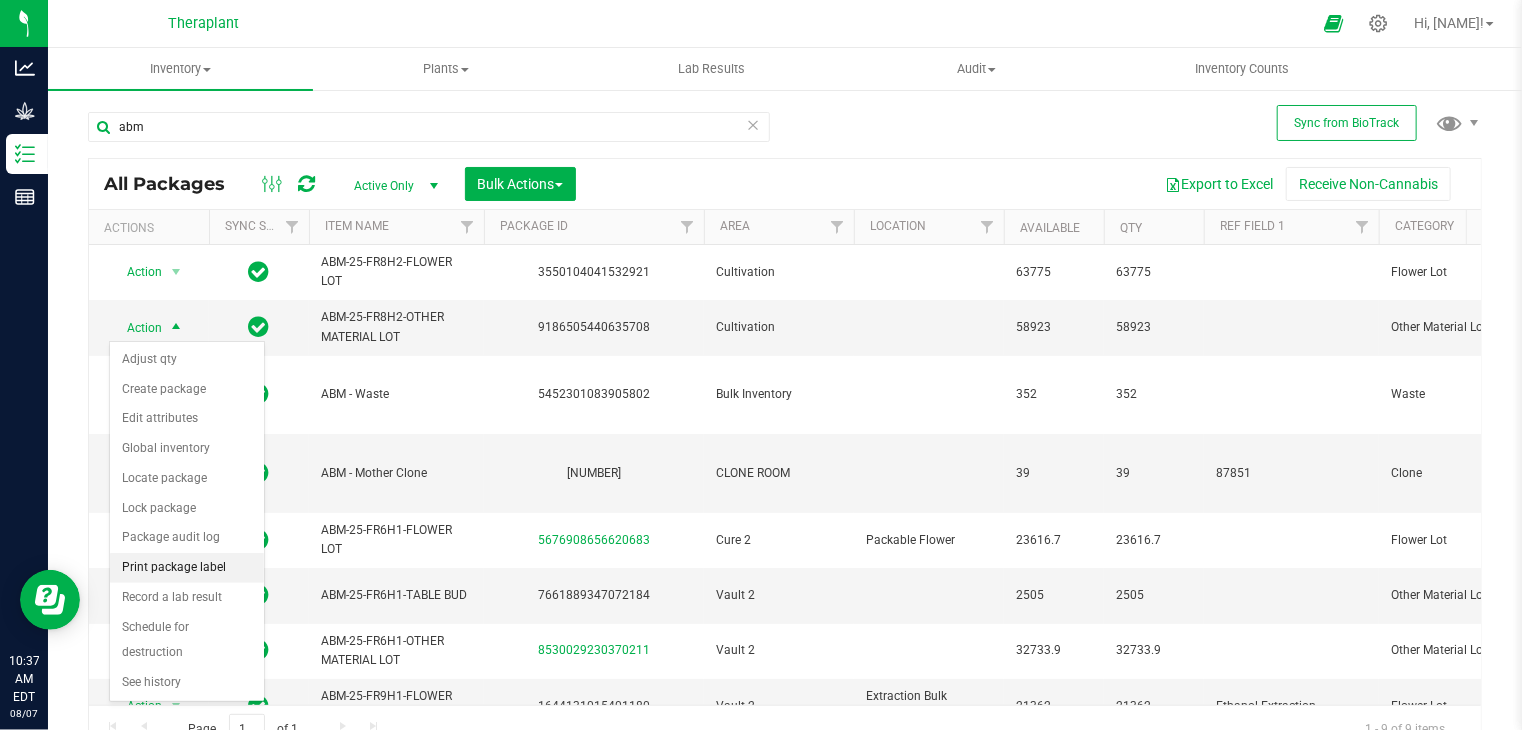 click on "Print package label" at bounding box center (187, 568) 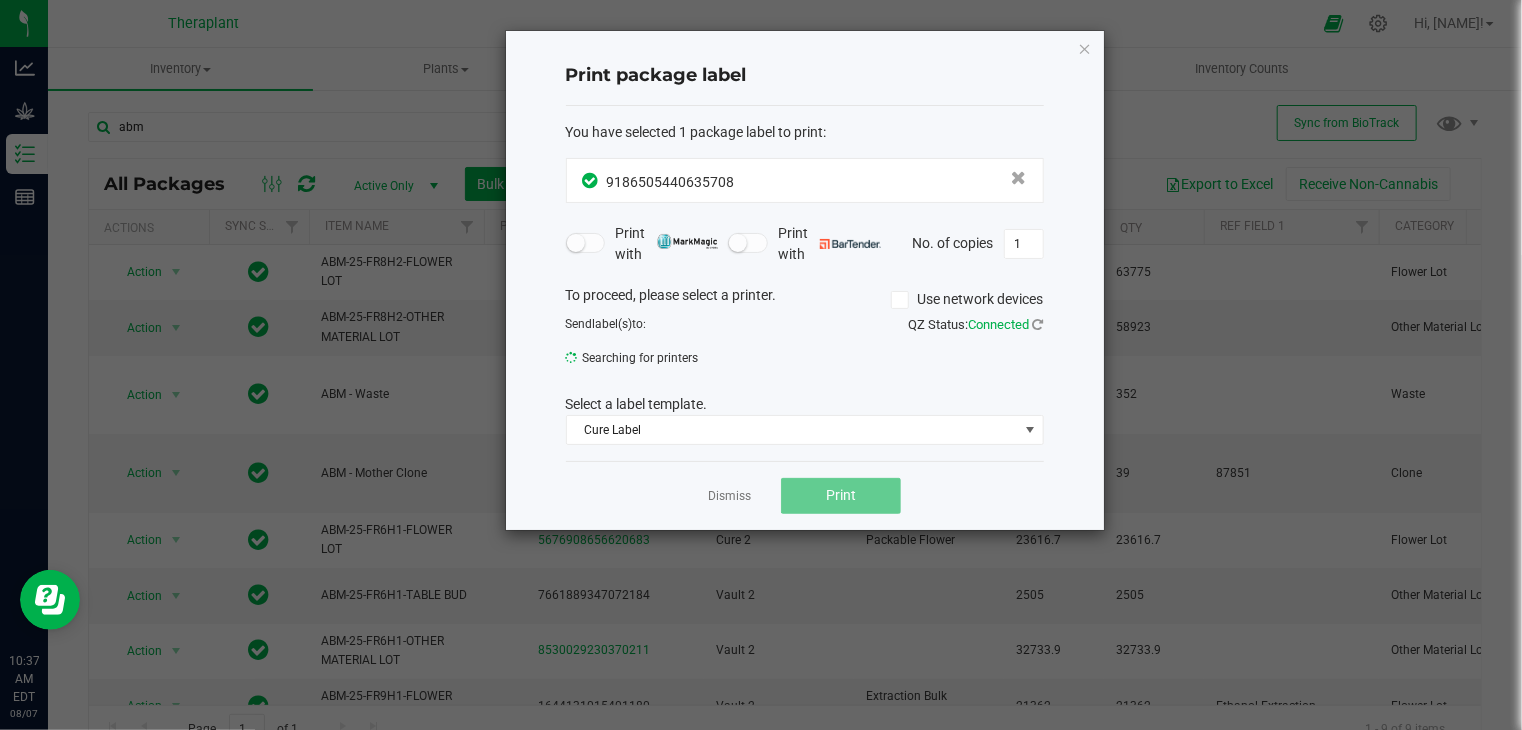 click at bounding box center [576, 243] 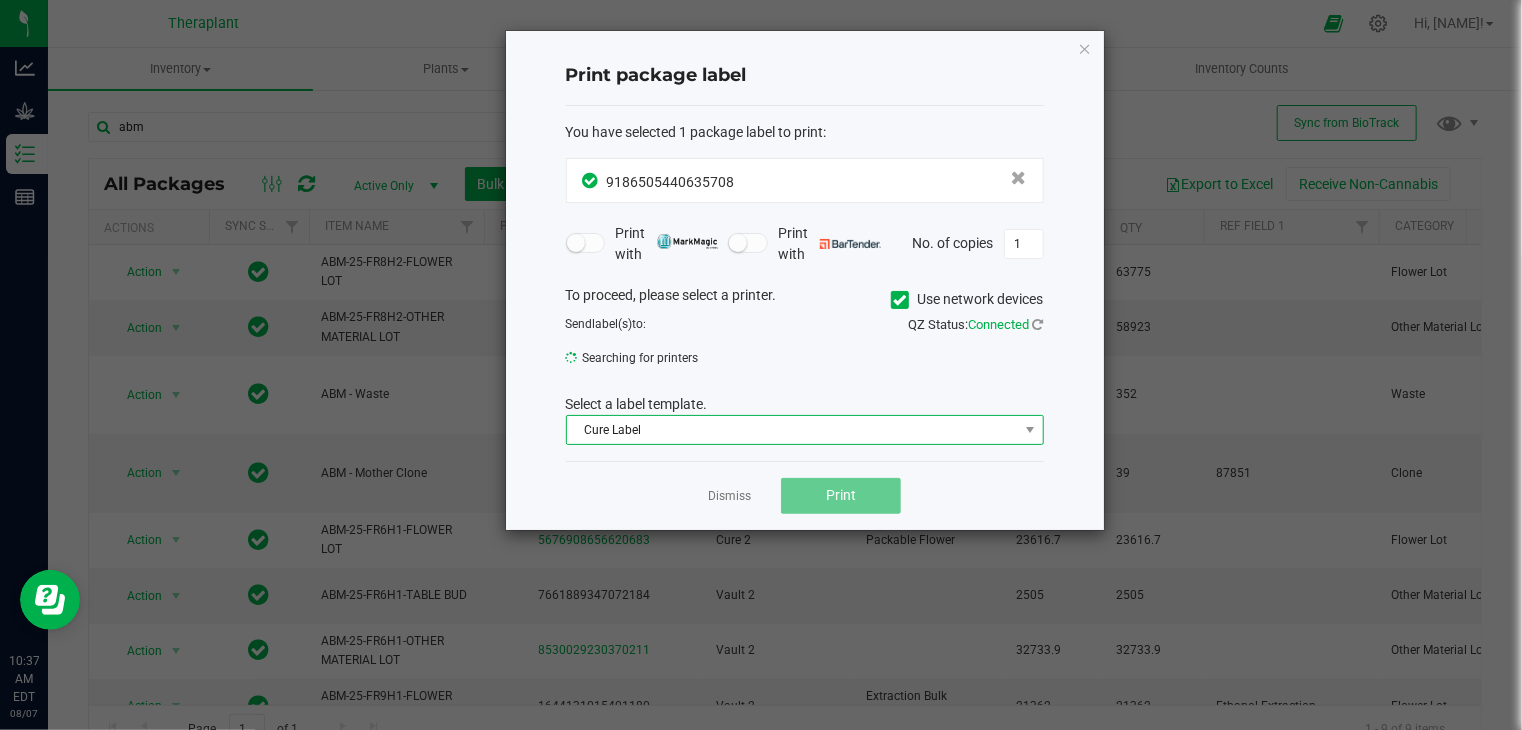click on "Cure Label" at bounding box center [792, 430] 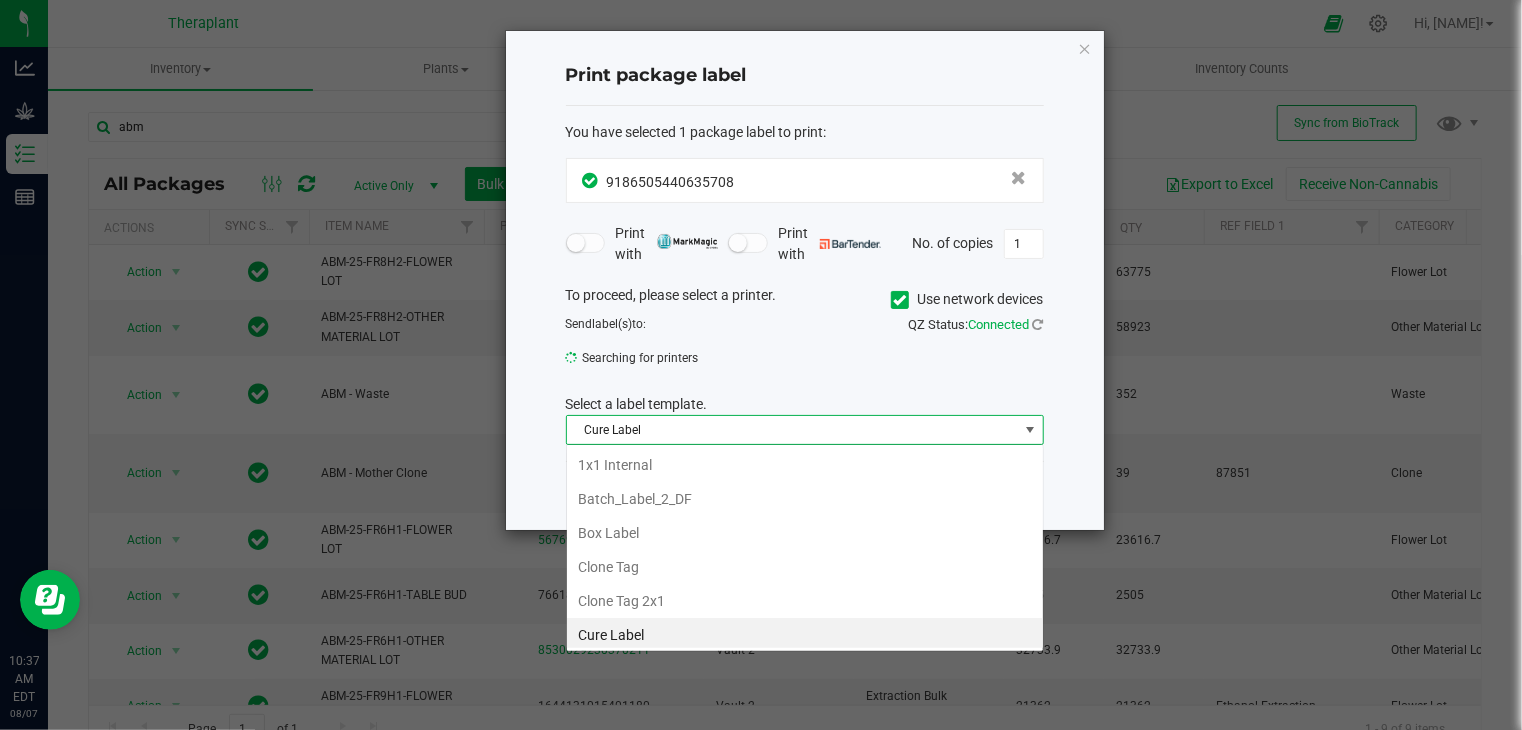 scroll, scrollTop: 99970, scrollLeft: 99521, axis: both 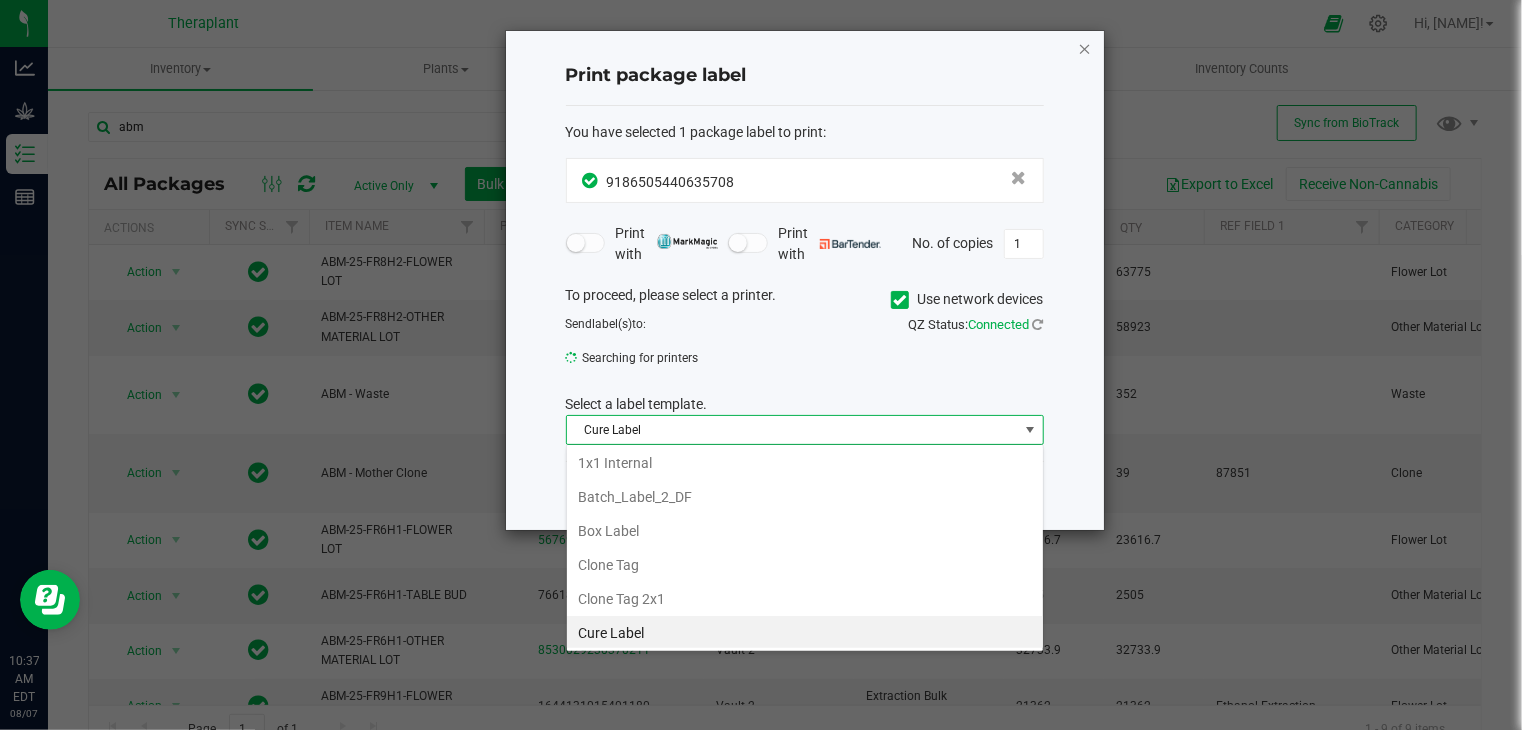 click 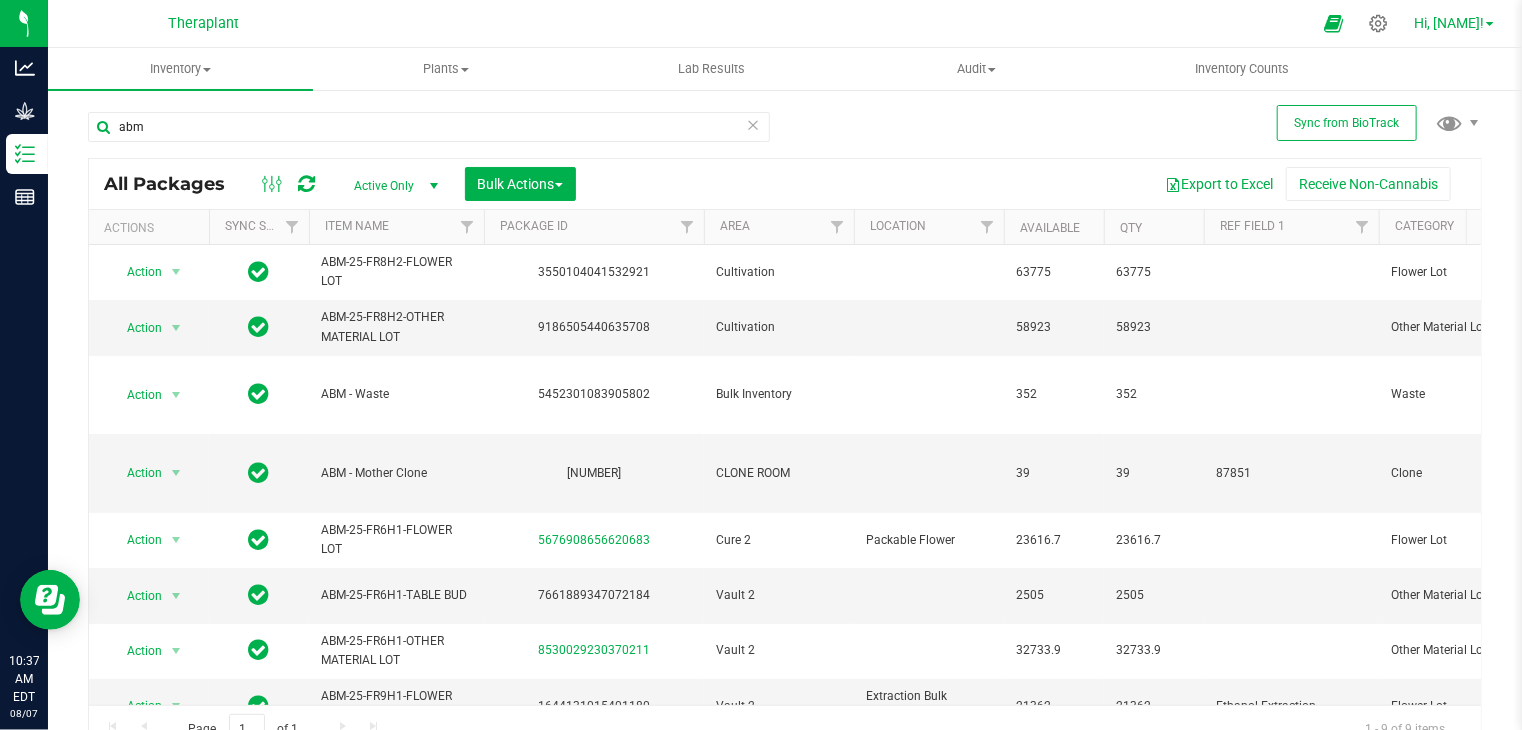 click on "Hi, Lisamary!" at bounding box center (1454, 23) 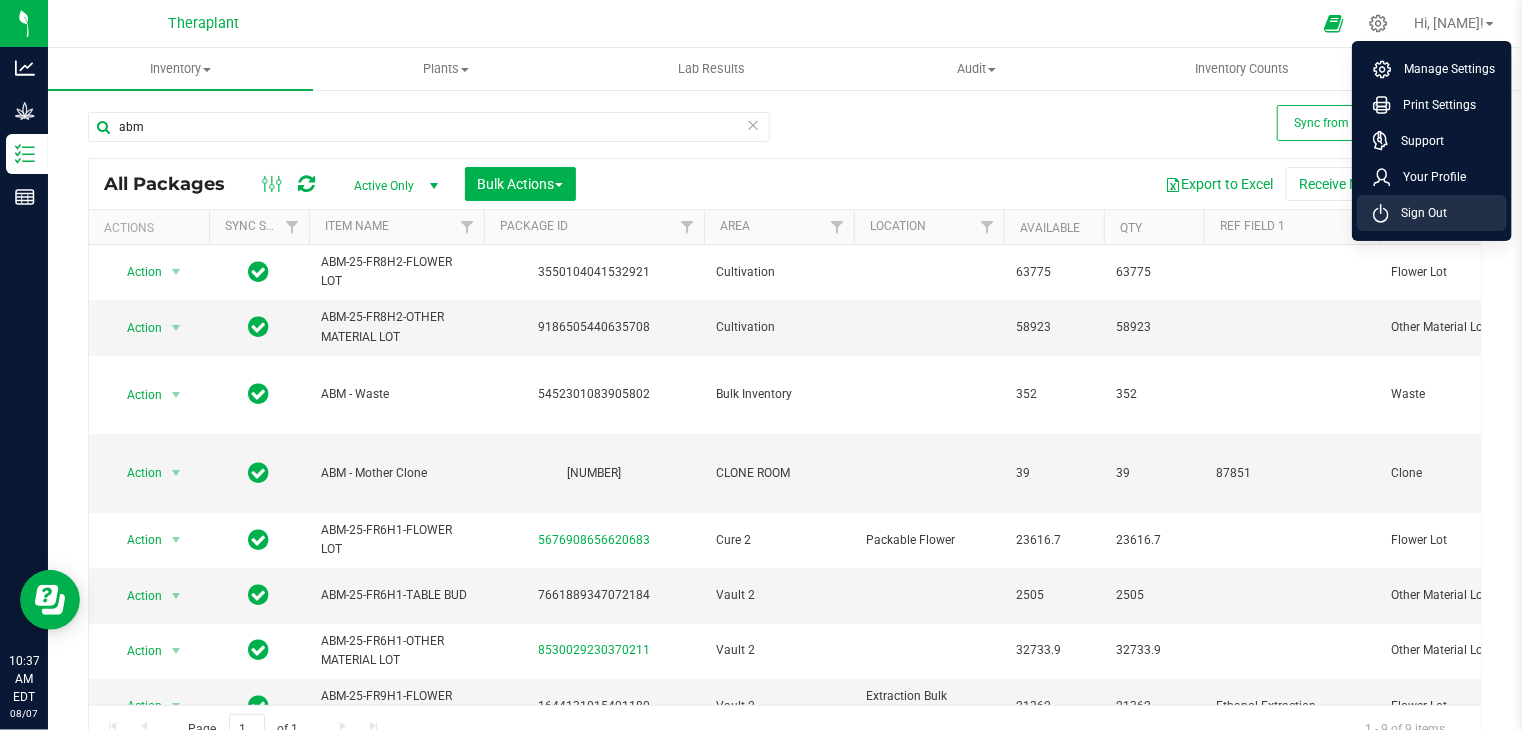 click on "Sign Out" at bounding box center [1418, 213] 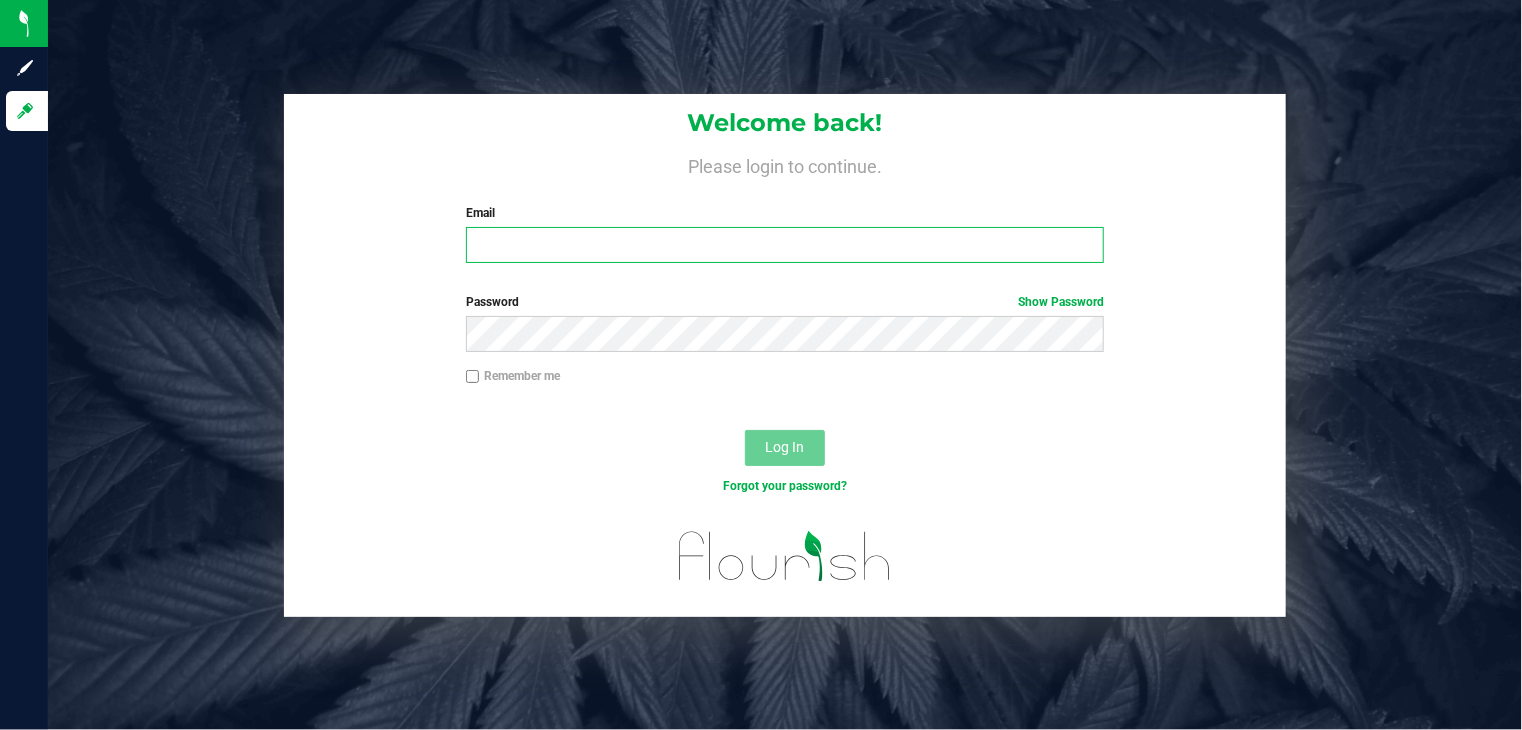 type on "[USER]@[DOMAIN]" 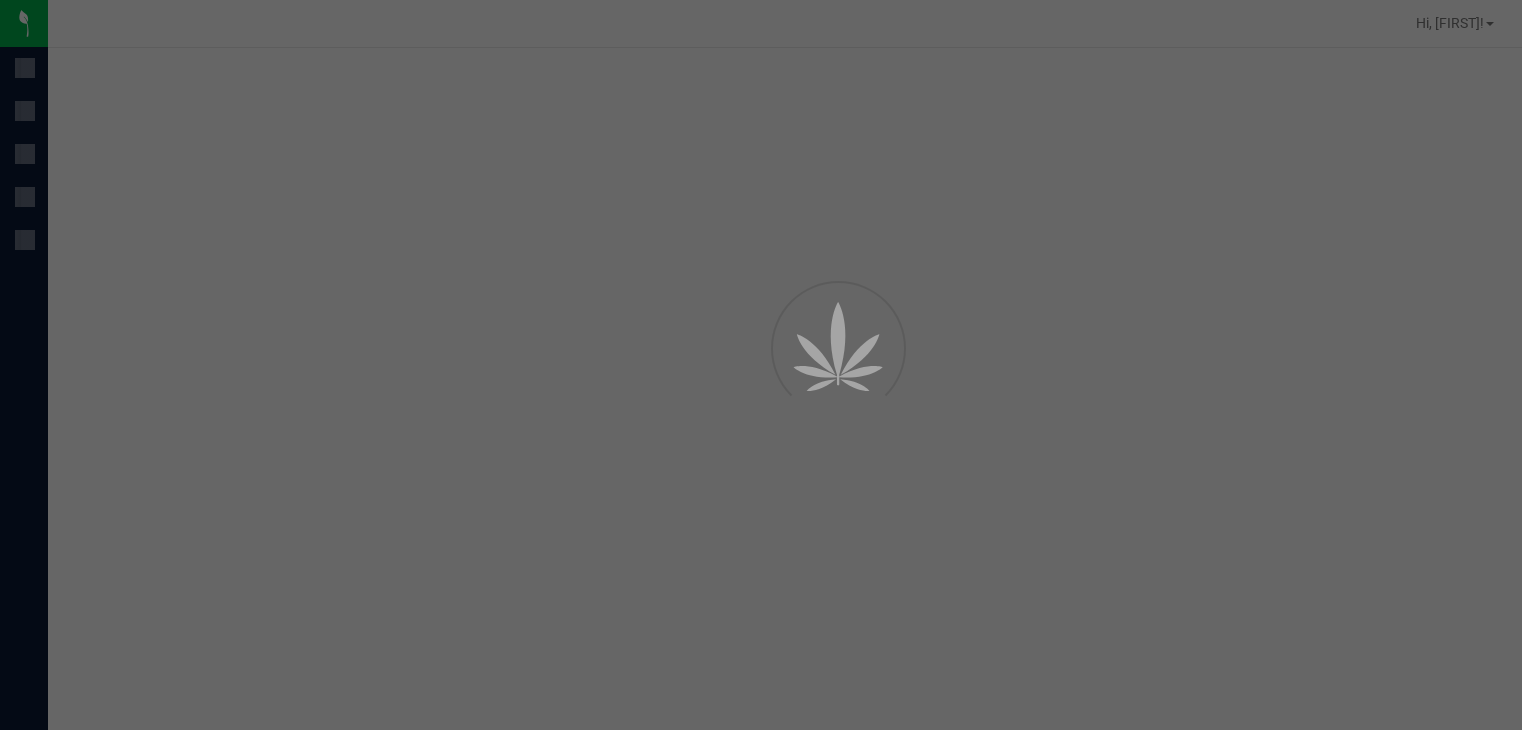 scroll, scrollTop: 0, scrollLeft: 0, axis: both 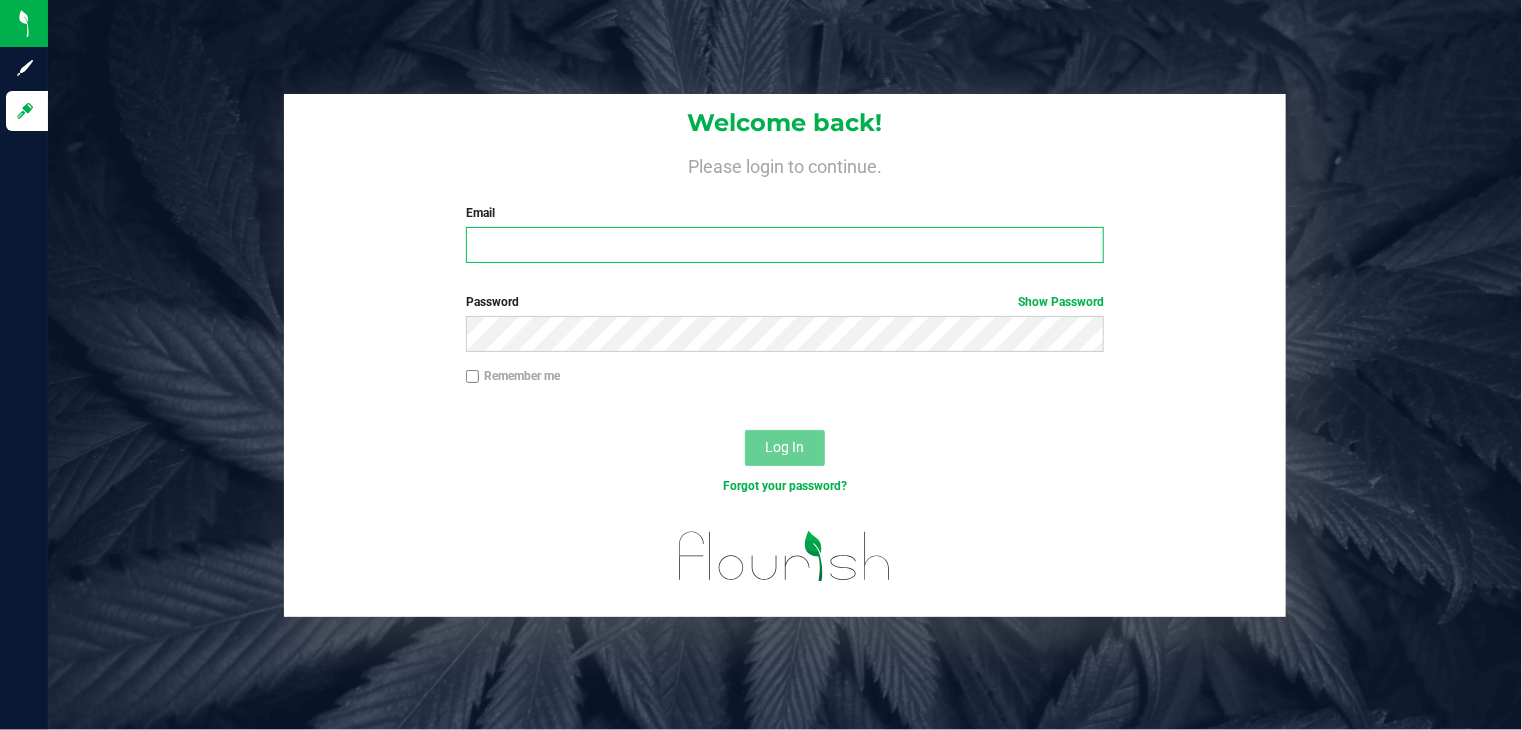 type on "[EMAIL]" 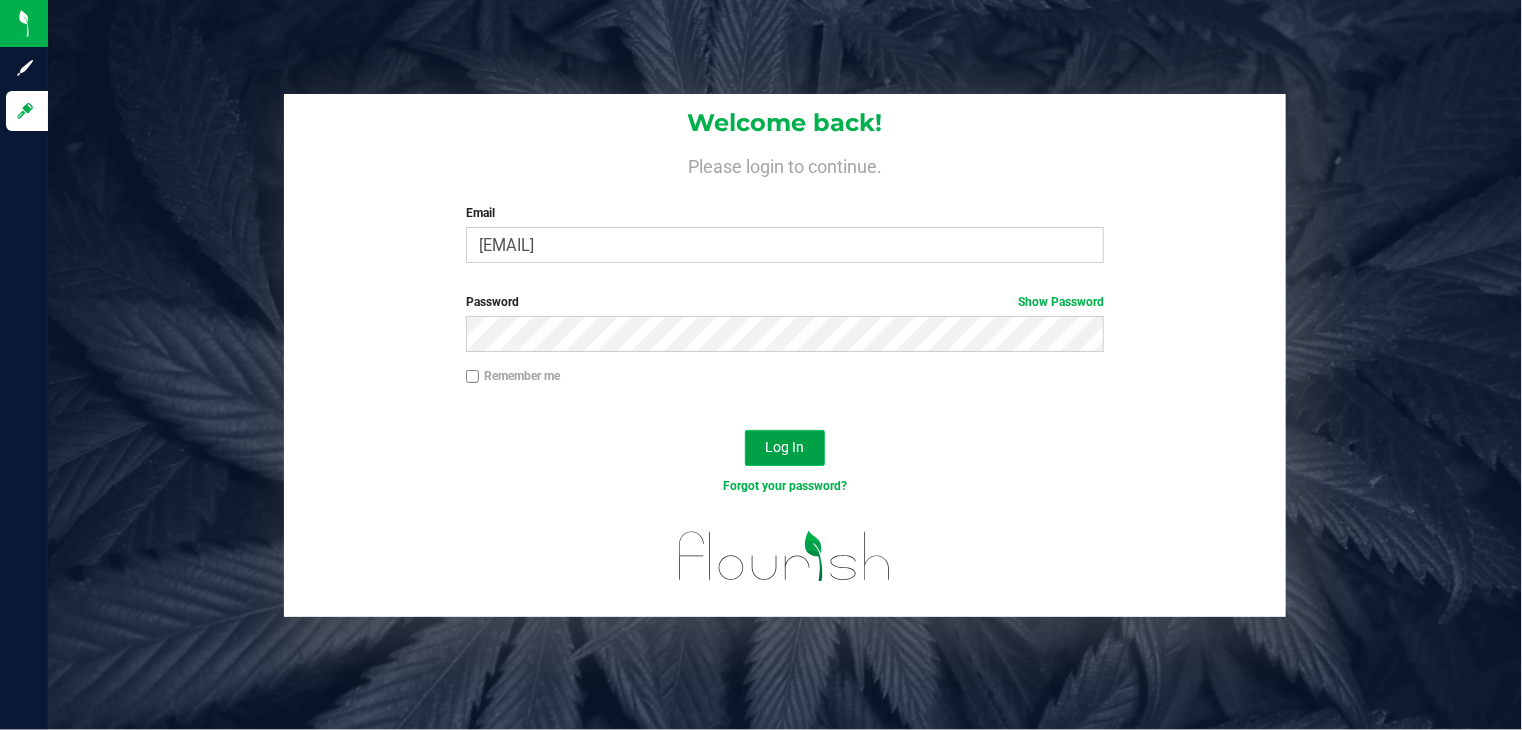 click on "Log In" at bounding box center (785, 448) 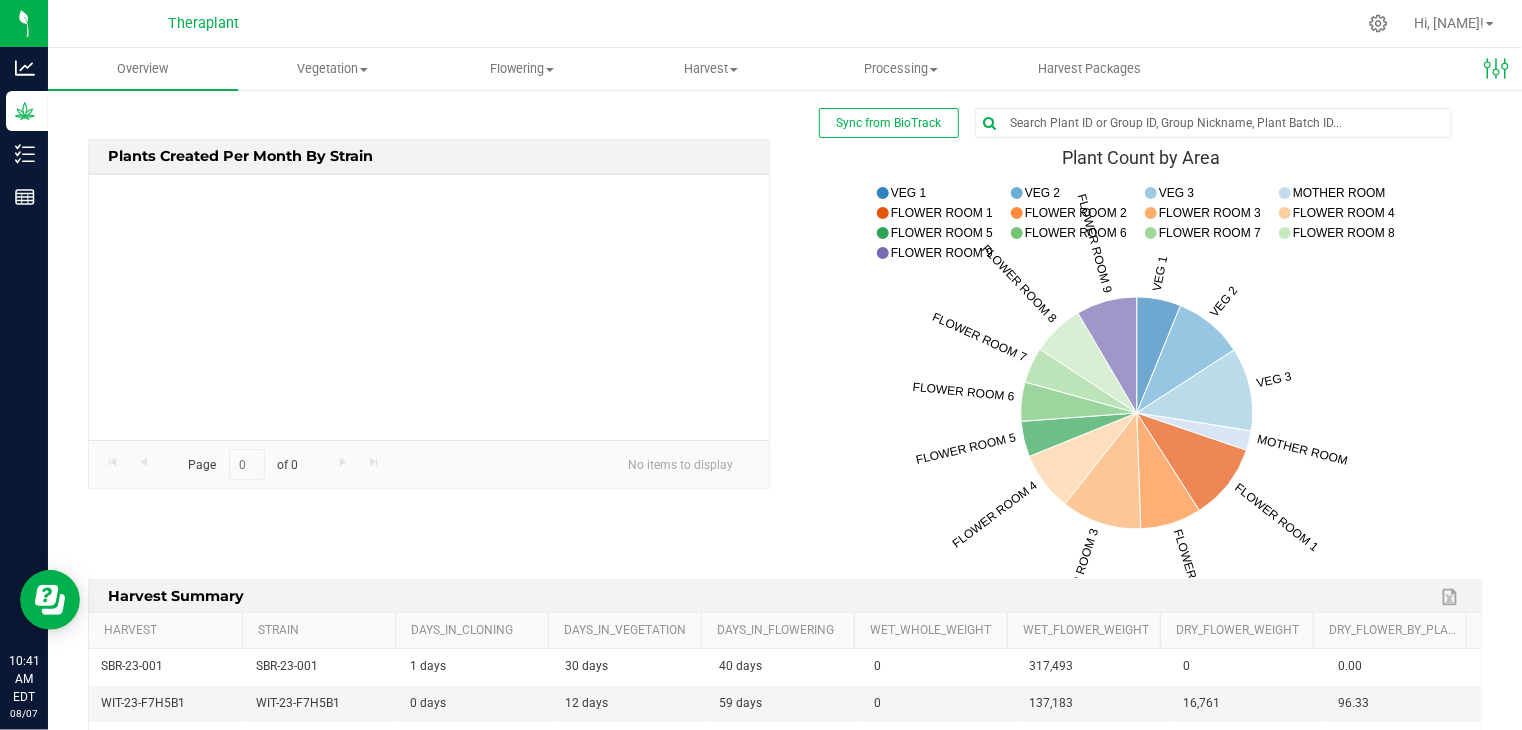 scroll, scrollTop: 0, scrollLeft: 0, axis: both 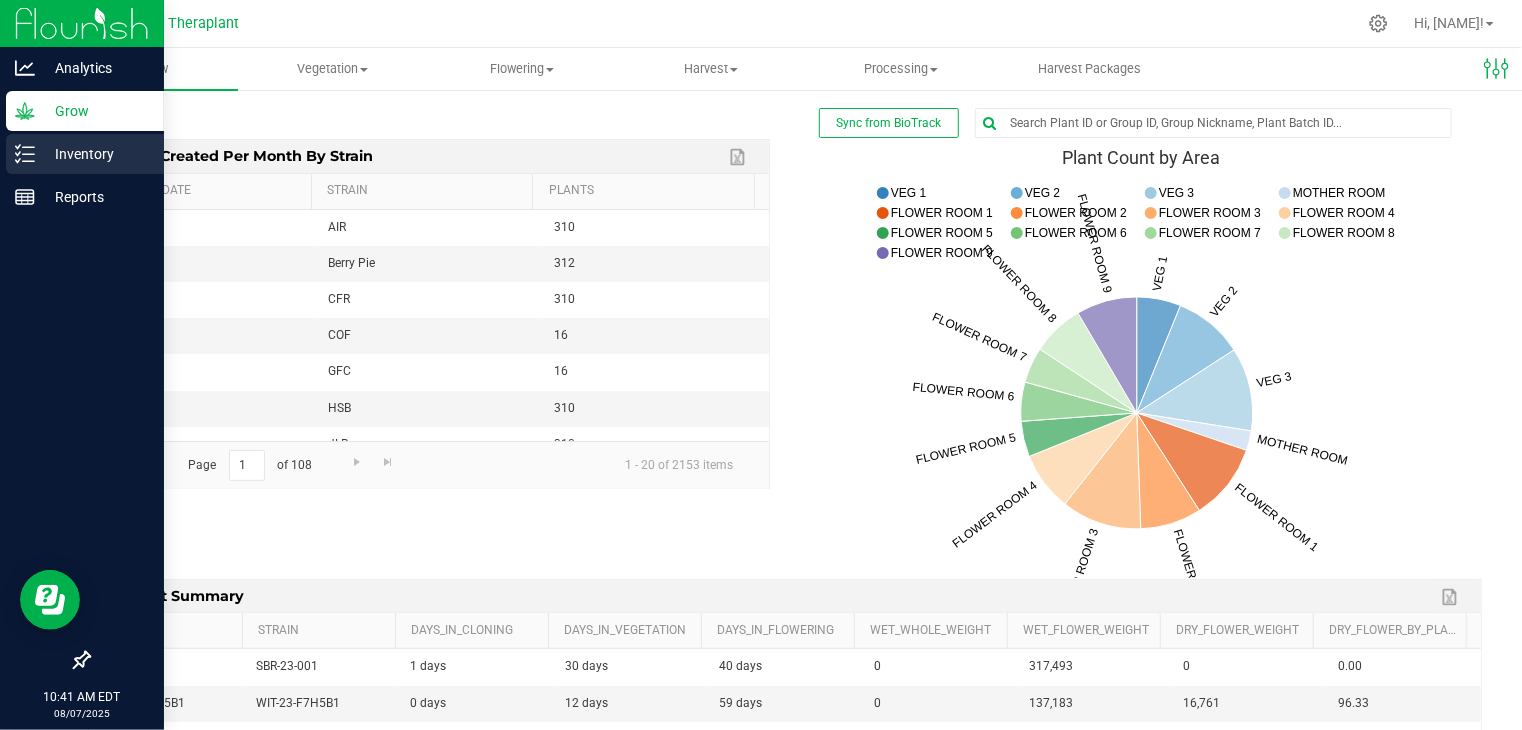 click on "Inventory" at bounding box center [95, 154] 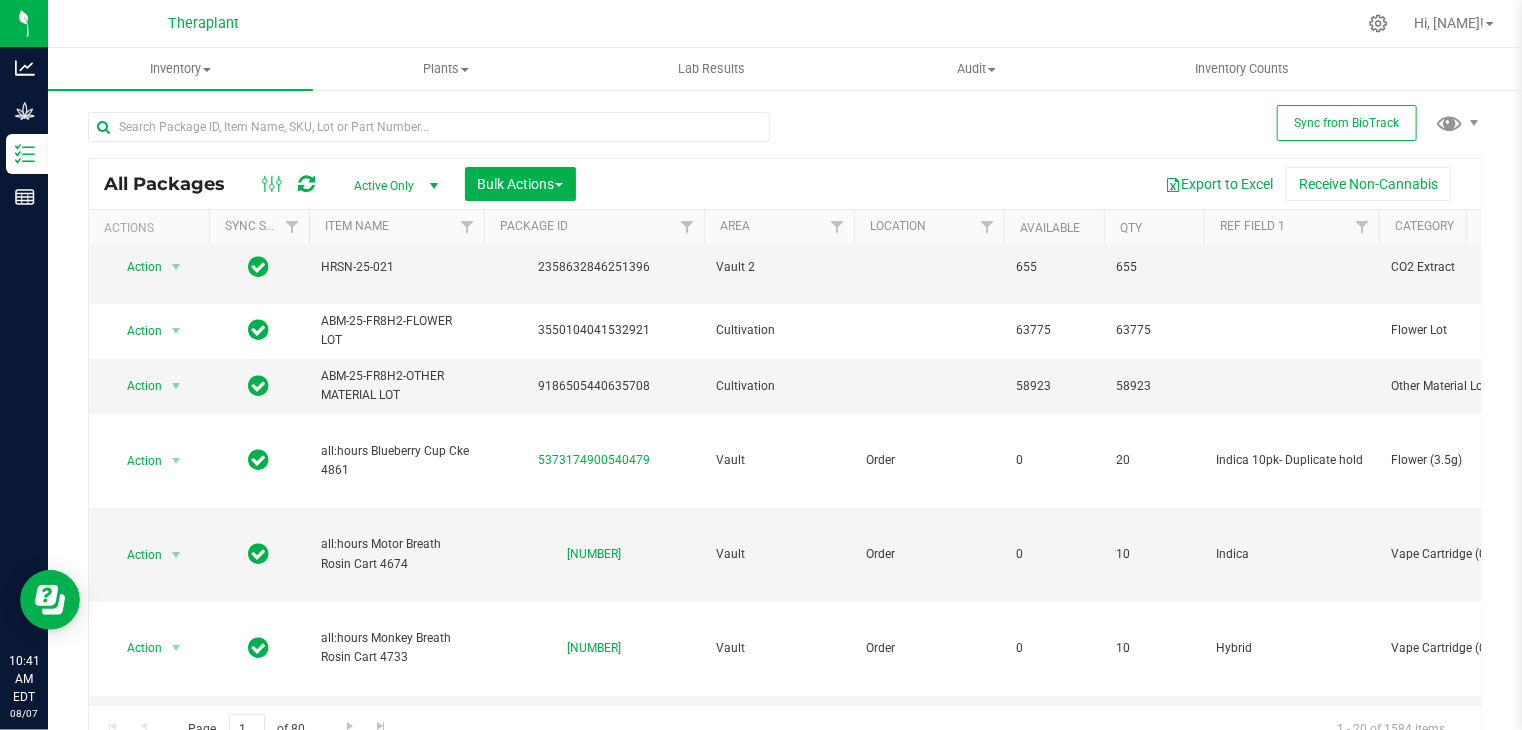 scroll, scrollTop: 63, scrollLeft: 0, axis: vertical 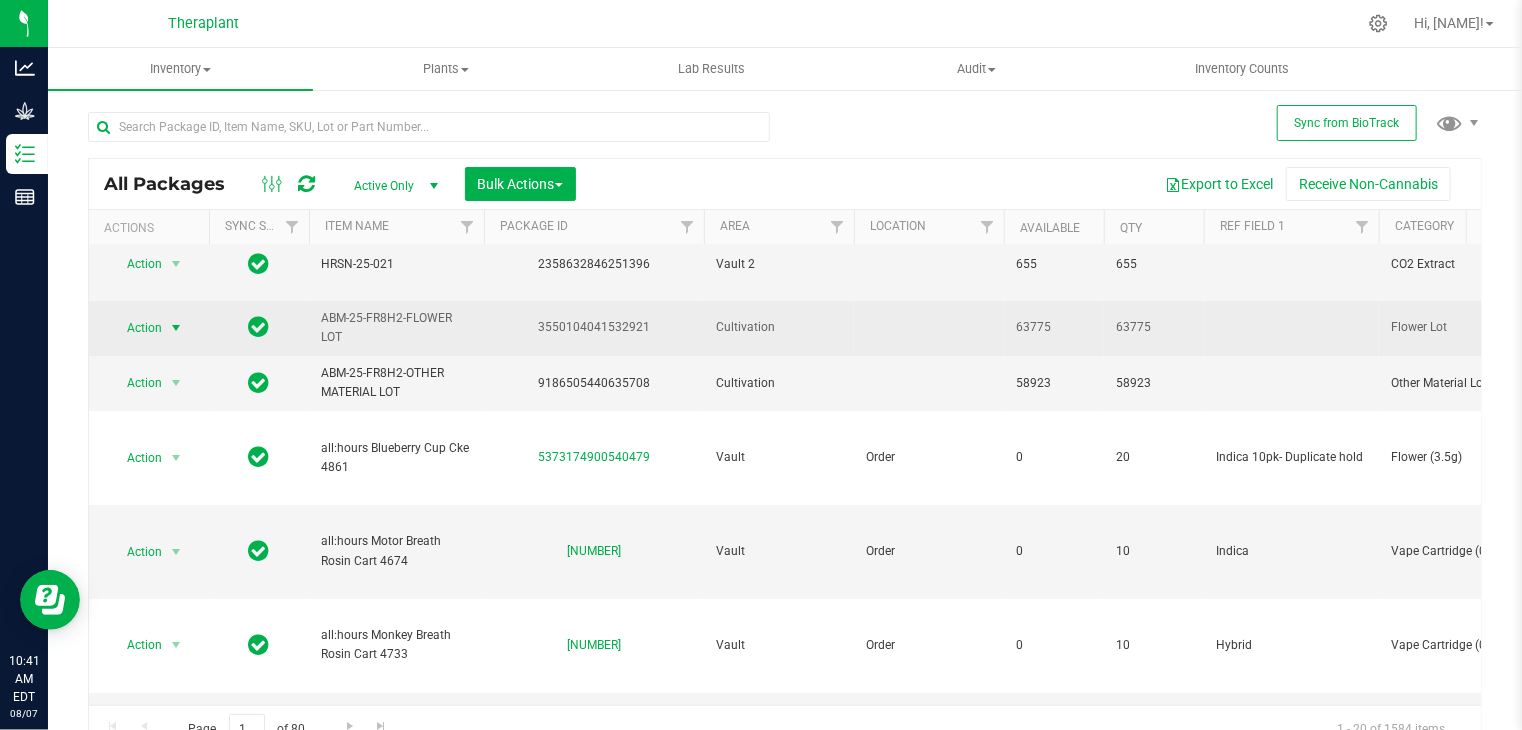 click at bounding box center (176, 328) 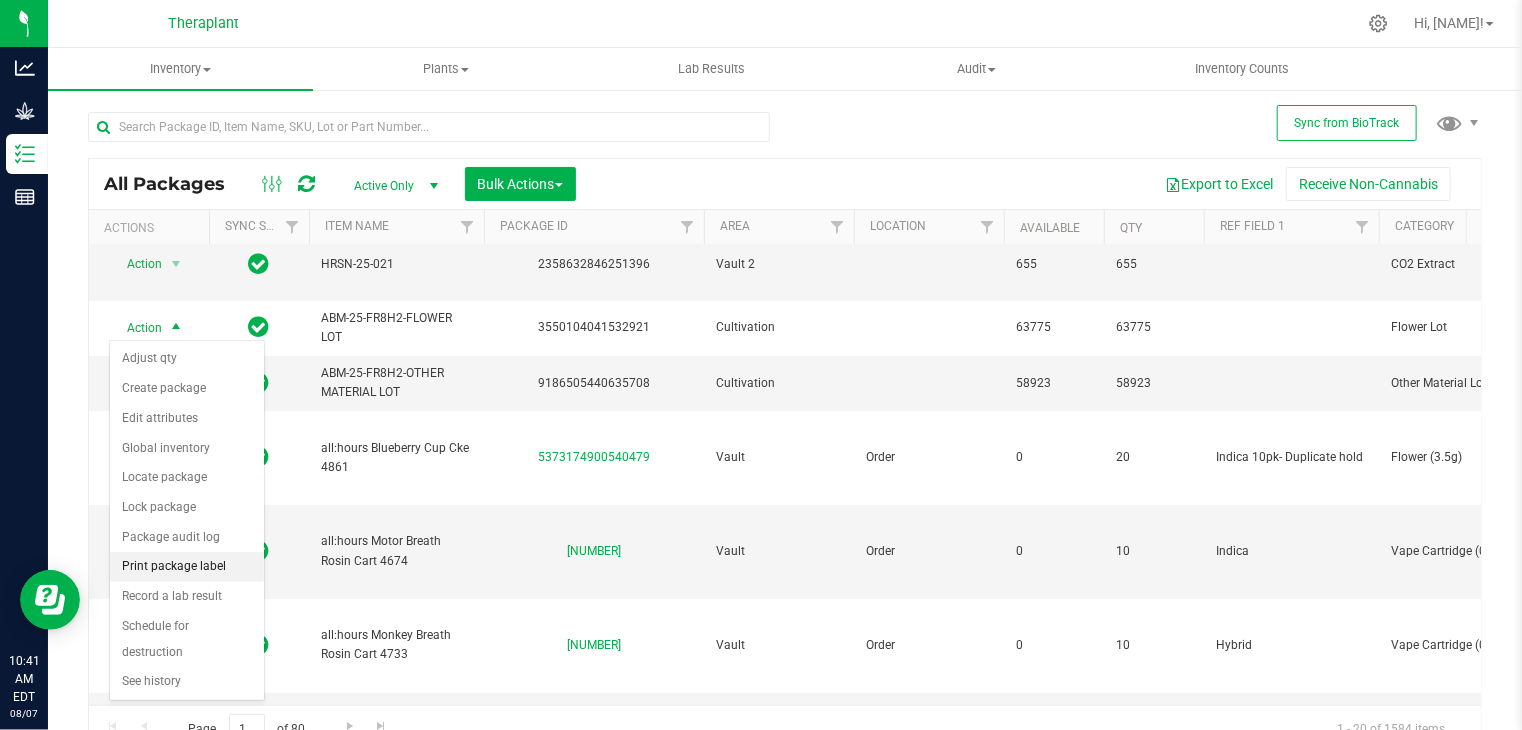 click on "Print package label" at bounding box center (187, 567) 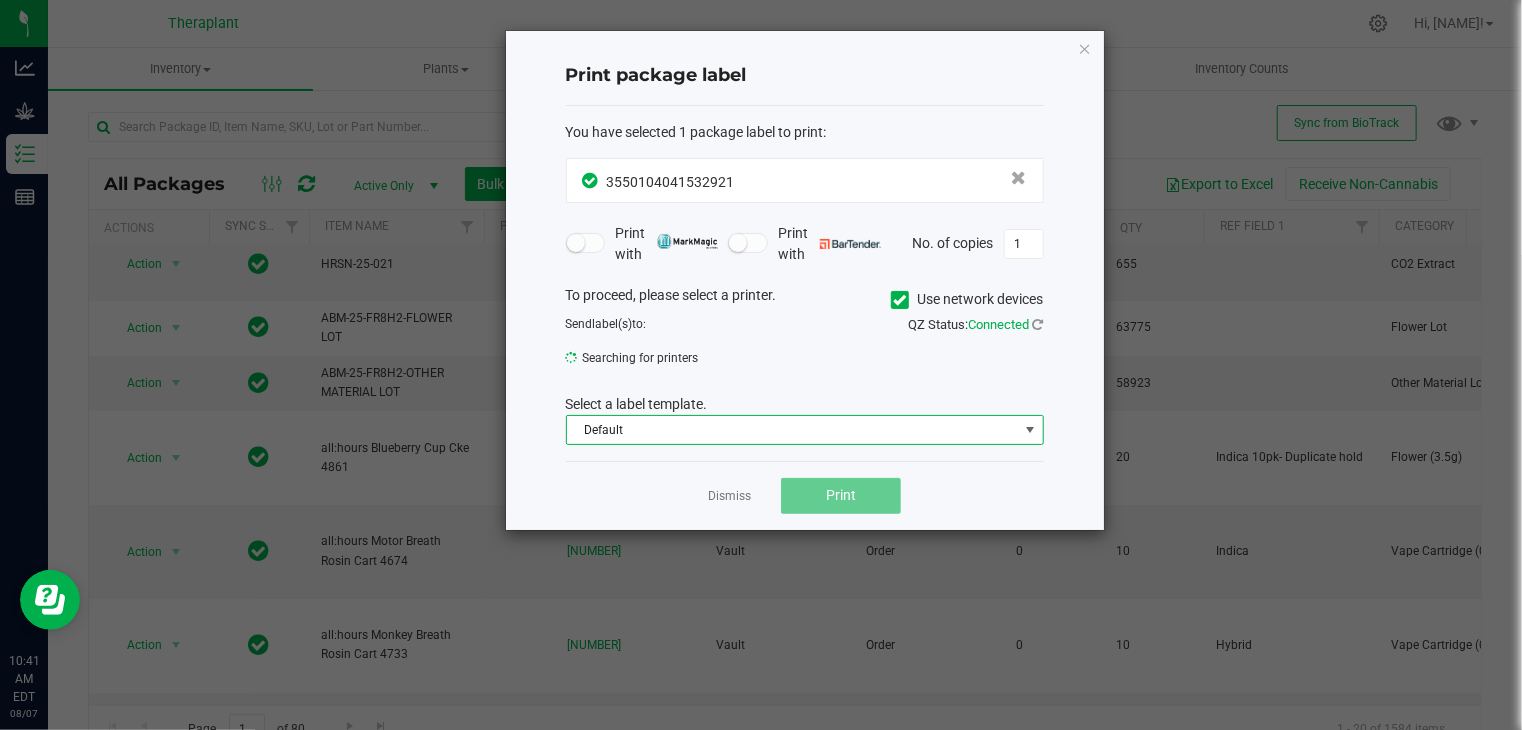click on "Default" at bounding box center [792, 430] 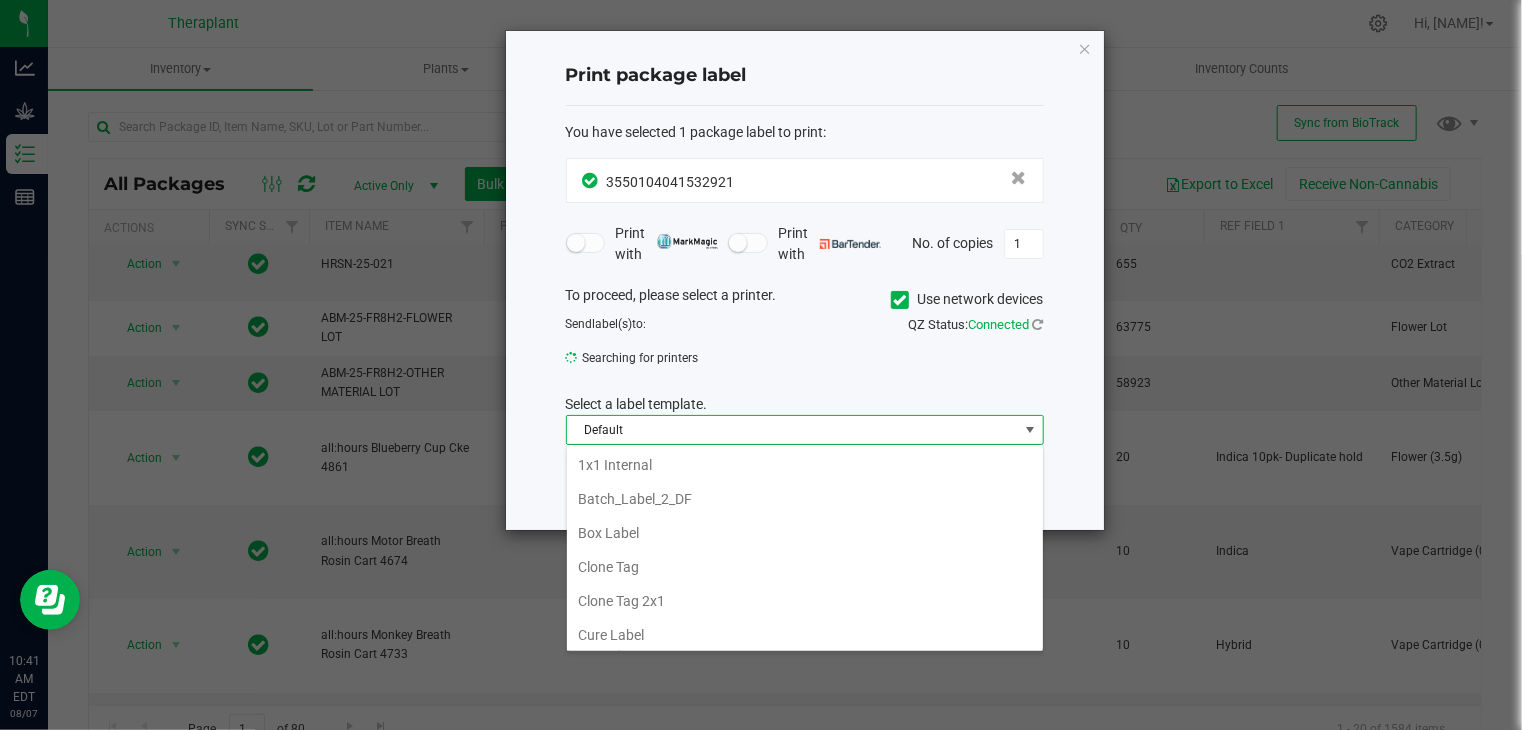 scroll, scrollTop: 36, scrollLeft: 0, axis: vertical 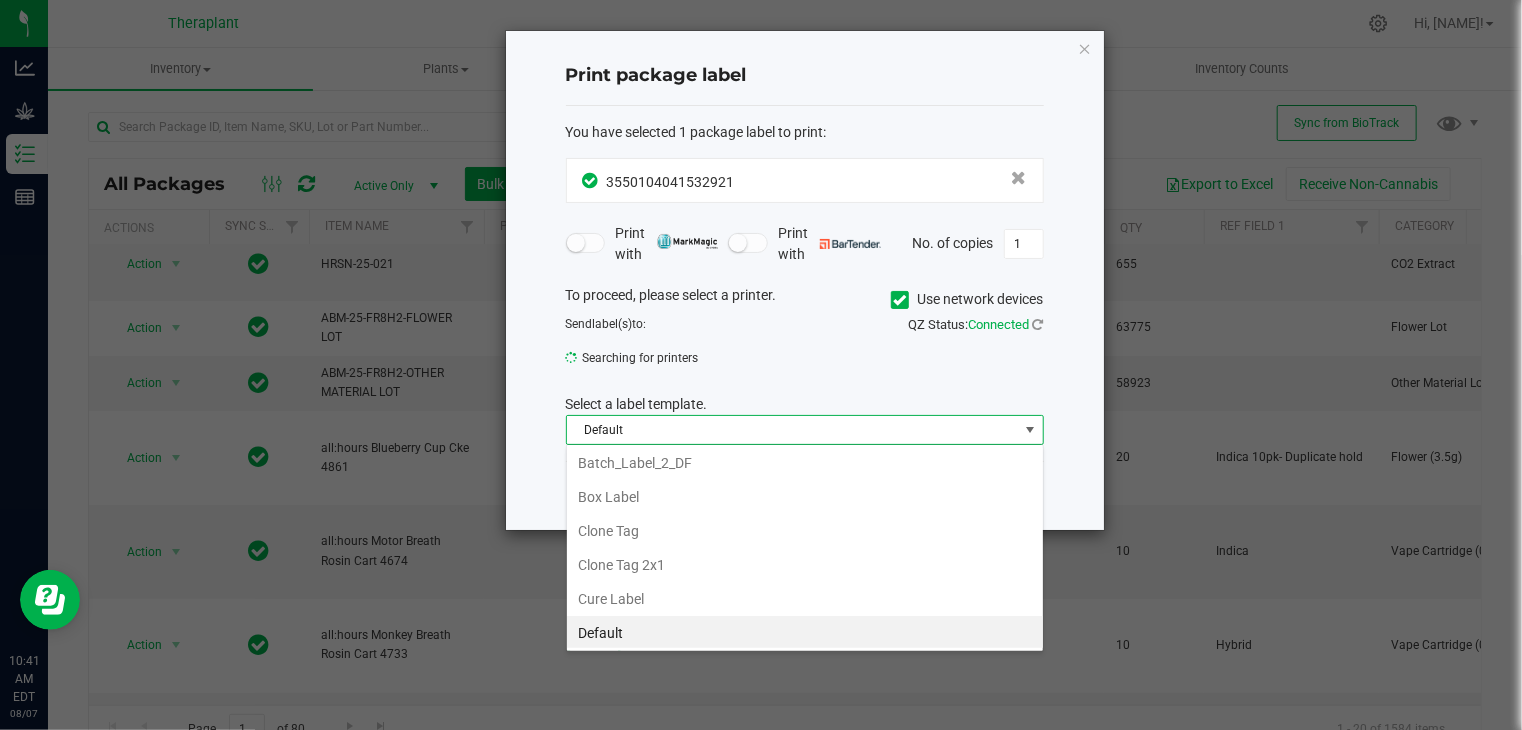click 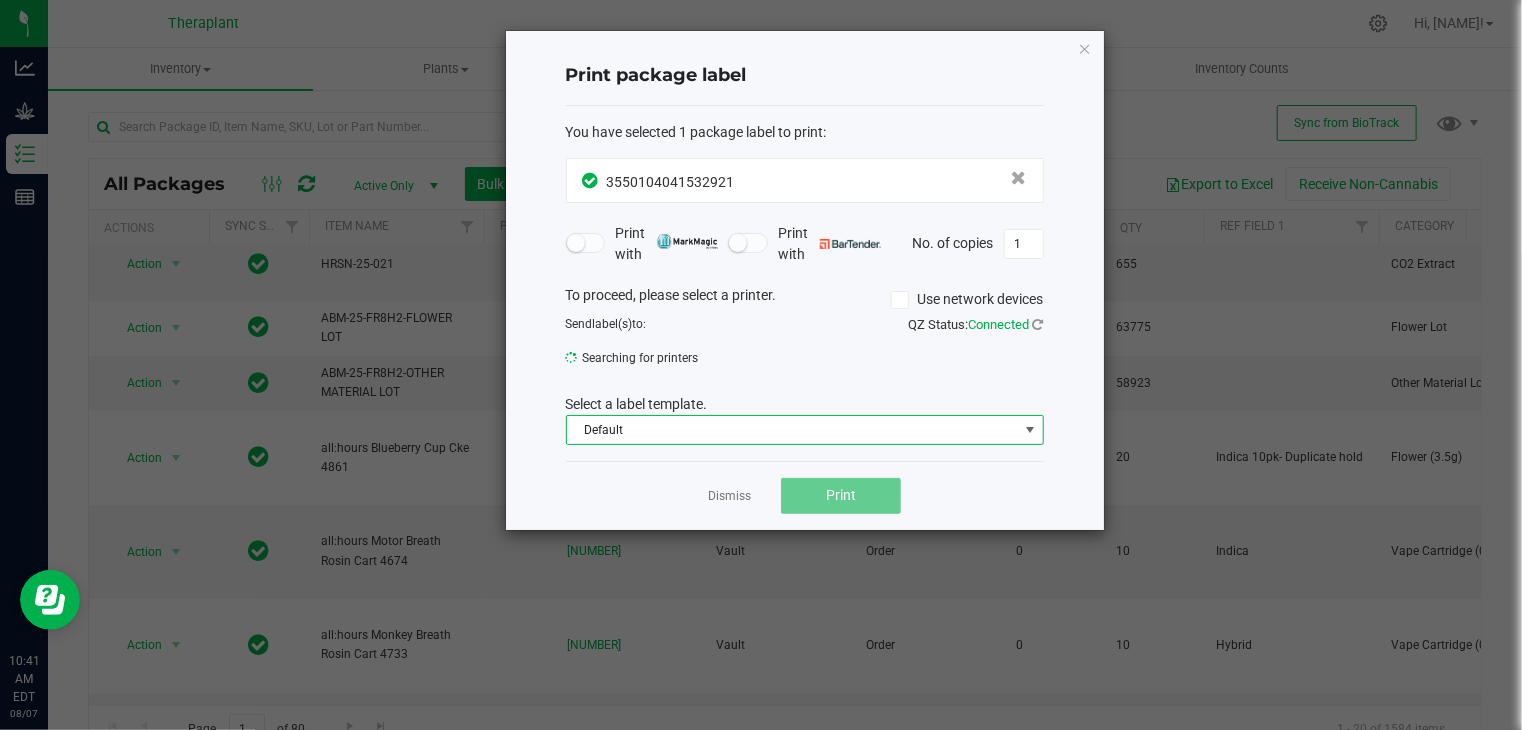 click on "Default" at bounding box center [792, 430] 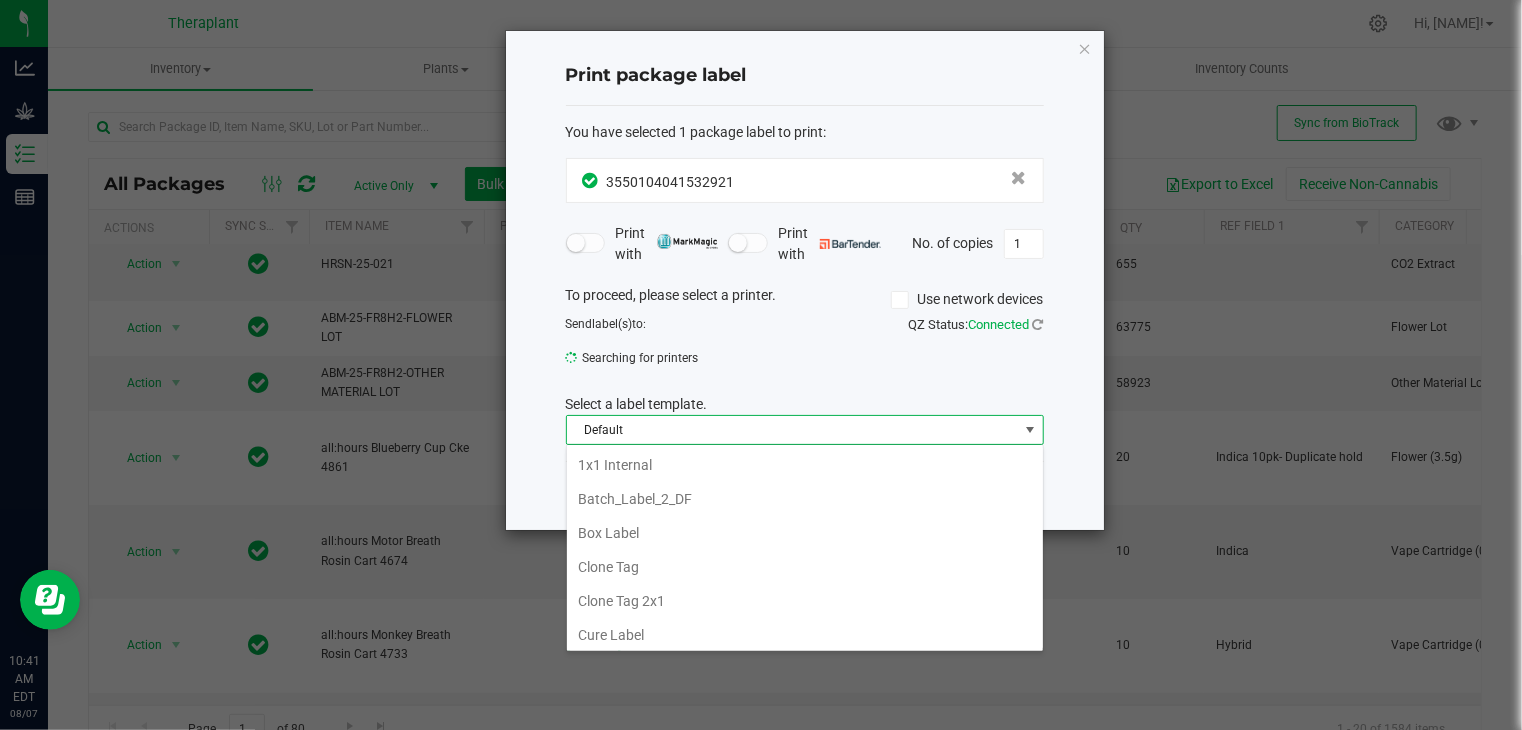 scroll, scrollTop: 36, scrollLeft: 0, axis: vertical 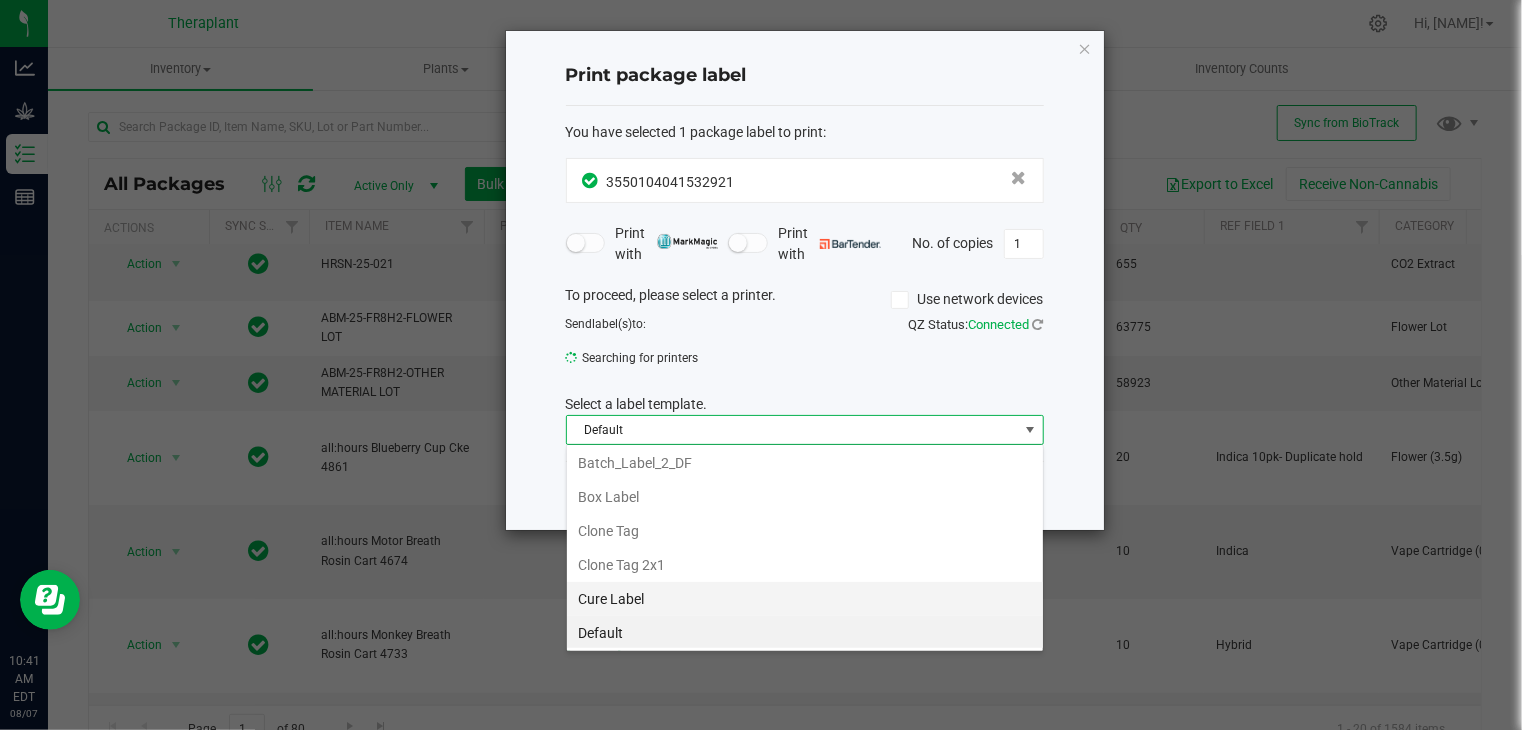 click on "Cure Label" at bounding box center (805, 599) 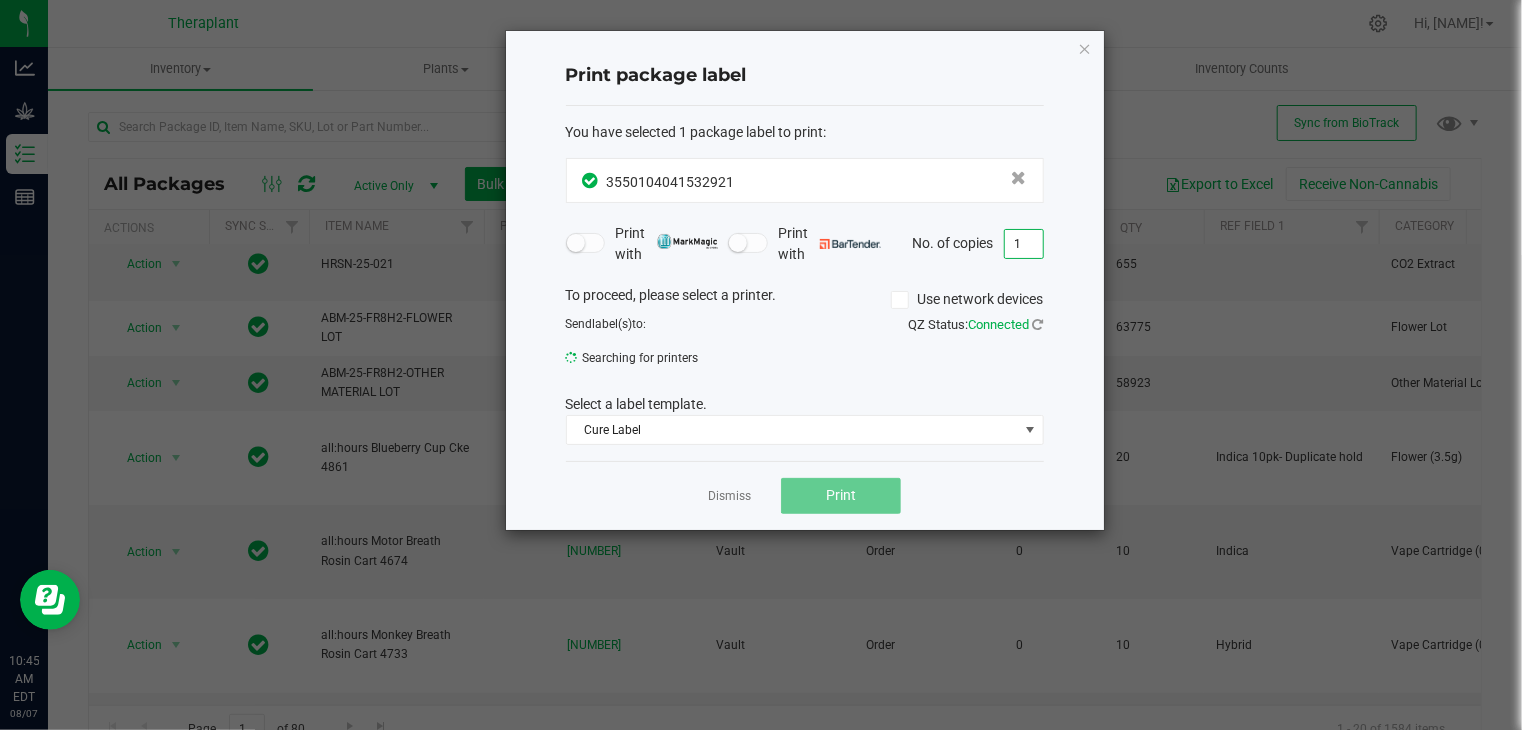 click on "1" at bounding box center [1024, 244] 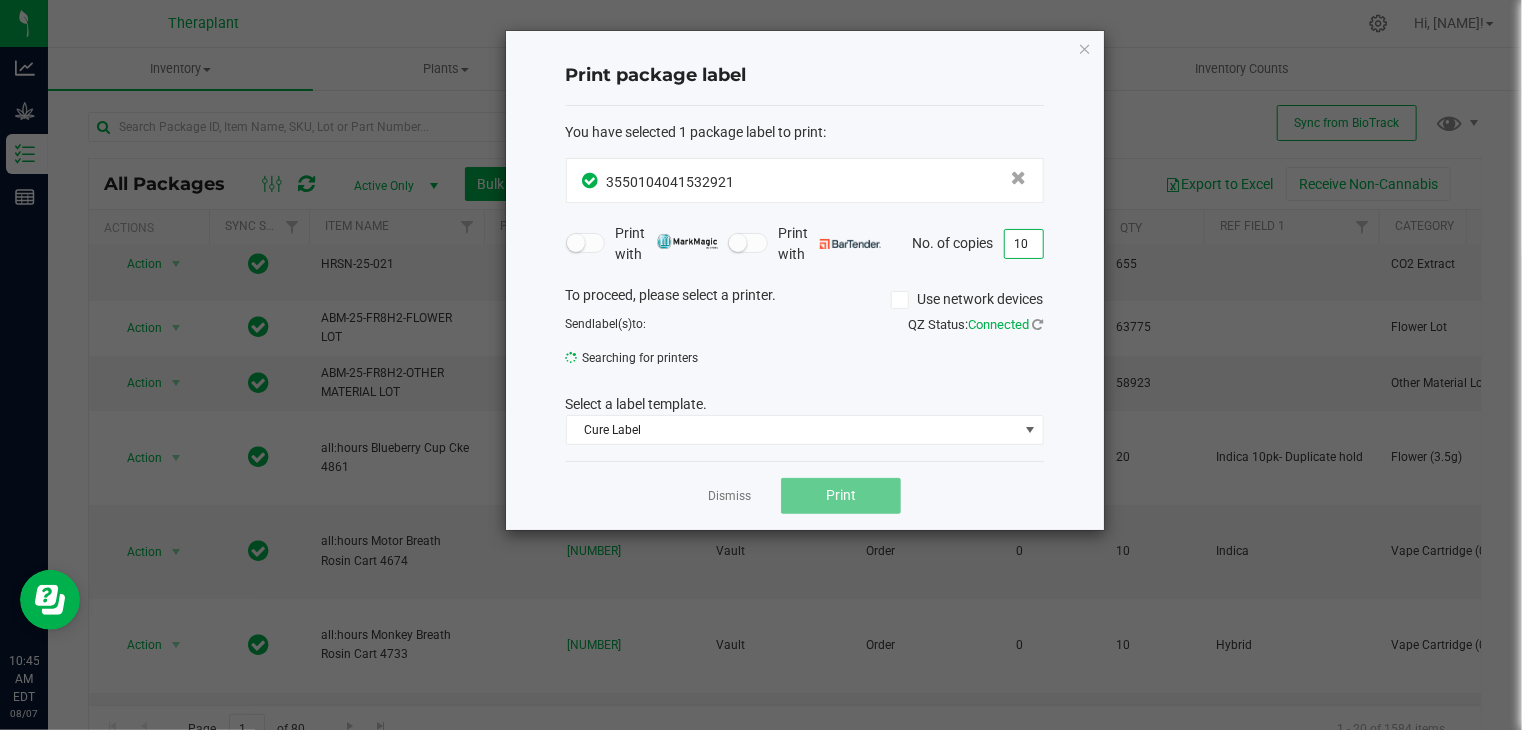 type on "10" 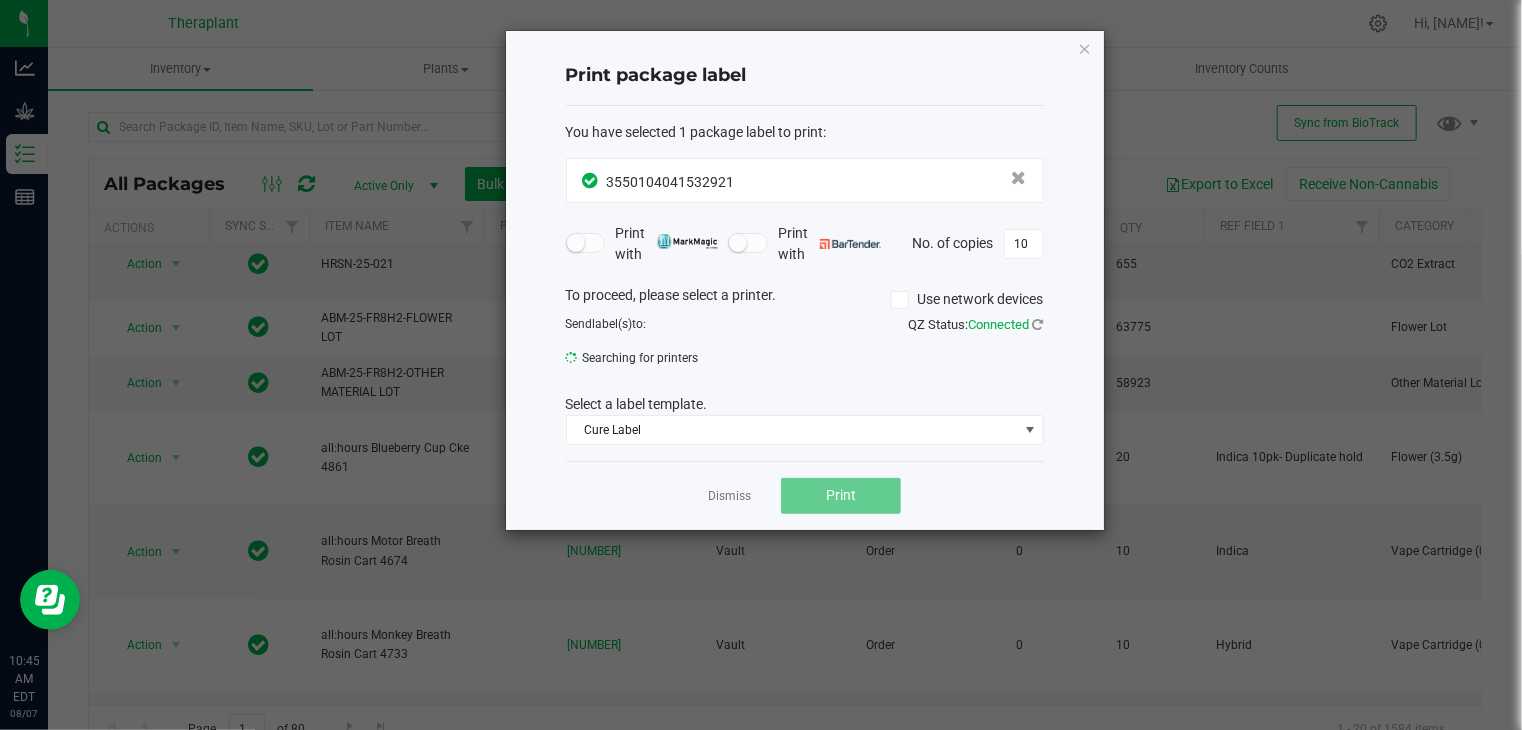 click at bounding box center (586, 243) 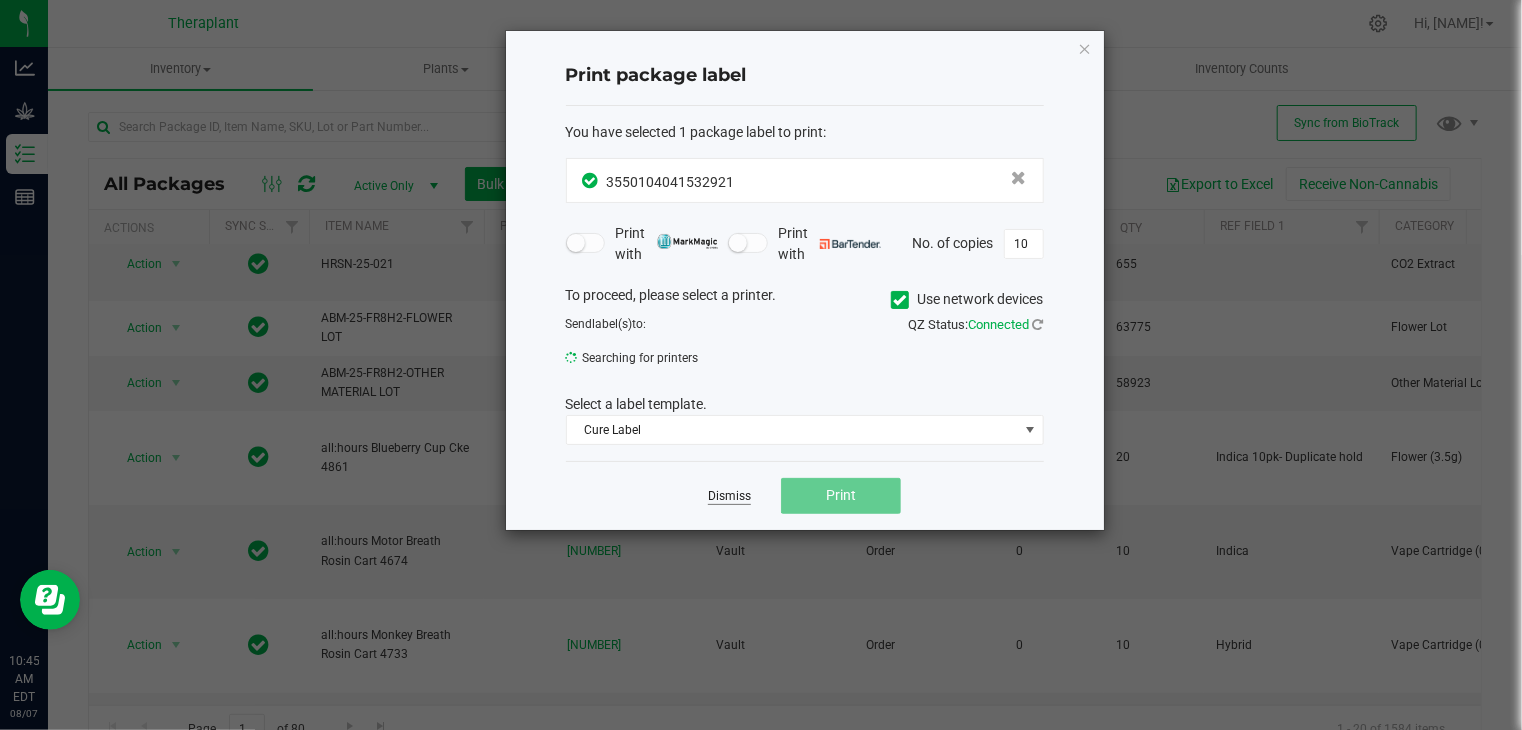 click on "Dismiss" 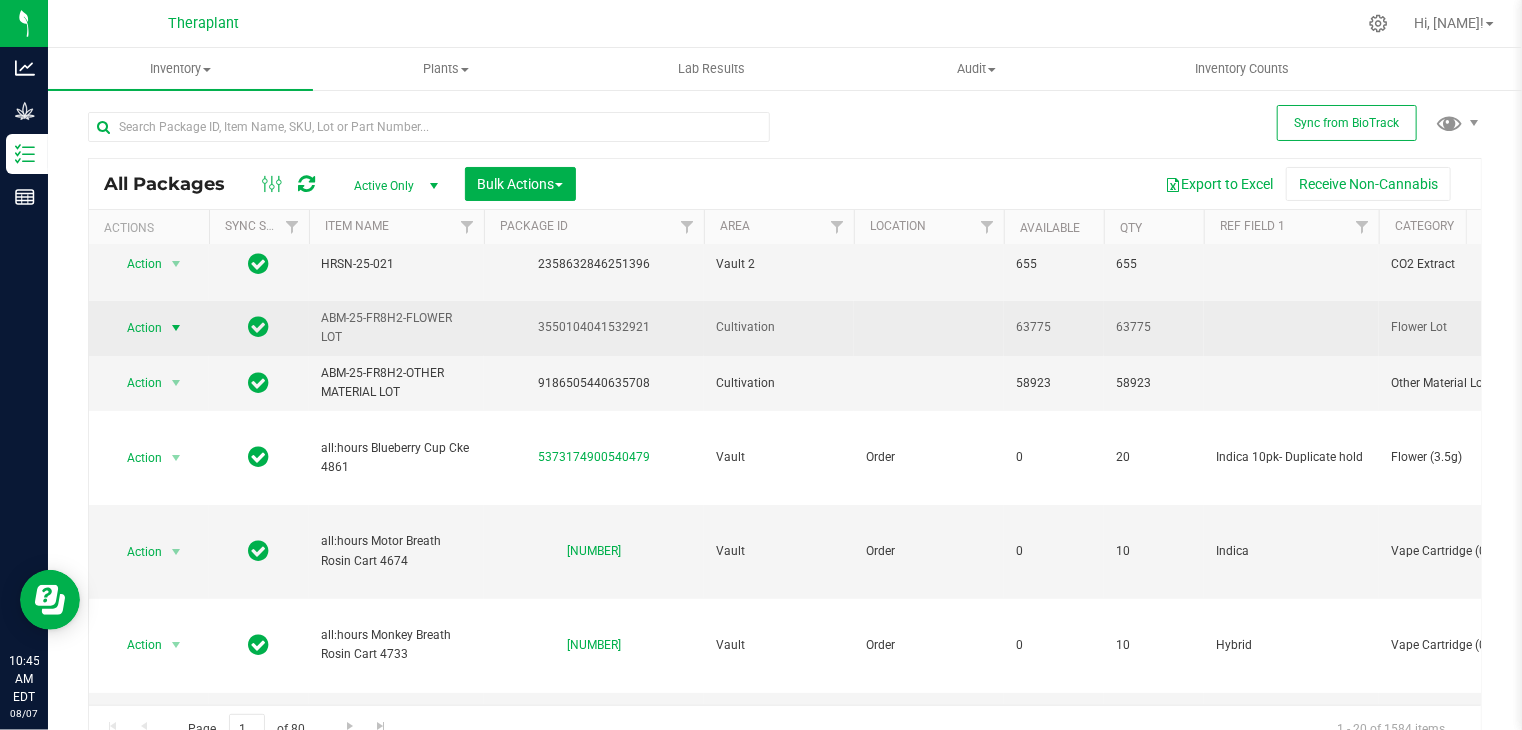 click at bounding box center [176, 328] 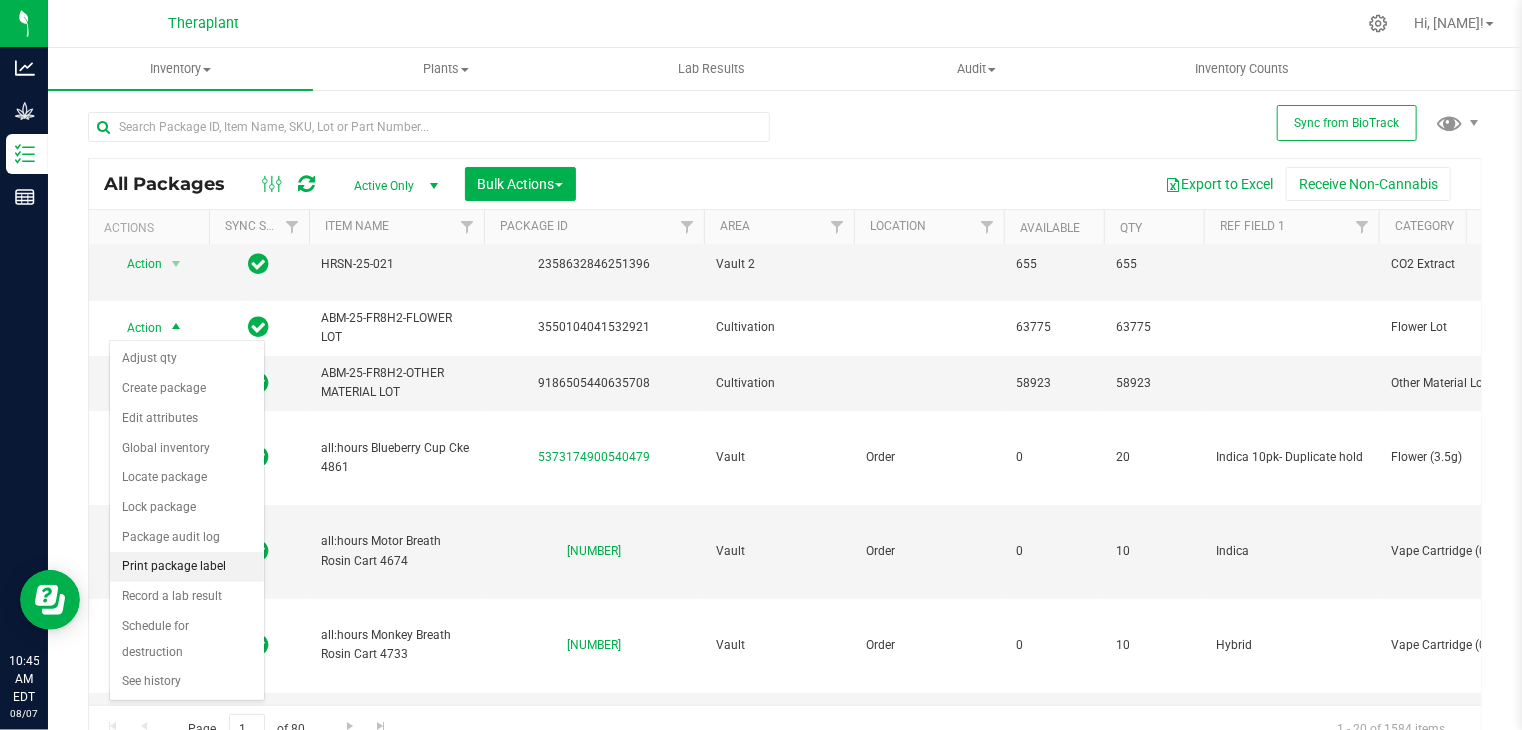 click on "Print package label" at bounding box center (187, 567) 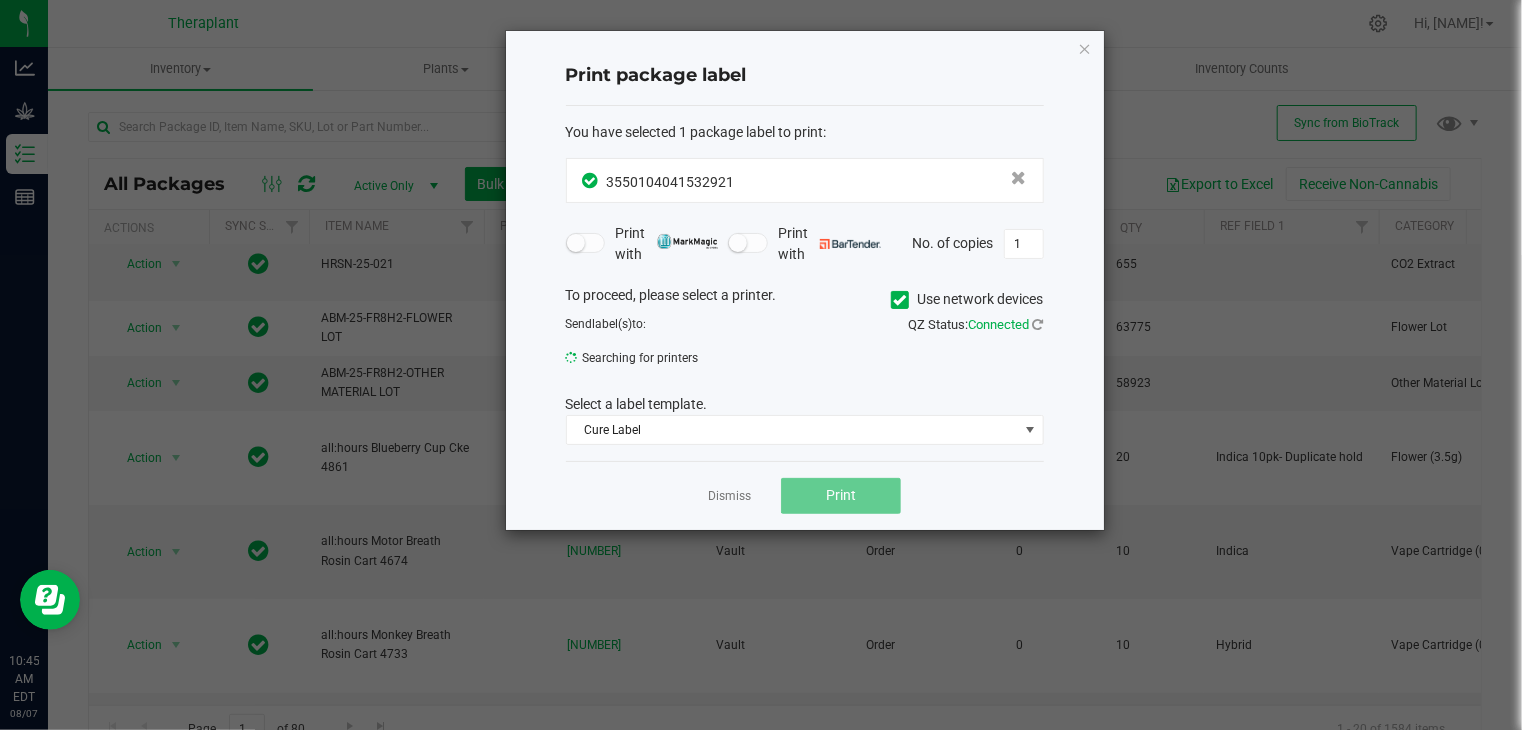click 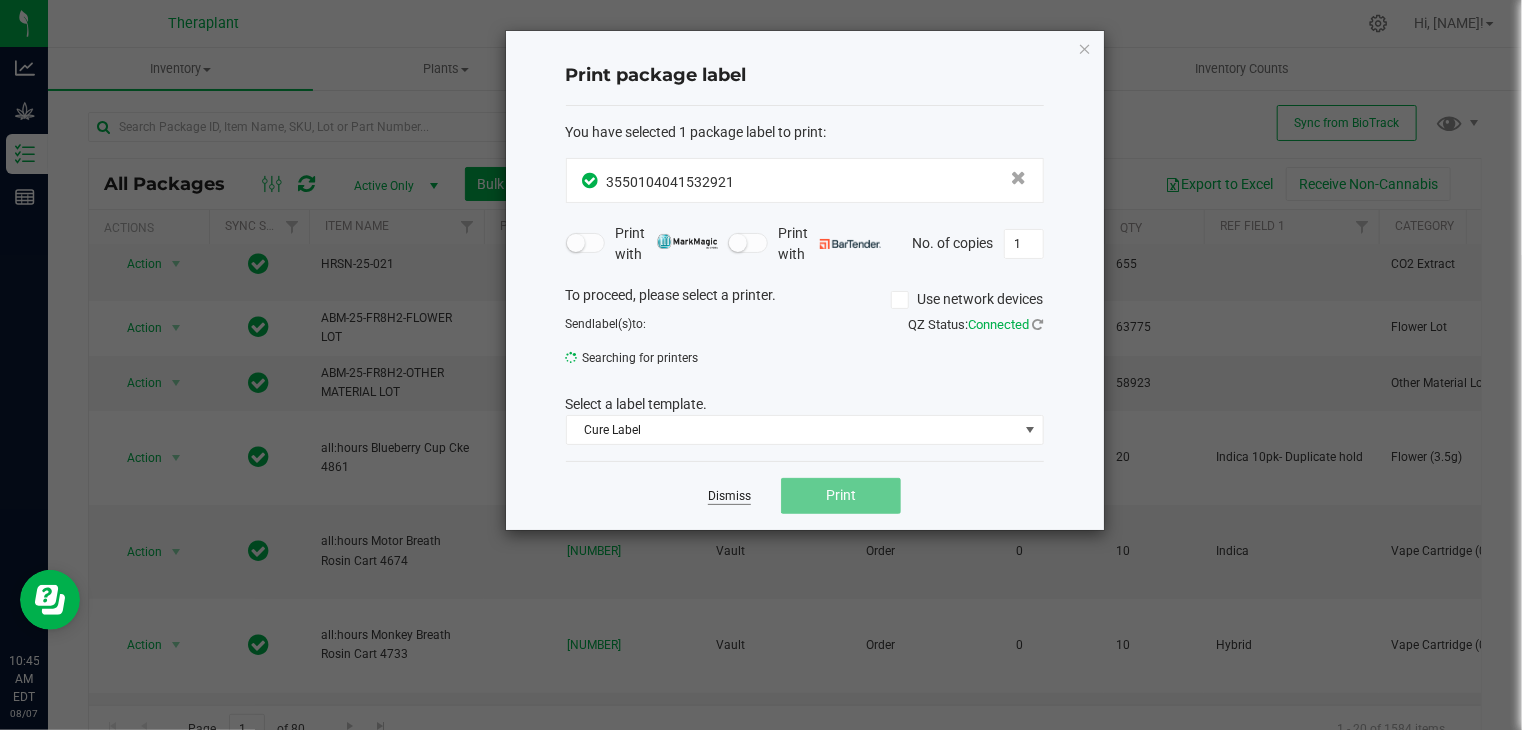 click on "Dismiss" 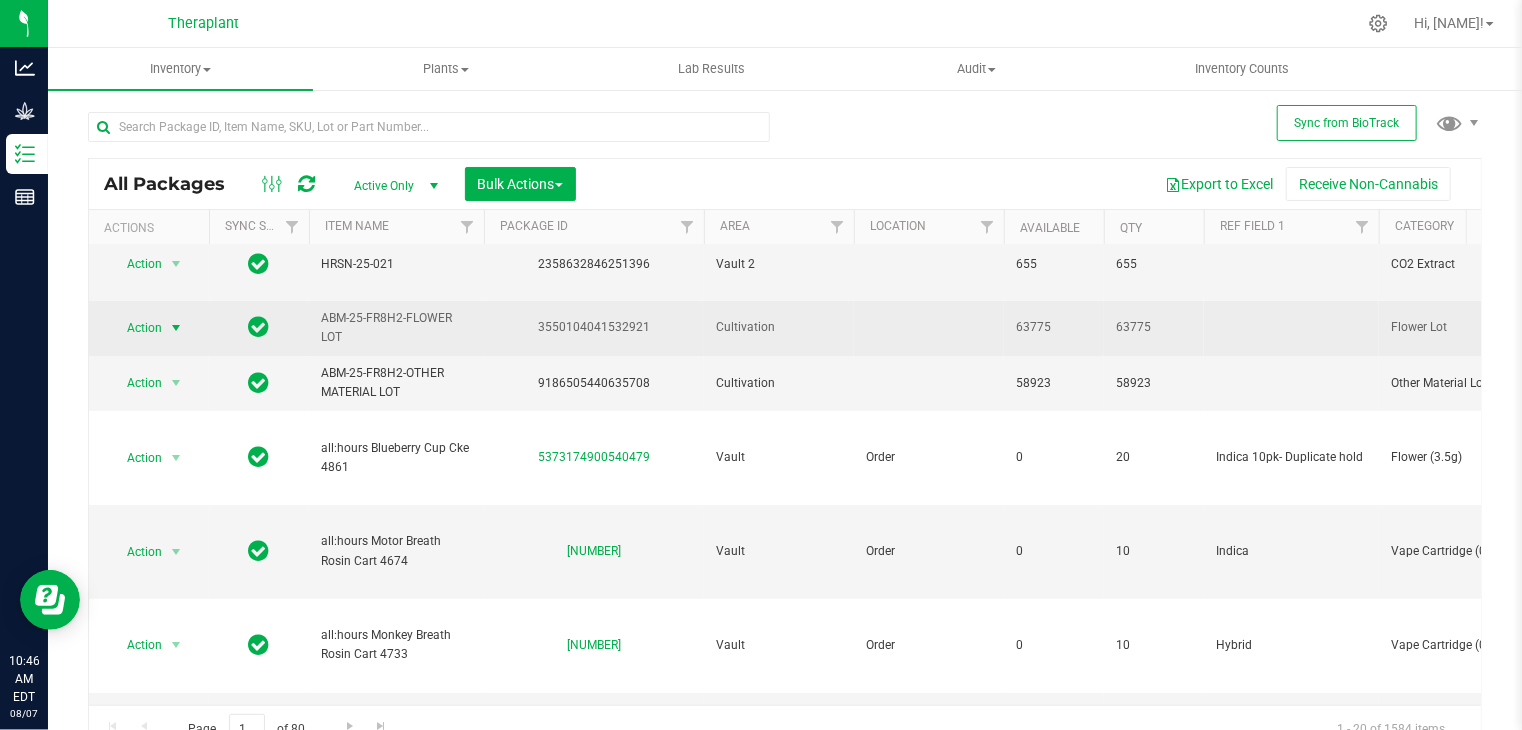 click at bounding box center (176, 328) 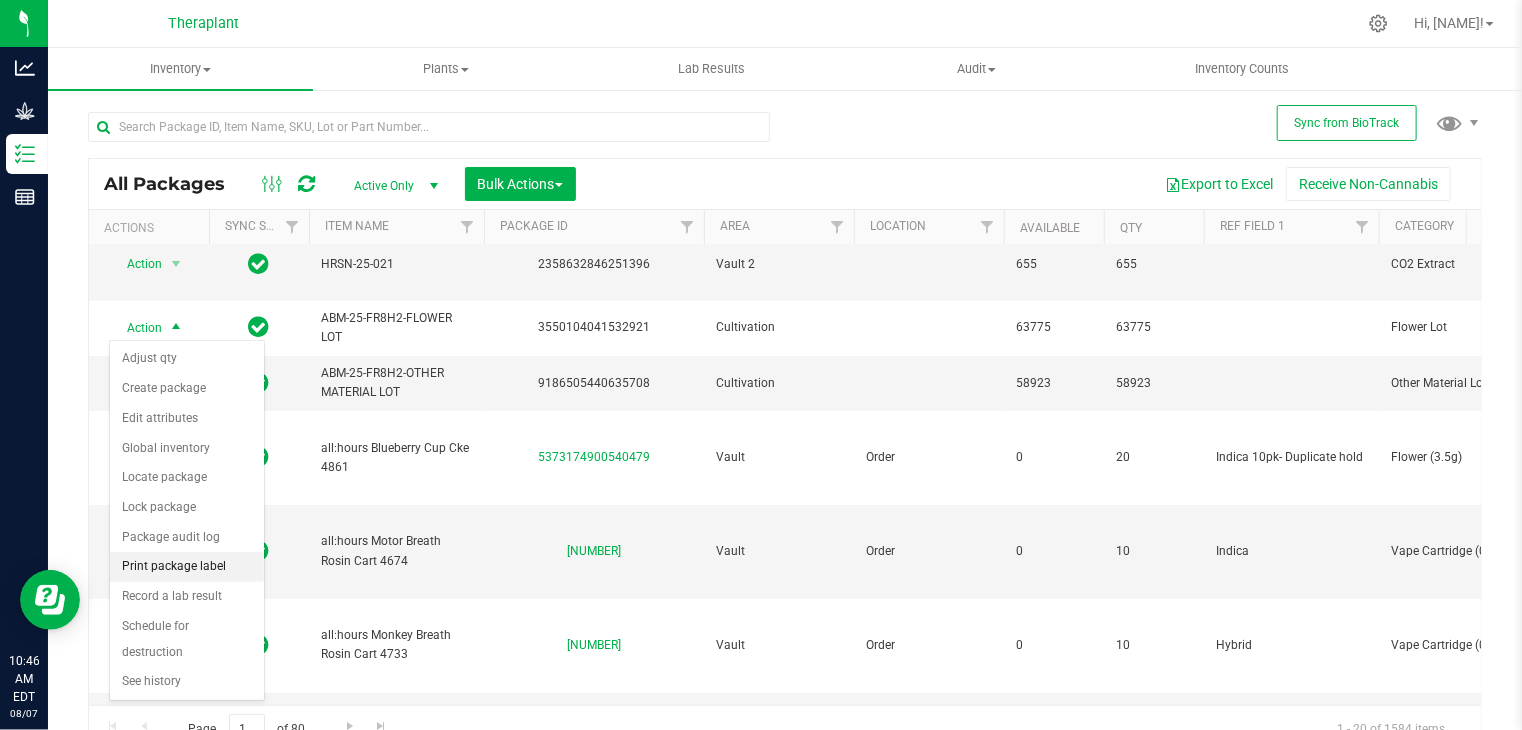 click on "Print package label" at bounding box center (187, 567) 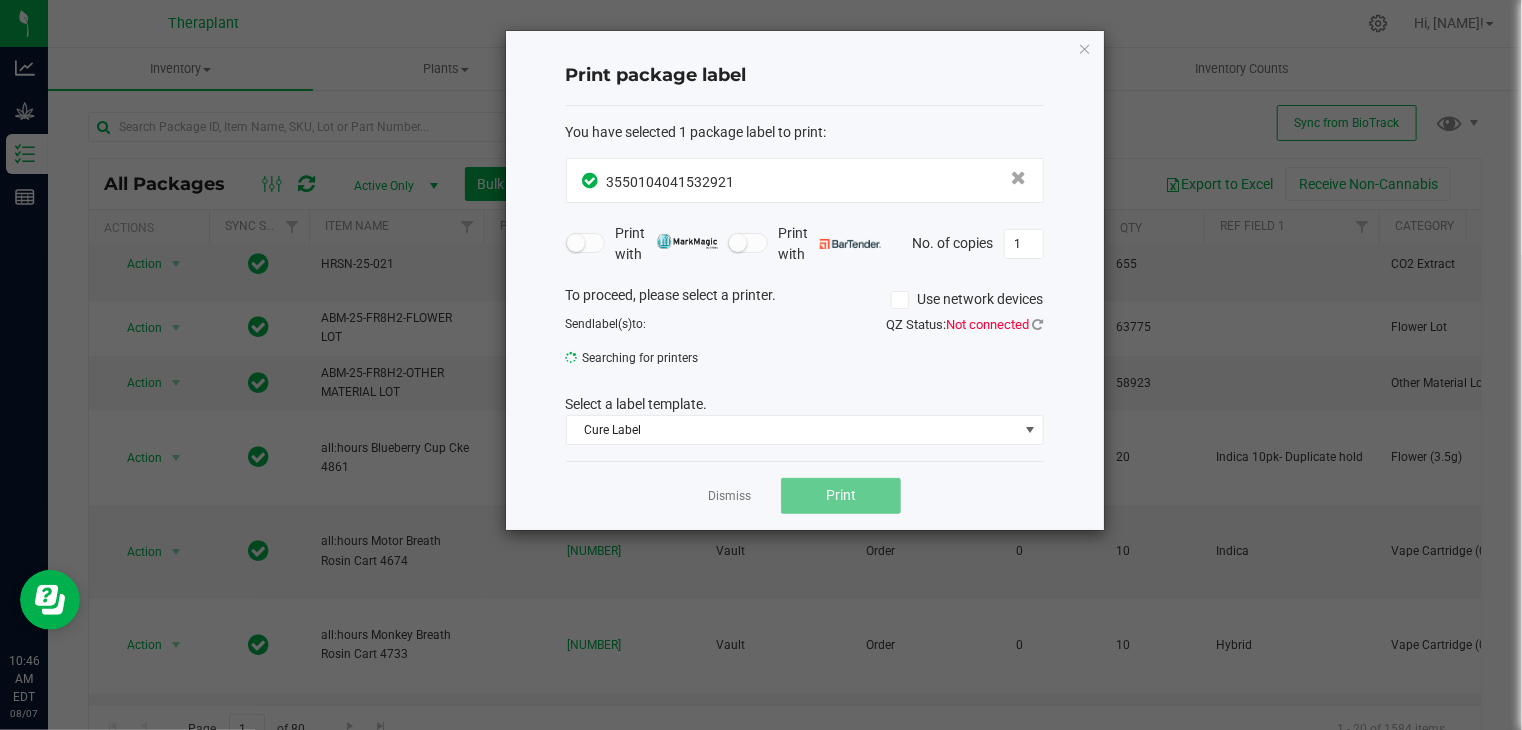 click 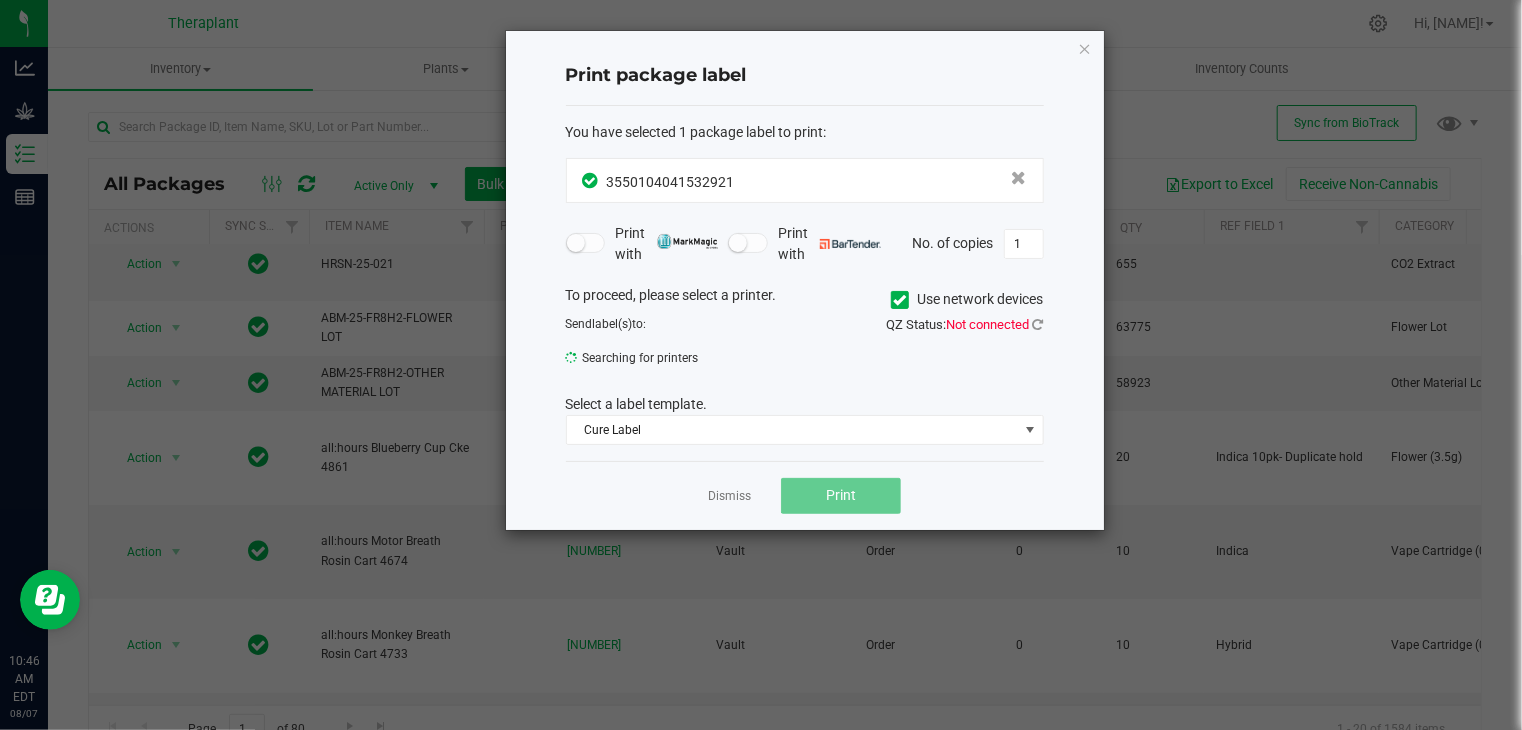 click 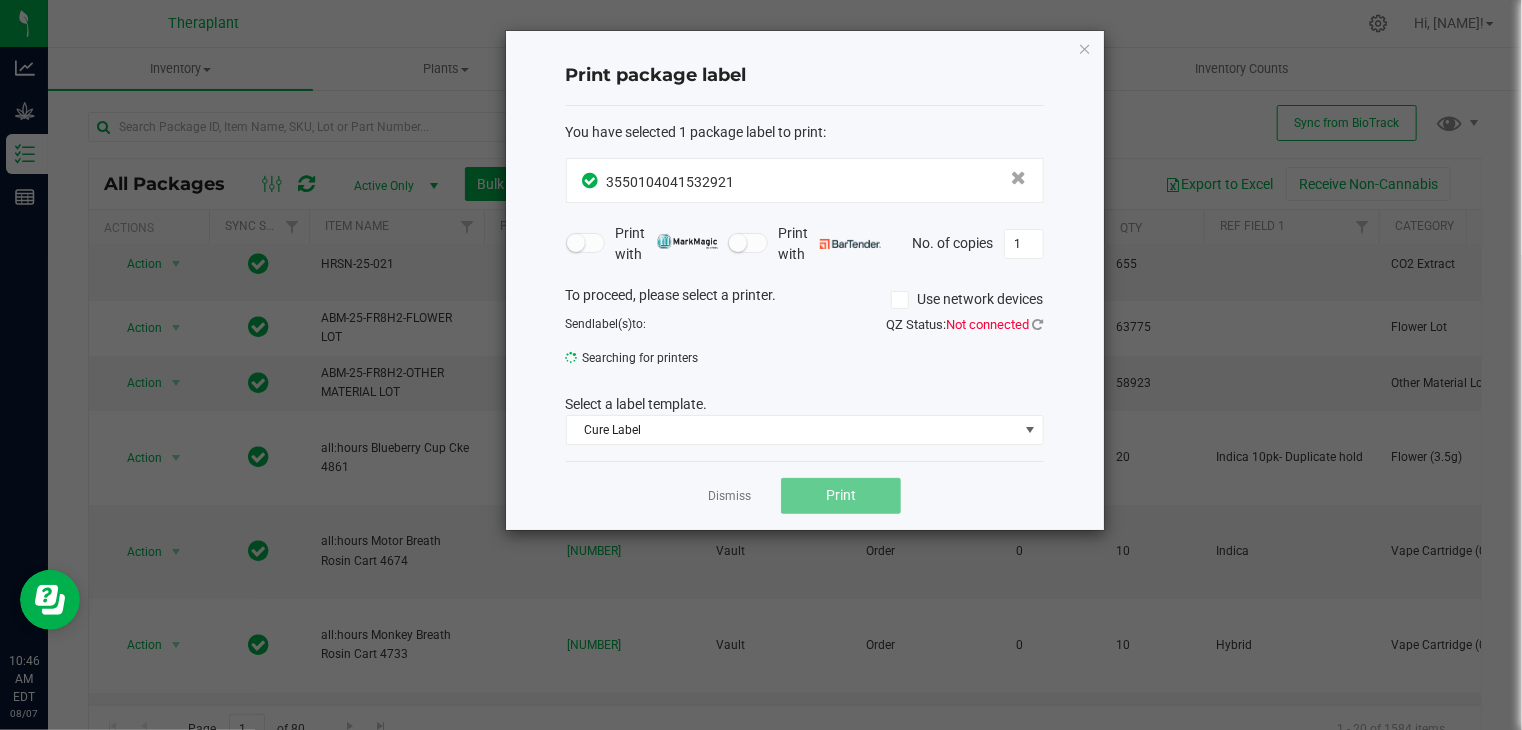 click on "QZ Status:   Not connected" 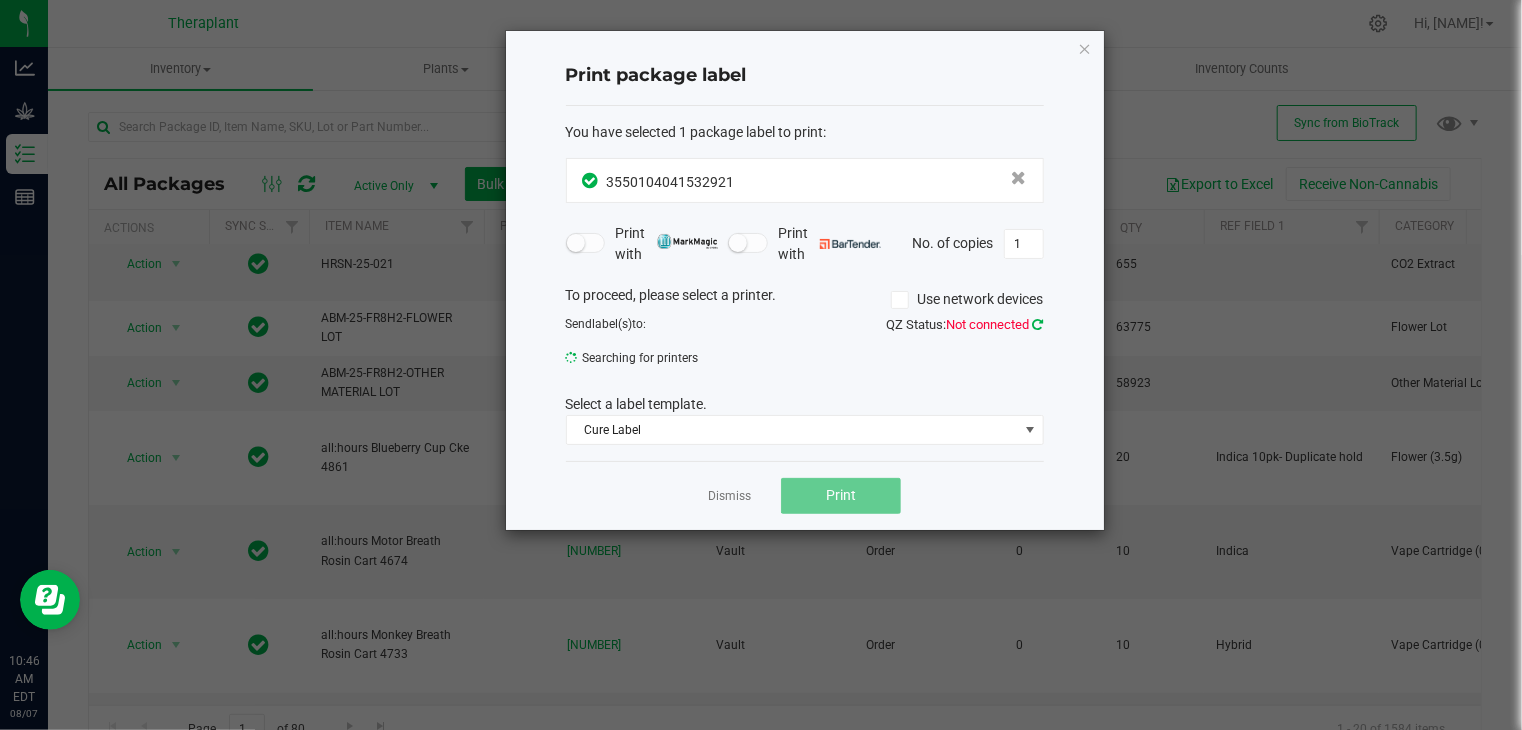 click 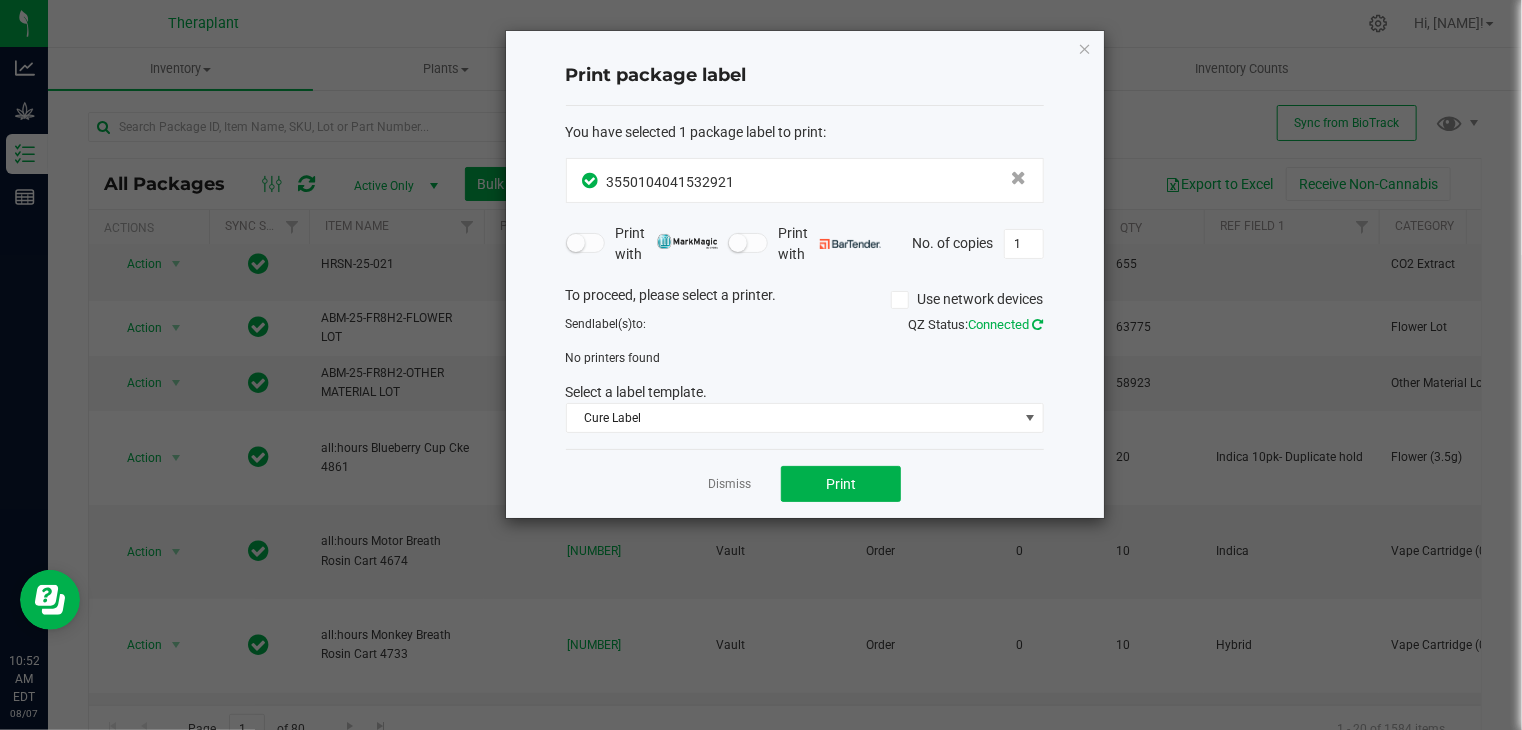click 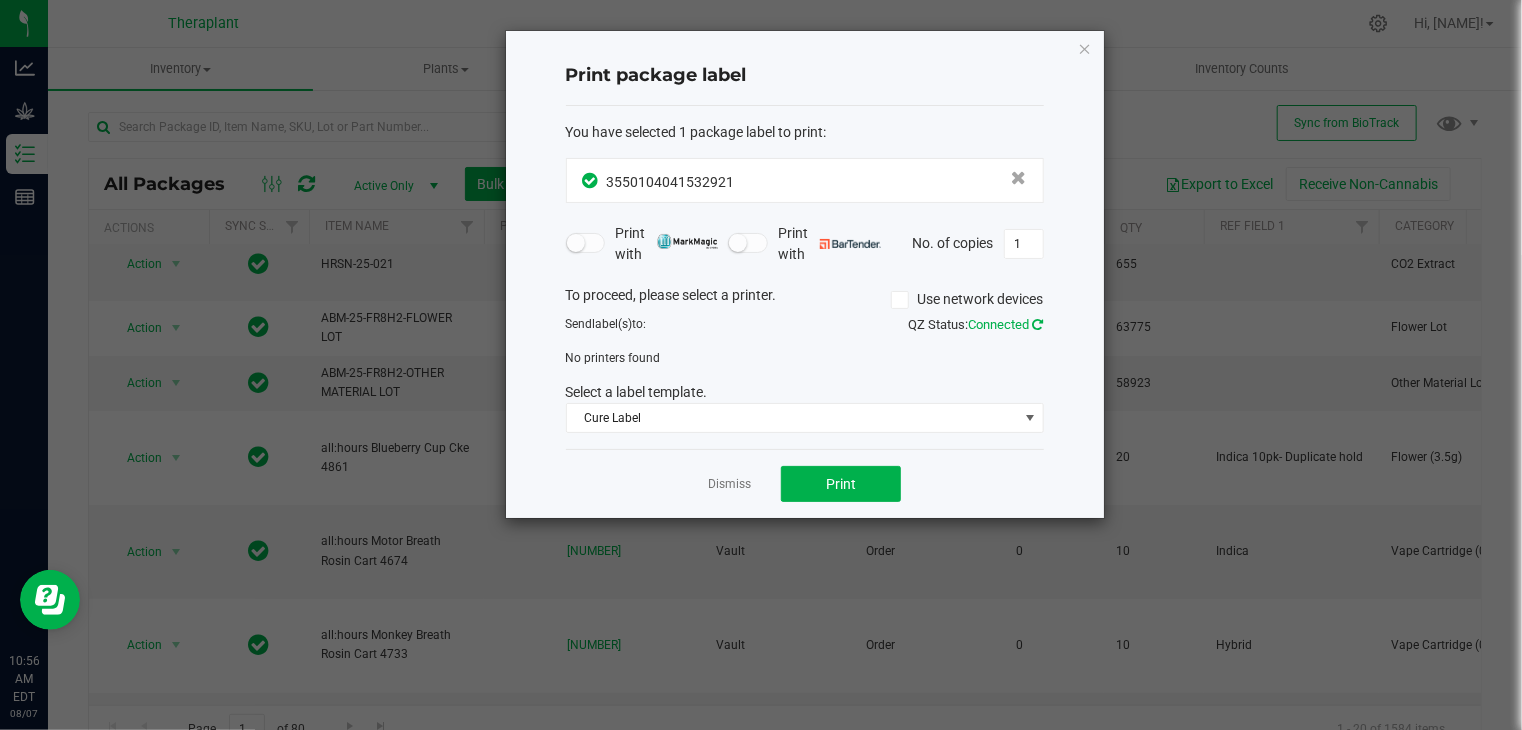 click 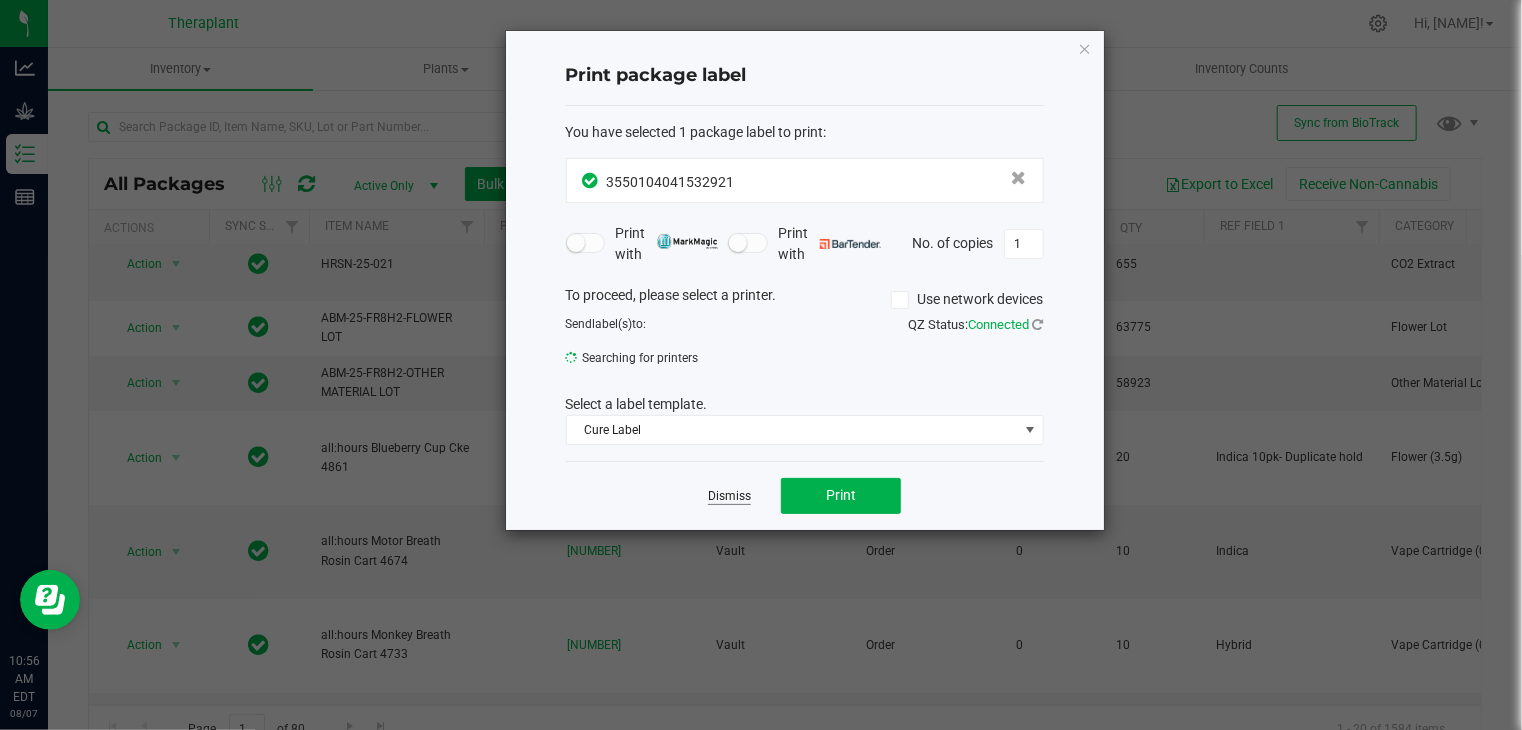 click on "Dismiss" 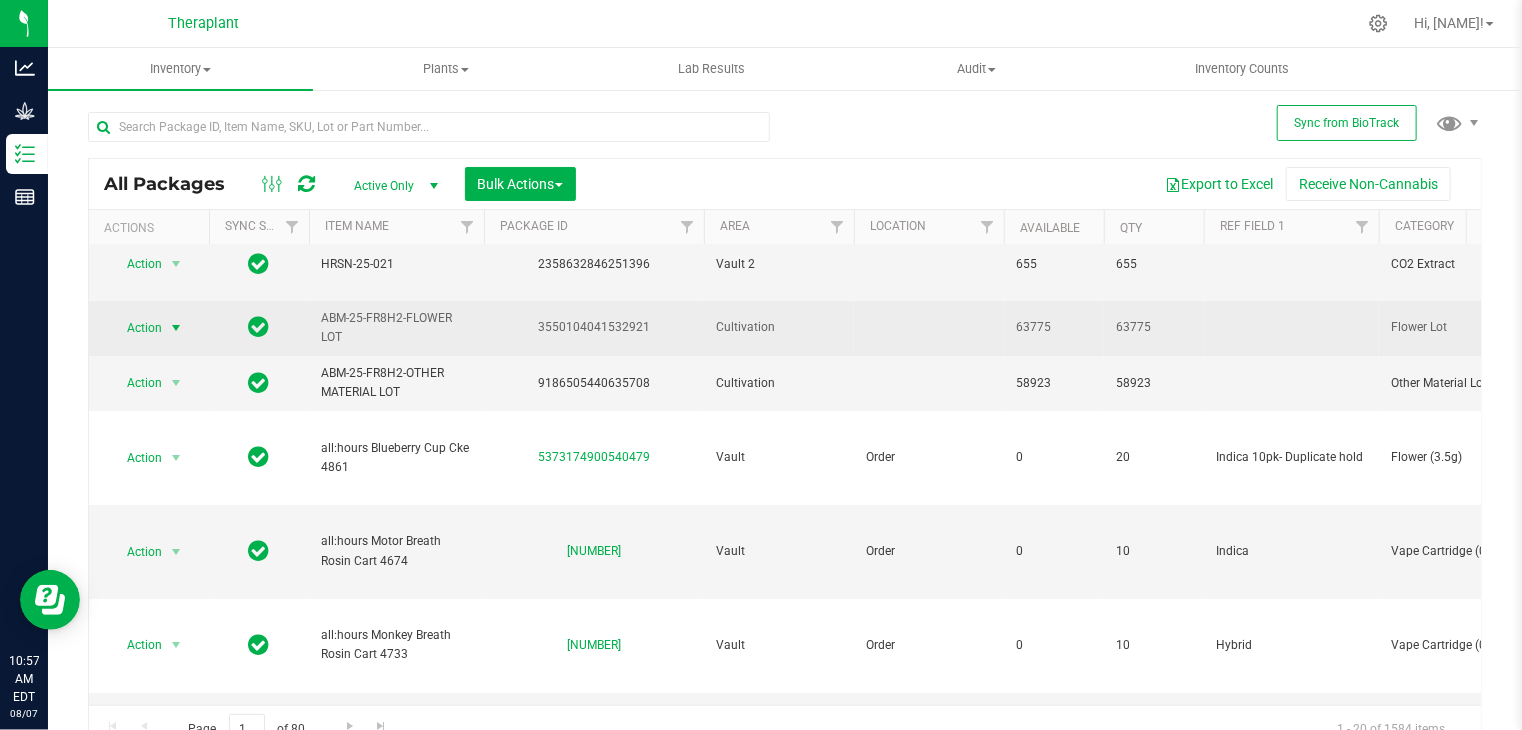 click at bounding box center [176, 328] 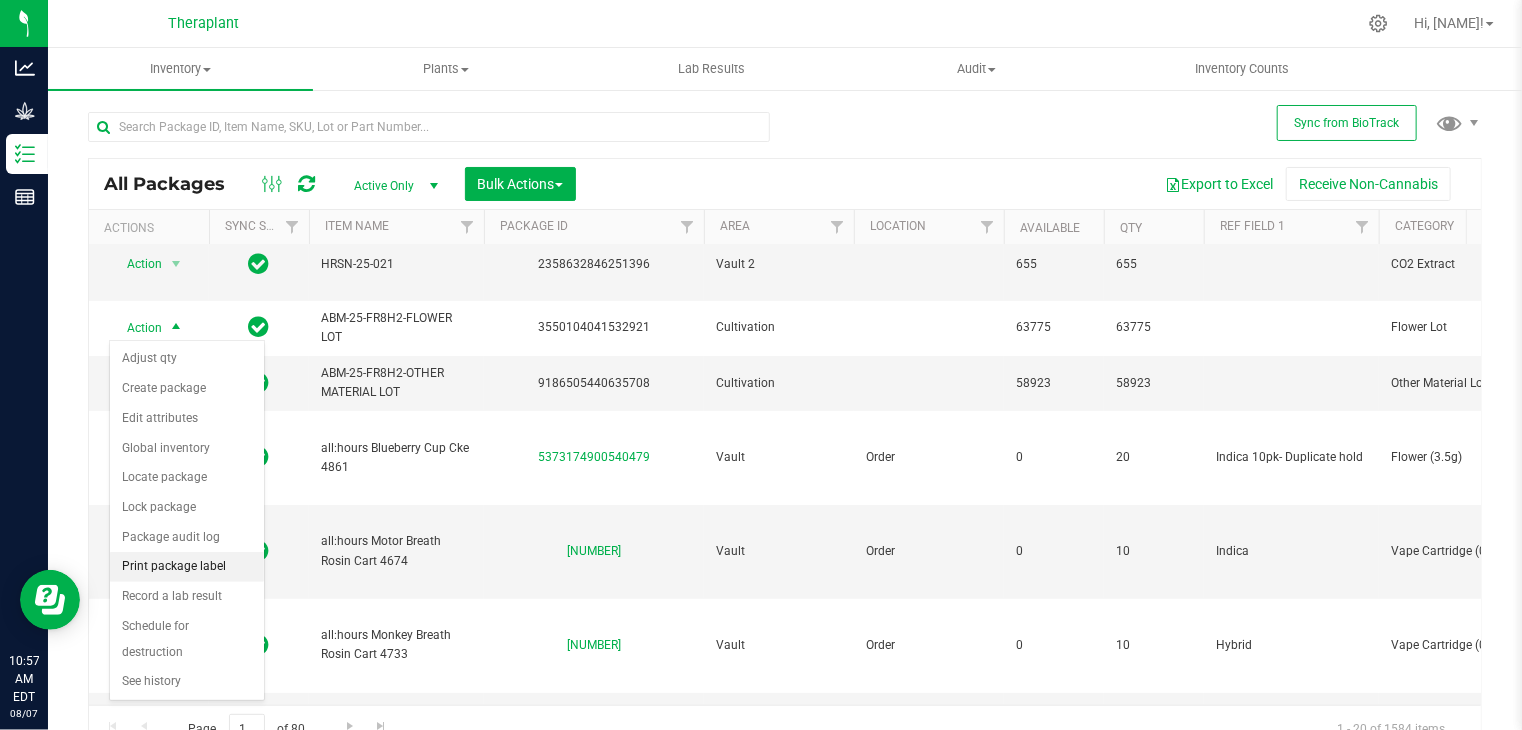 click on "Print package label" at bounding box center (187, 567) 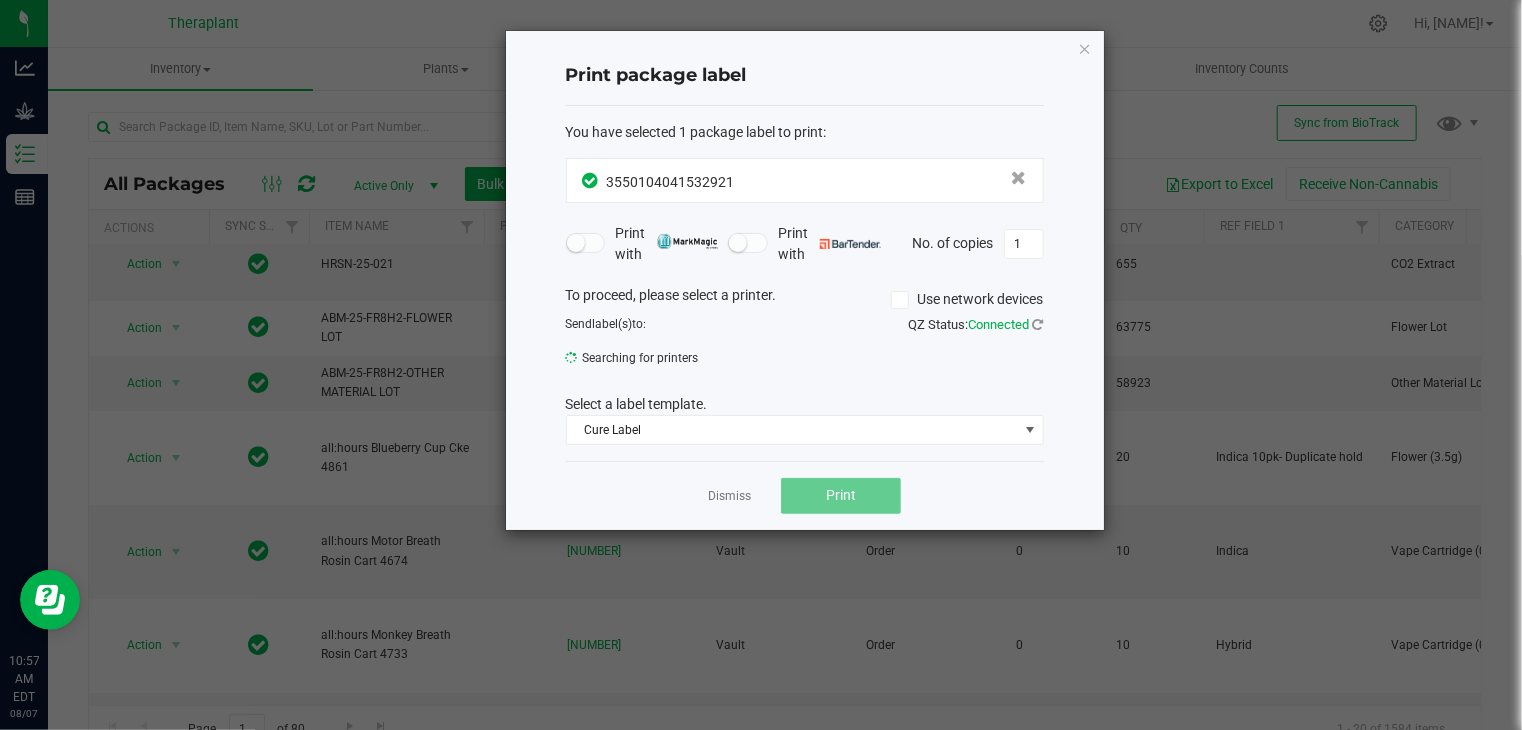 click on "Dismiss   Print" 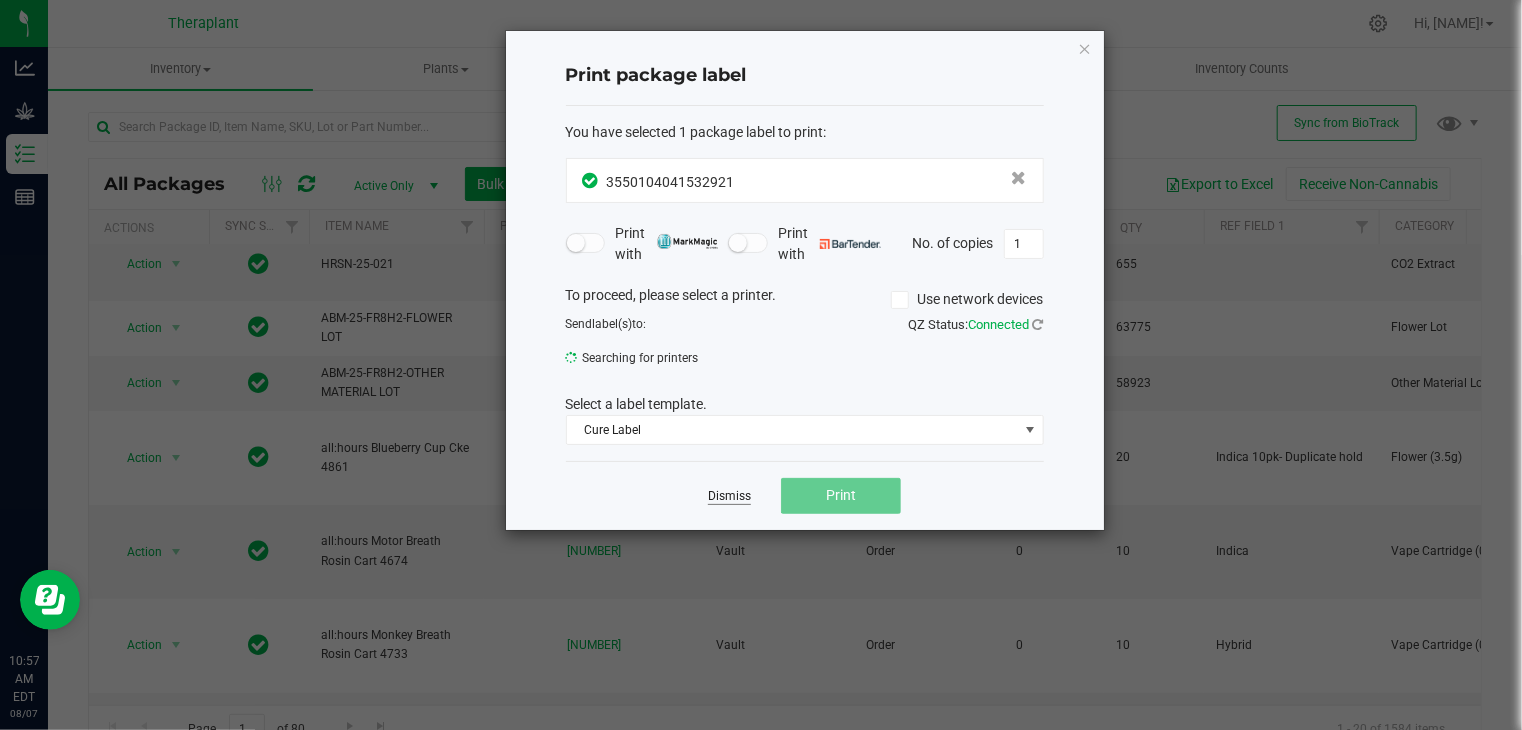 click on "Dismiss" 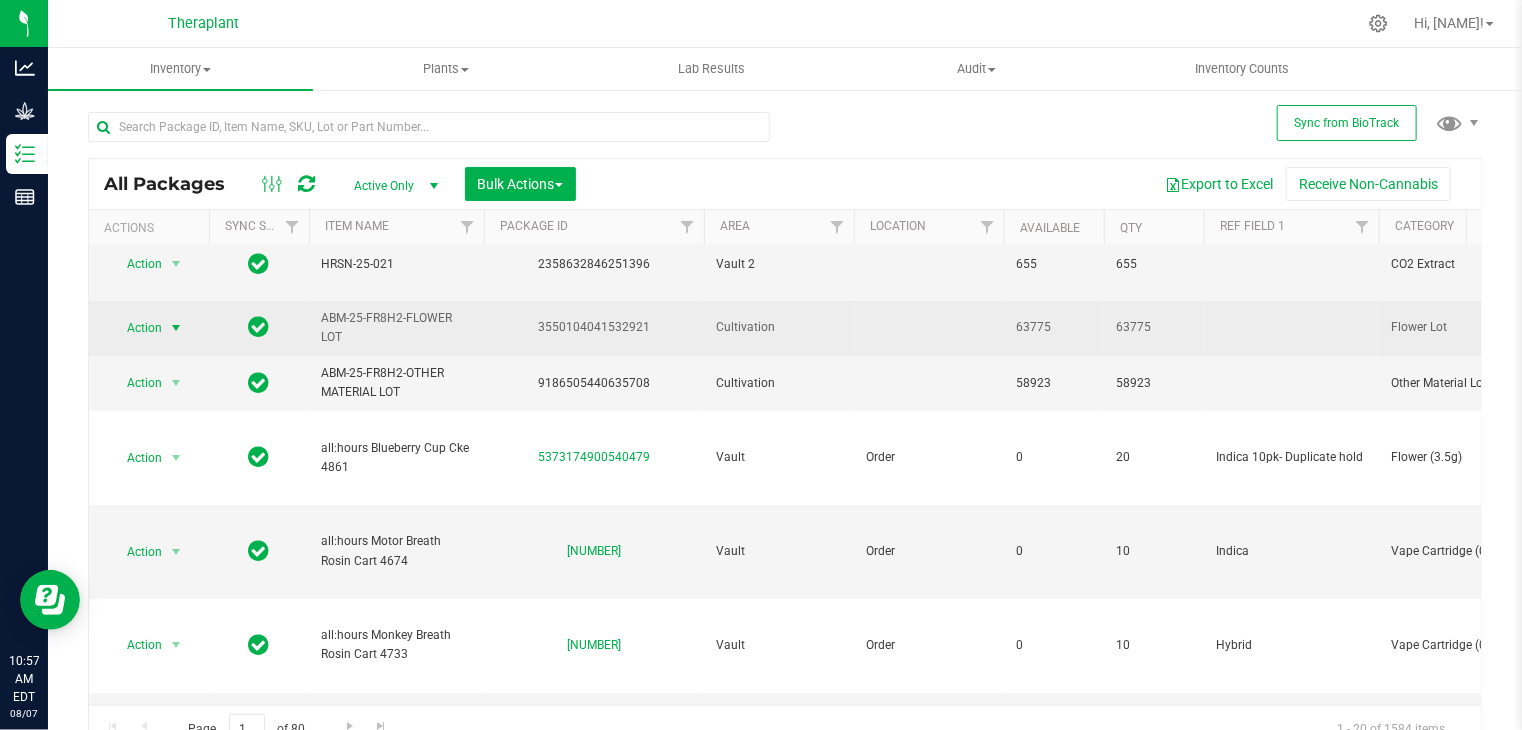 click at bounding box center [176, 328] 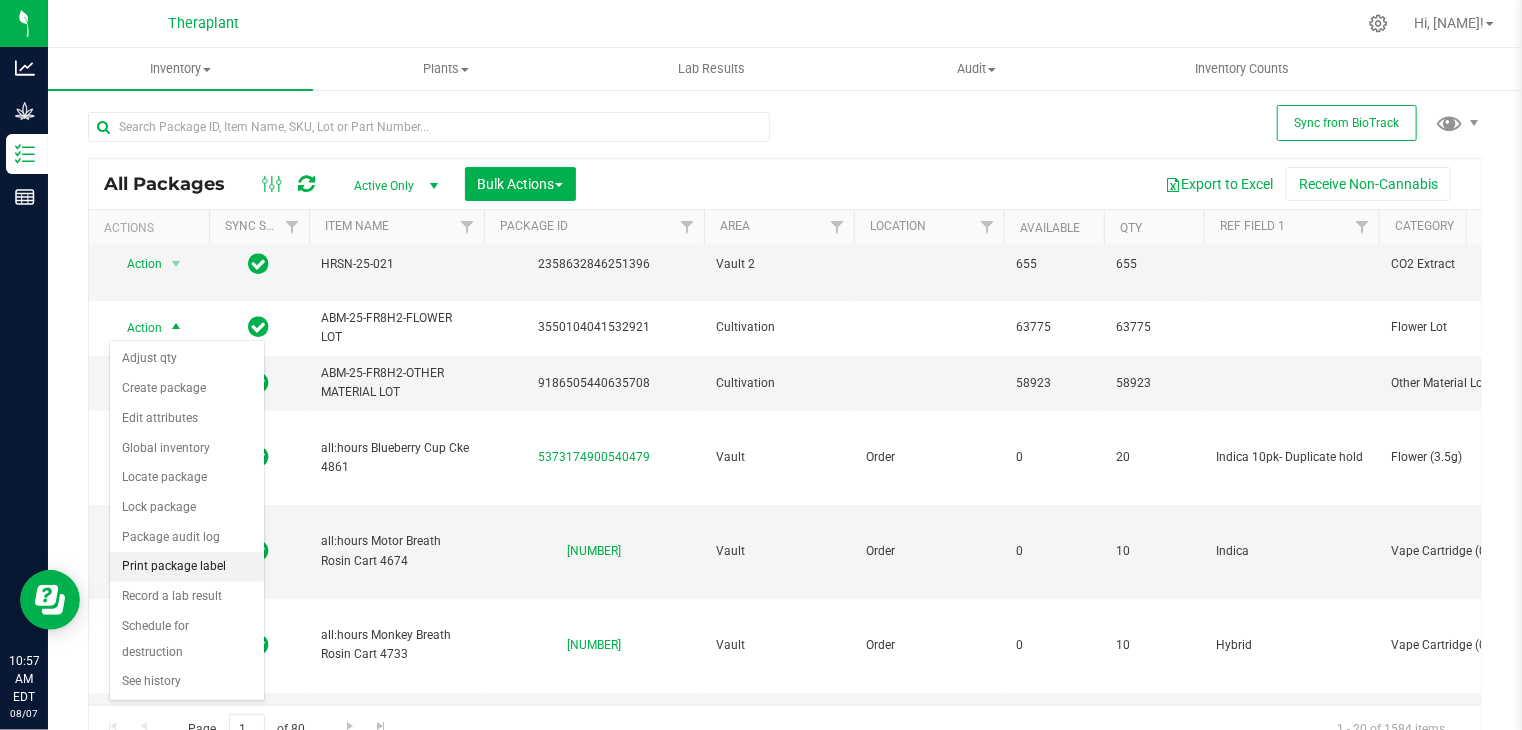 click on "Print package label" at bounding box center [187, 567] 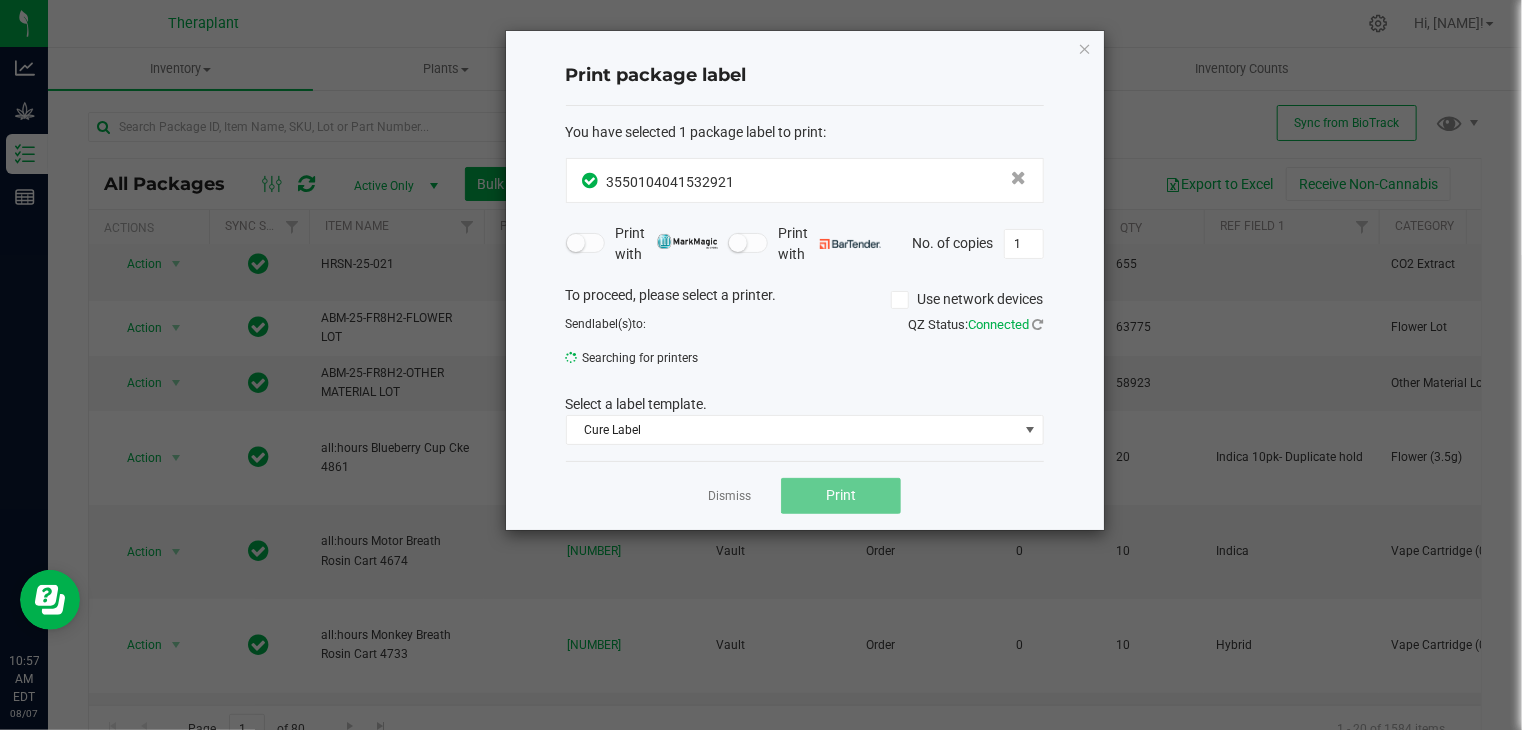click on "Use network devices" 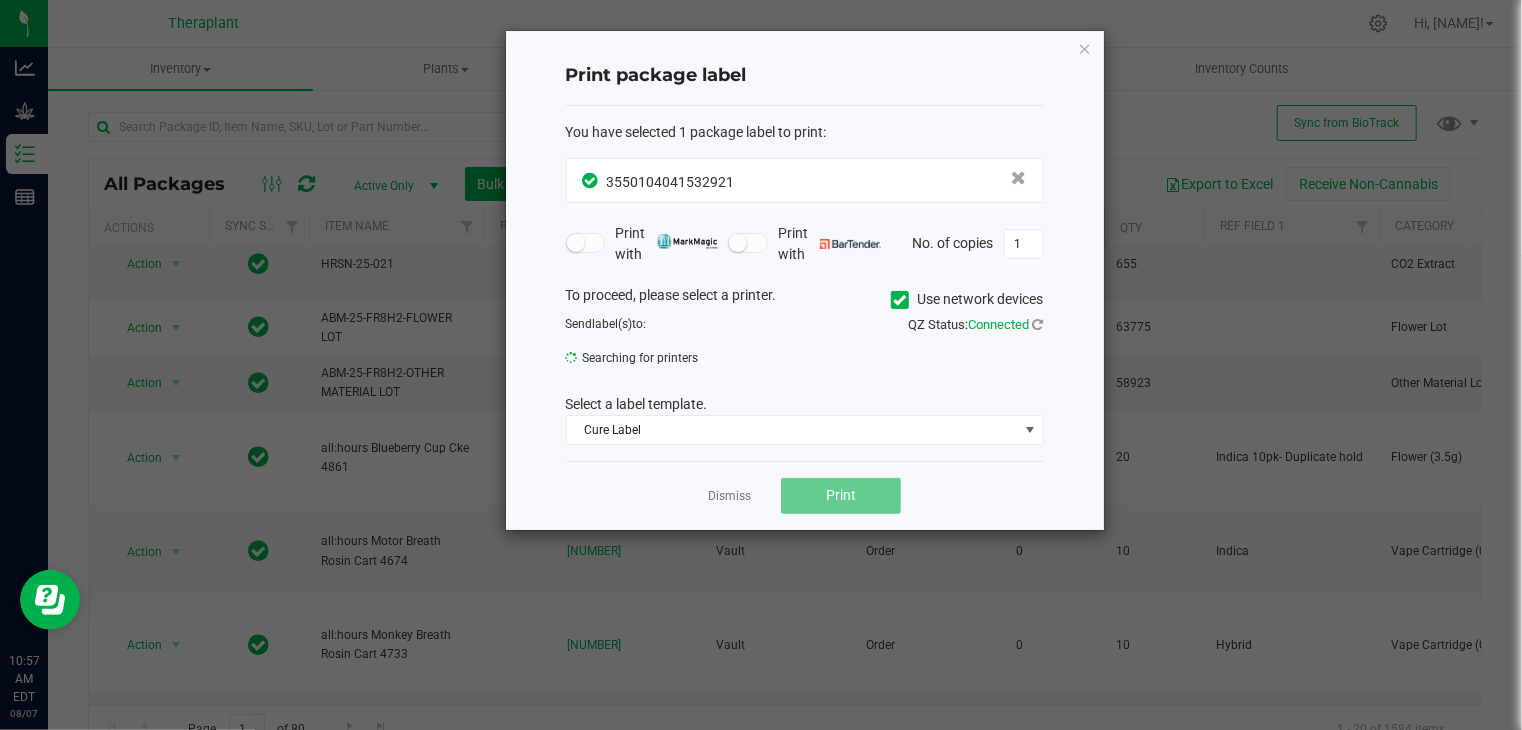 click on "Use network devices" 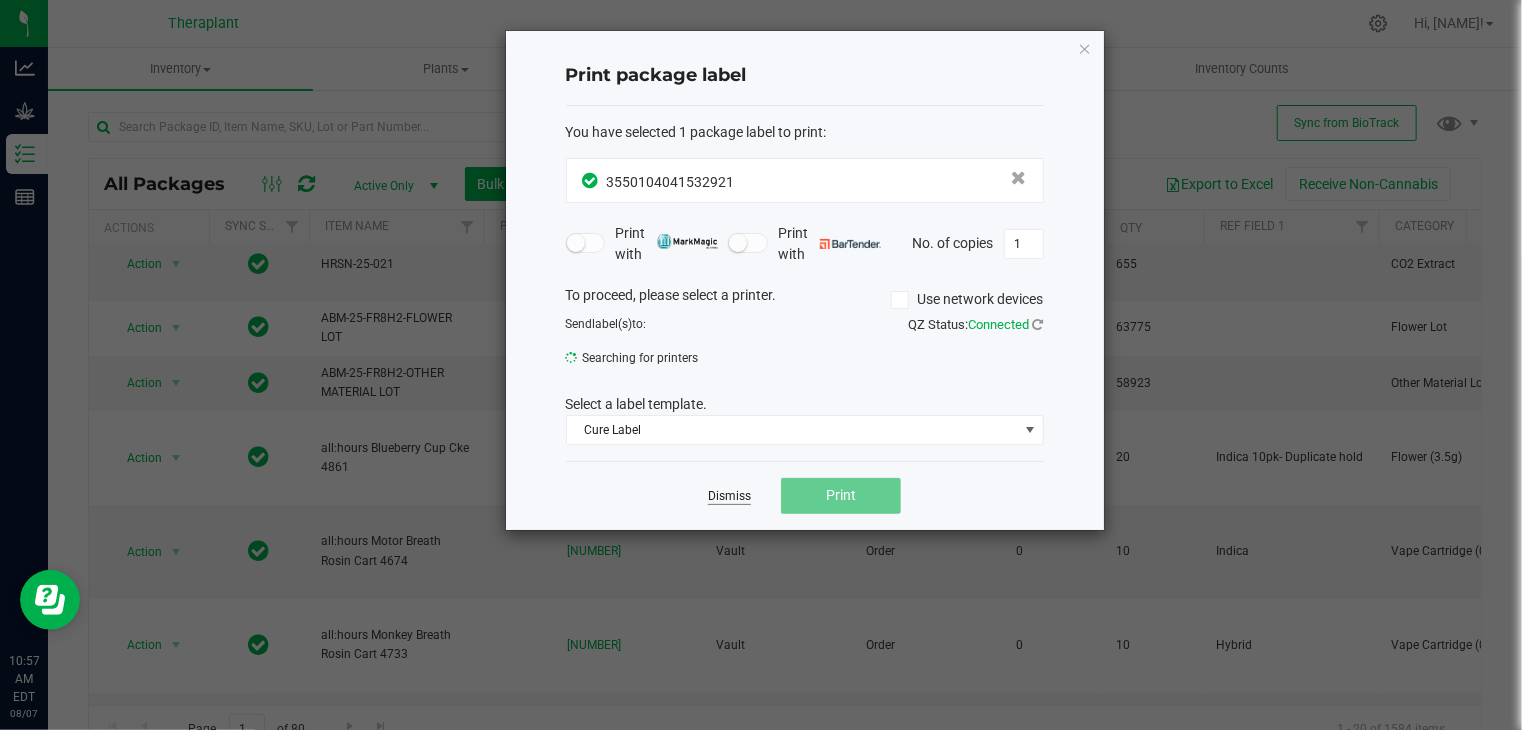 click on "Dismiss" 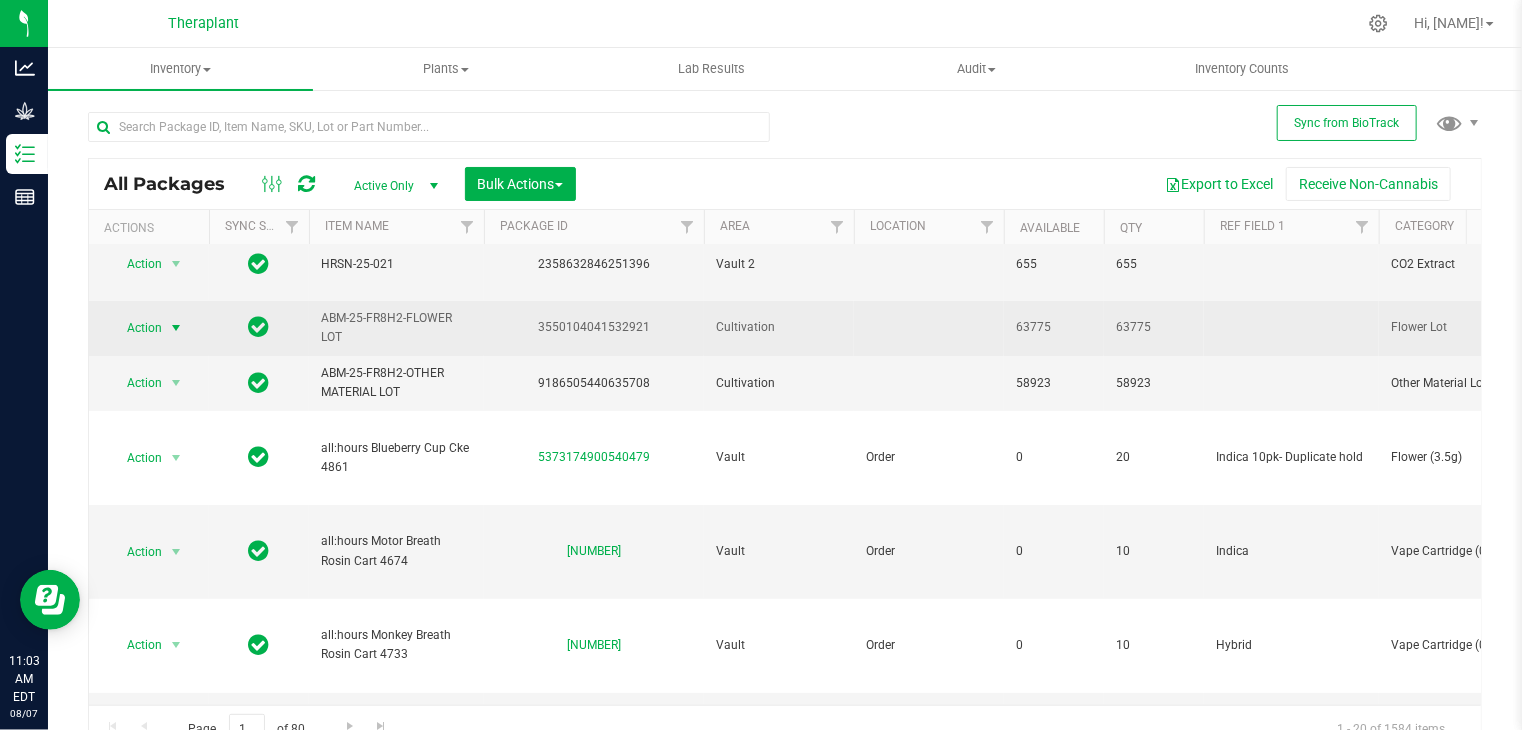click at bounding box center [176, 328] 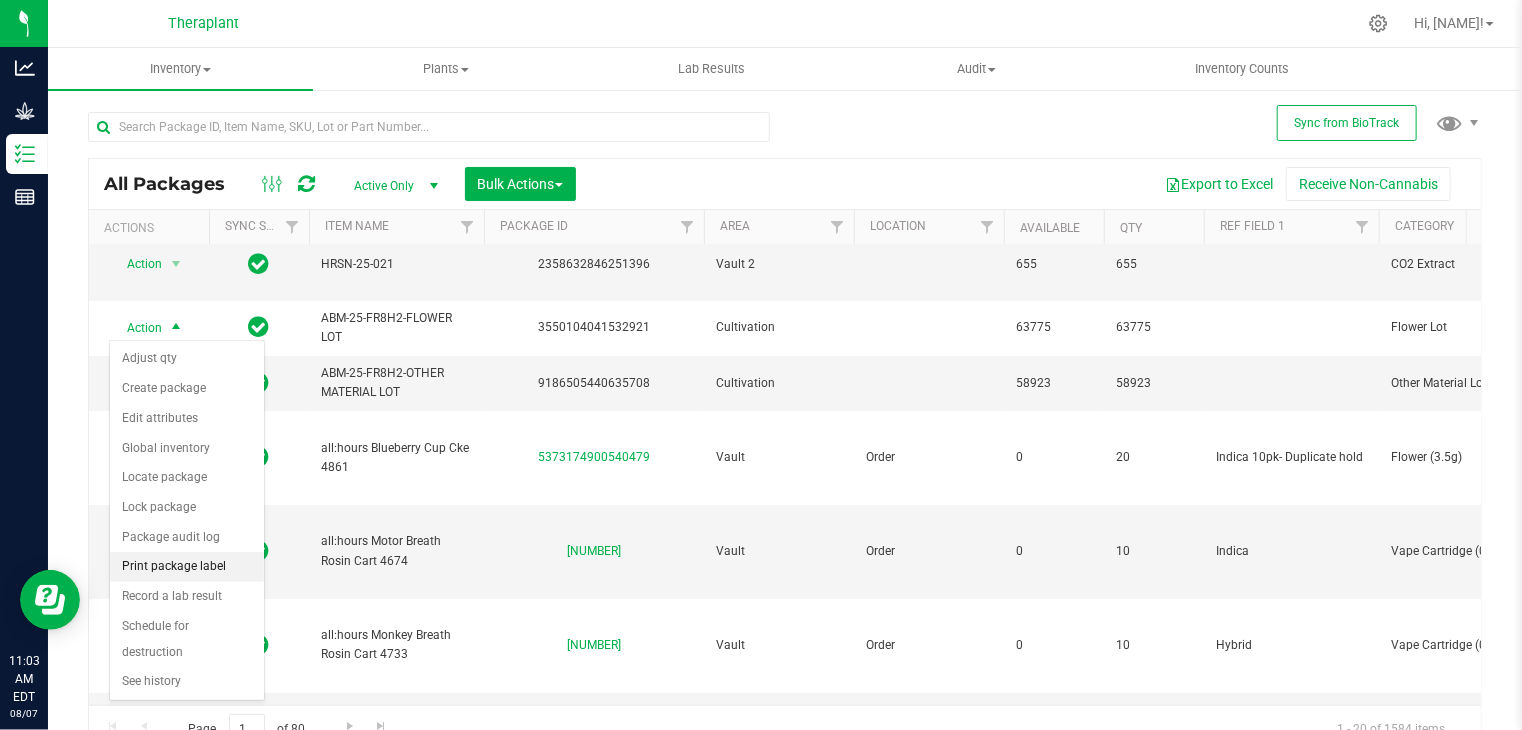 click on "Print package label" at bounding box center (187, 567) 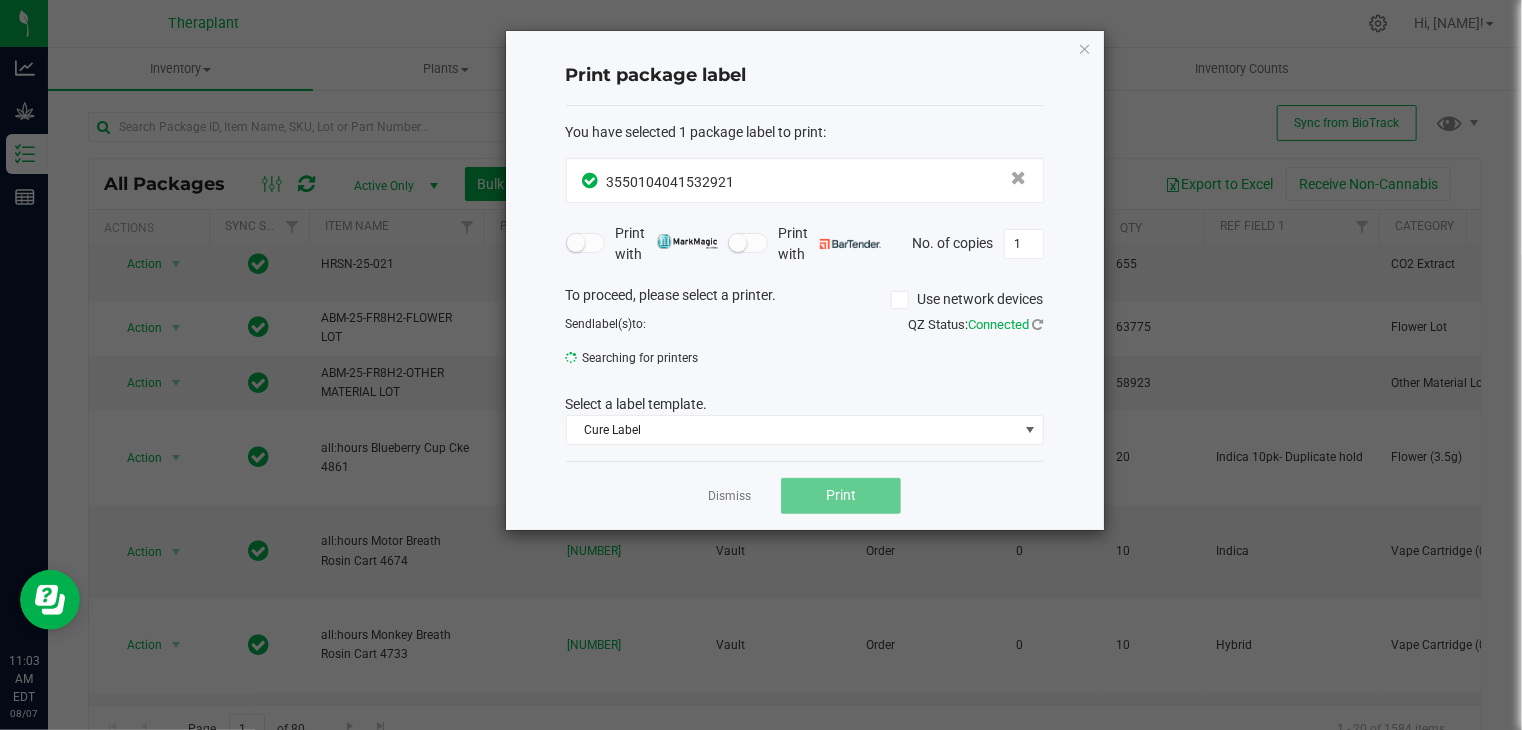 click on "Dismiss" 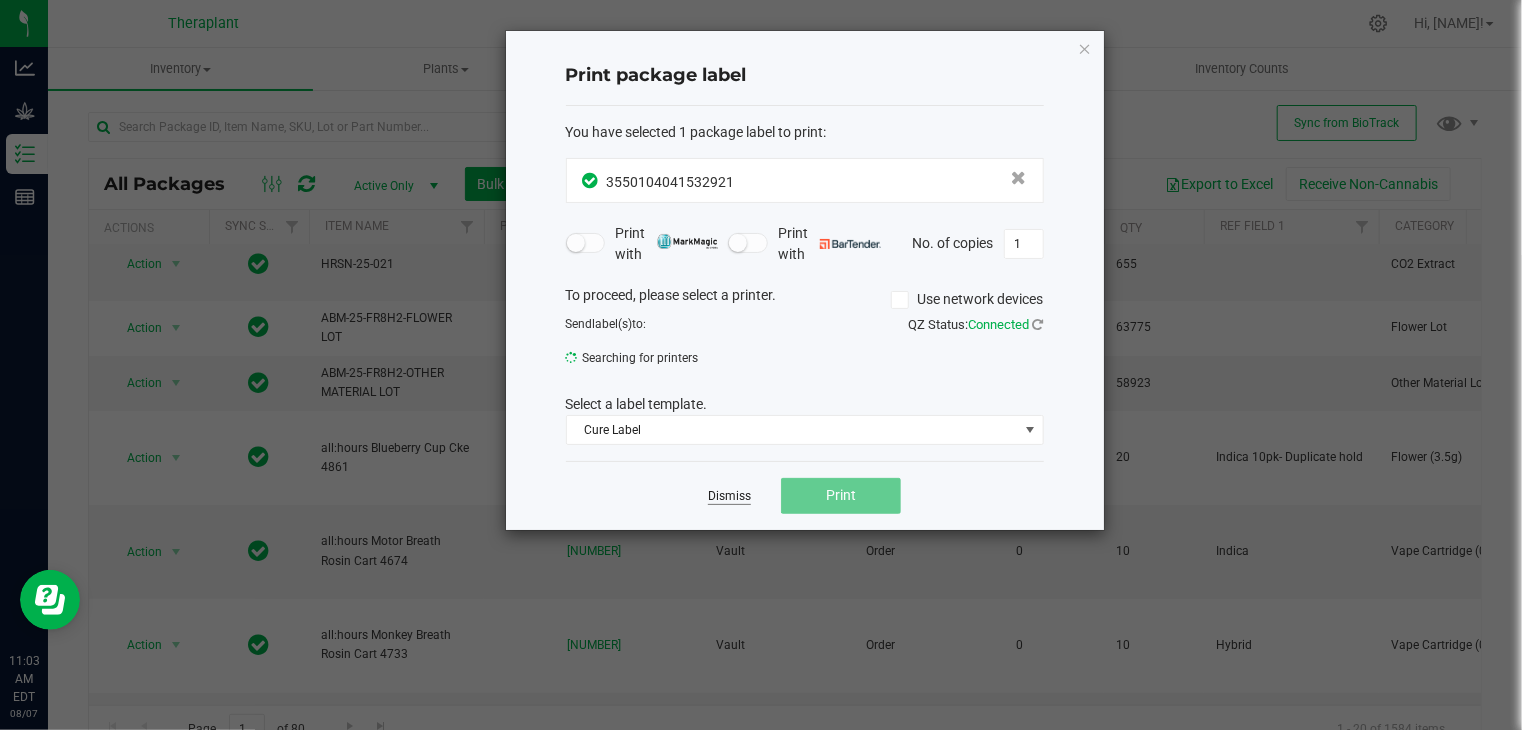 click on "Dismiss" 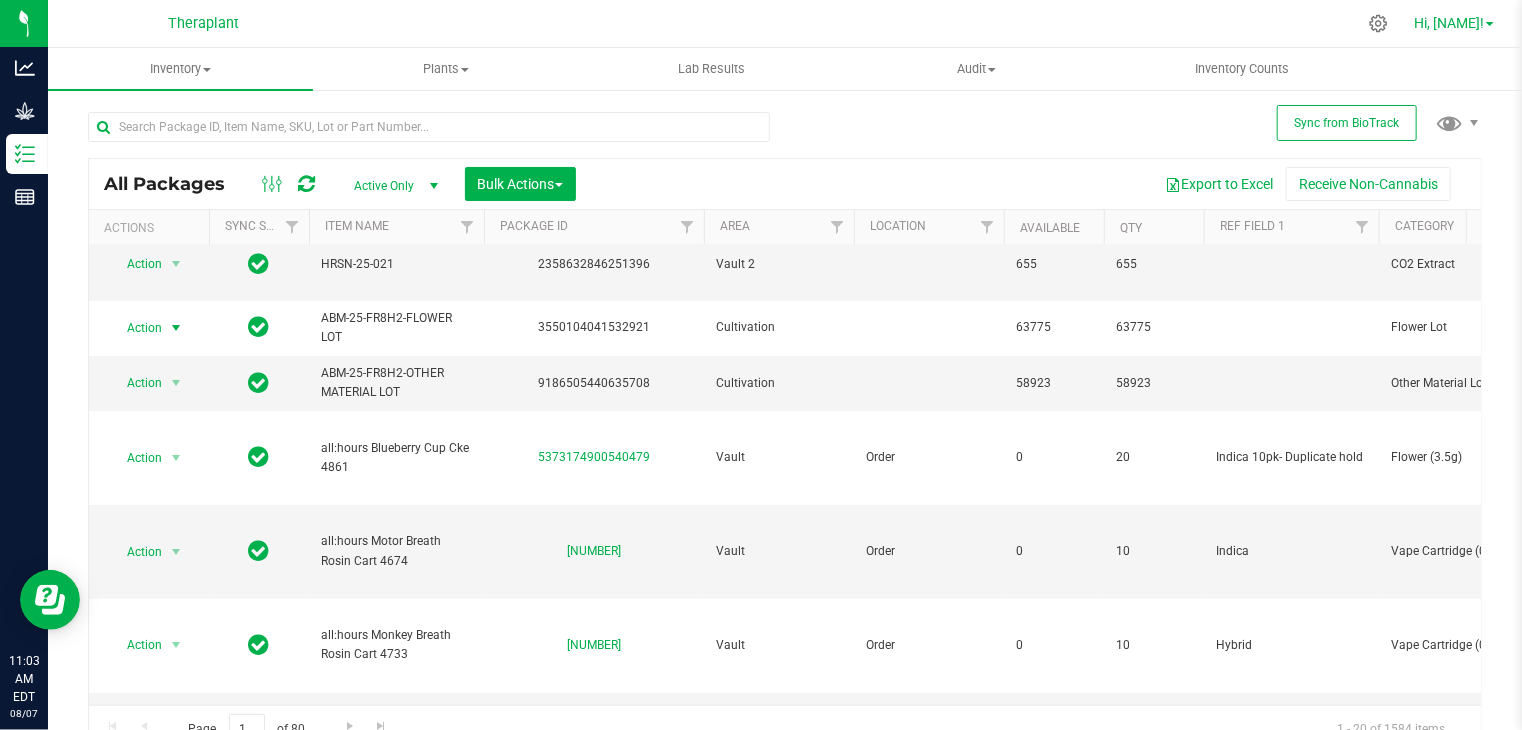 click on "Hi, Lisamary!" at bounding box center [1454, 23] 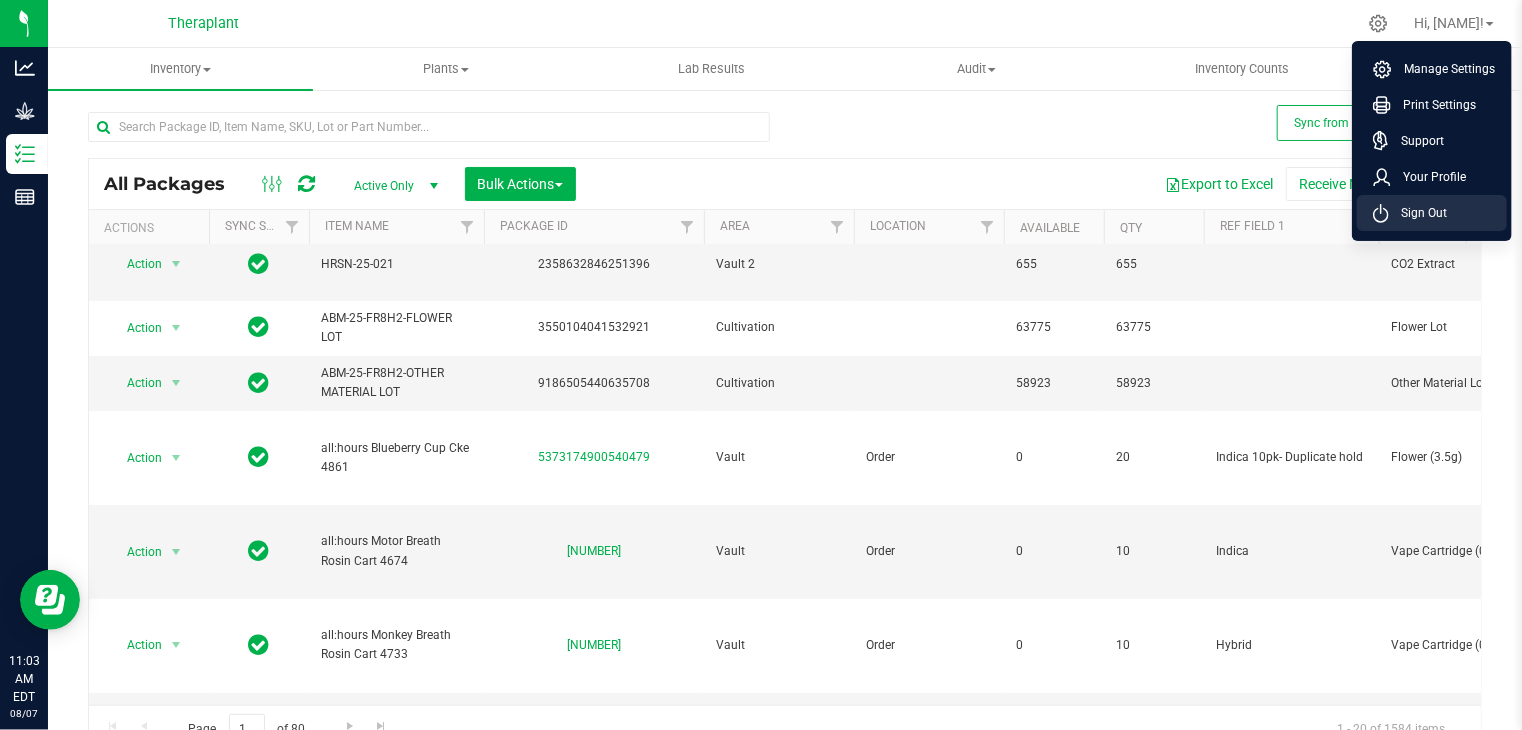 click on "Sign Out" at bounding box center [1418, 213] 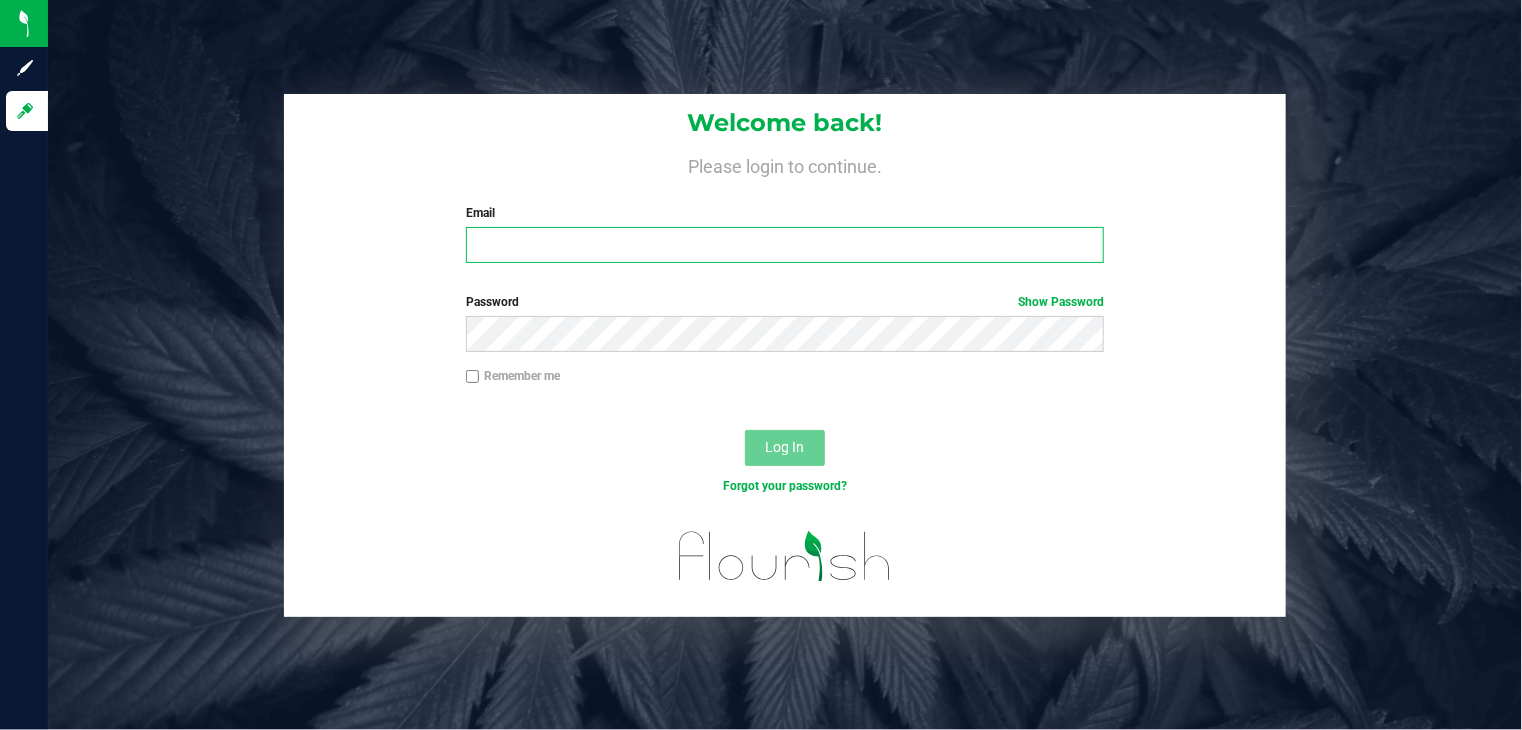 type on "[USER]@[DOMAIN]" 